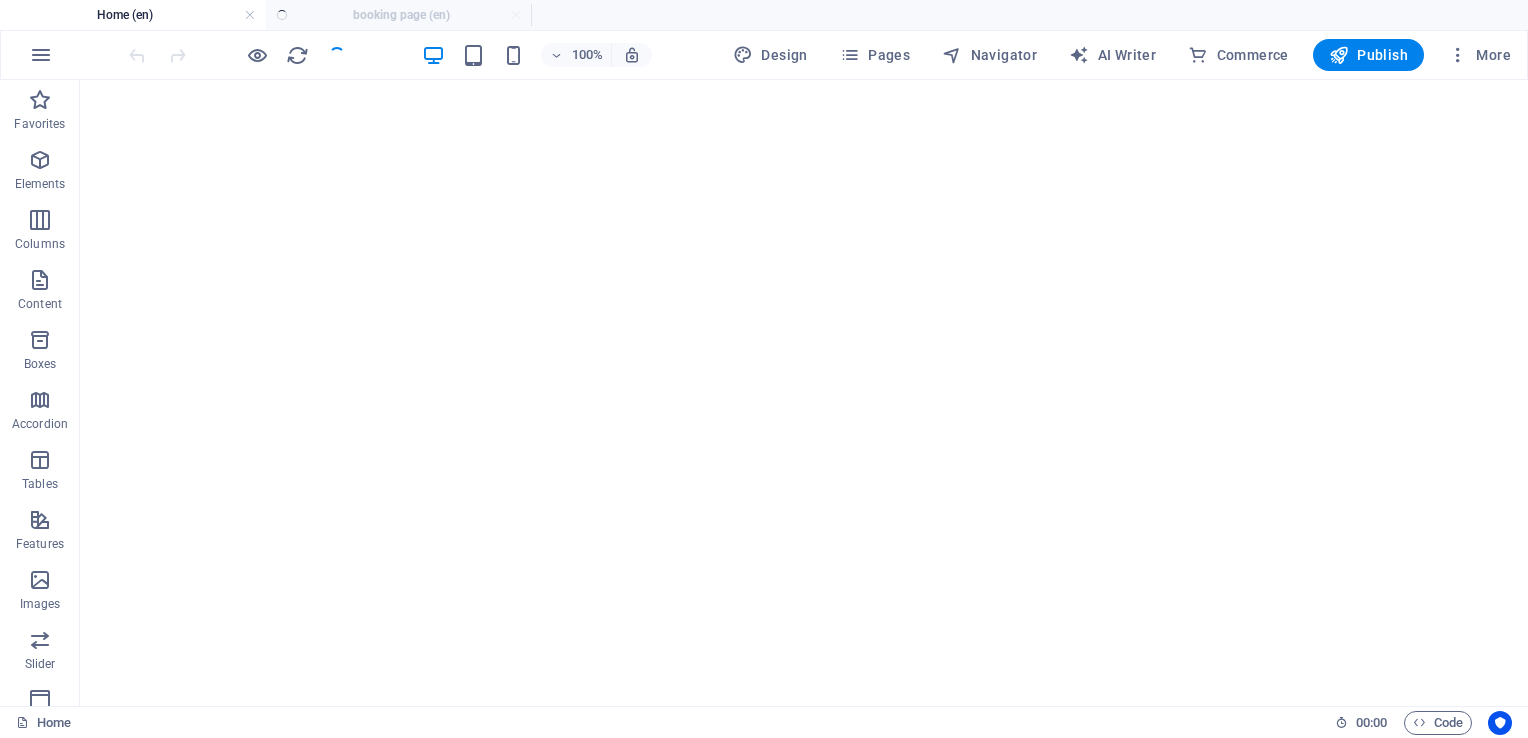 scroll, scrollTop: 0, scrollLeft: 0, axis: both 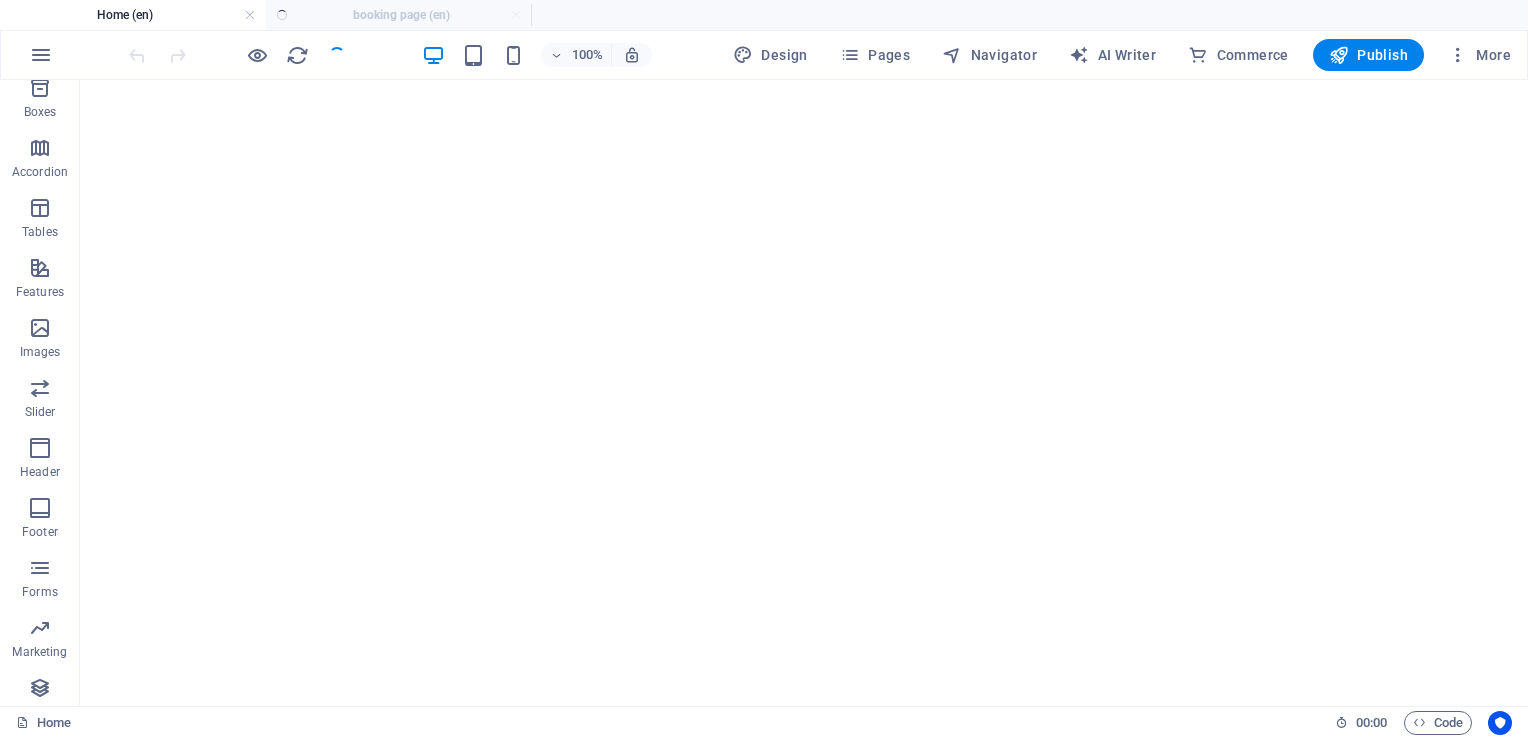 click on "Home (en) booking page (en)" at bounding box center [764, 15] 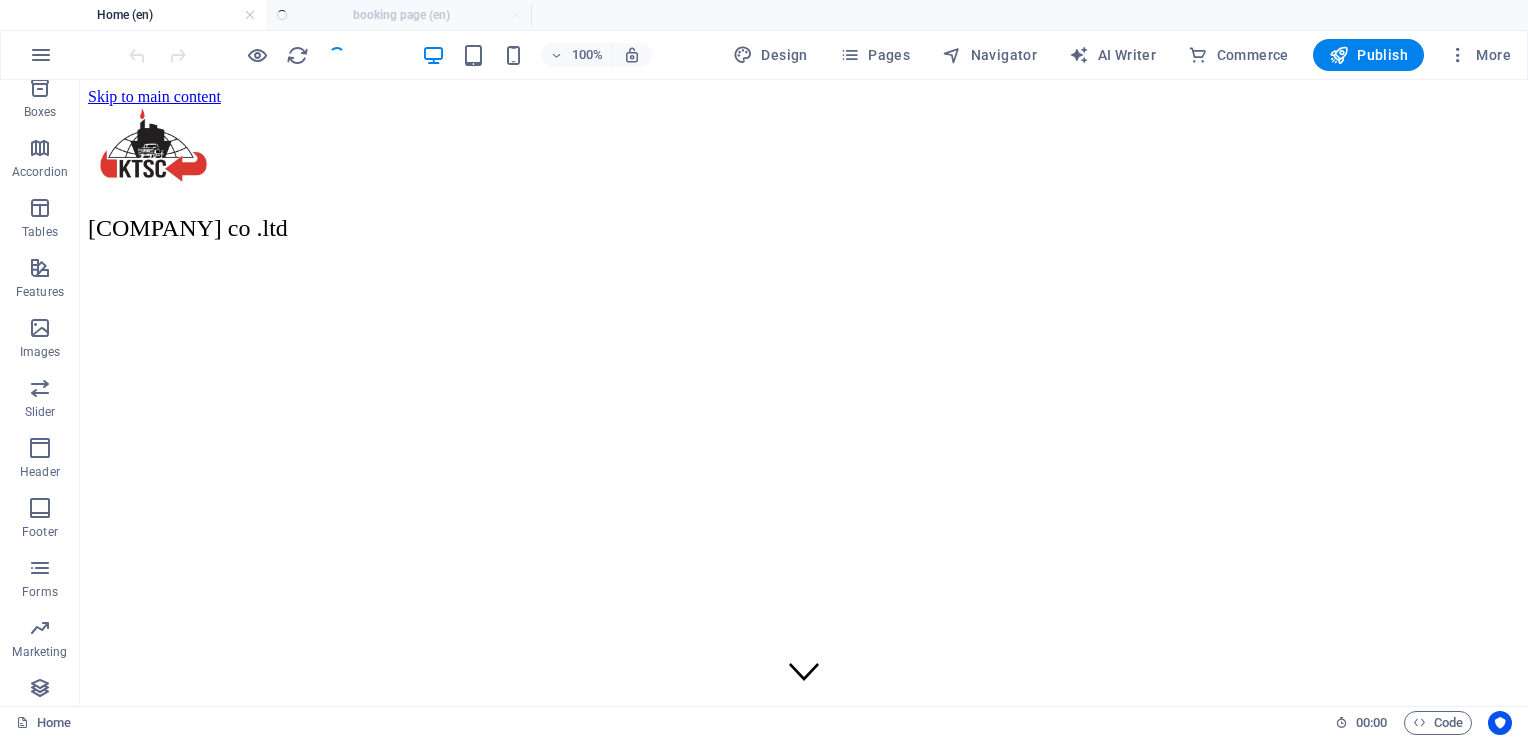 scroll, scrollTop: 4524, scrollLeft: 0, axis: vertical 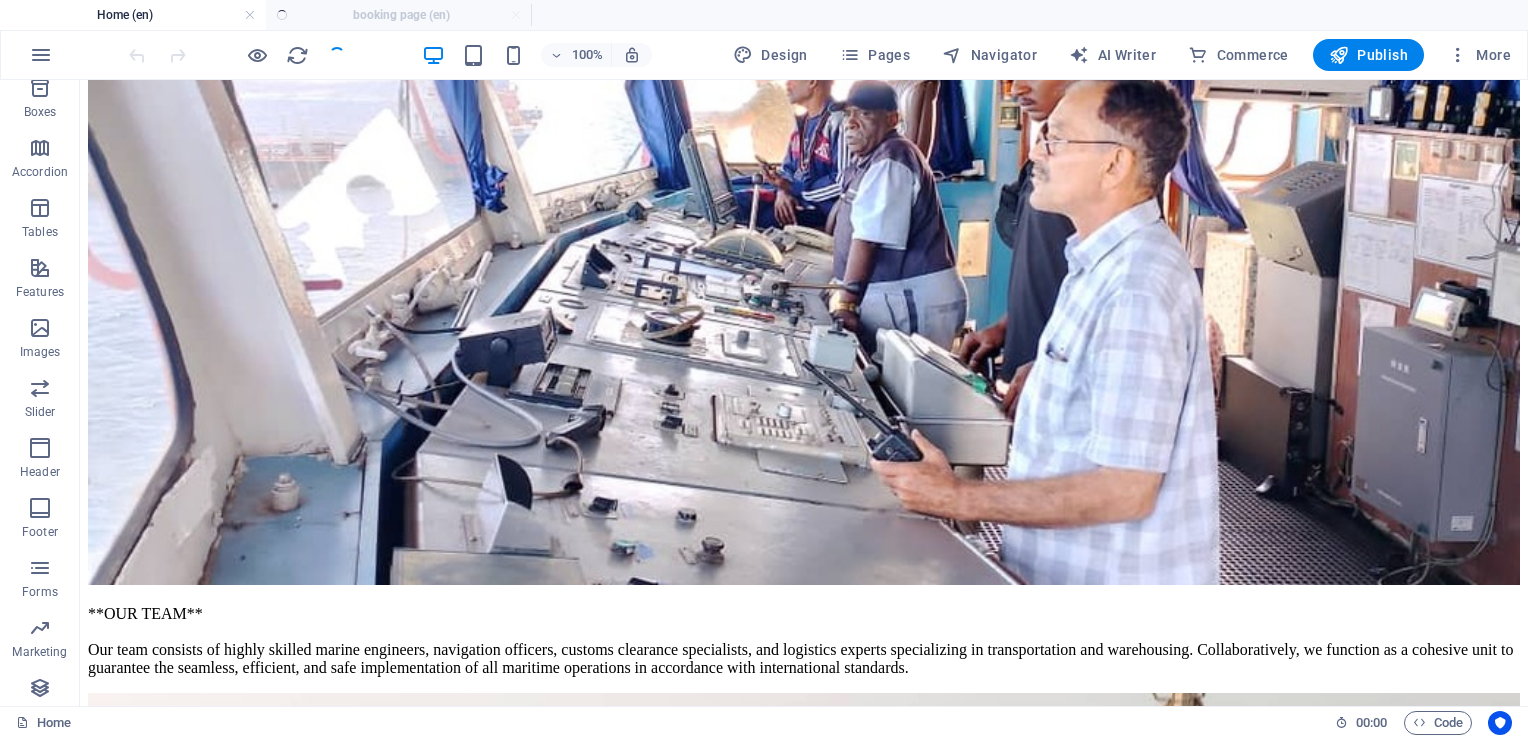 click on "Home (en) booking page (en)" at bounding box center [764, 15] 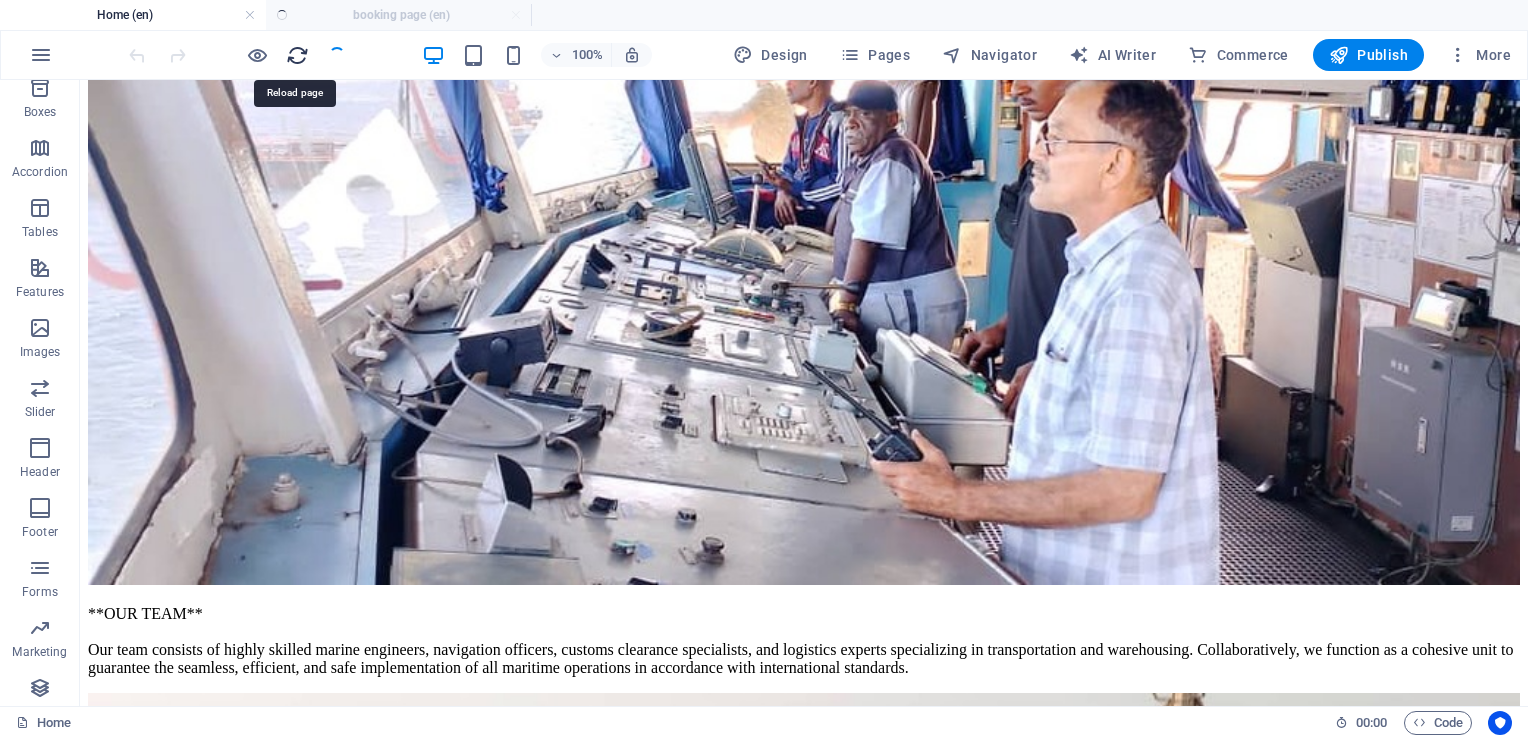 click at bounding box center [297, 55] 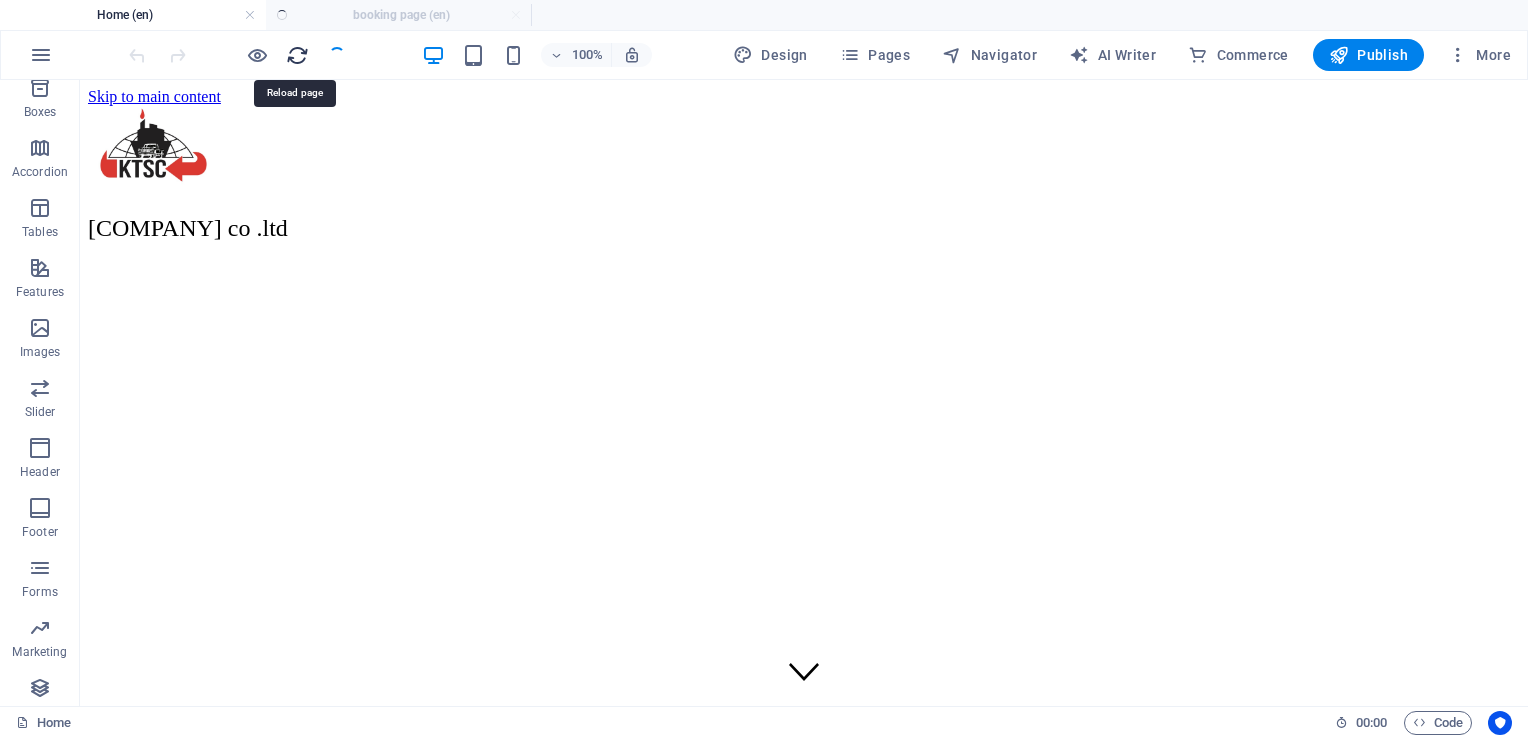 scroll, scrollTop: 0, scrollLeft: 0, axis: both 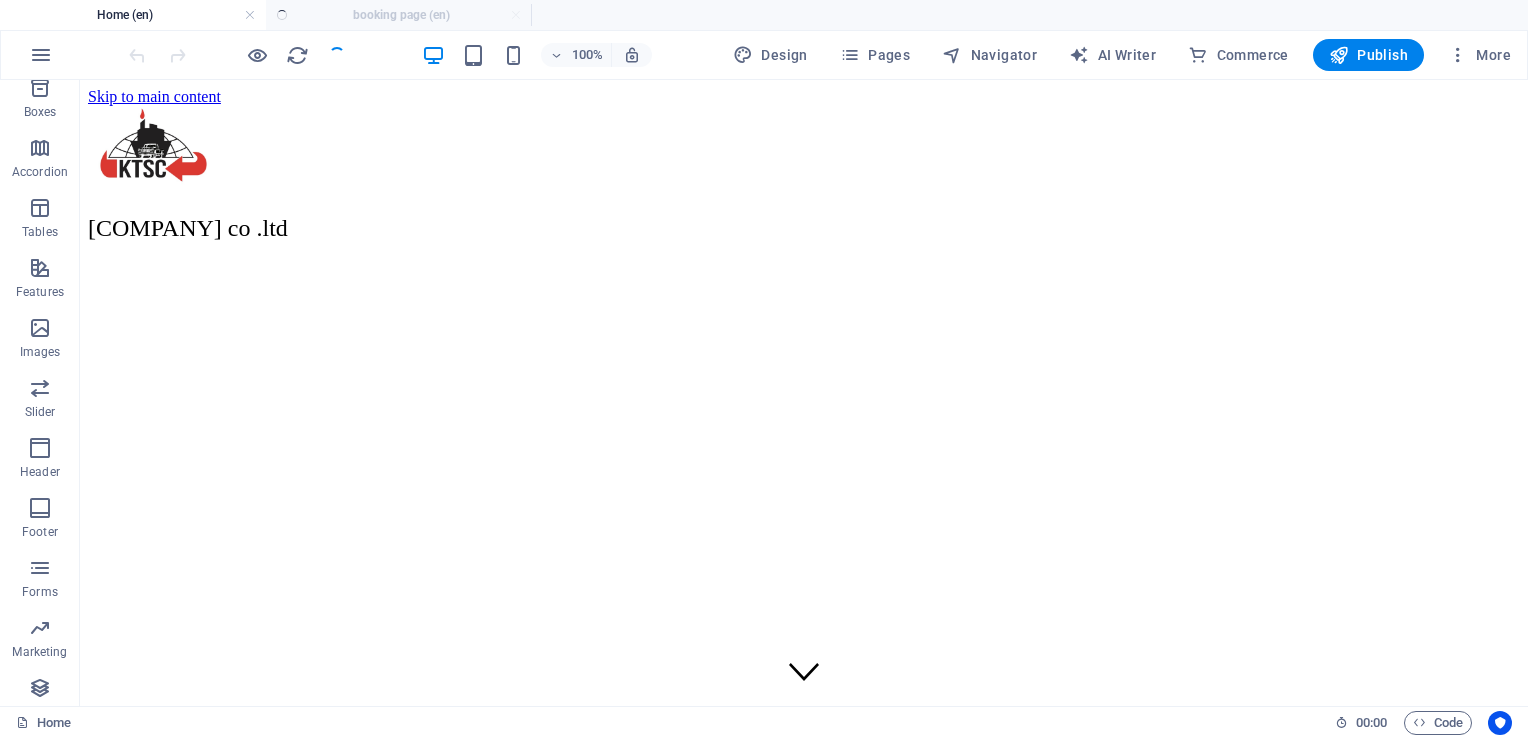 drag, startPoint x: 293, startPoint y: 52, endPoint x: 339, endPoint y: 65, distance: 47.801674 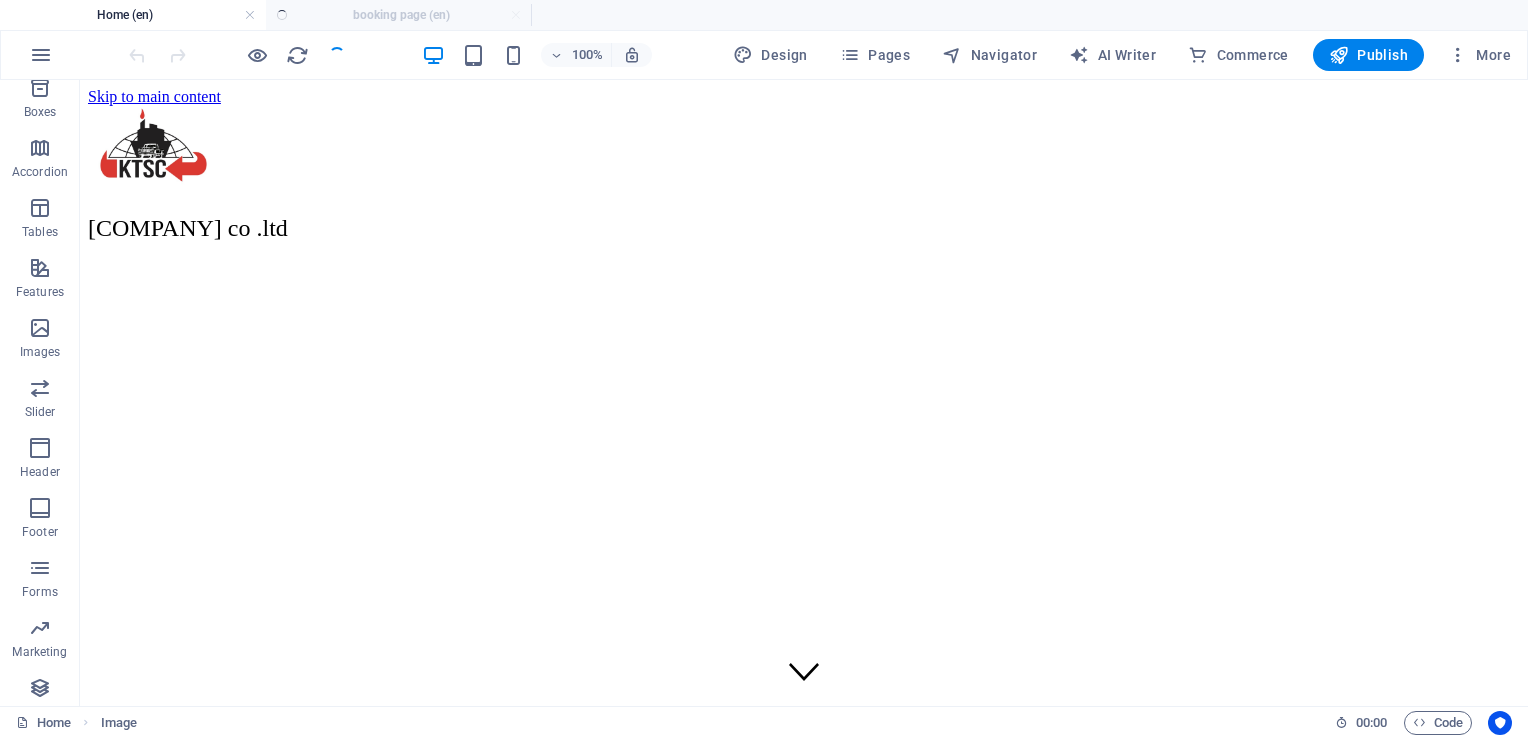 click at bounding box center (804, 152) 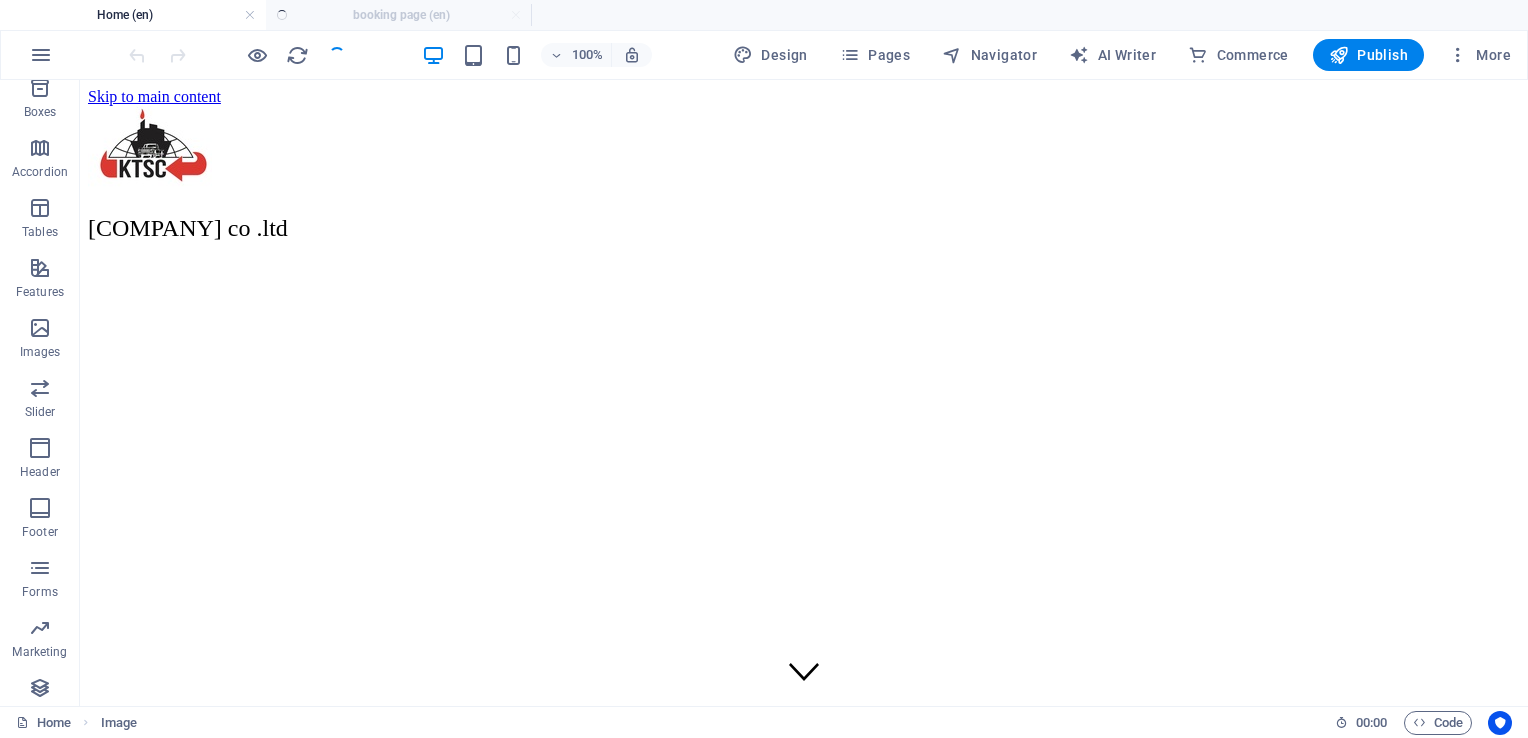 select on "px" 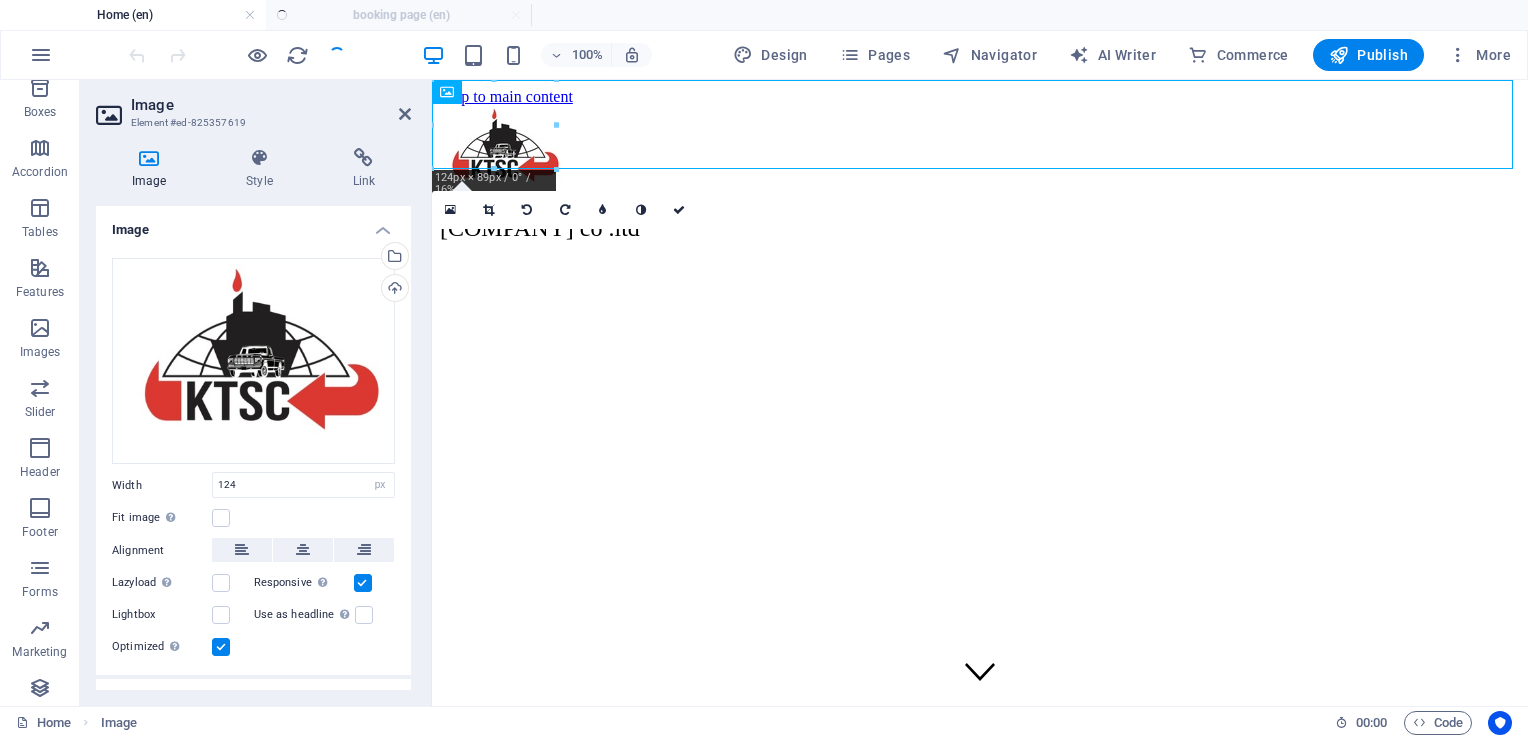 click on "Element #ed-825357619" at bounding box center [251, 123] 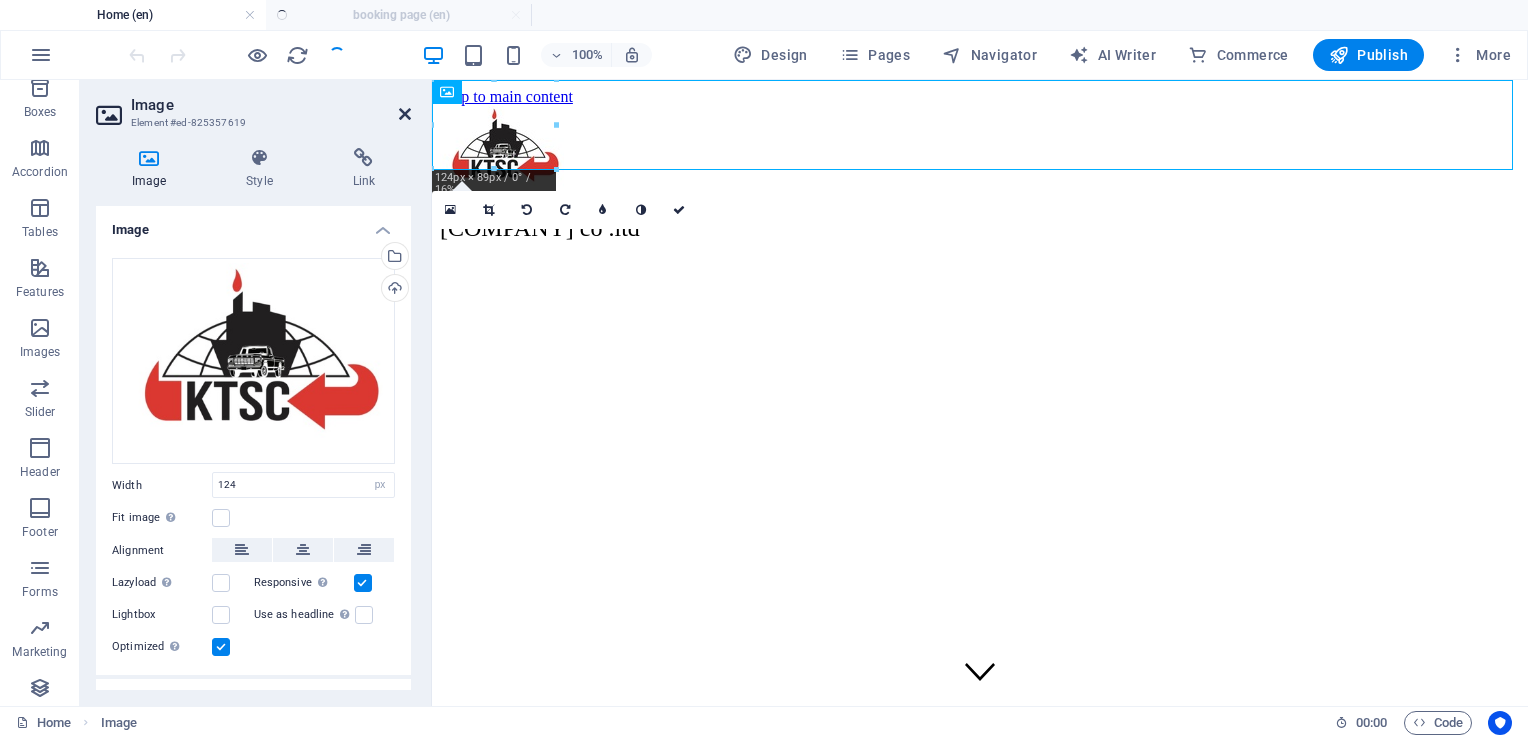 click at bounding box center (405, 114) 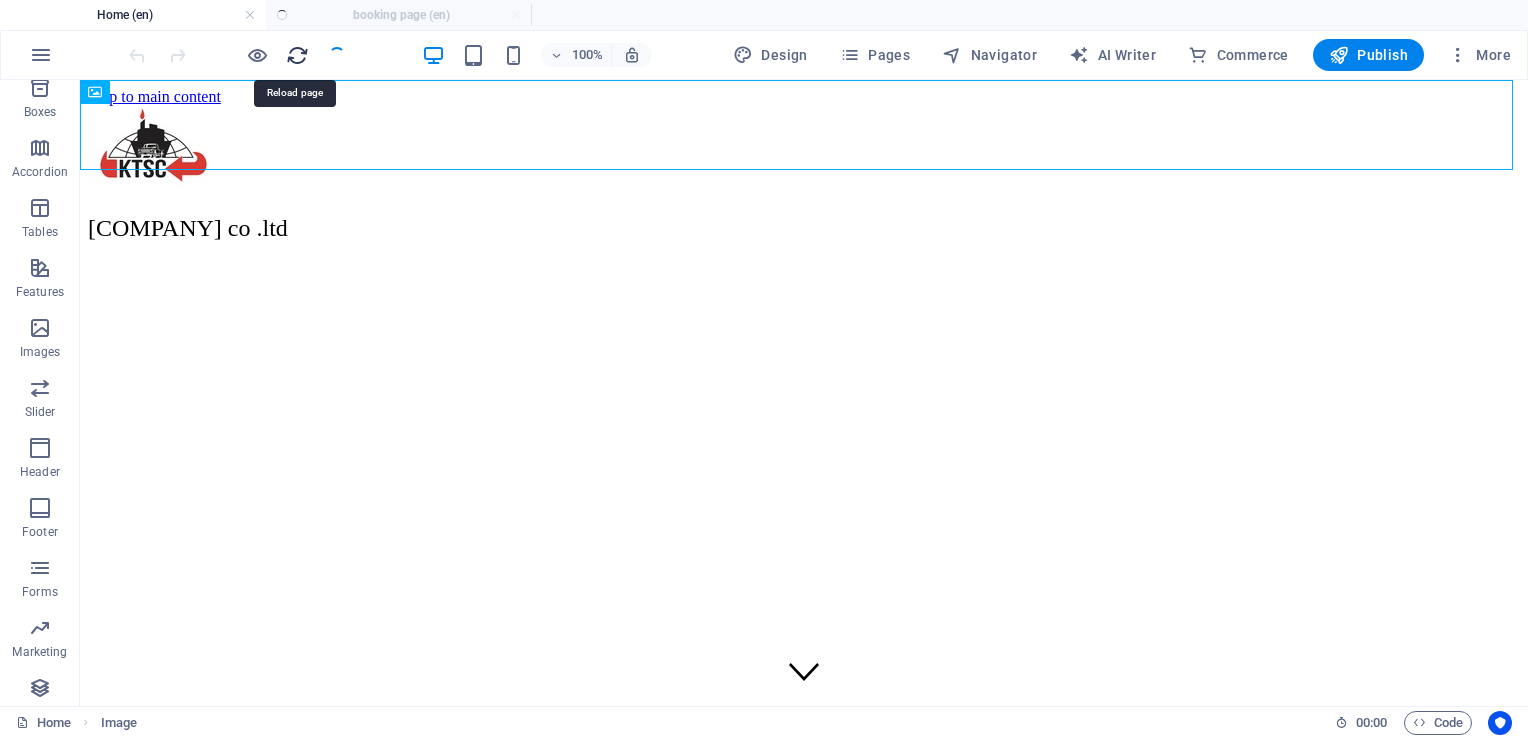 click at bounding box center (297, 55) 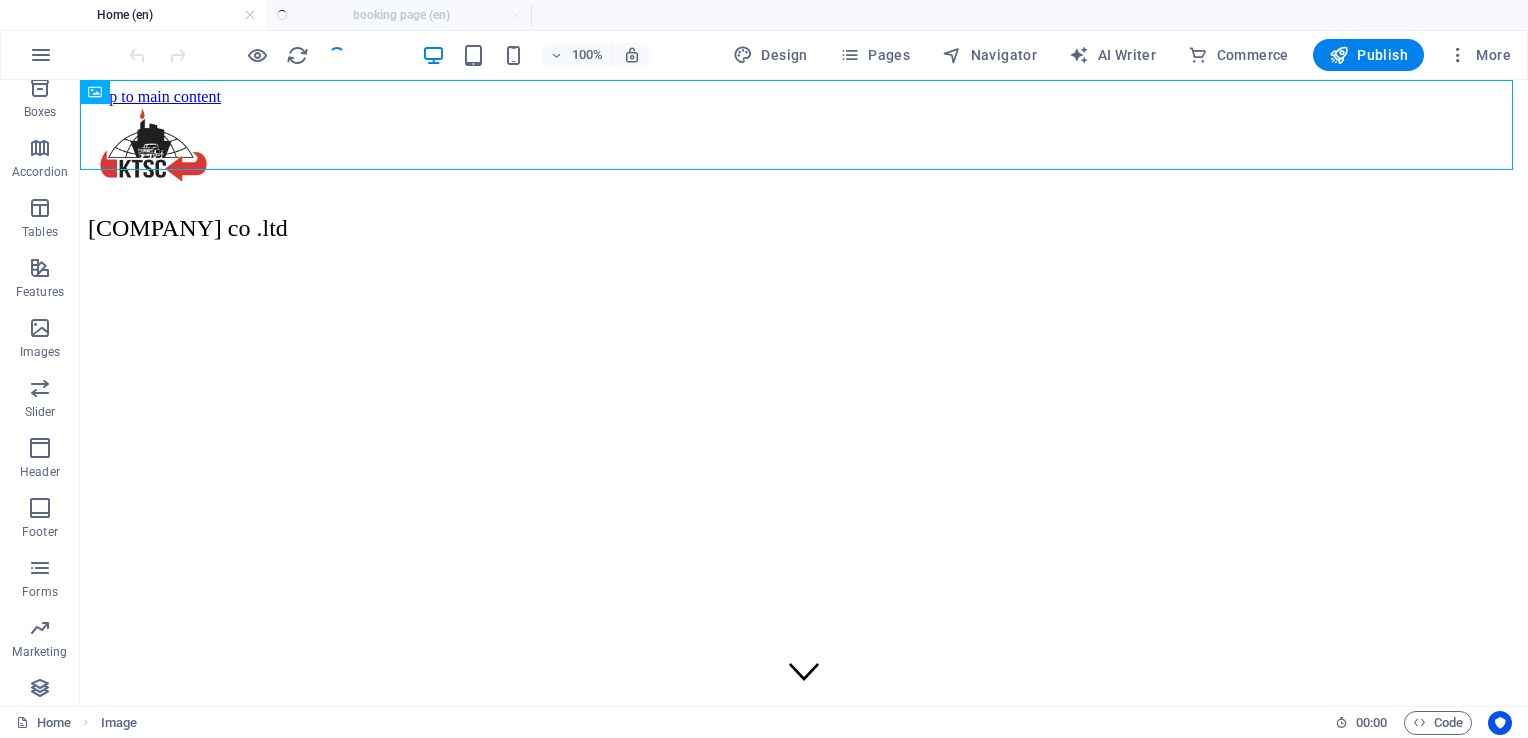 scroll, scrollTop: 0, scrollLeft: 0, axis: both 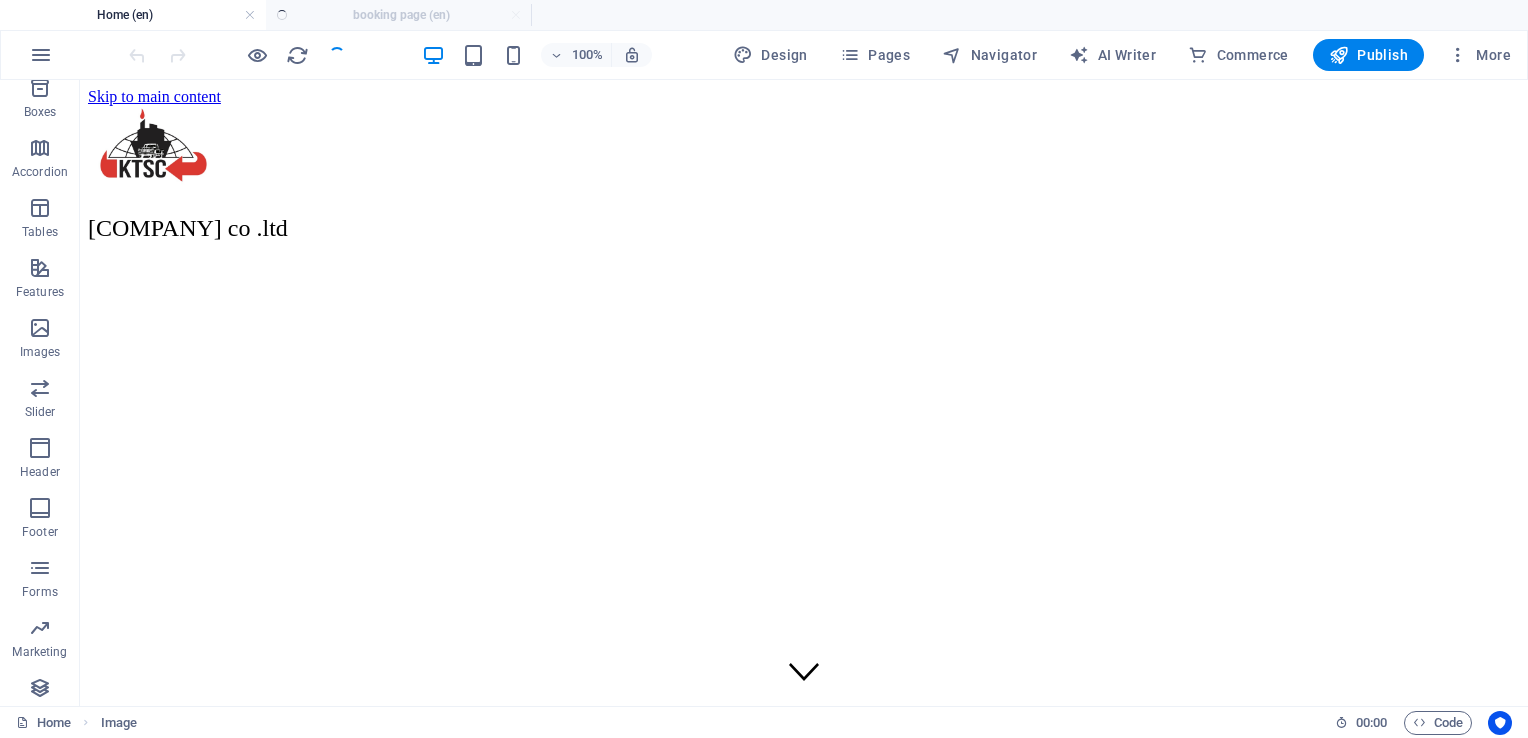 click on "Home (en) booking page (en)" at bounding box center (764, 15) 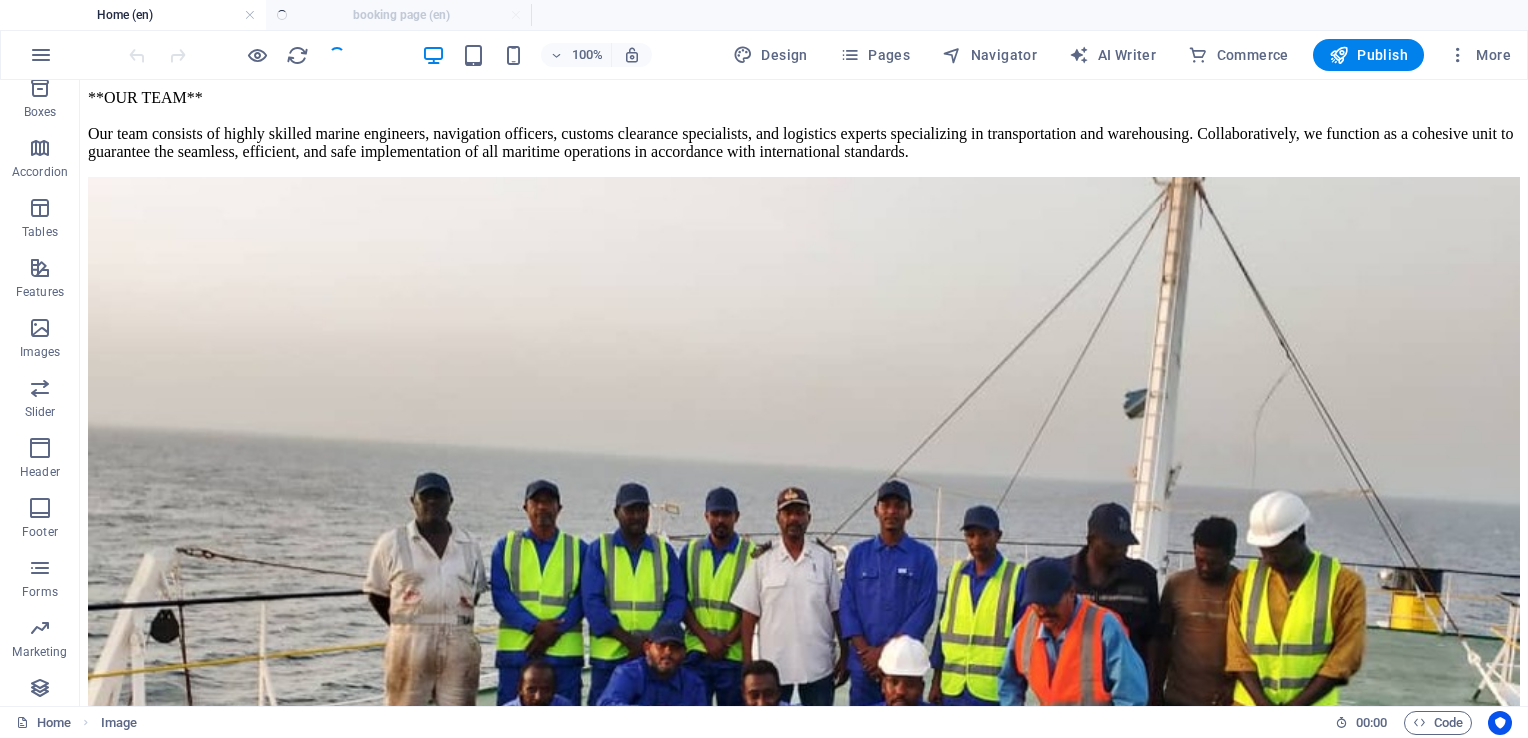 scroll, scrollTop: 32, scrollLeft: 0, axis: vertical 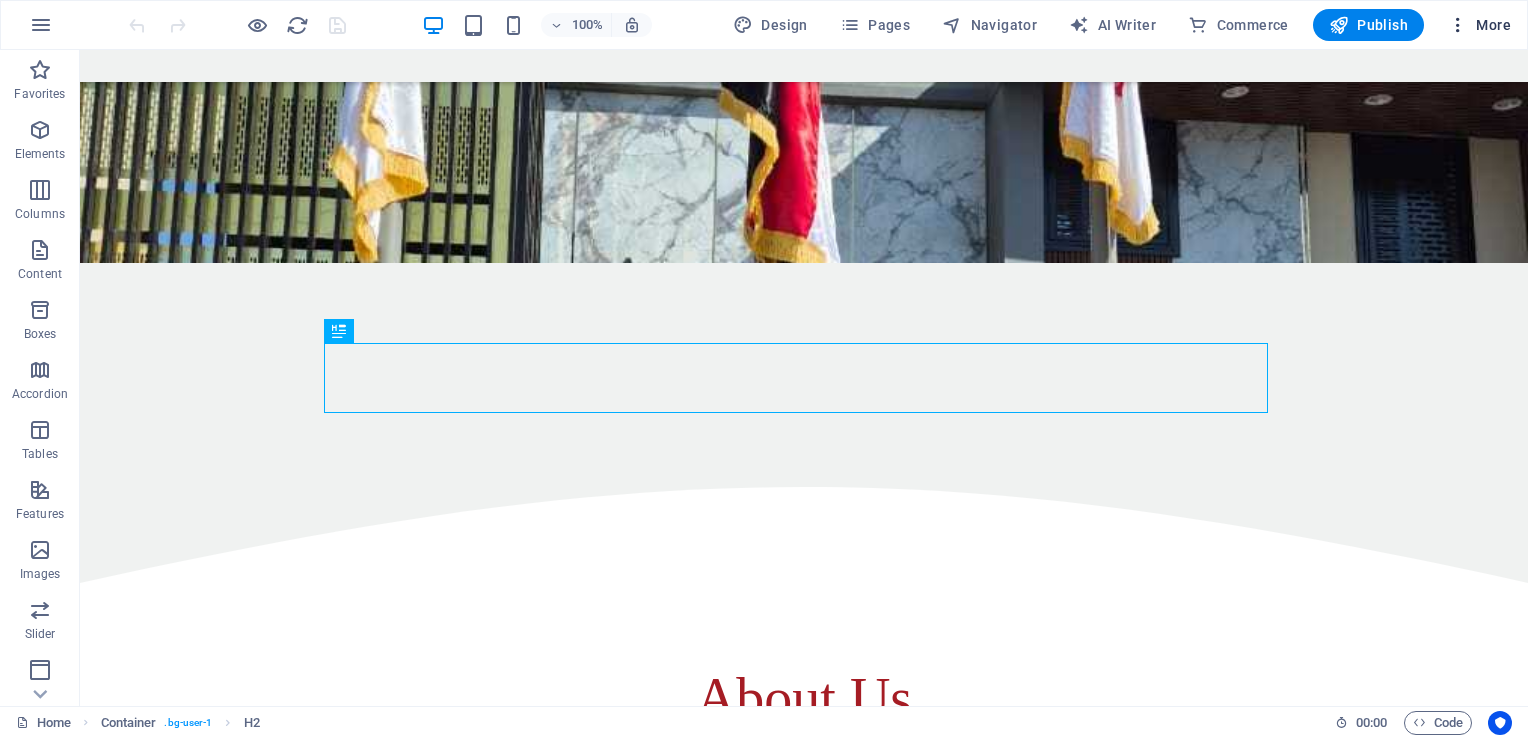 click at bounding box center (1458, 25) 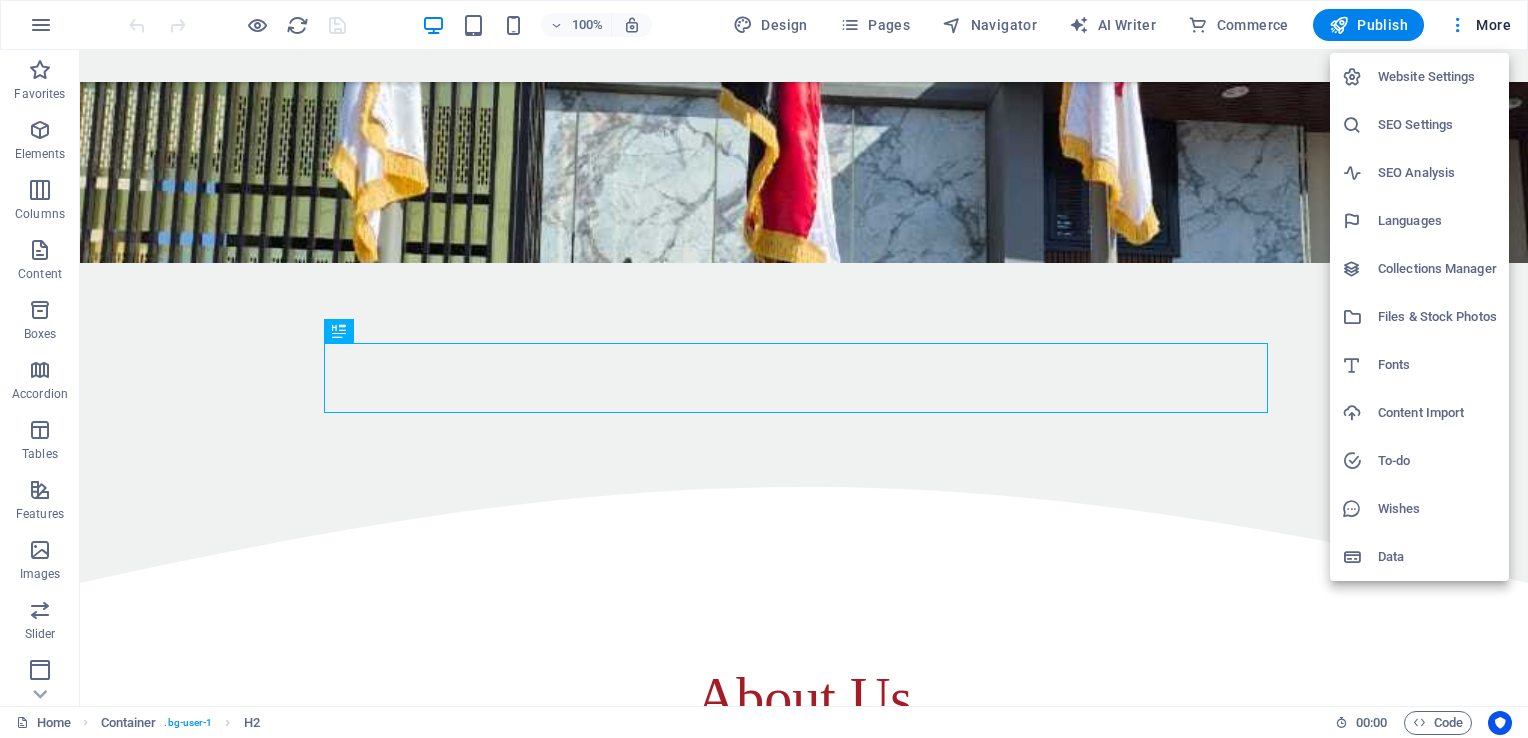 drag, startPoint x: 1516, startPoint y: 150, endPoint x: 1519, endPoint y: 162, distance: 12.369317 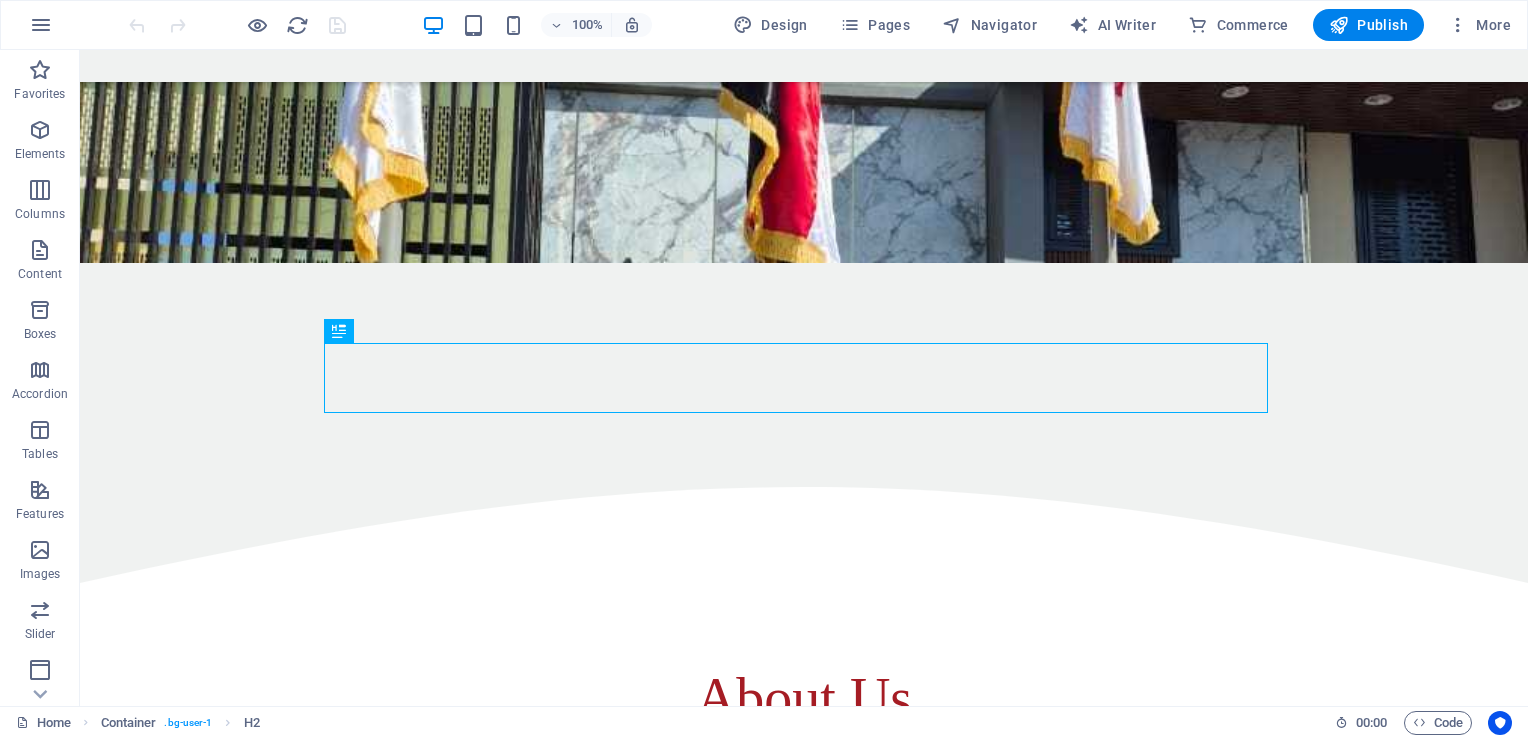 drag, startPoint x: 1599, startPoint y: 212, endPoint x: 1521, endPoint y: 102, distance: 134.84807 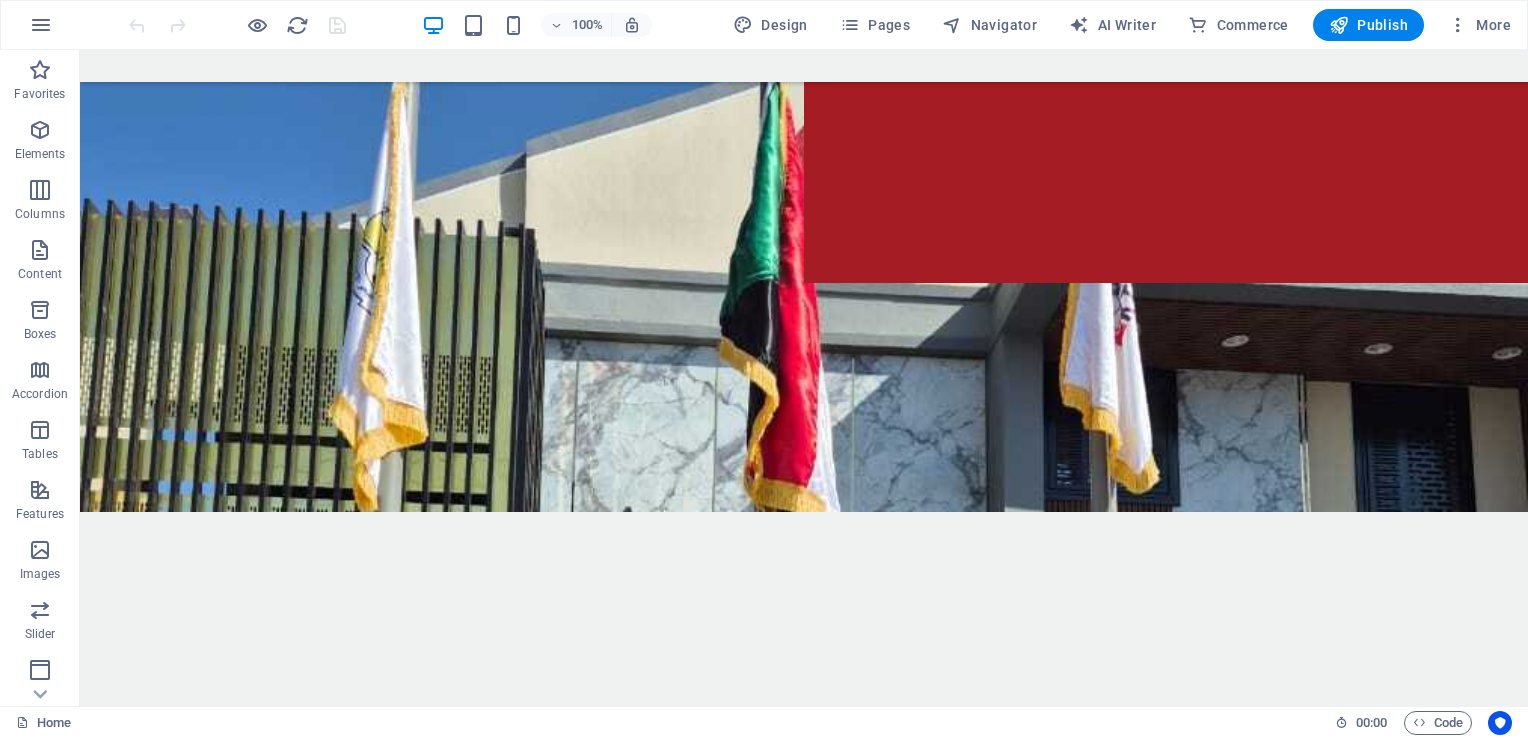 scroll, scrollTop: 63, scrollLeft: 0, axis: vertical 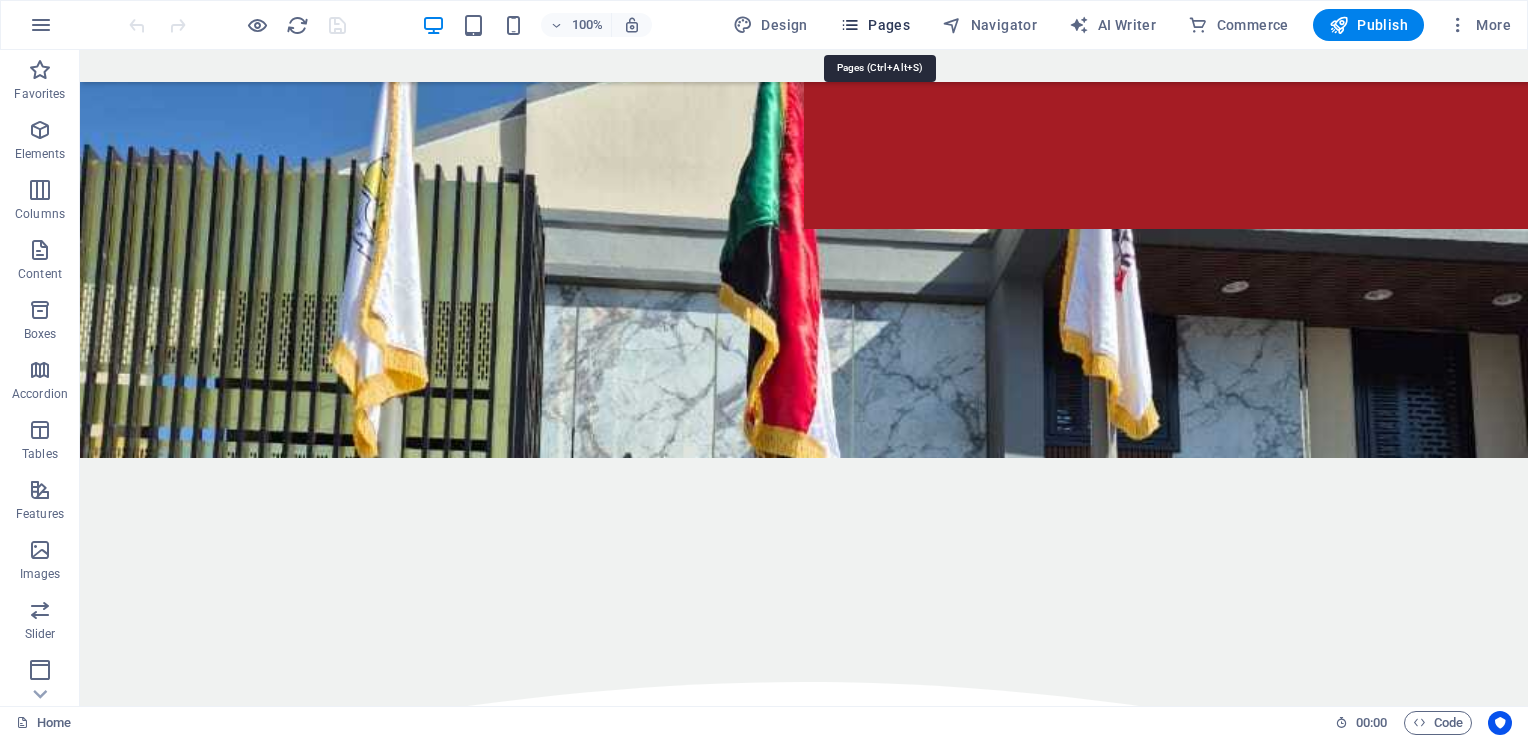 click at bounding box center [850, 25] 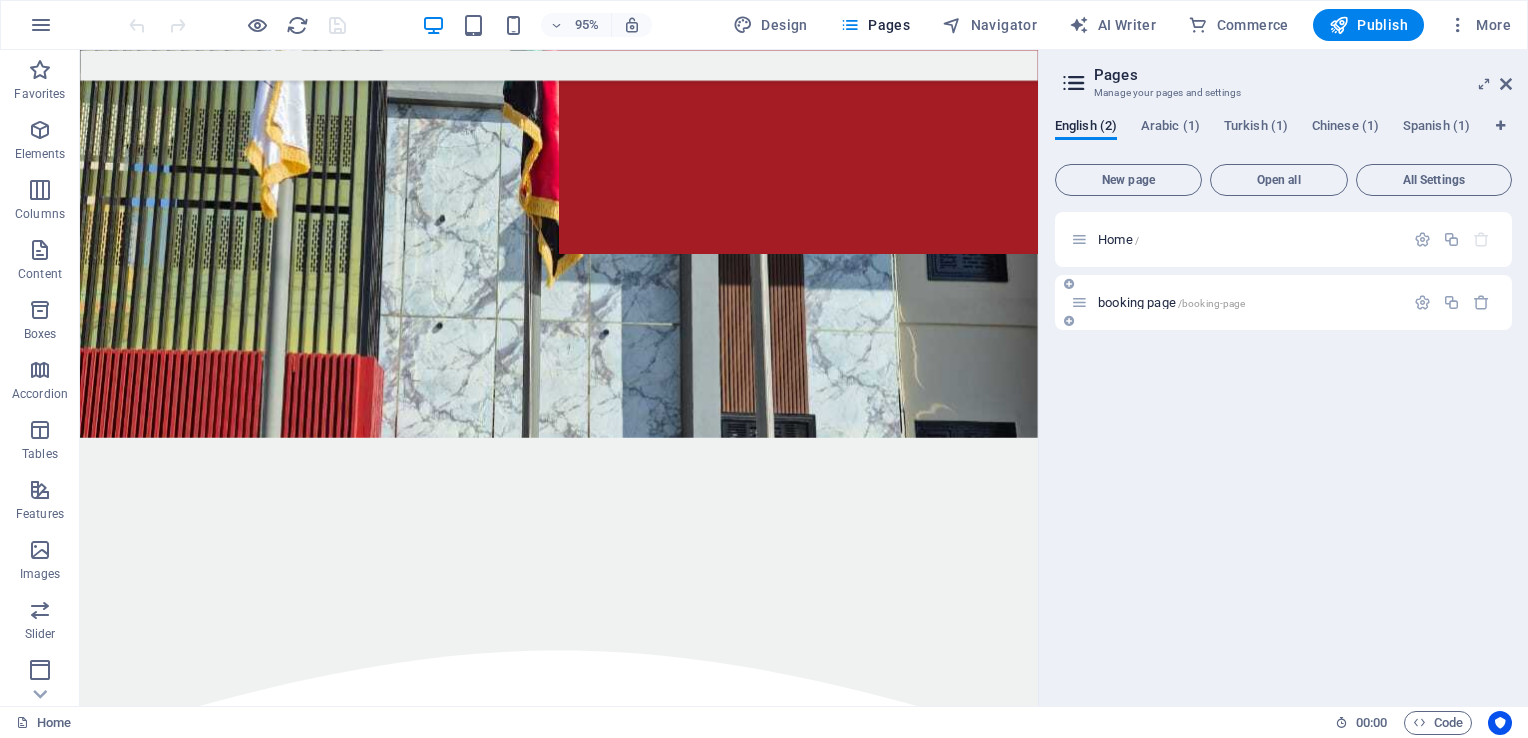 click on "booking page /booking-page" at bounding box center [1283, 302] 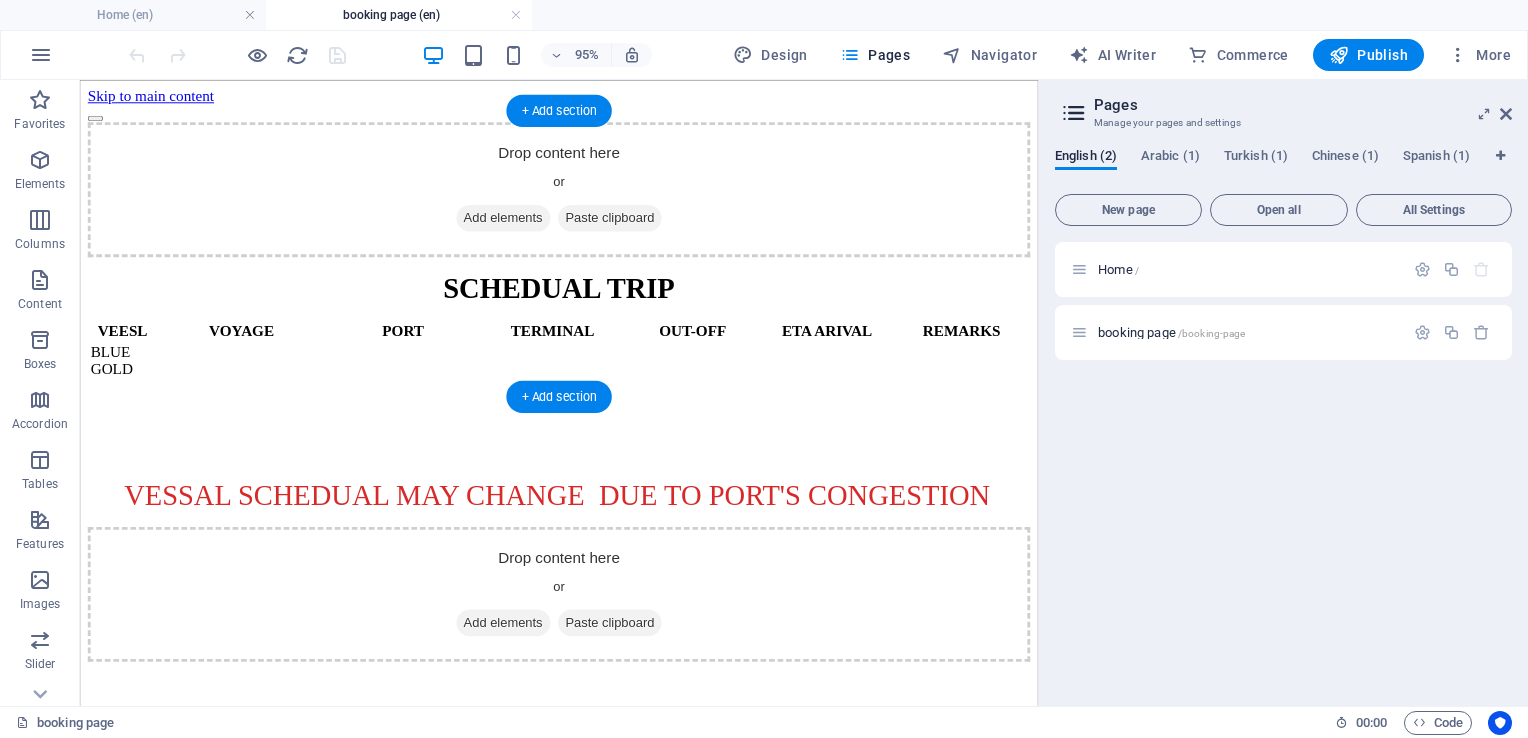 scroll, scrollTop: 0, scrollLeft: 0, axis: both 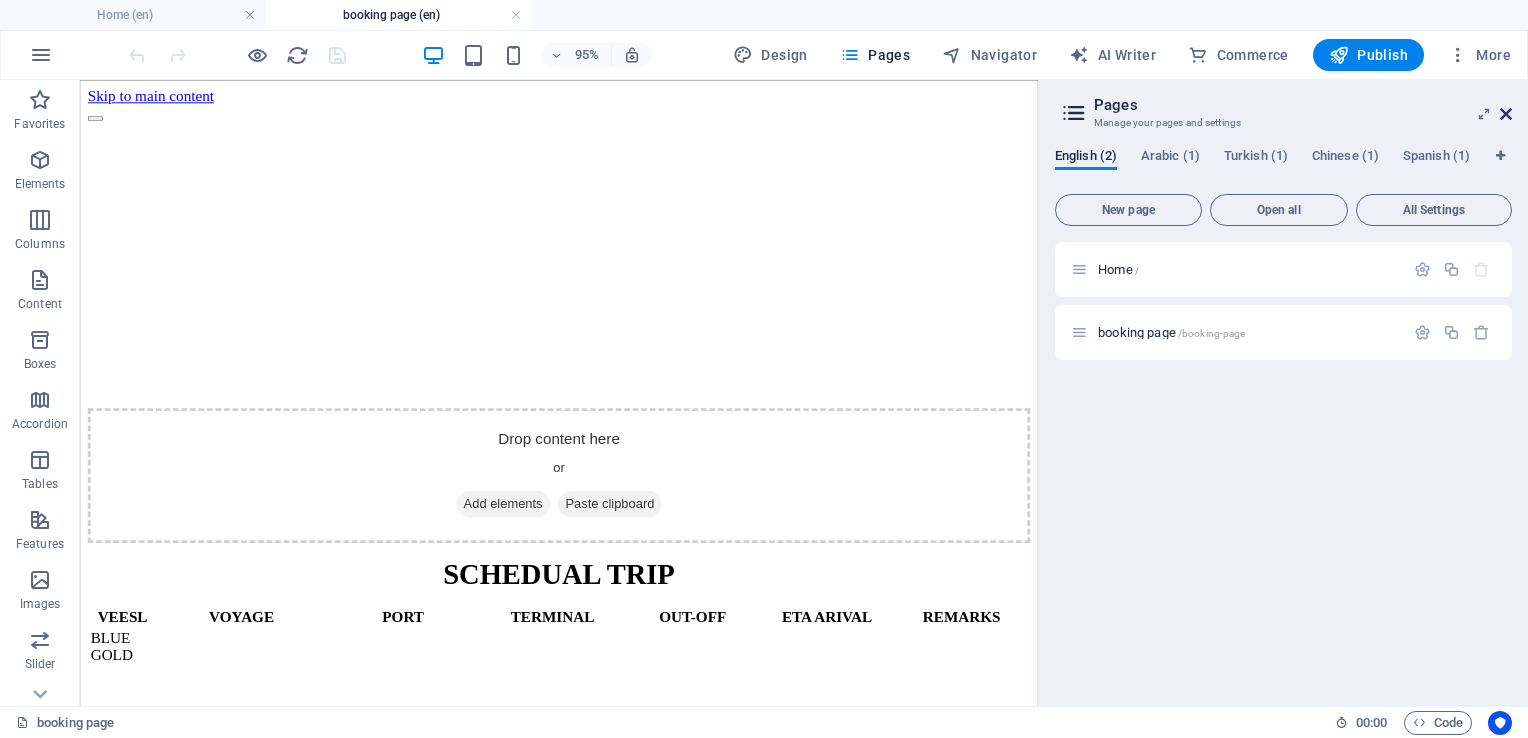 click at bounding box center [1506, 114] 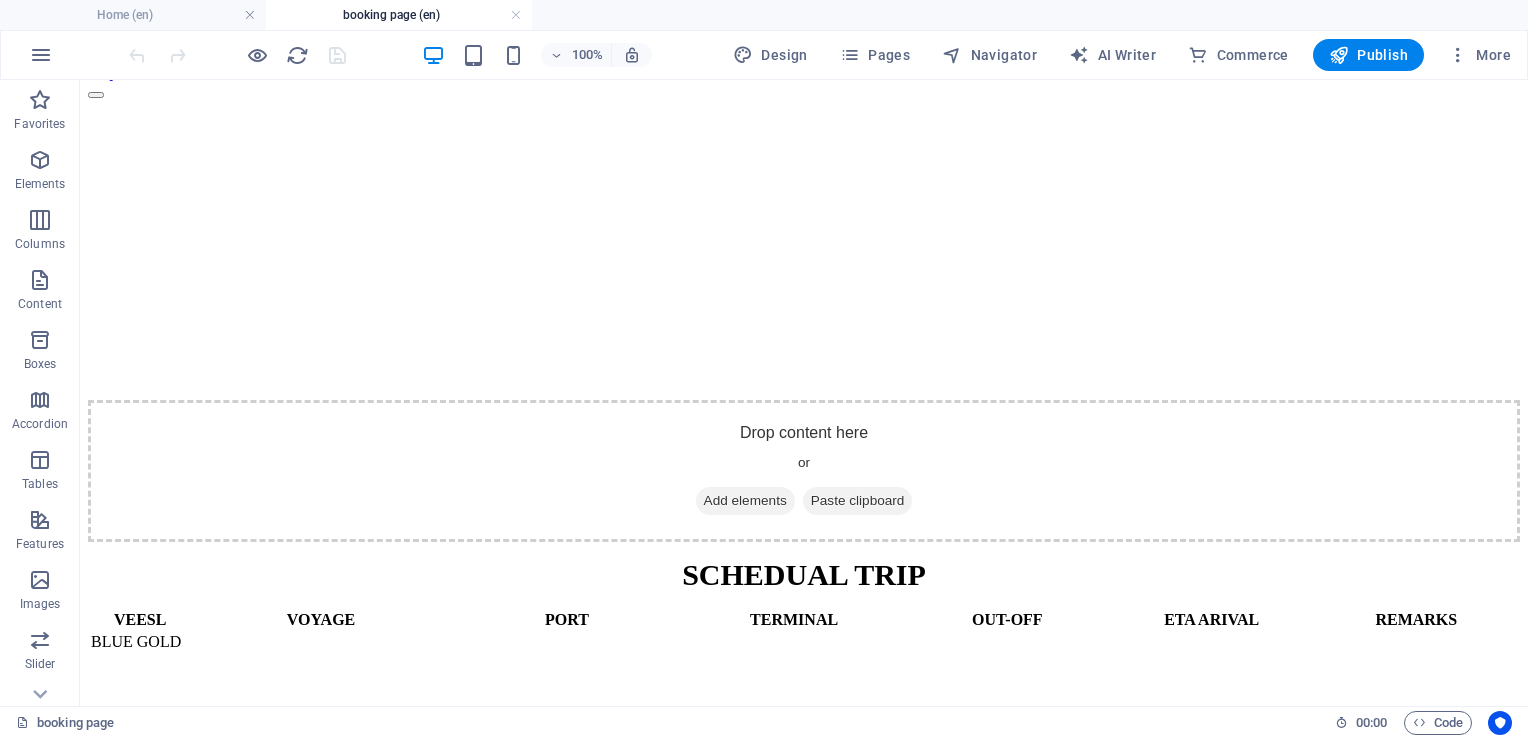 scroll, scrollTop: 22, scrollLeft: 0, axis: vertical 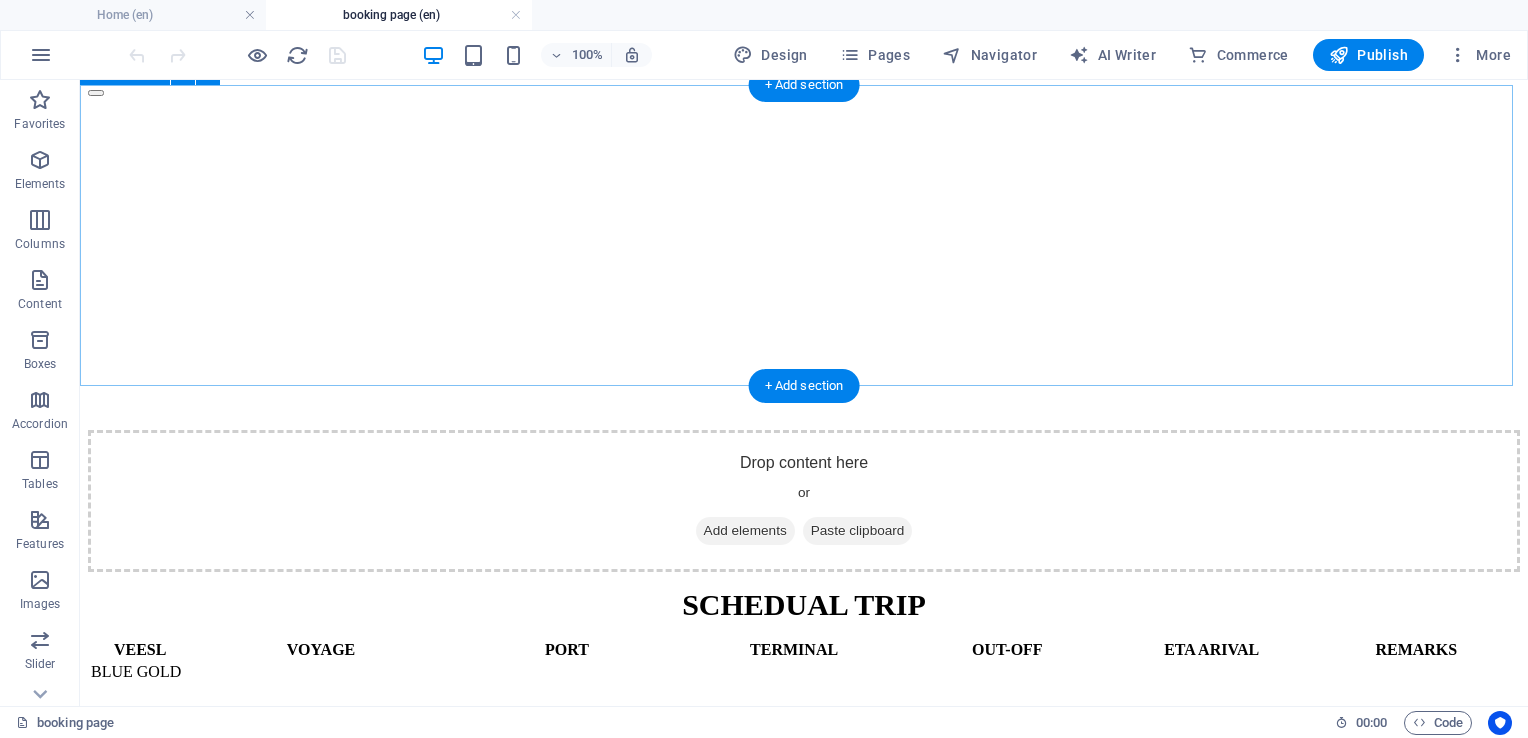 click on "Drop content here or  Add elements  Paste clipboard" at bounding box center [804, 501] 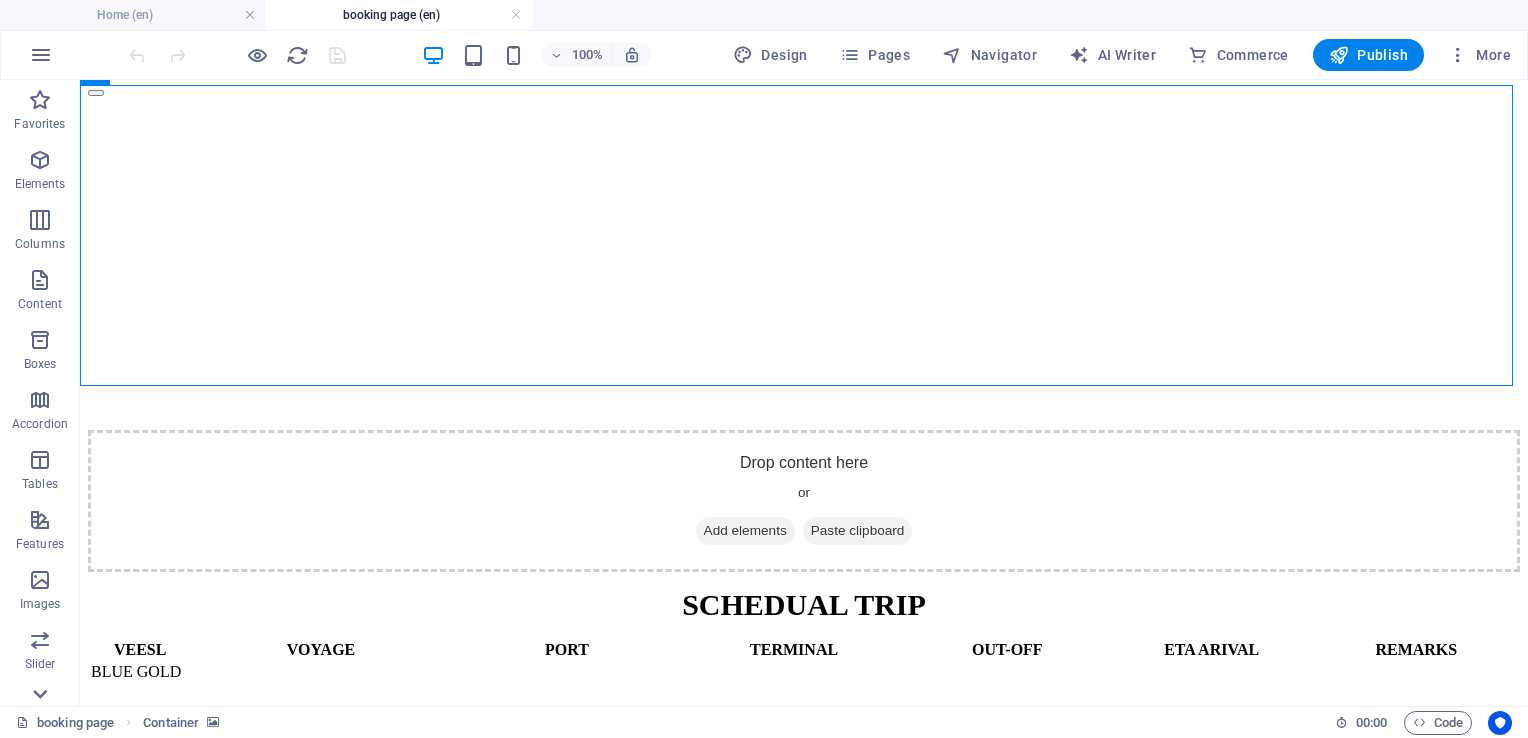 click 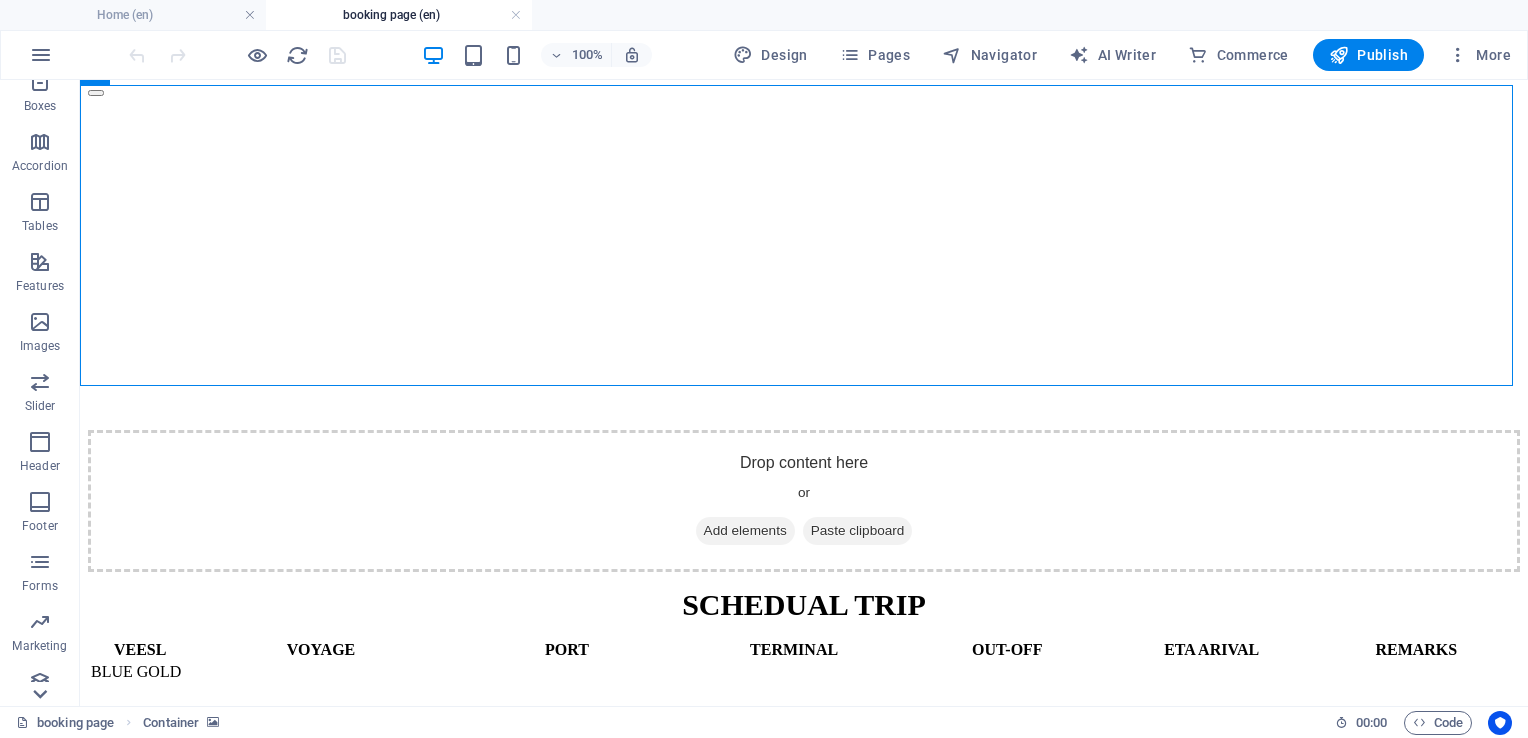 scroll, scrollTop: 333, scrollLeft: 0, axis: vertical 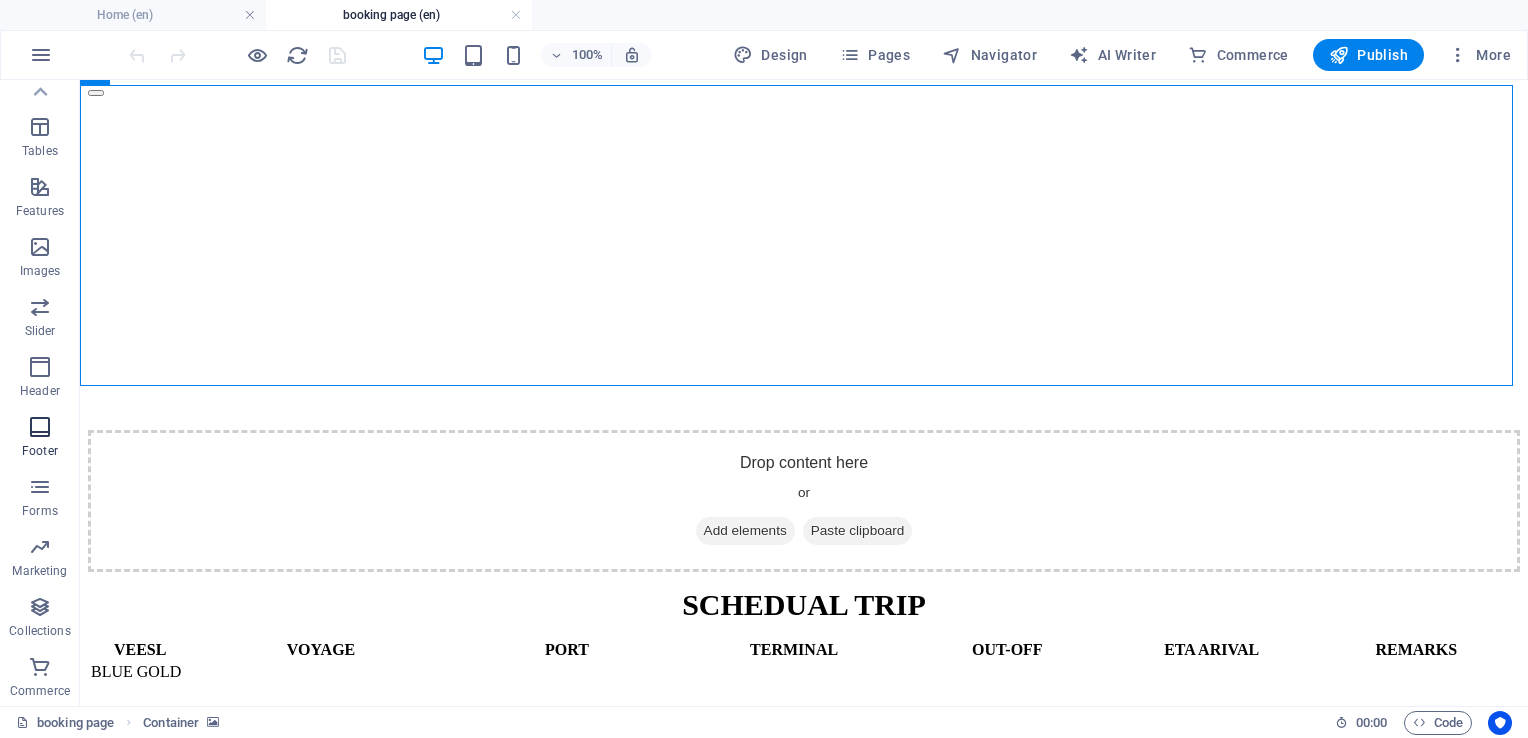 click on "Footer" at bounding box center [40, 439] 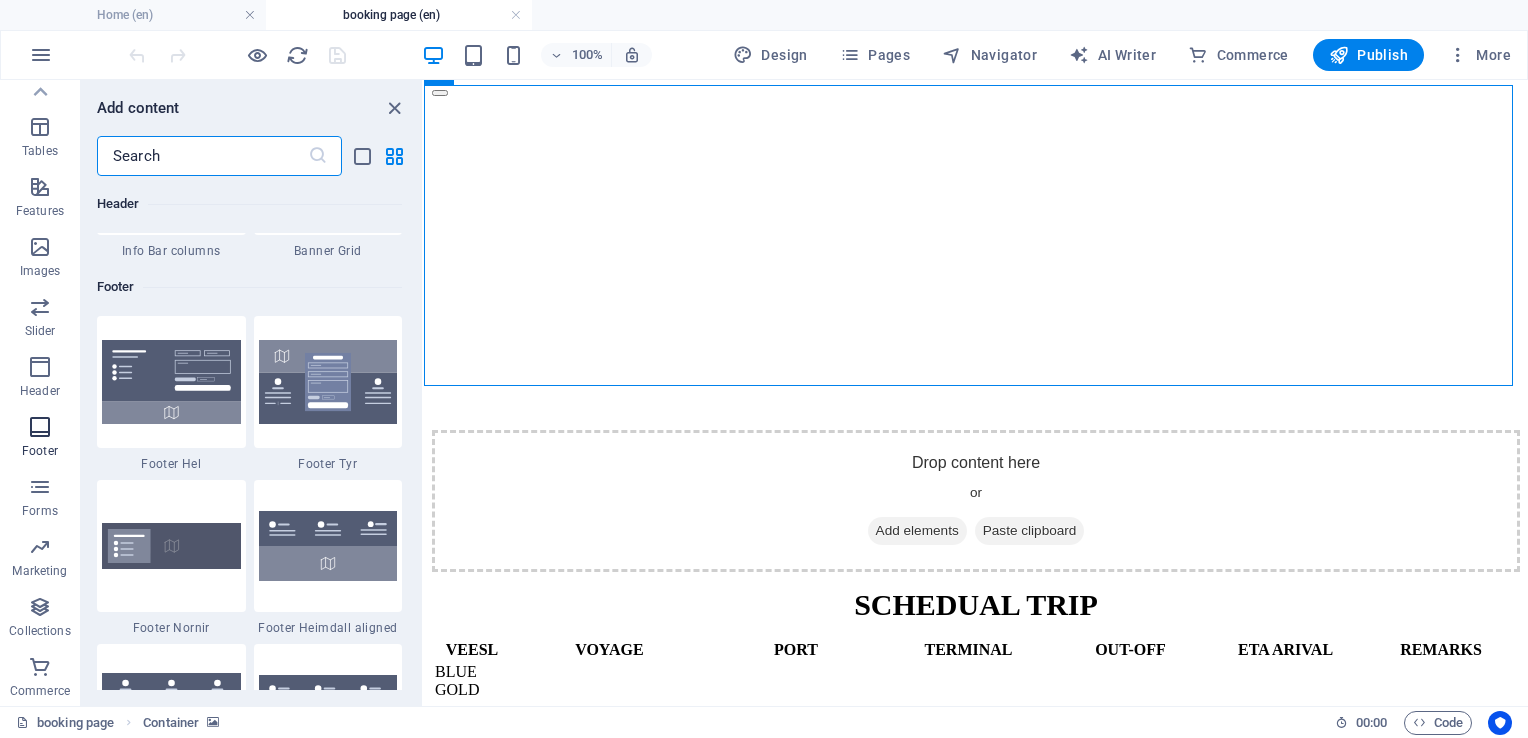 scroll, scrollTop: 13239, scrollLeft: 0, axis: vertical 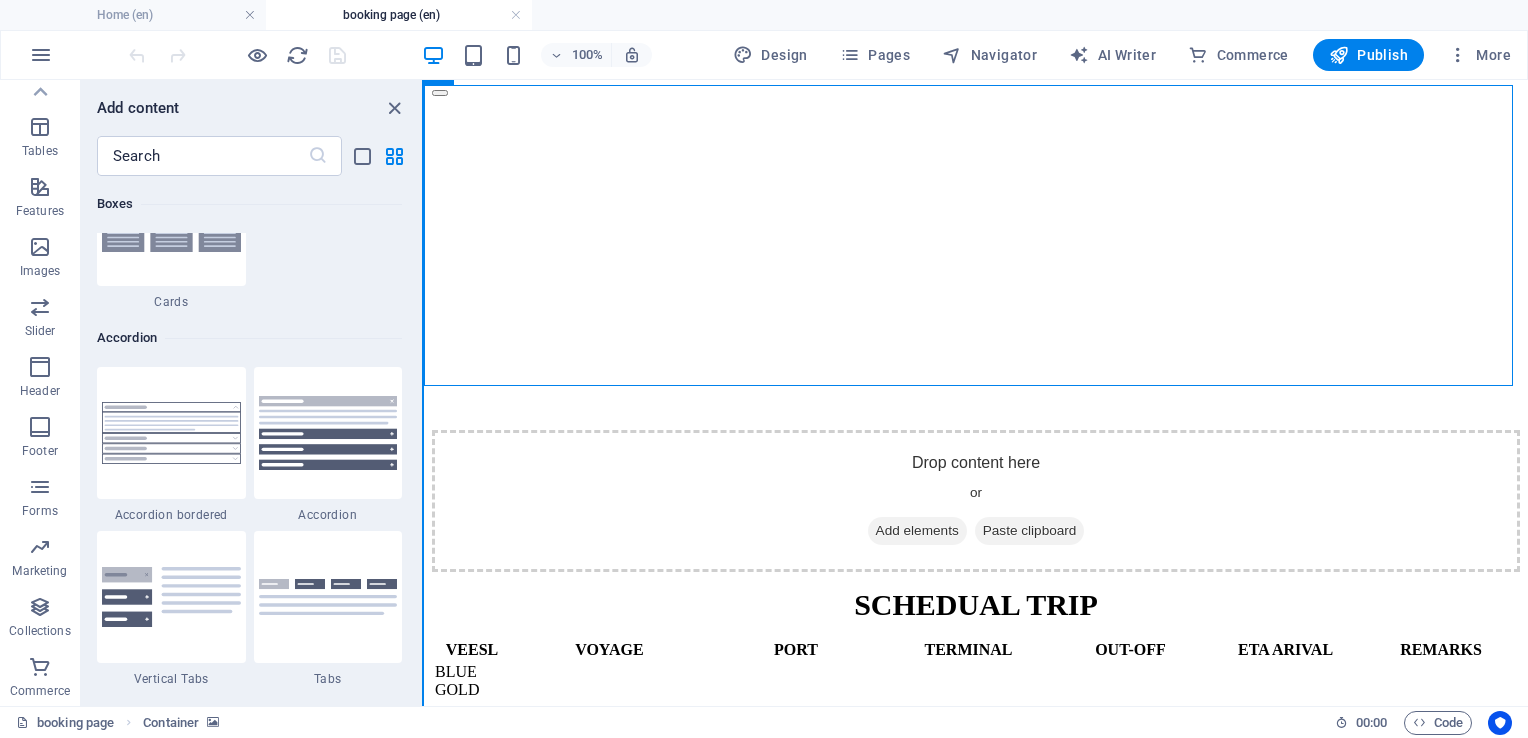 click on "Favorites Elements Columns Content Boxes Accordion Tables Features Images Slider Header Footer Forms Marketing Collections Commerce Add content ​ Favorites 1 Star Headline 1 Star Container Elements 1 Star Headline 1 Star Text 1 Star Image 1 Star Container 1 Star Spacer 1 Star Separator 1 Star HTML 1 Star Icon 1 Star Button 1 Star Logo 1 Star SVG 1 Star Image slider 1 Star Slider 1 Star Gallery 1 Star Menu 1 Star Map 1 Star Facebook 1 Star Video 1 Star YouTube 1 Star Vimeo 1 Star Document 1 Star Audio 1 Star Iframe 1 Star Privacy 1 Star Languages Columns 1 Star Container 1 Star 2 columns 1 Star 3 columns 1 Star 4 columns 1 Star 5 columns 1 Star 6 columns 1 Star 40-60 1 Star 20-80 1 Star 80-20 1 Star 30-70 1 Star 70-30 1 Star Unequal Columns 1 Star 25-25-50 1 Star 25-50-25 1 Star 50-25-25 1 Star 20-60-20 1 Star 50-16-16-16 1 Star 16-16-16-50 1 Star Grid 2-1 1 Star Grid 1-2 1 Star Grid 3-1 1 Star Grid 1-3 1 Star Grid 4-1 1 Star Grid 1-4 1 Star Grid 1-2-1 1 Star Grid 1-1-2 1 Star Grid 2h-2v 1 Star Grid 2v-2h" at bounding box center [212, 393] 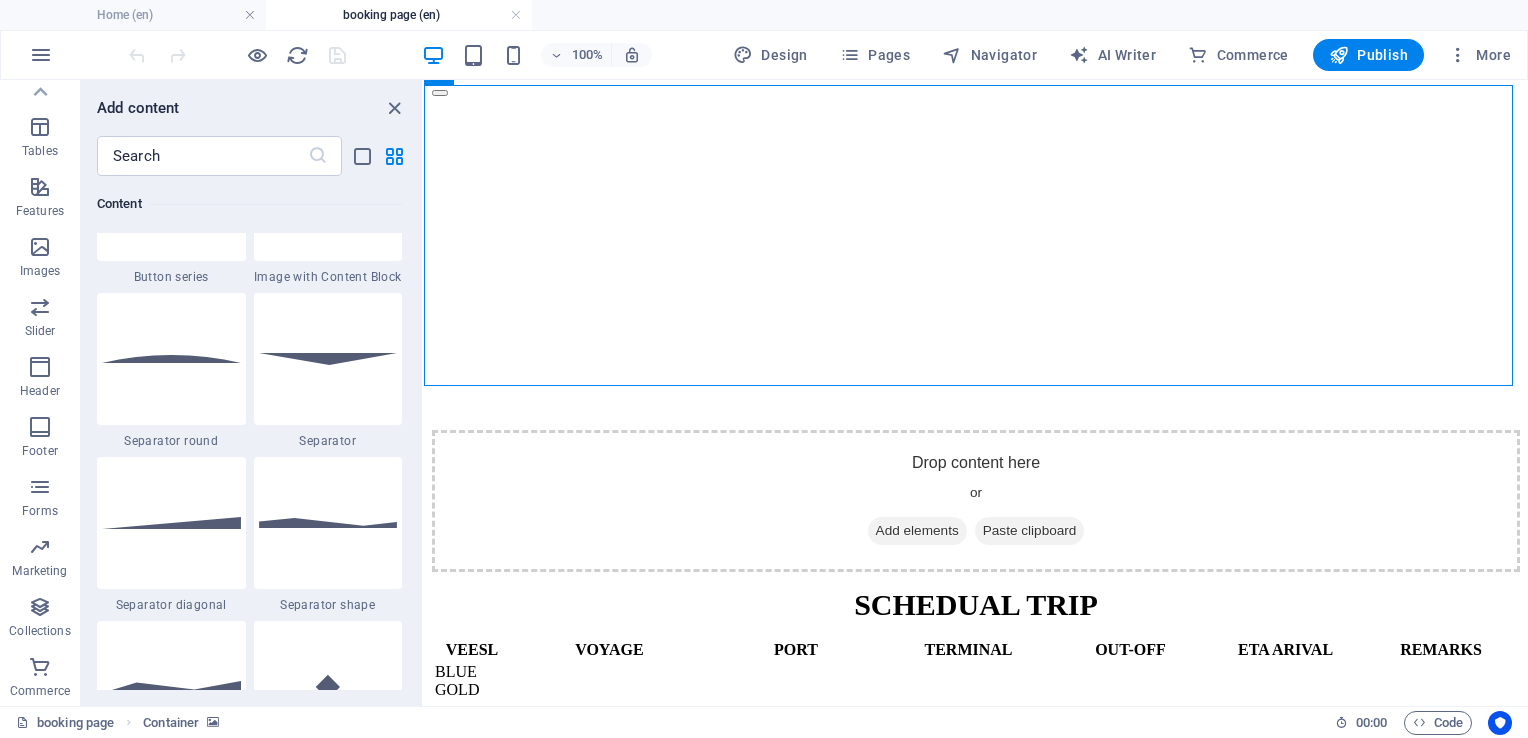 scroll, scrollTop: 4720, scrollLeft: 0, axis: vertical 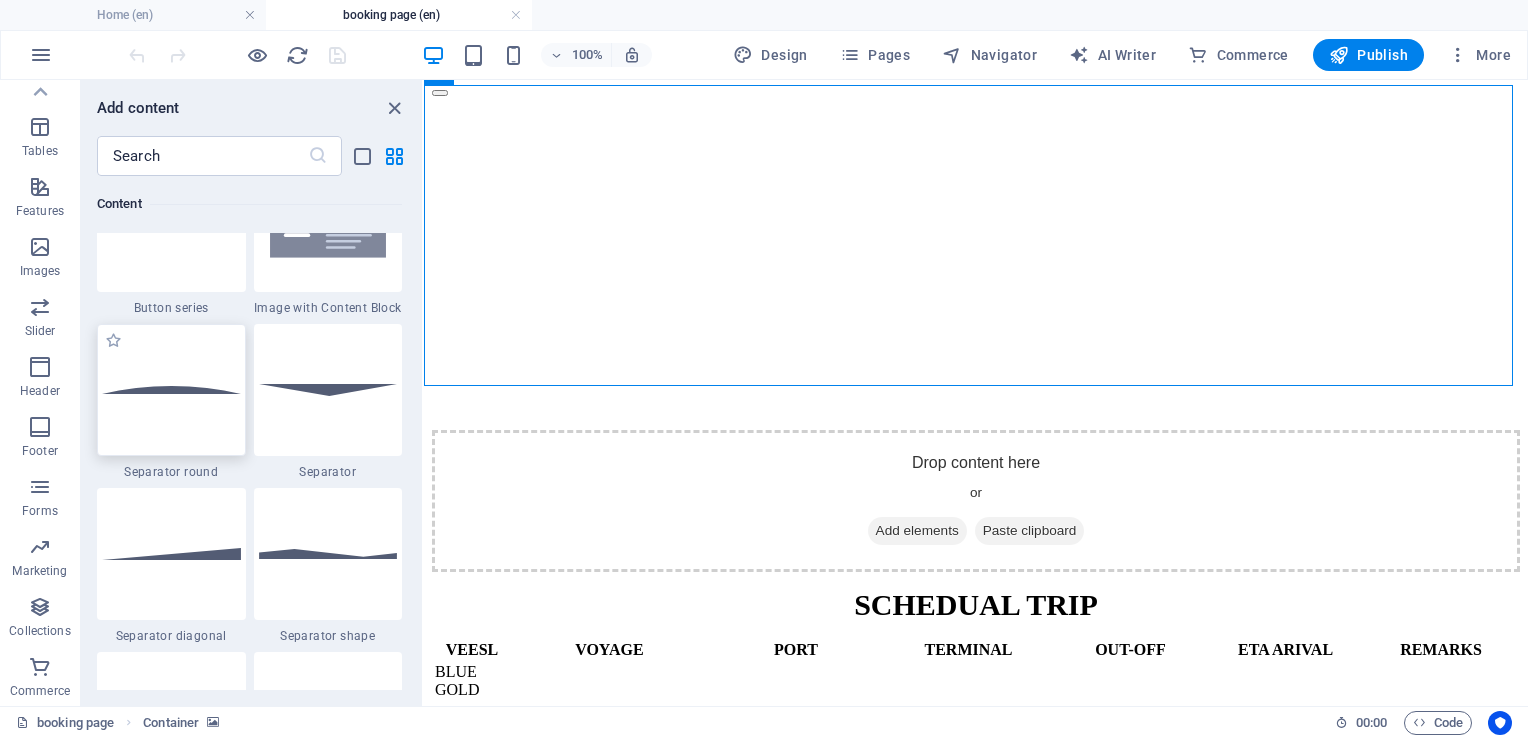 click at bounding box center [171, 390] 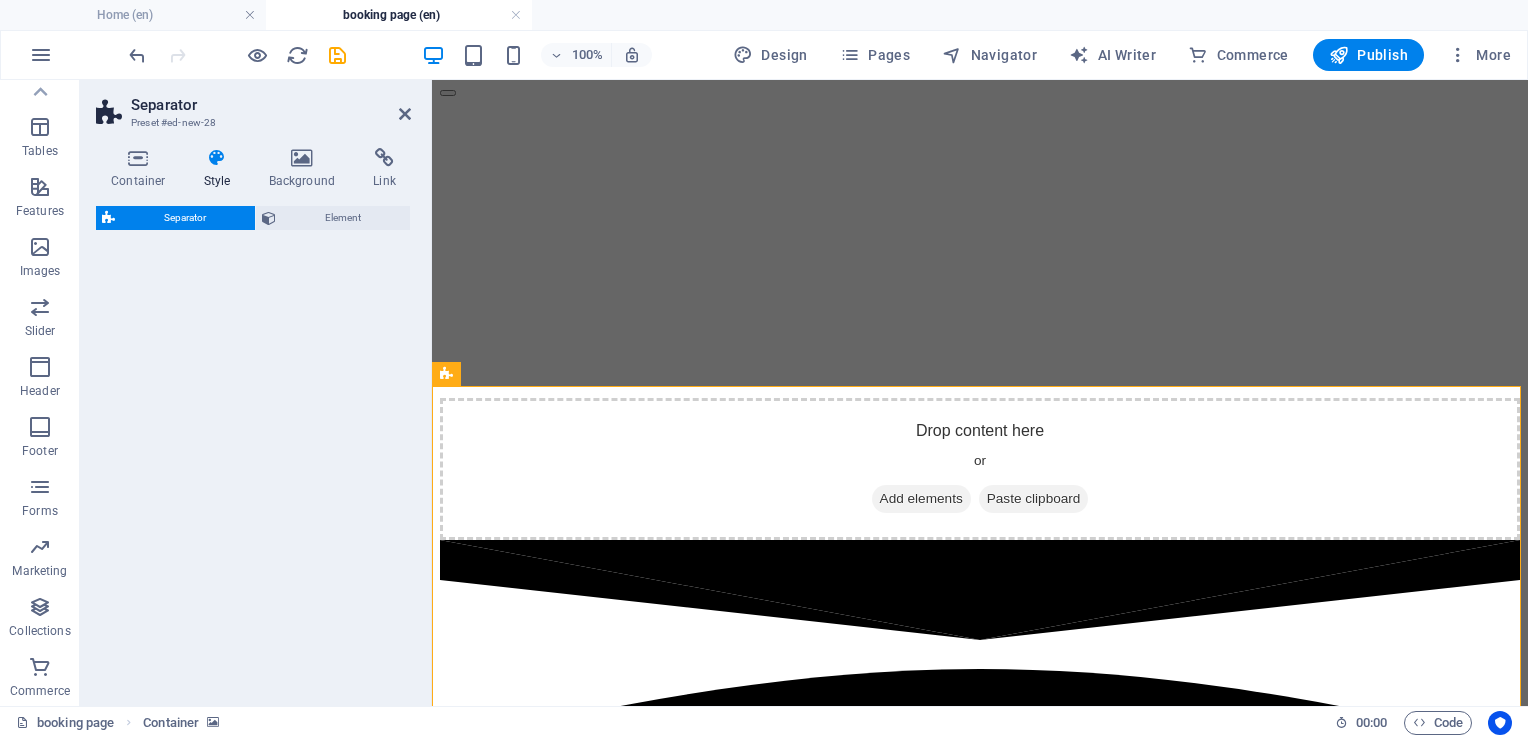 select on "circle" 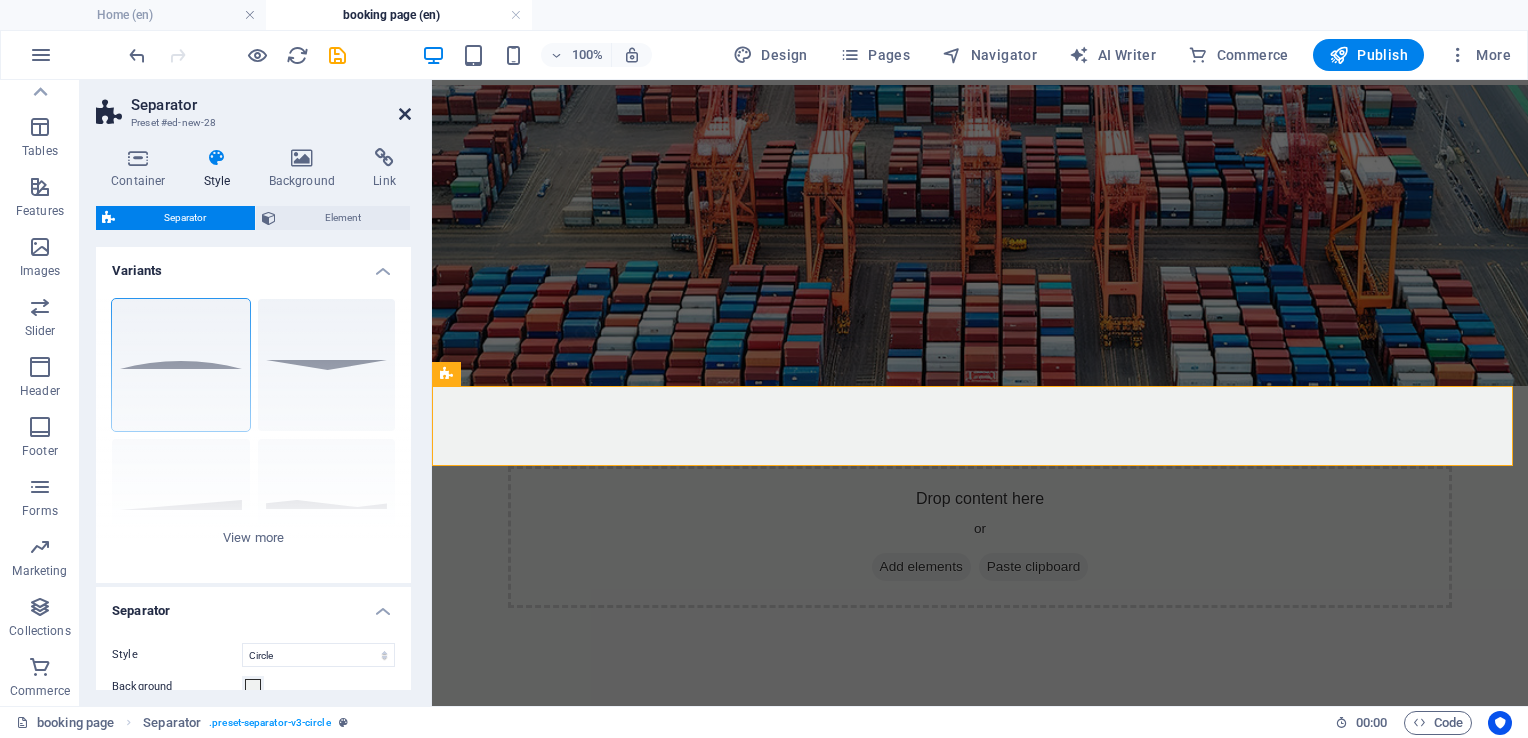 click at bounding box center (405, 114) 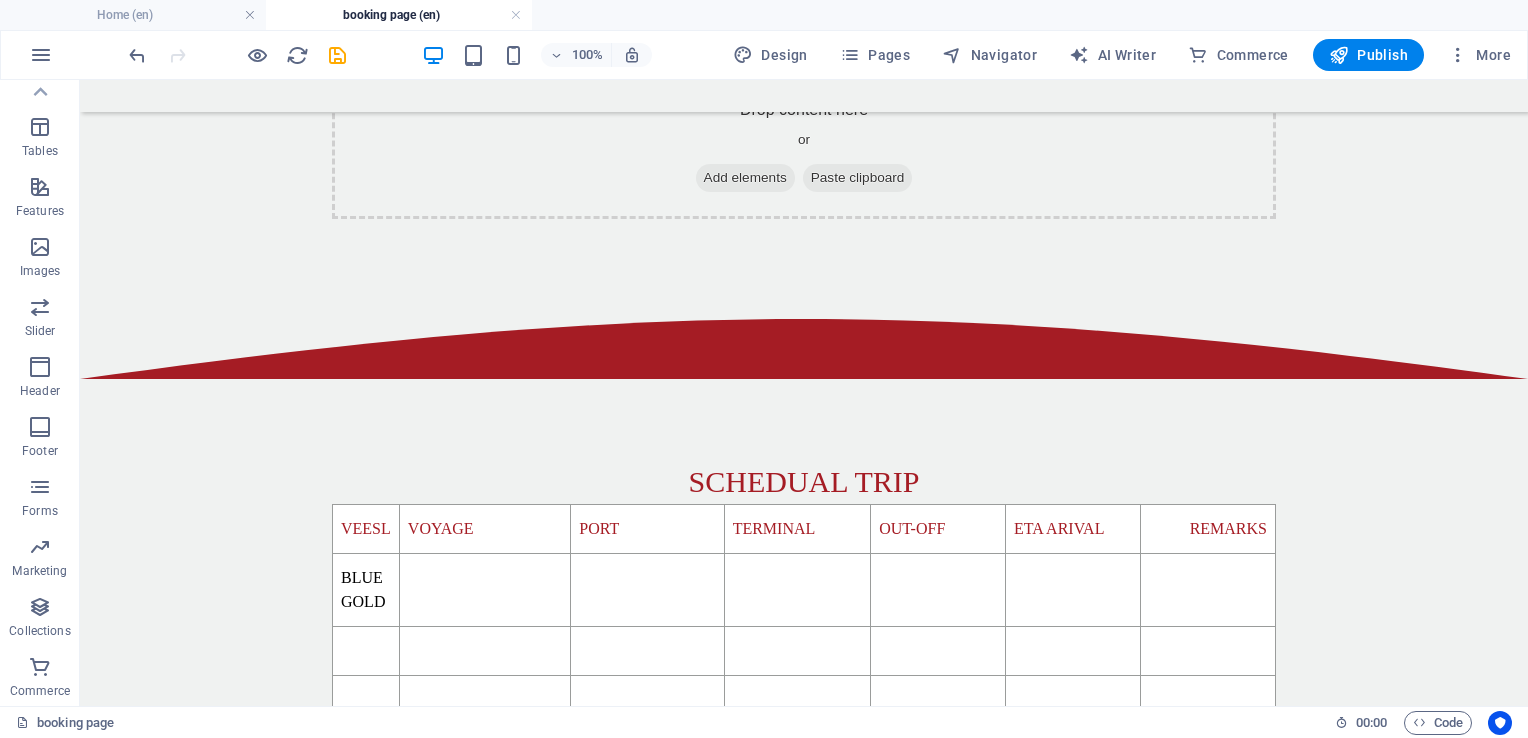 scroll, scrollTop: 655, scrollLeft: 0, axis: vertical 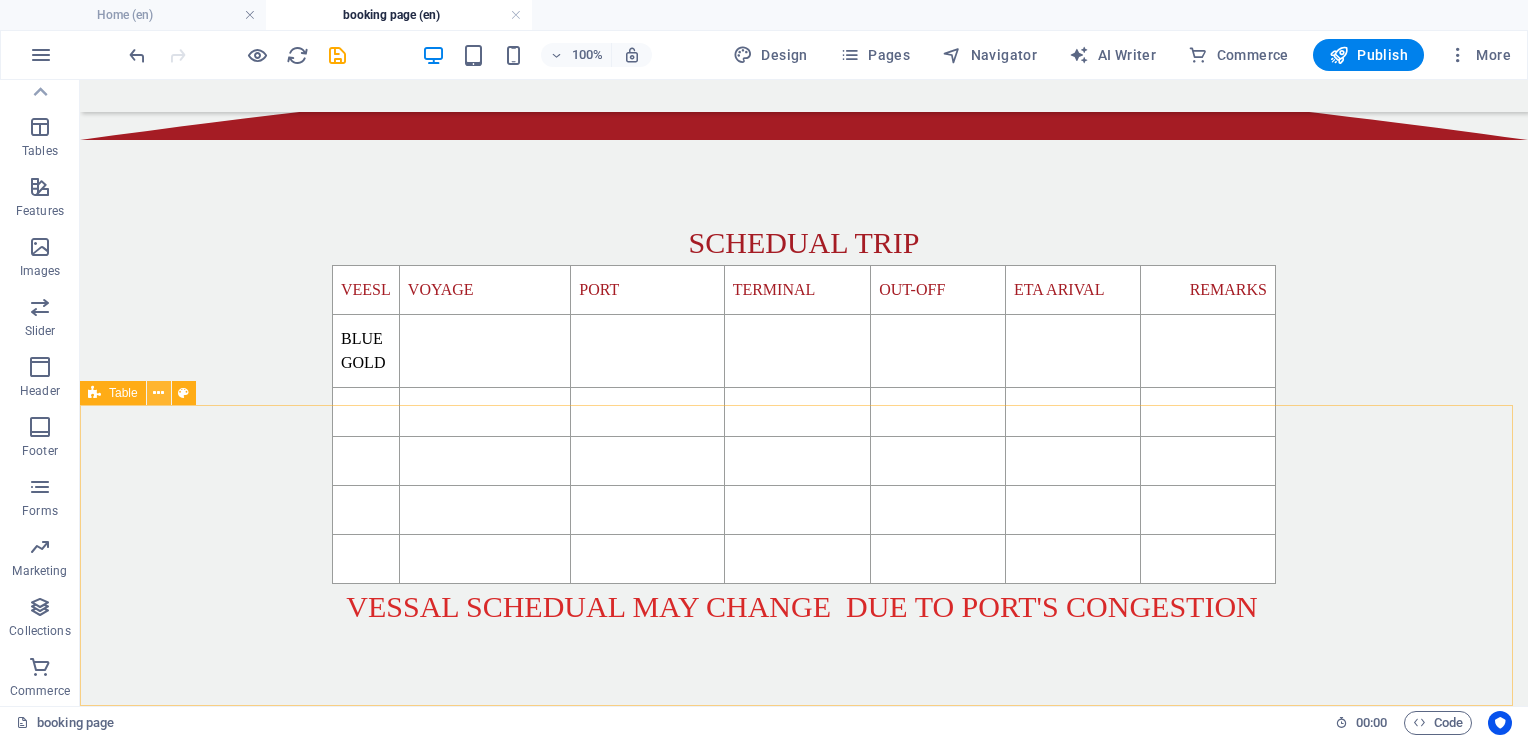 click at bounding box center (158, 393) 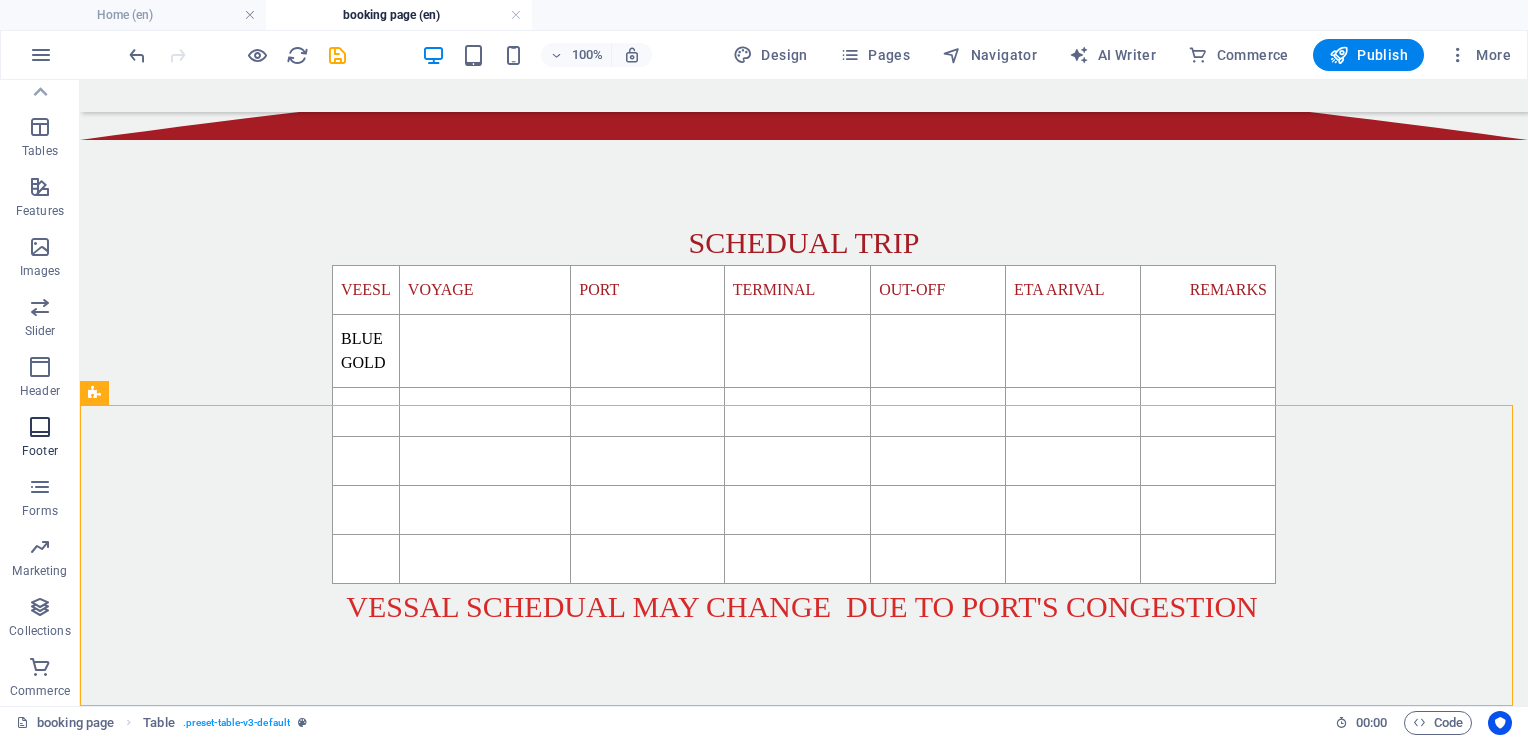 click on "Footer" at bounding box center (40, 439) 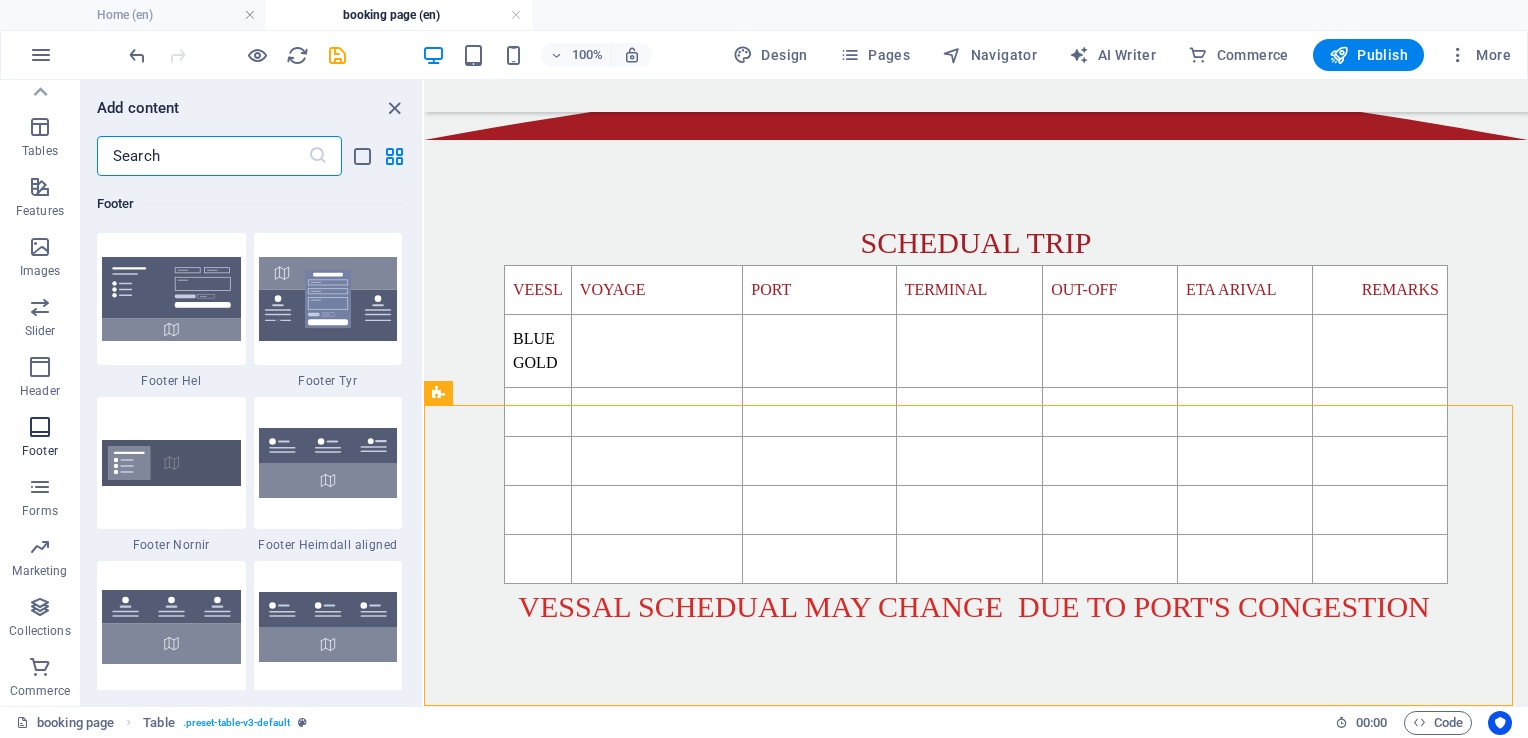 scroll, scrollTop: 13239, scrollLeft: 0, axis: vertical 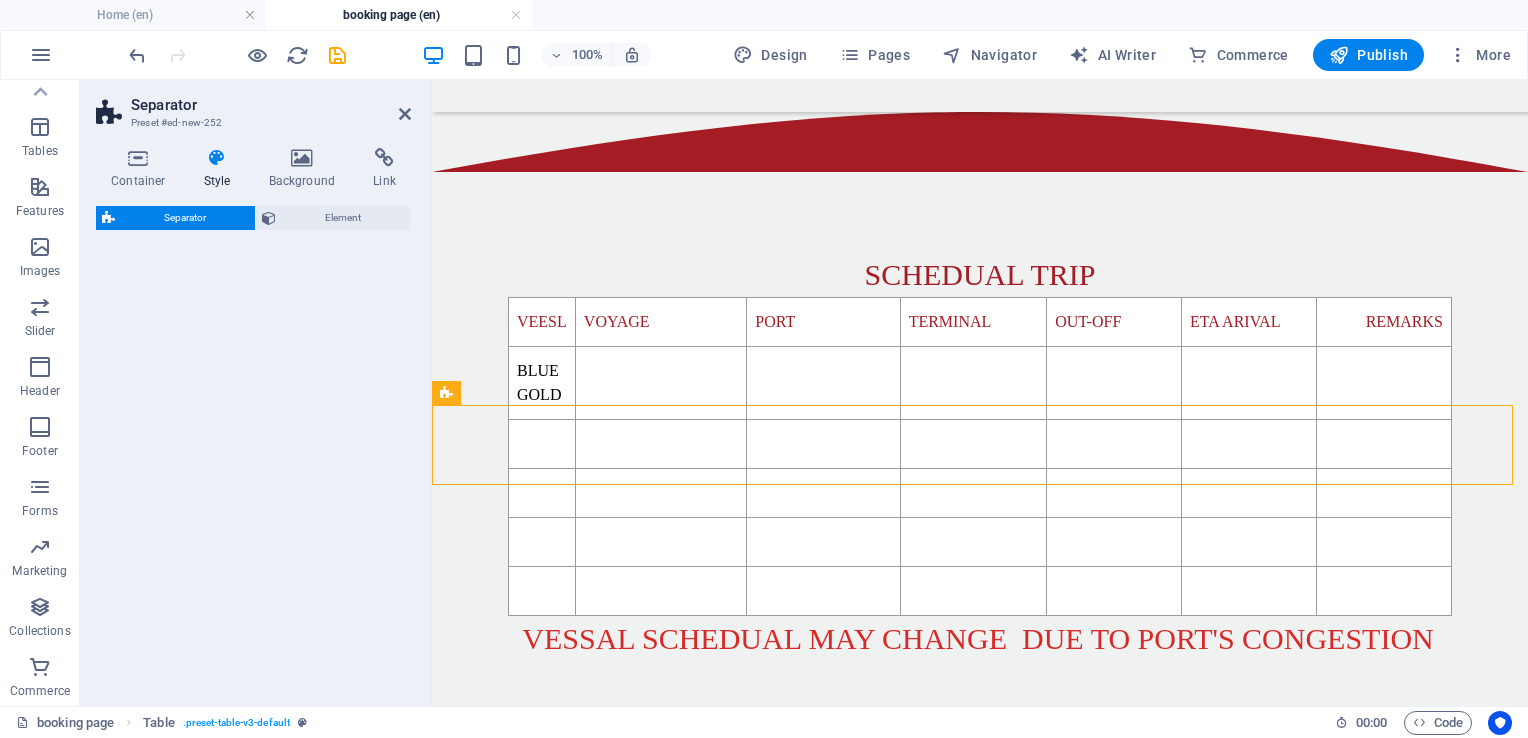 select on "circle" 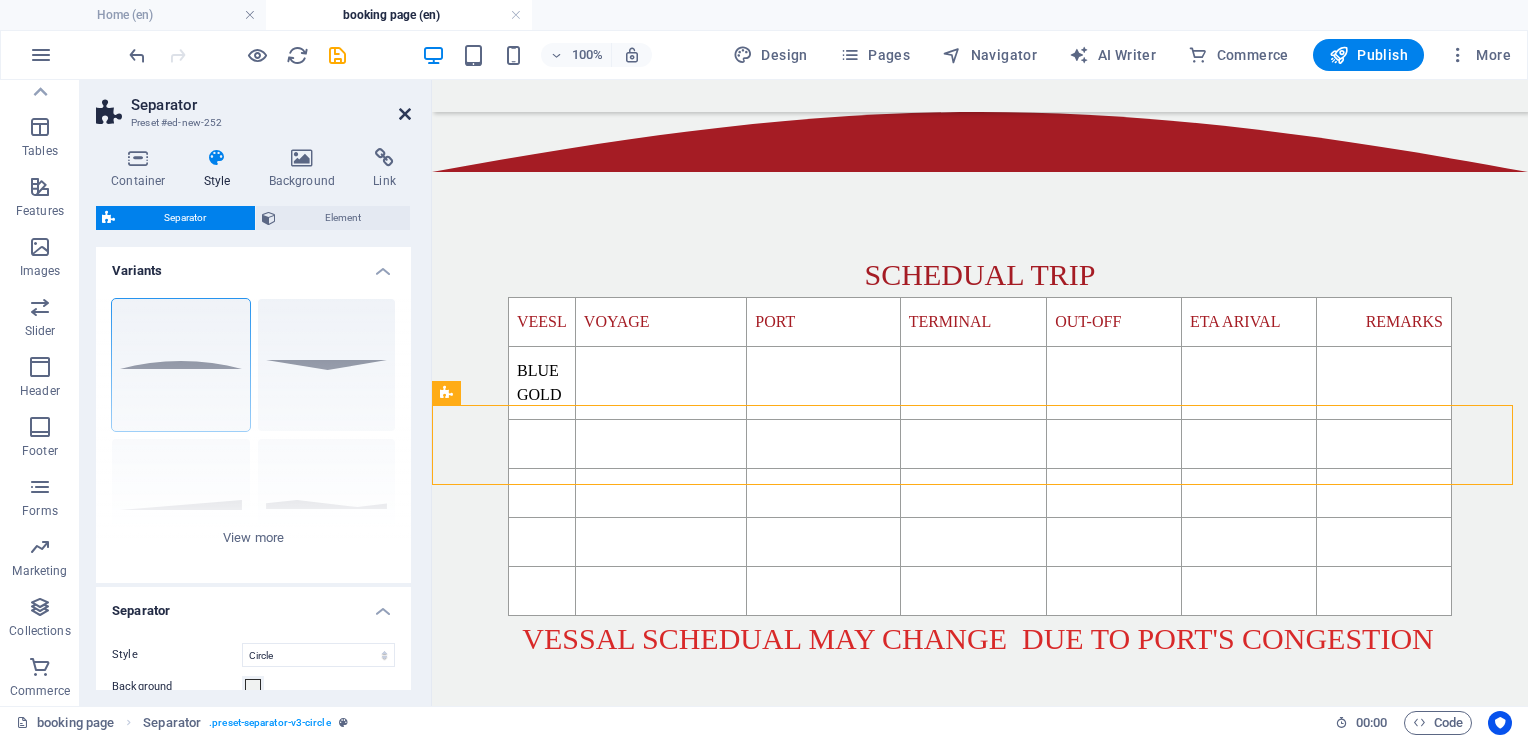 click at bounding box center [405, 114] 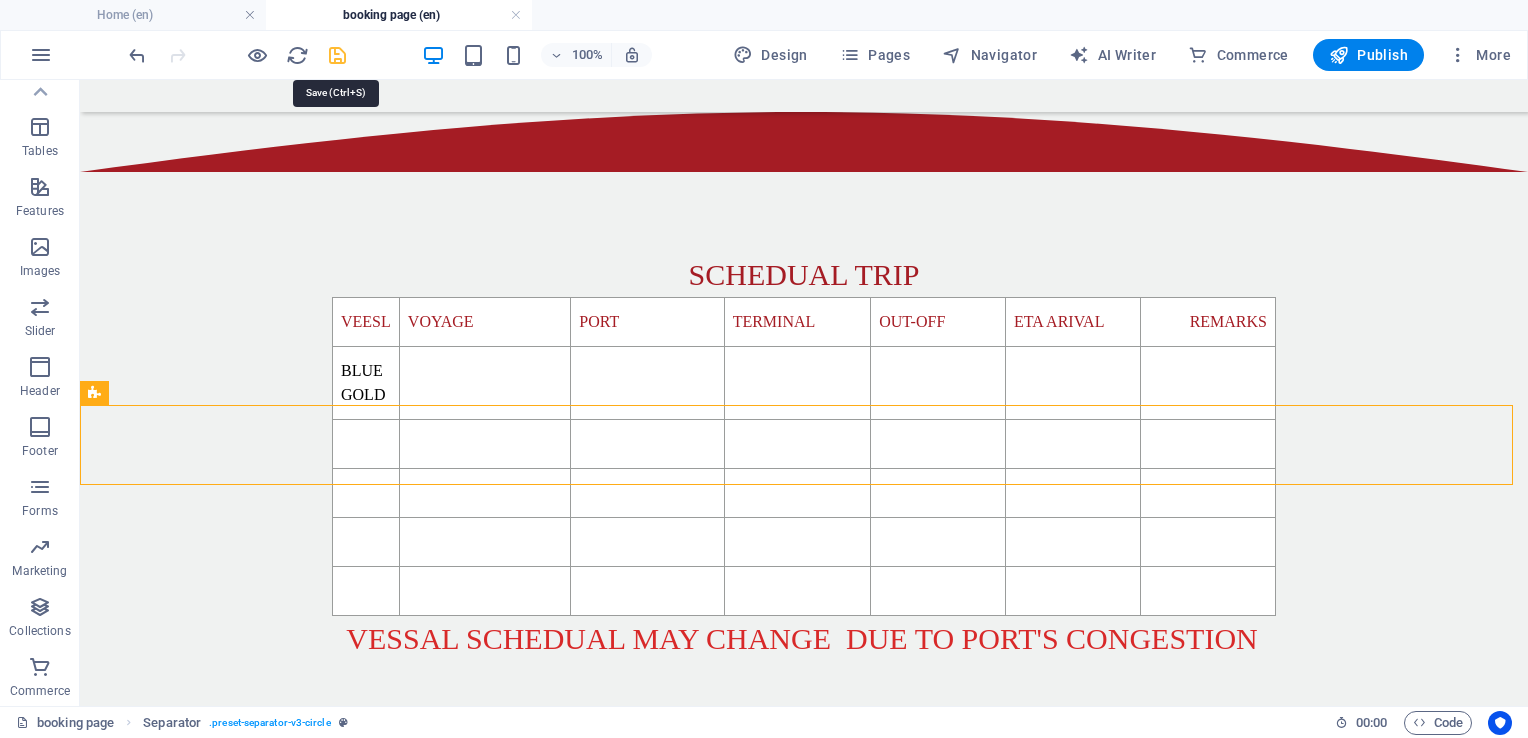 click at bounding box center [337, 55] 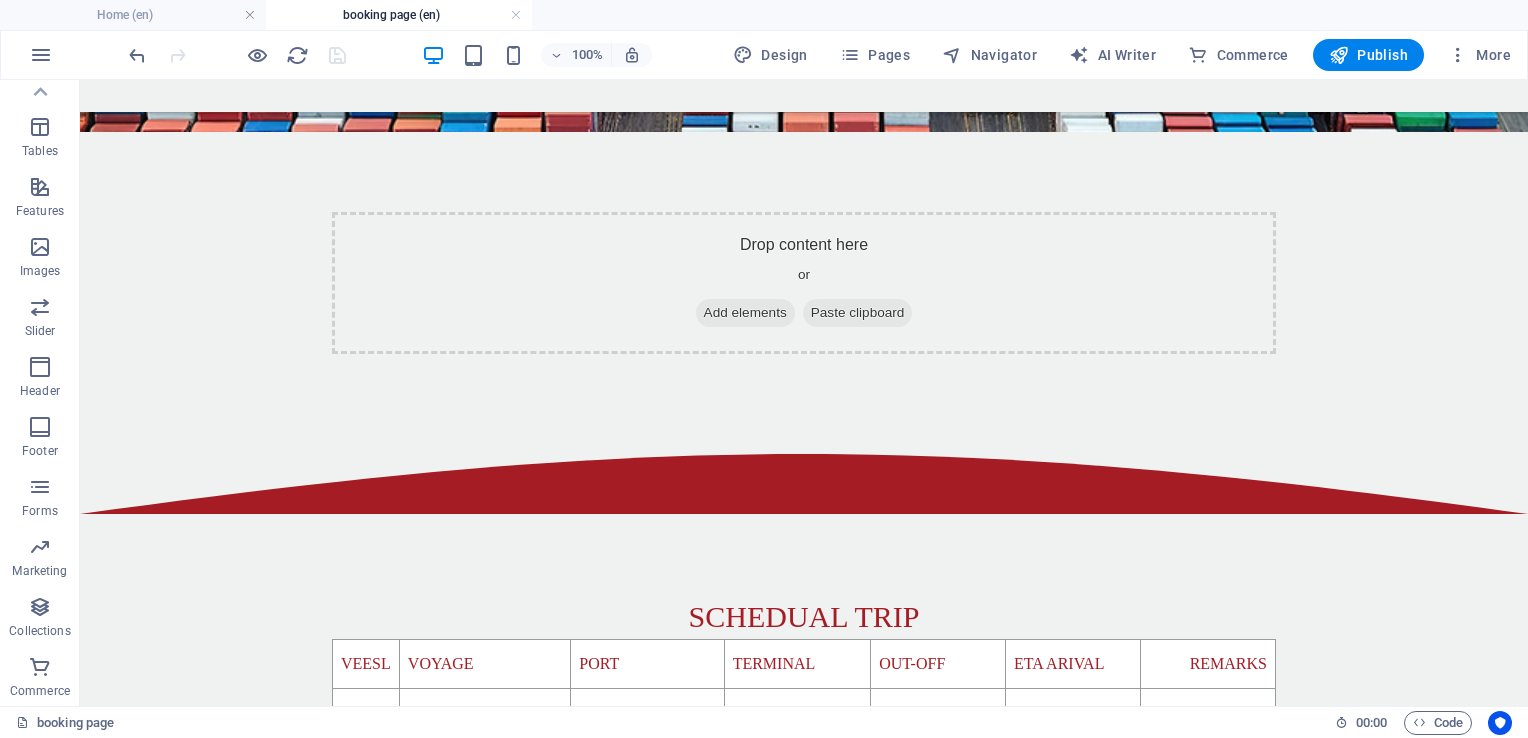 scroll, scrollTop: 304, scrollLeft: 0, axis: vertical 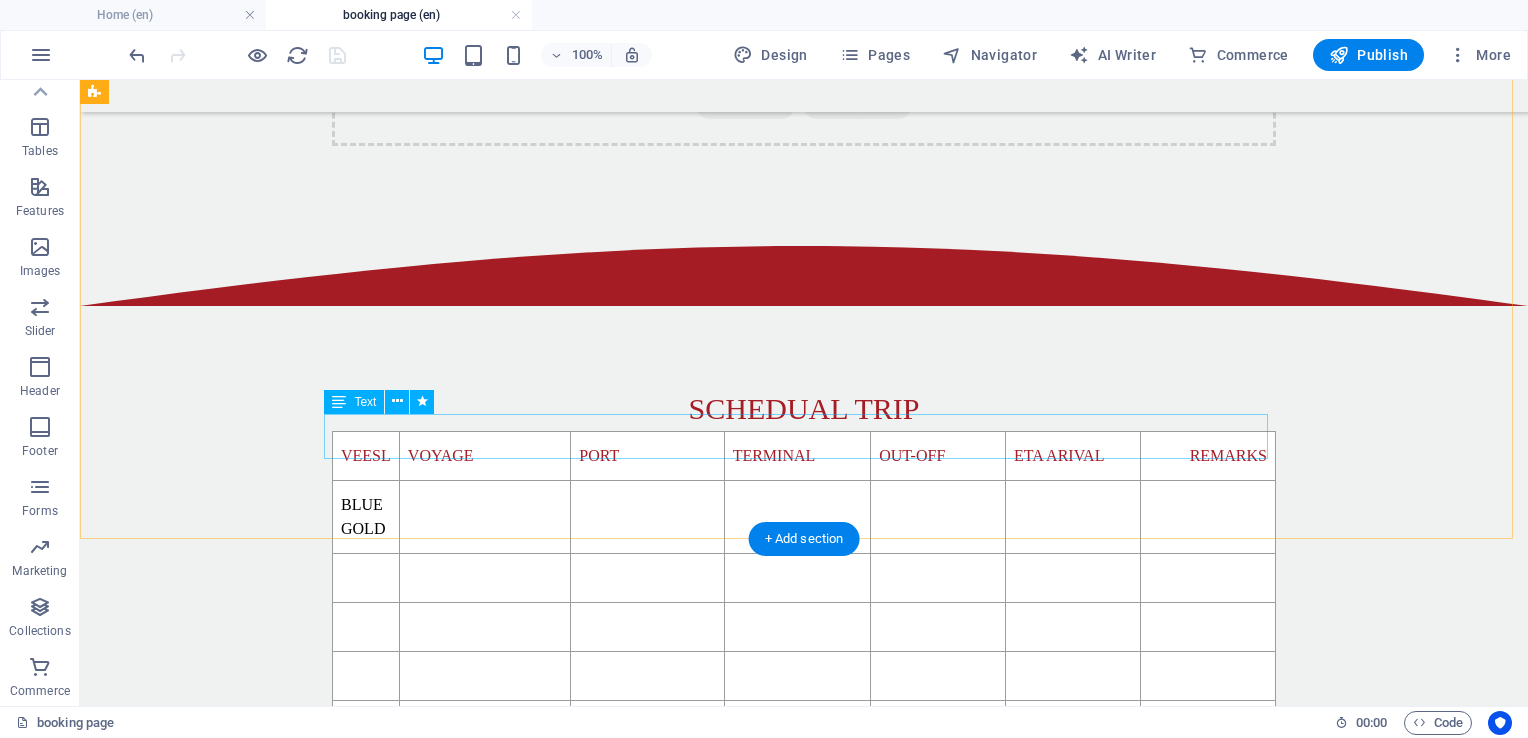 click on "VESSAL SCHEDUAL MAY CHANGE  DUE TO PORT'S CONGESTION" at bounding box center (804, 772) 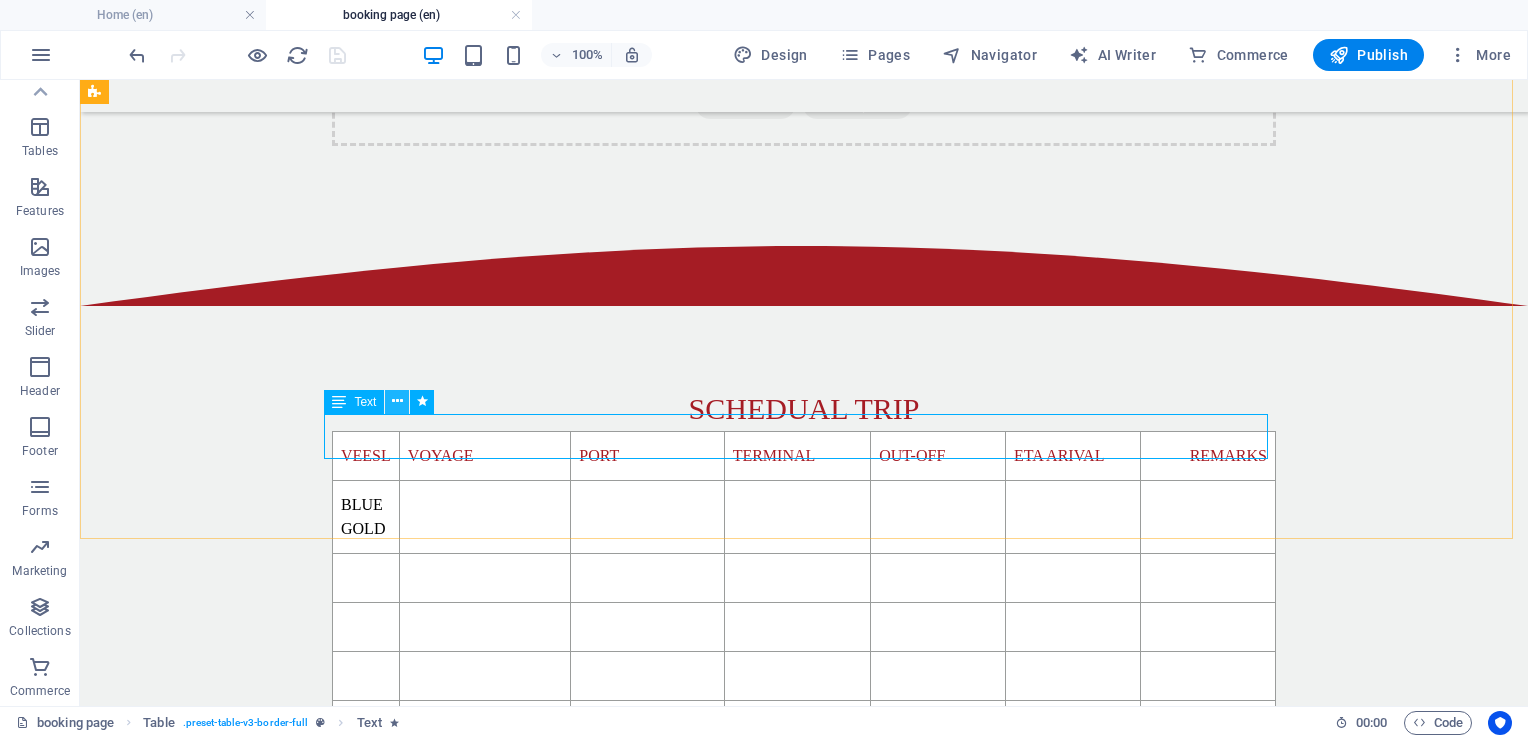 click at bounding box center (397, 401) 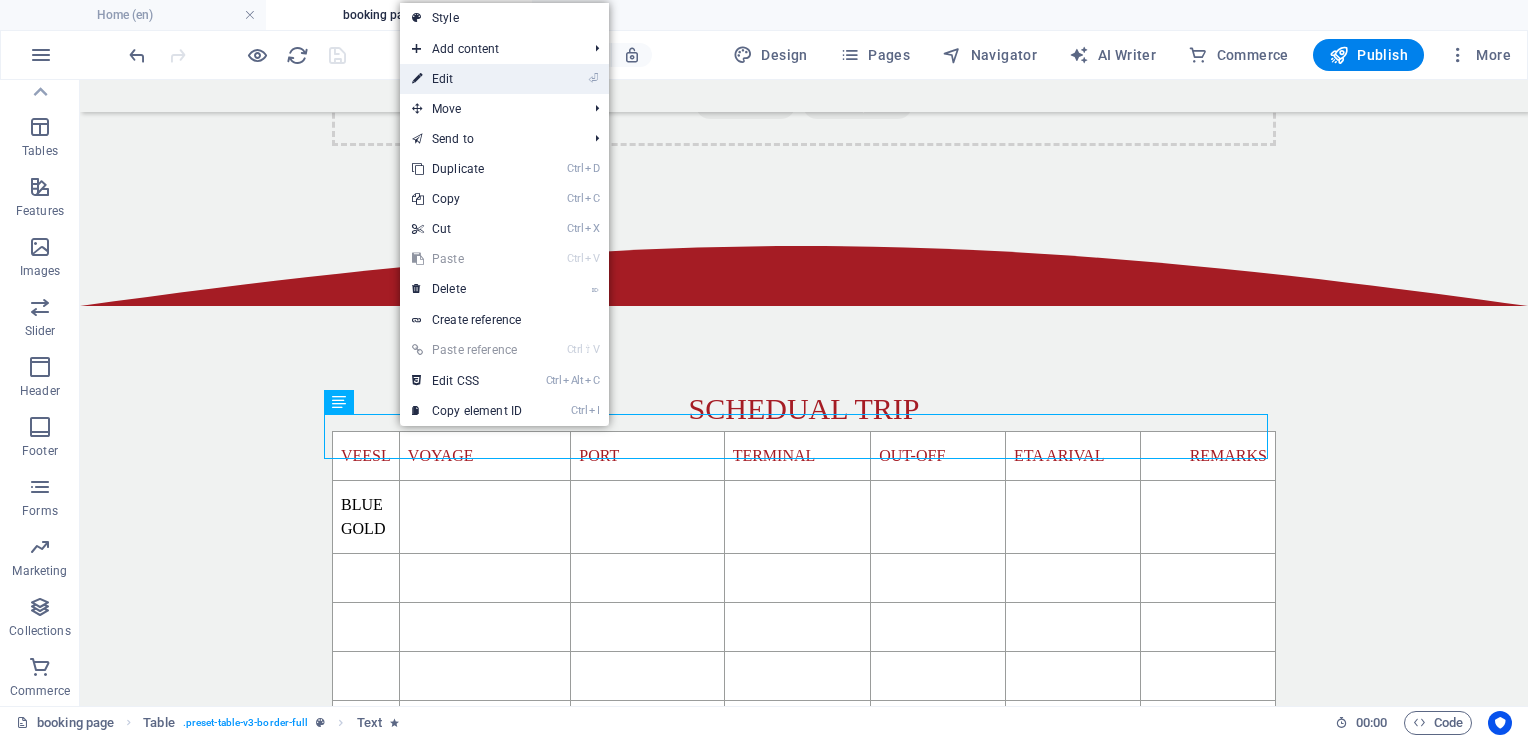 click on "⏎  Edit" at bounding box center [467, 79] 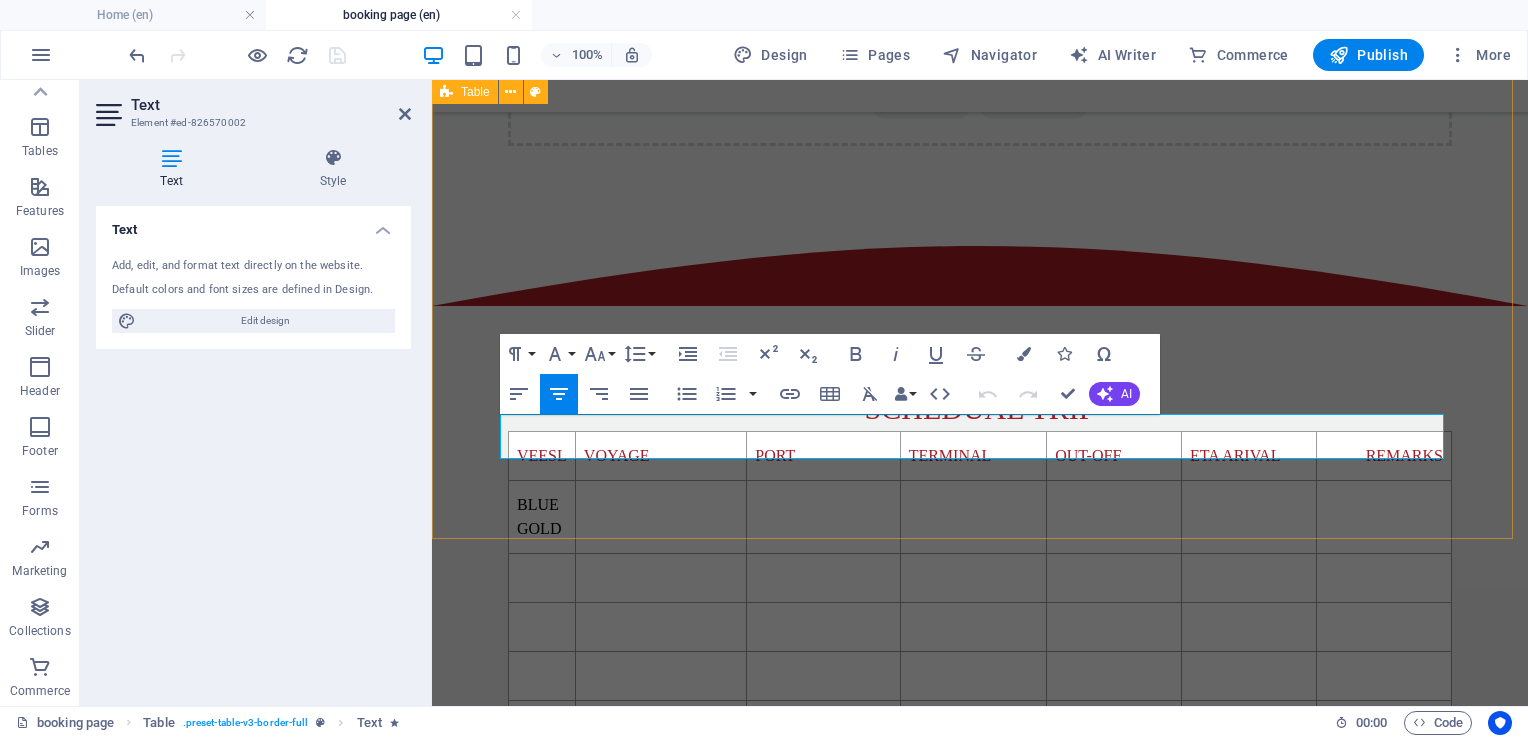 drag, startPoint x: 514, startPoint y: 443, endPoint x: 1449, endPoint y: 410, distance: 935.58215 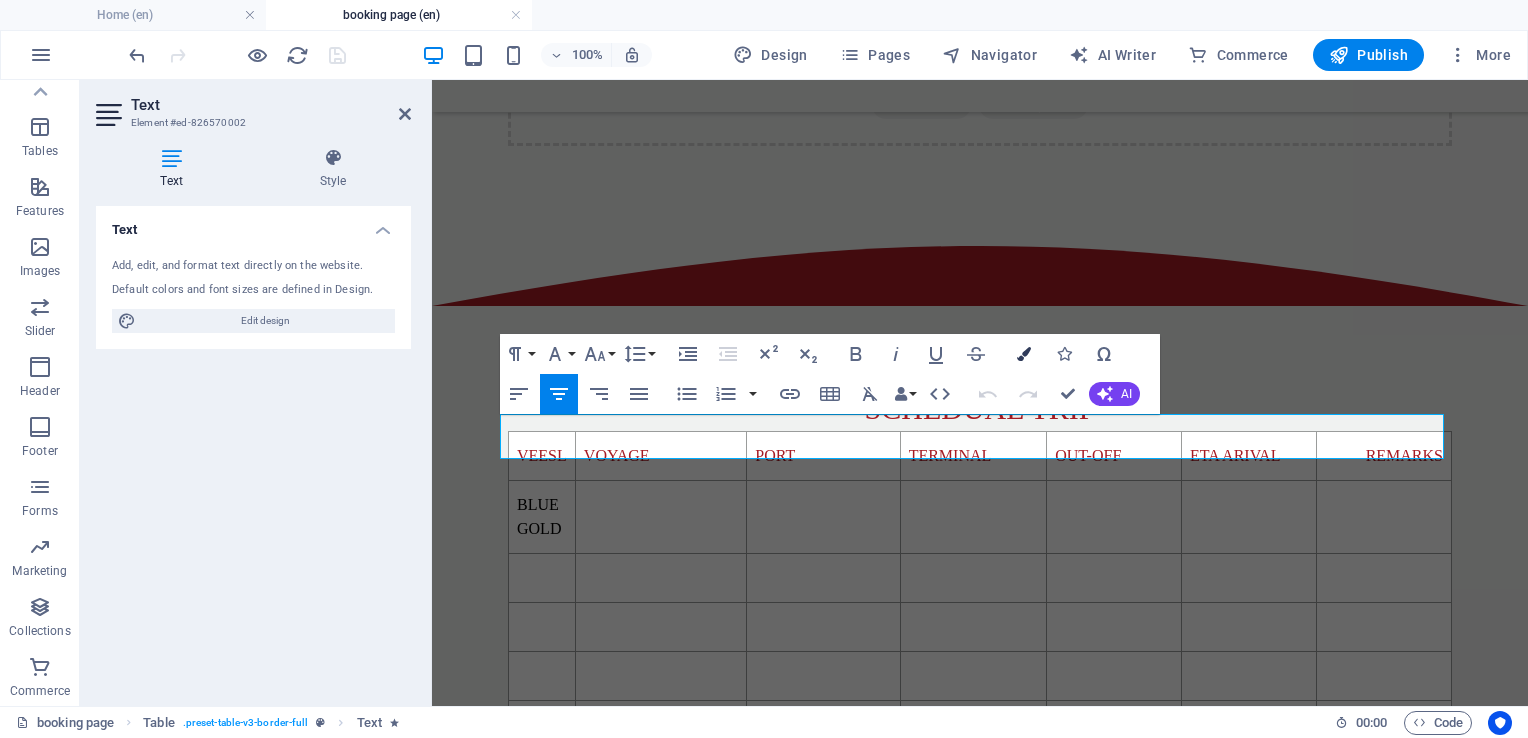 click at bounding box center (1024, 354) 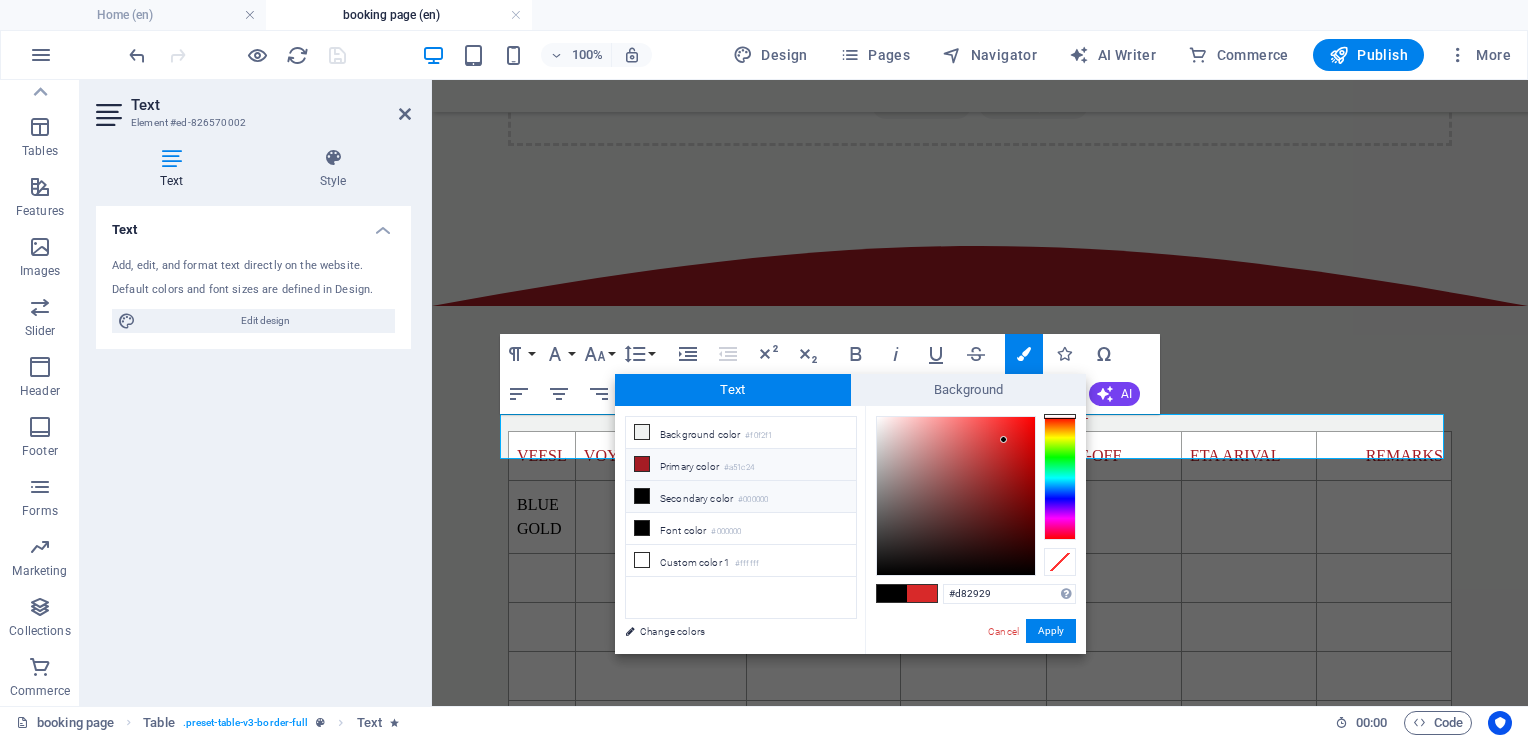 click at bounding box center (642, 464) 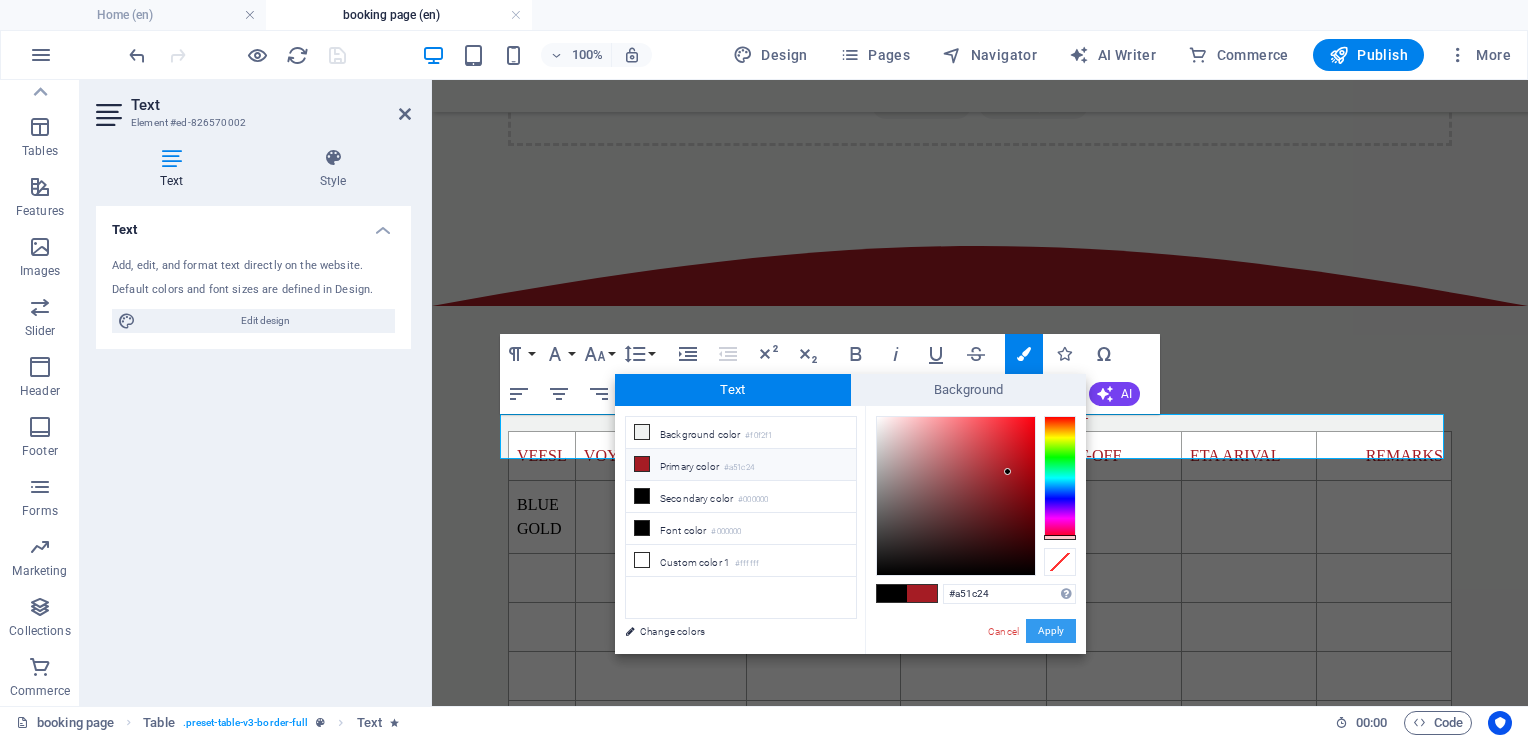 click on "Apply" at bounding box center [1051, 631] 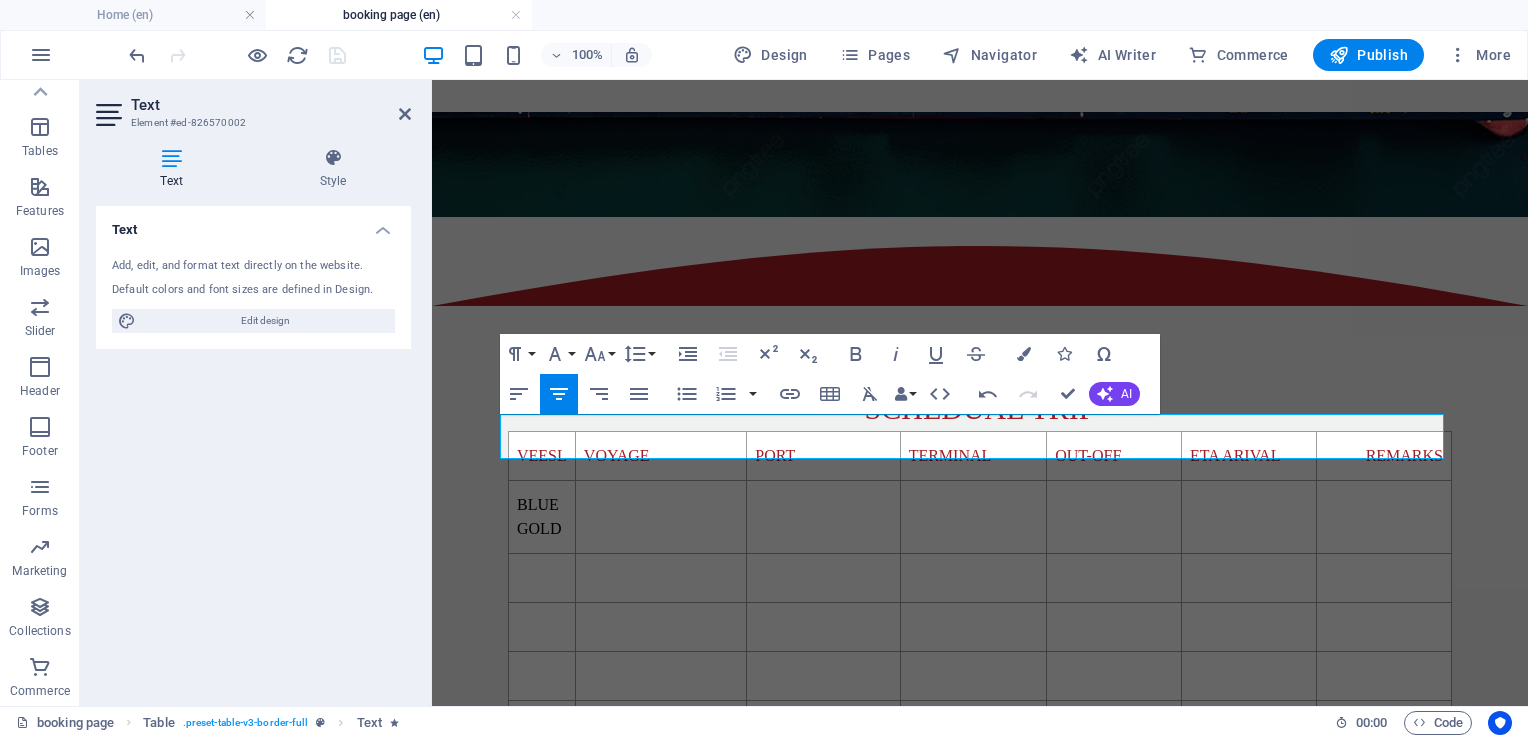 click on "Text Add, edit, and format text directly on the website. Default colors and font sizes are defined in Design. Edit design Alignment Left aligned Centered Right aligned" at bounding box center [253, 448] 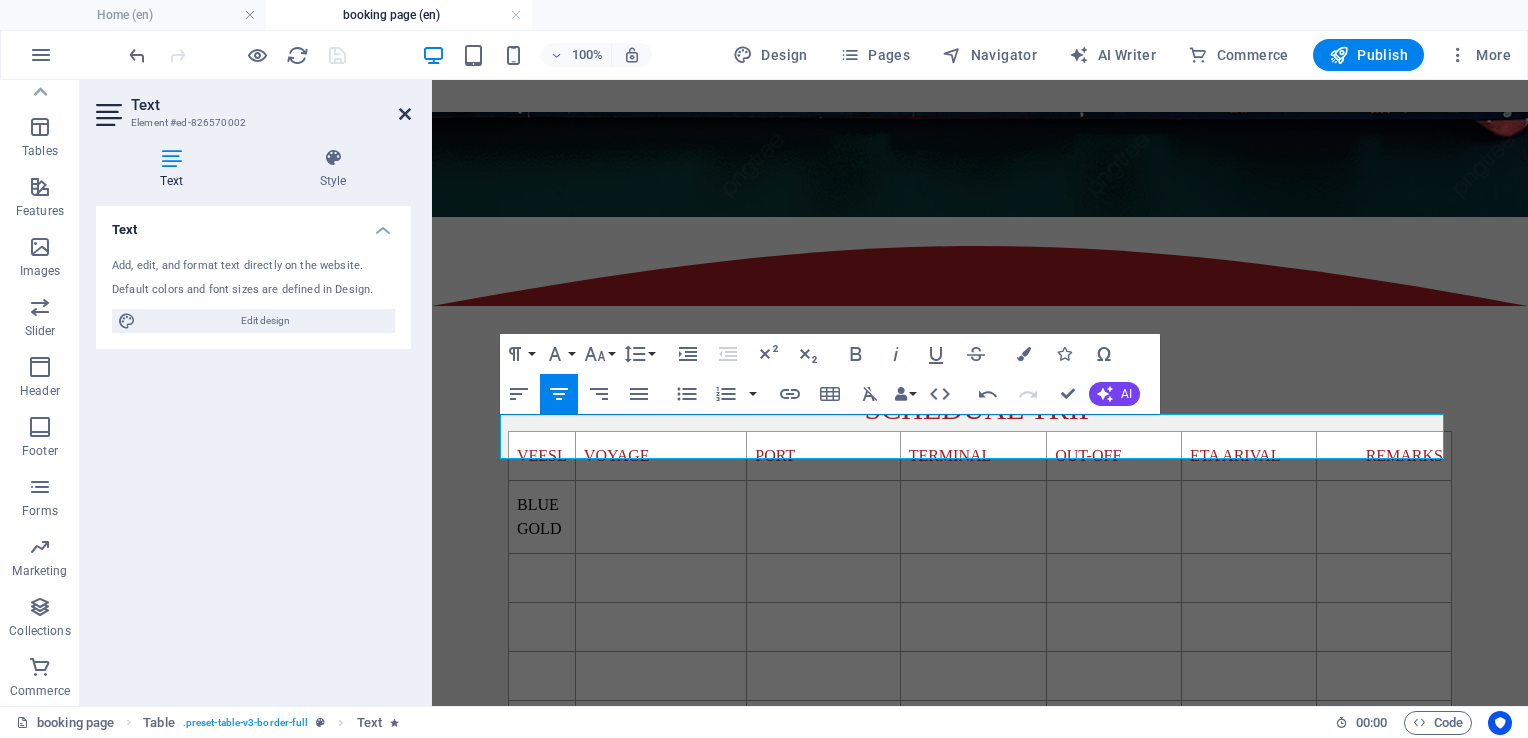 click at bounding box center [405, 114] 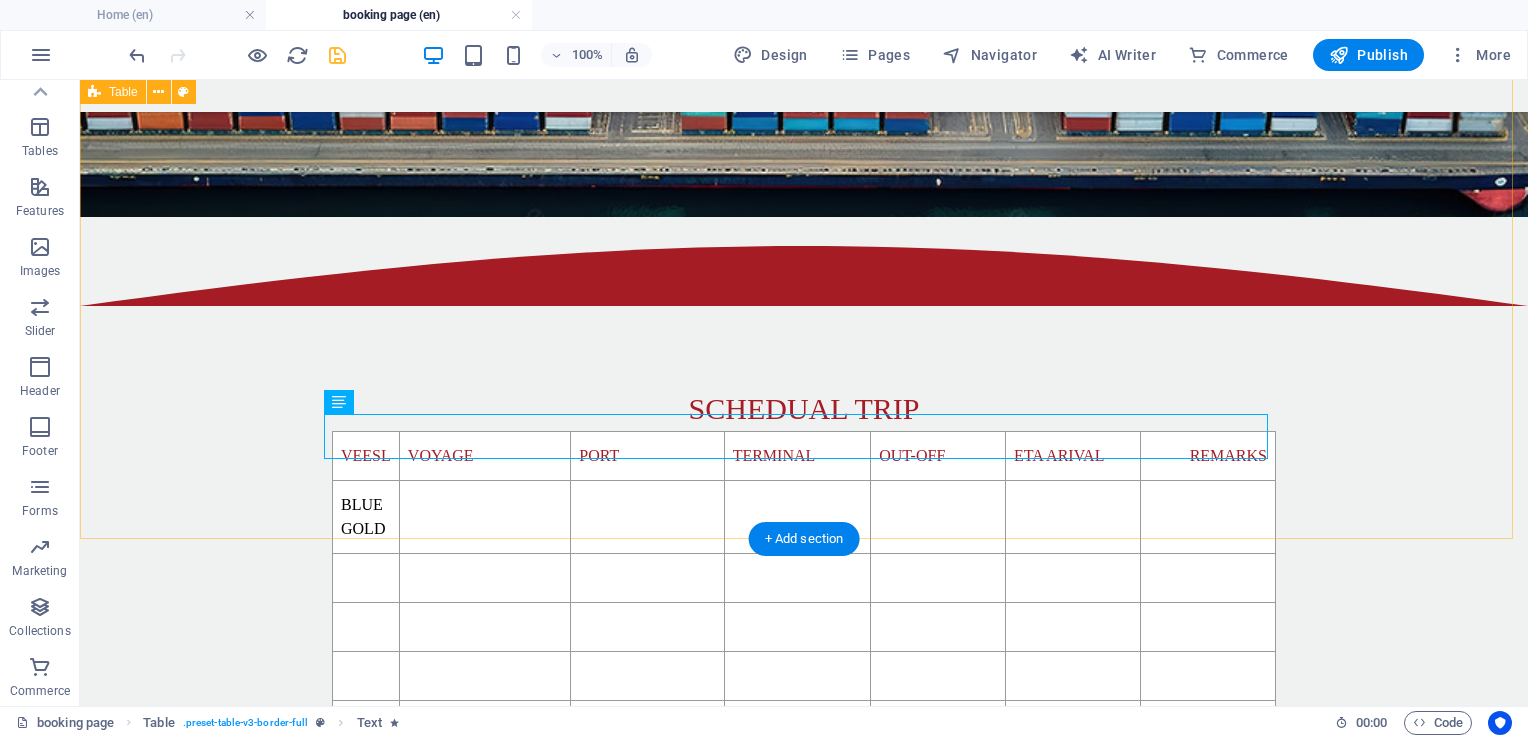 click on "SCHEDUAL TRIP VEESL VOYAGE PORT TERMINAL  OUT-OFF ETA ARIVAL  REMARKS BLUE GOLD    VESSAL SCHEDUAL MAY CHANGE  DUE TO PORT'S CONGESTION" at bounding box center [804, 590] 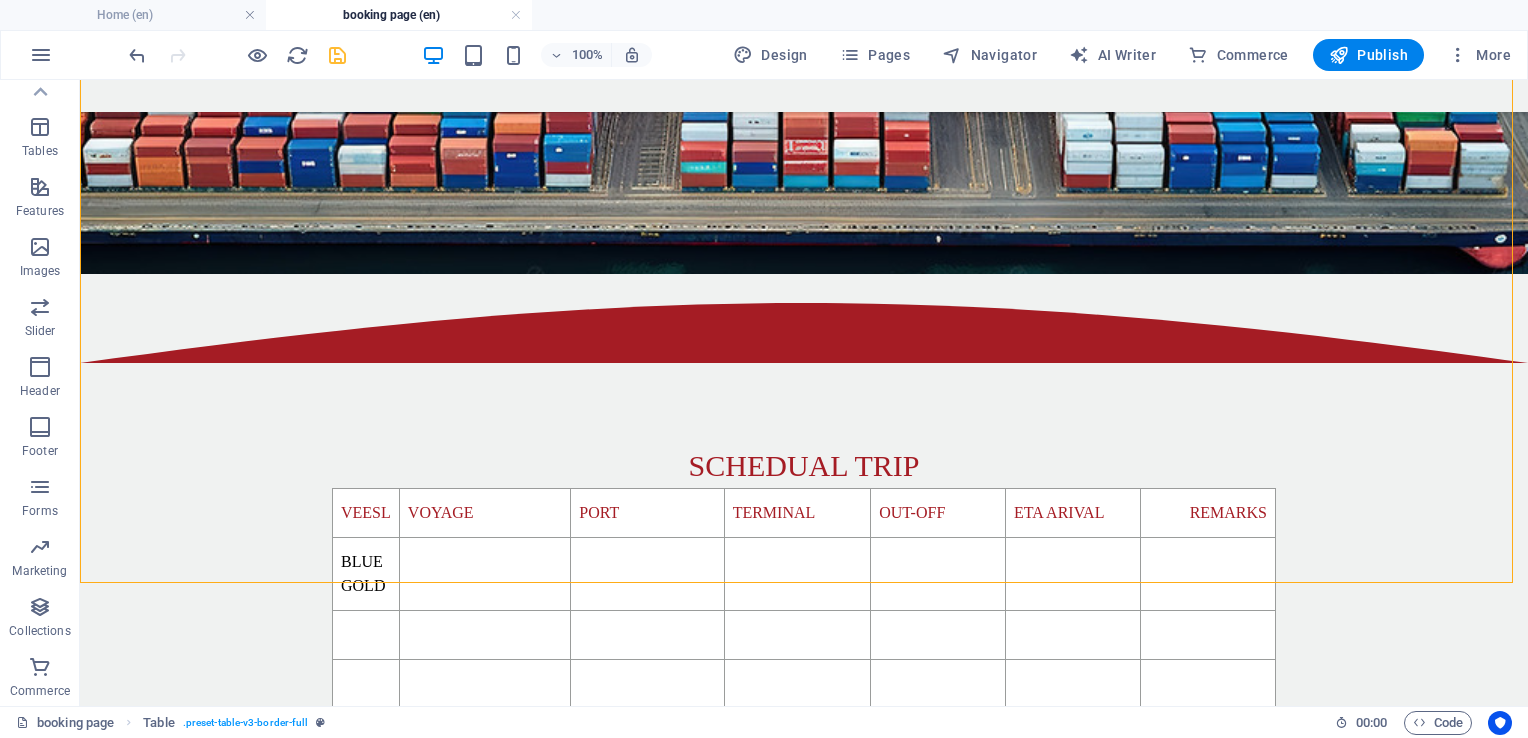 scroll, scrollTop: 504, scrollLeft: 0, axis: vertical 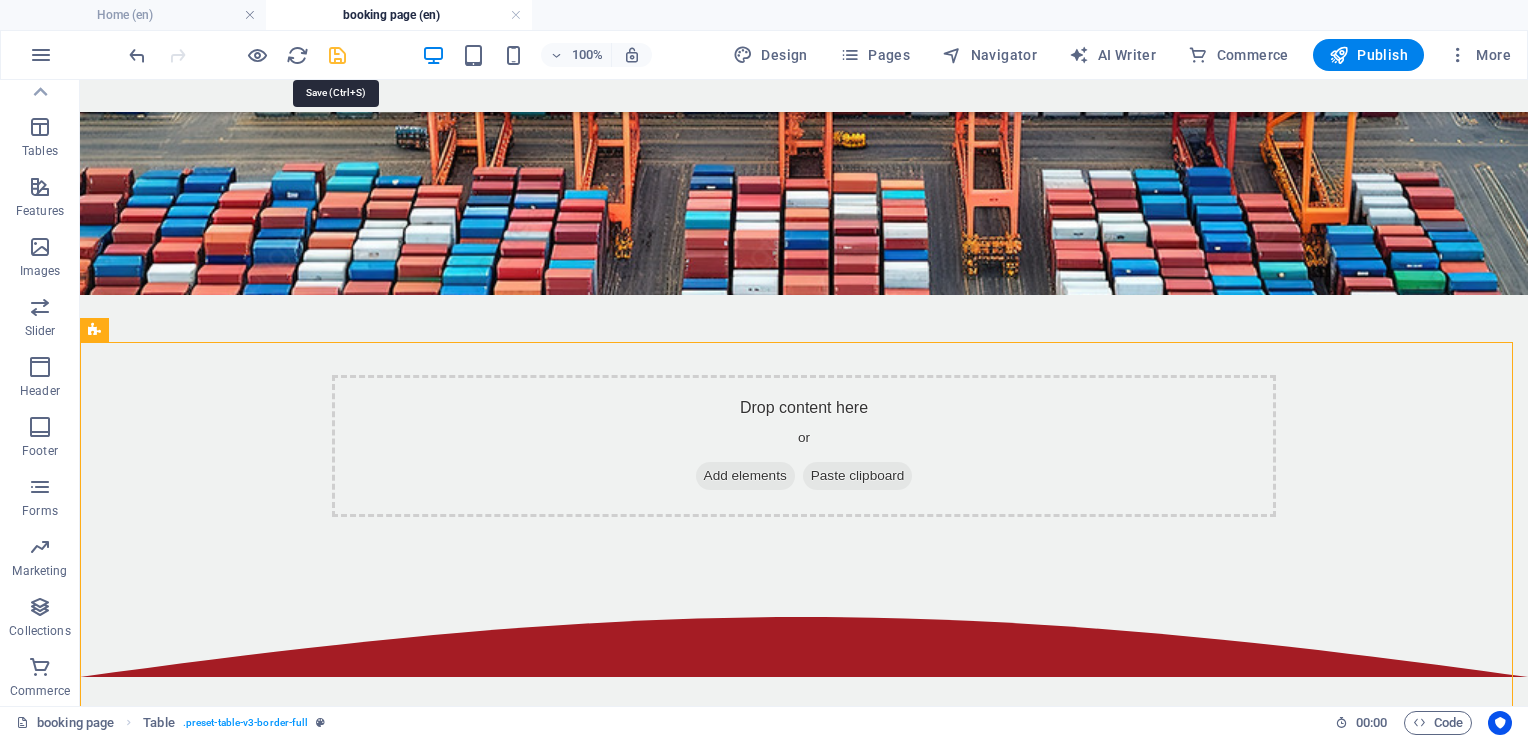 click at bounding box center (337, 55) 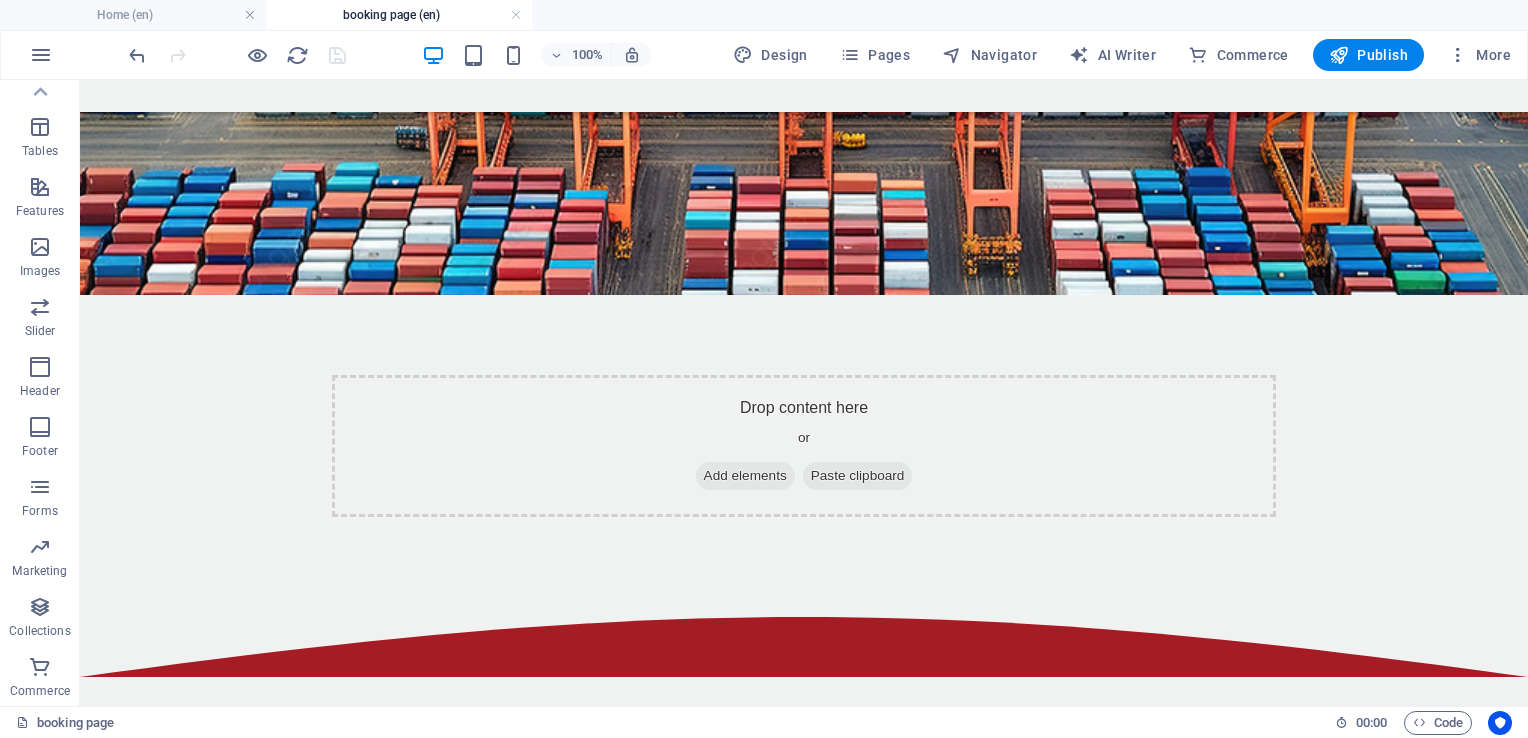 scroll, scrollTop: 0, scrollLeft: 0, axis: both 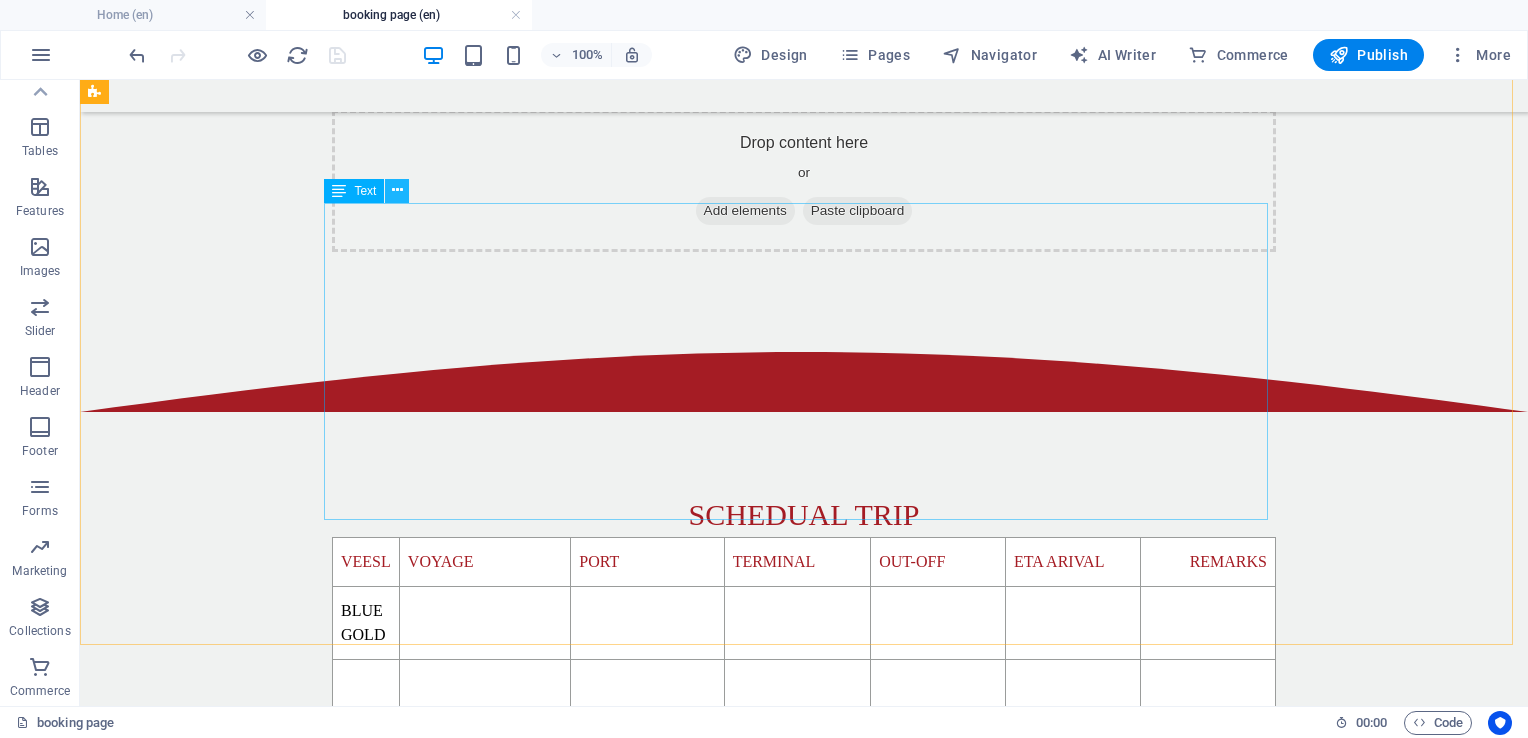 click at bounding box center (397, 190) 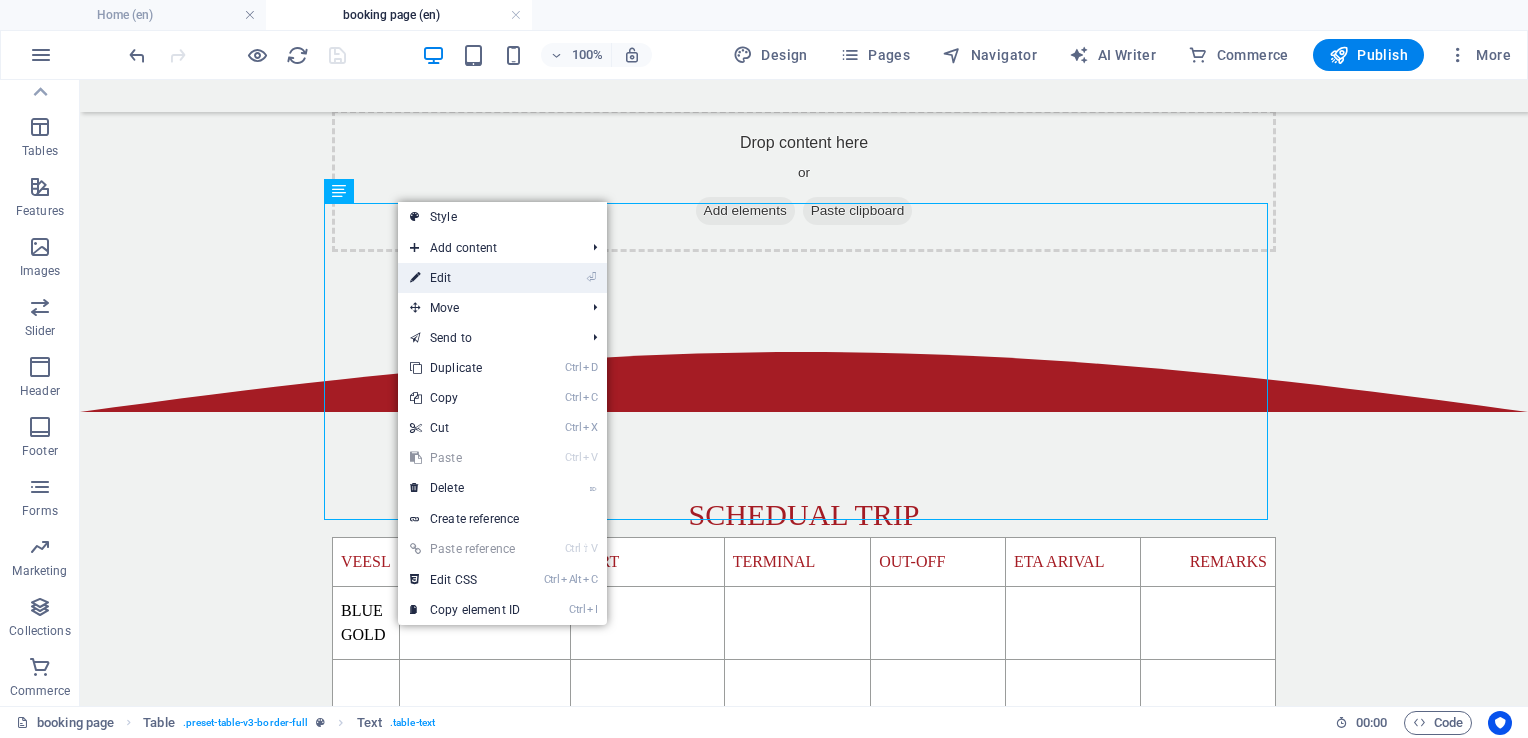 click on "⏎  Edit" at bounding box center (465, 278) 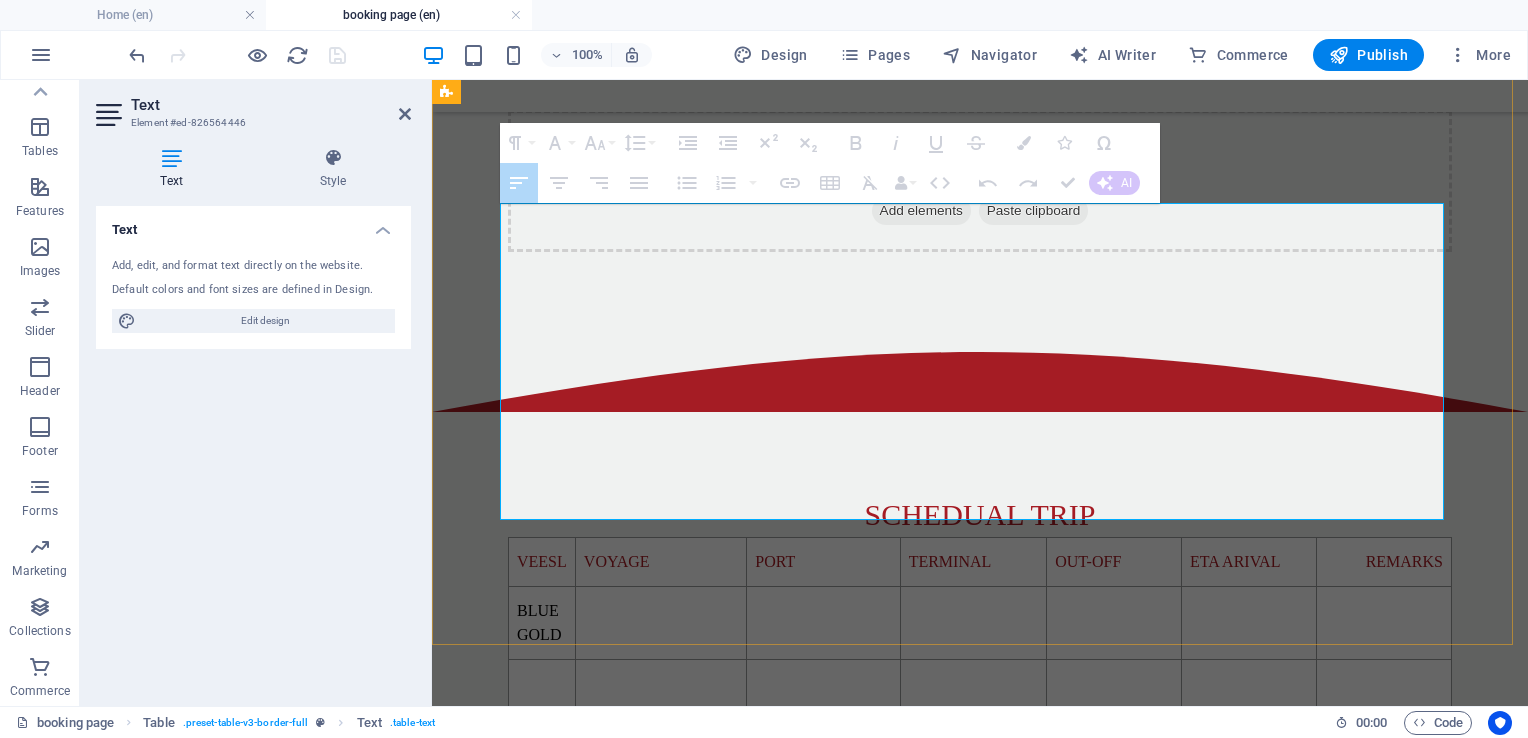 drag, startPoint x: 510, startPoint y: 230, endPoint x: 753, endPoint y: 212, distance: 243.66576 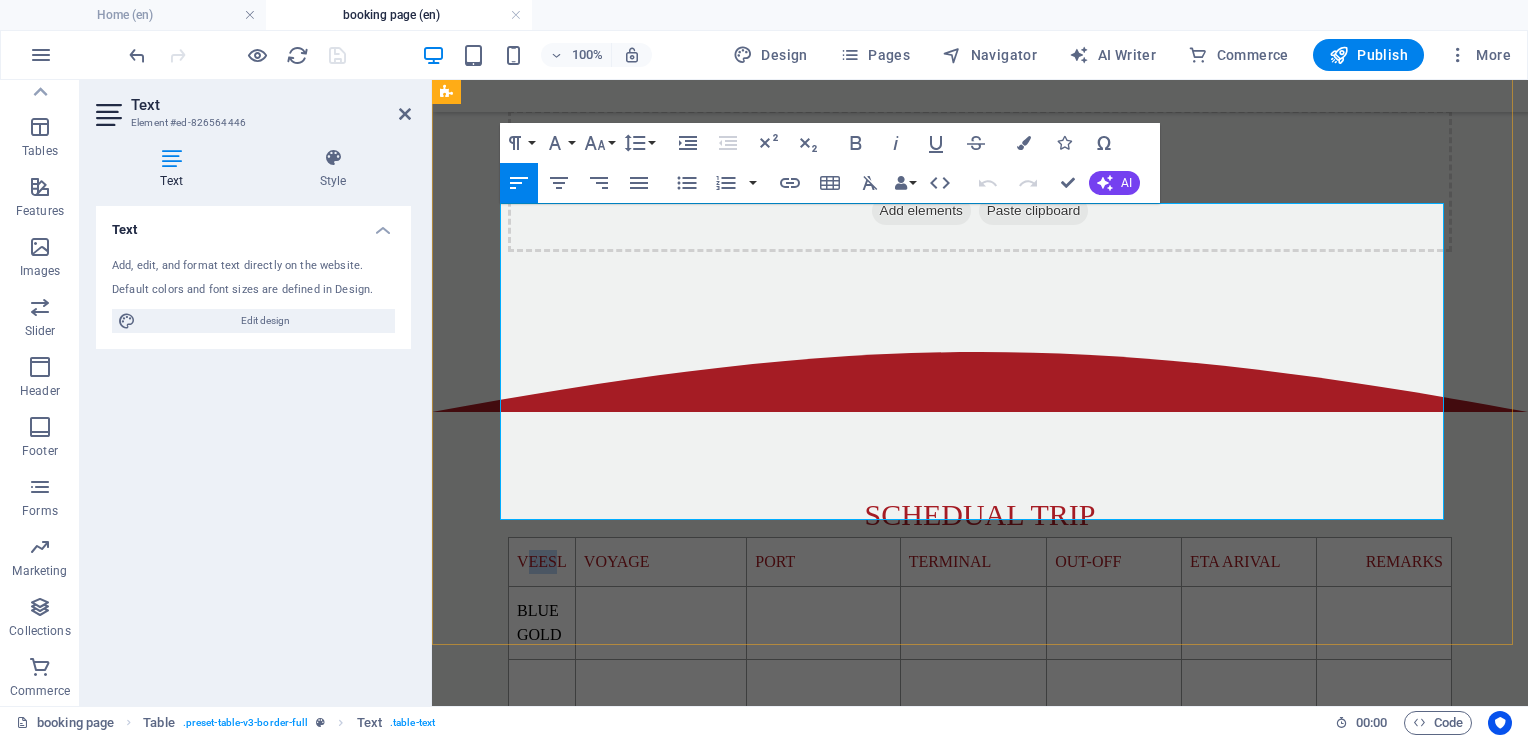 drag, startPoint x: 552, startPoint y: 223, endPoint x: 518, endPoint y: 229, distance: 34.525352 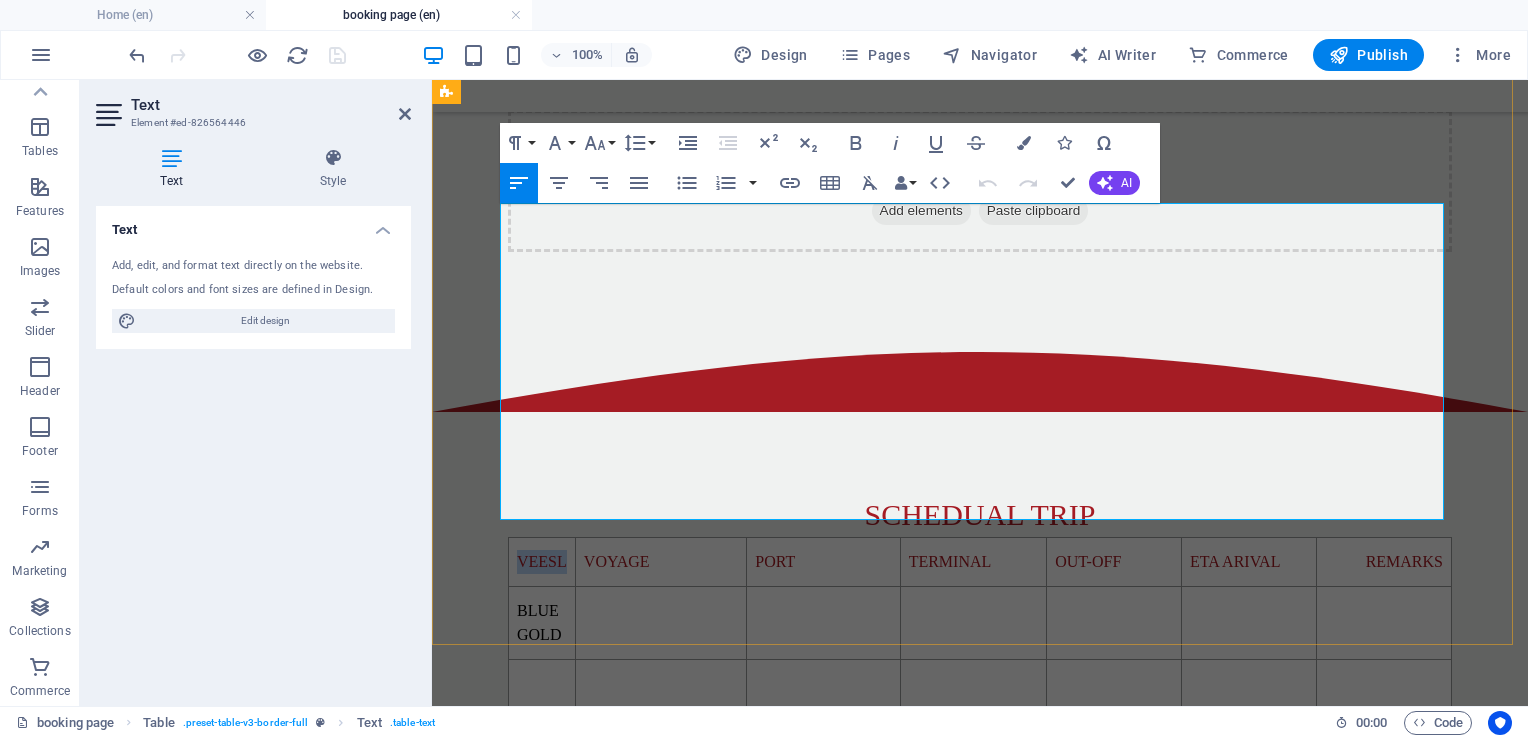 drag, startPoint x: 512, startPoint y: 230, endPoint x: 561, endPoint y: 226, distance: 49.162994 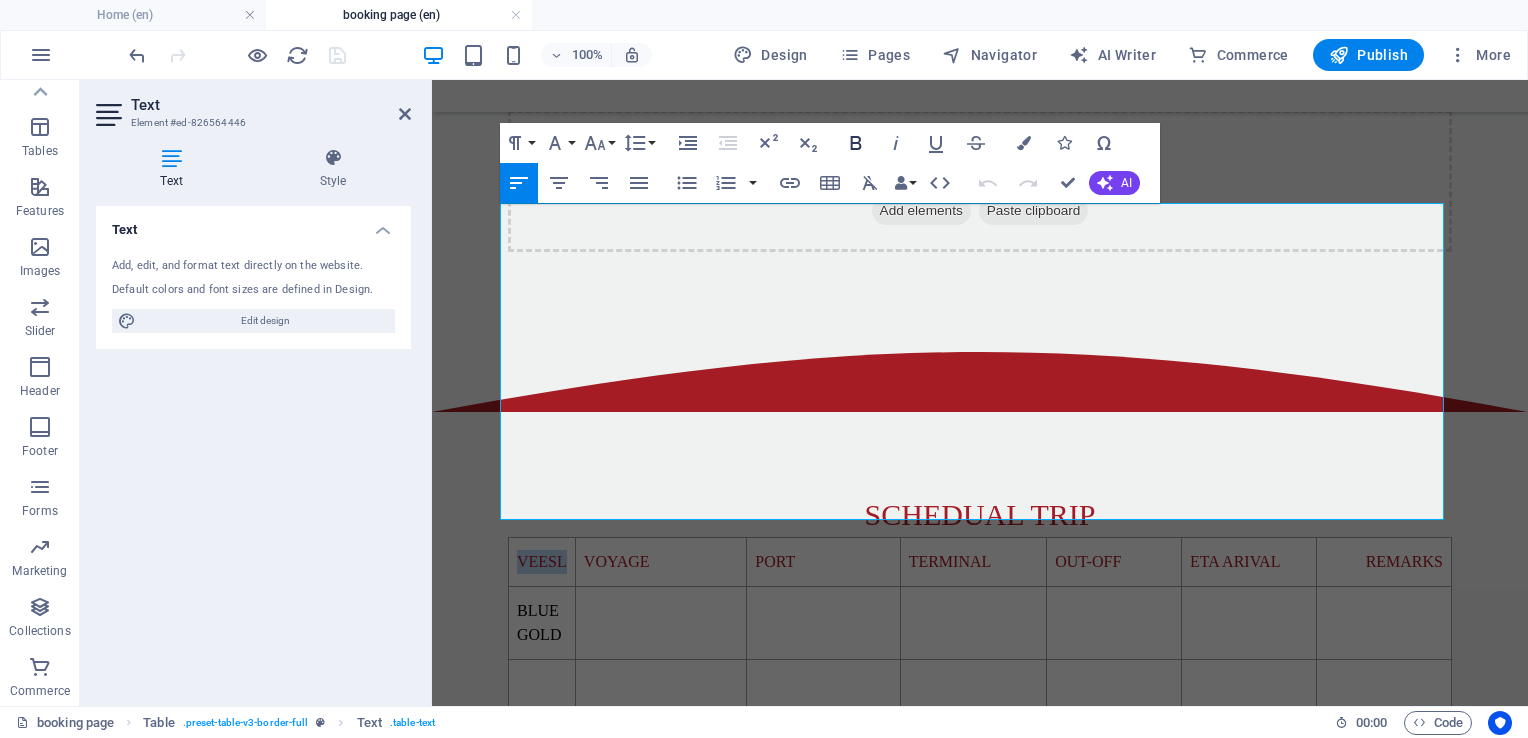 click 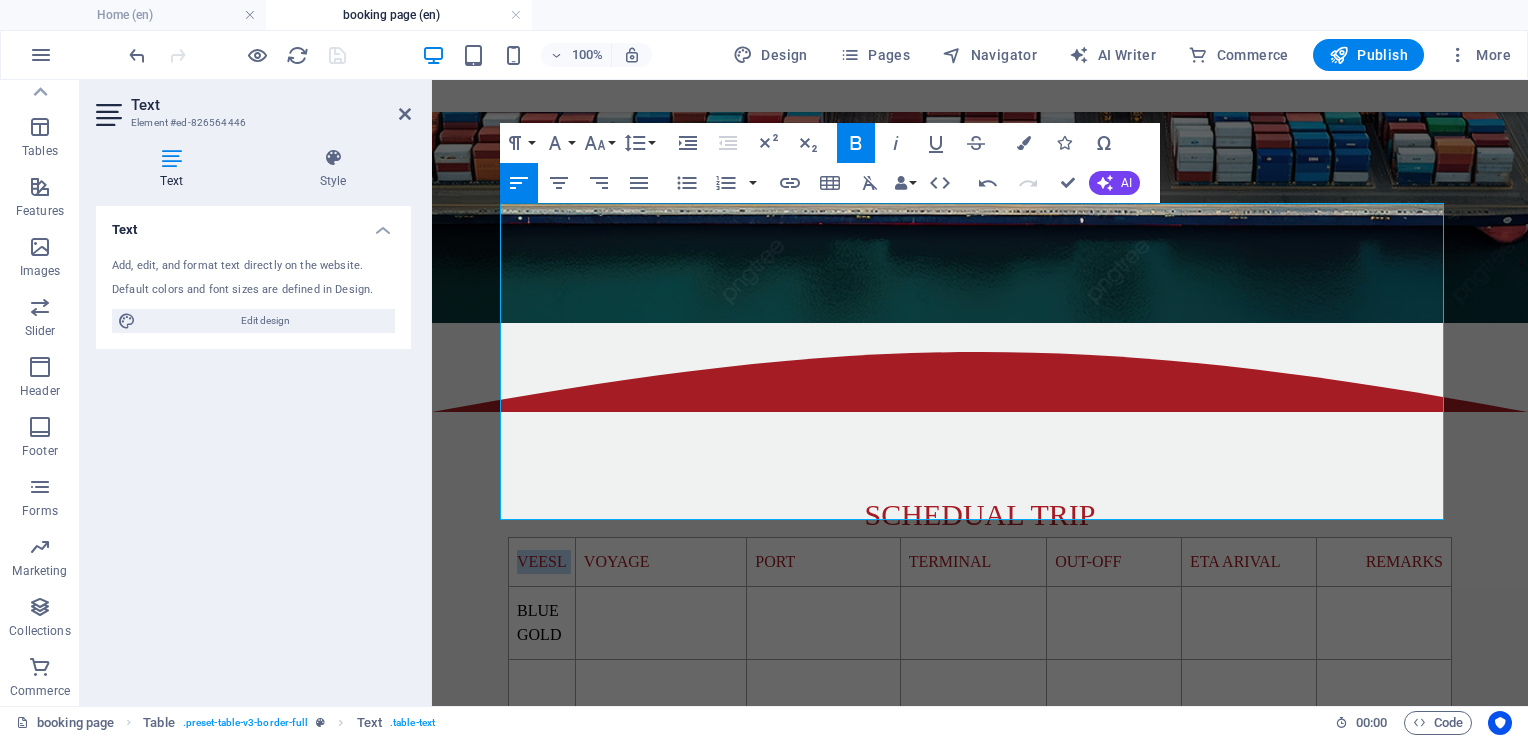 click 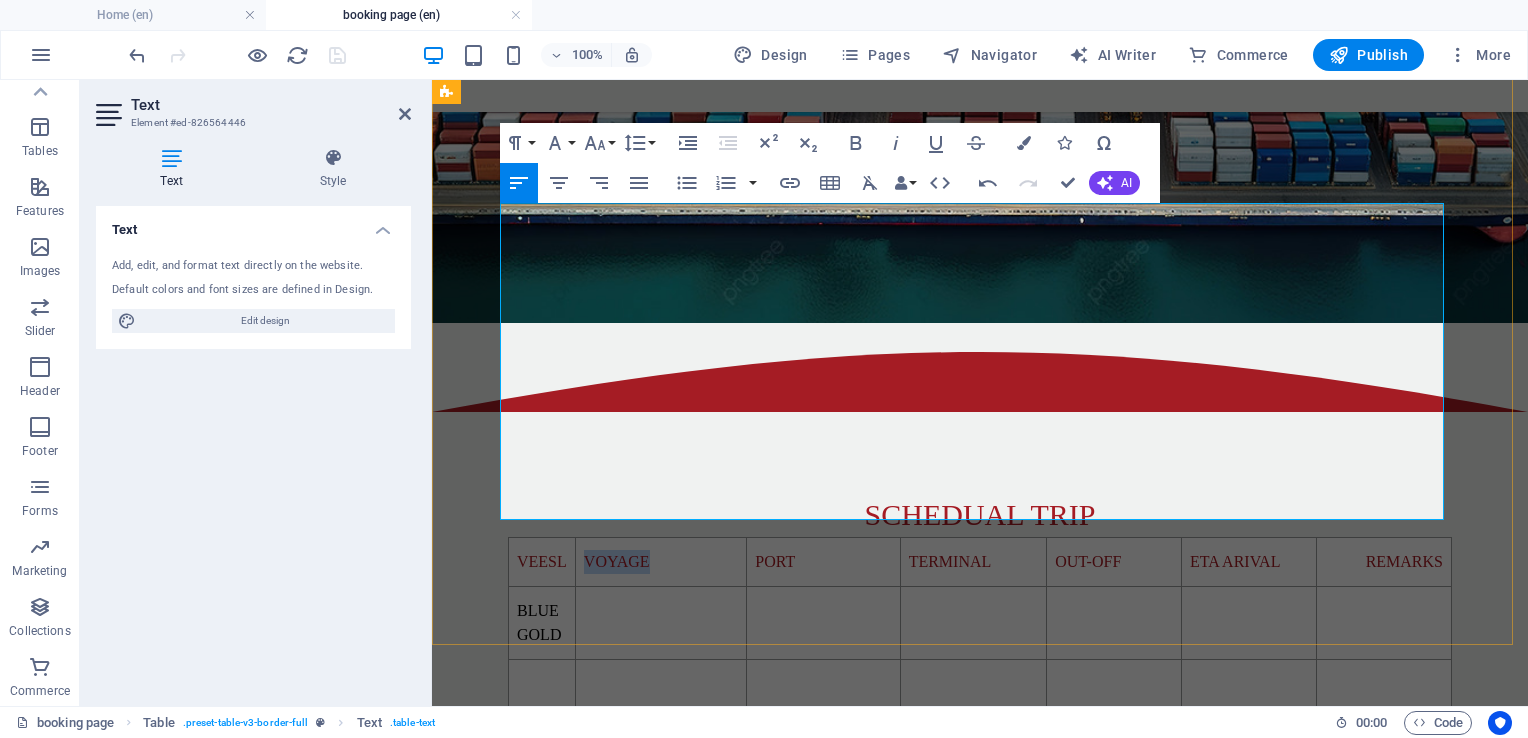 drag, startPoint x: 652, startPoint y: 228, endPoint x: 570, endPoint y: 219, distance: 82.492424 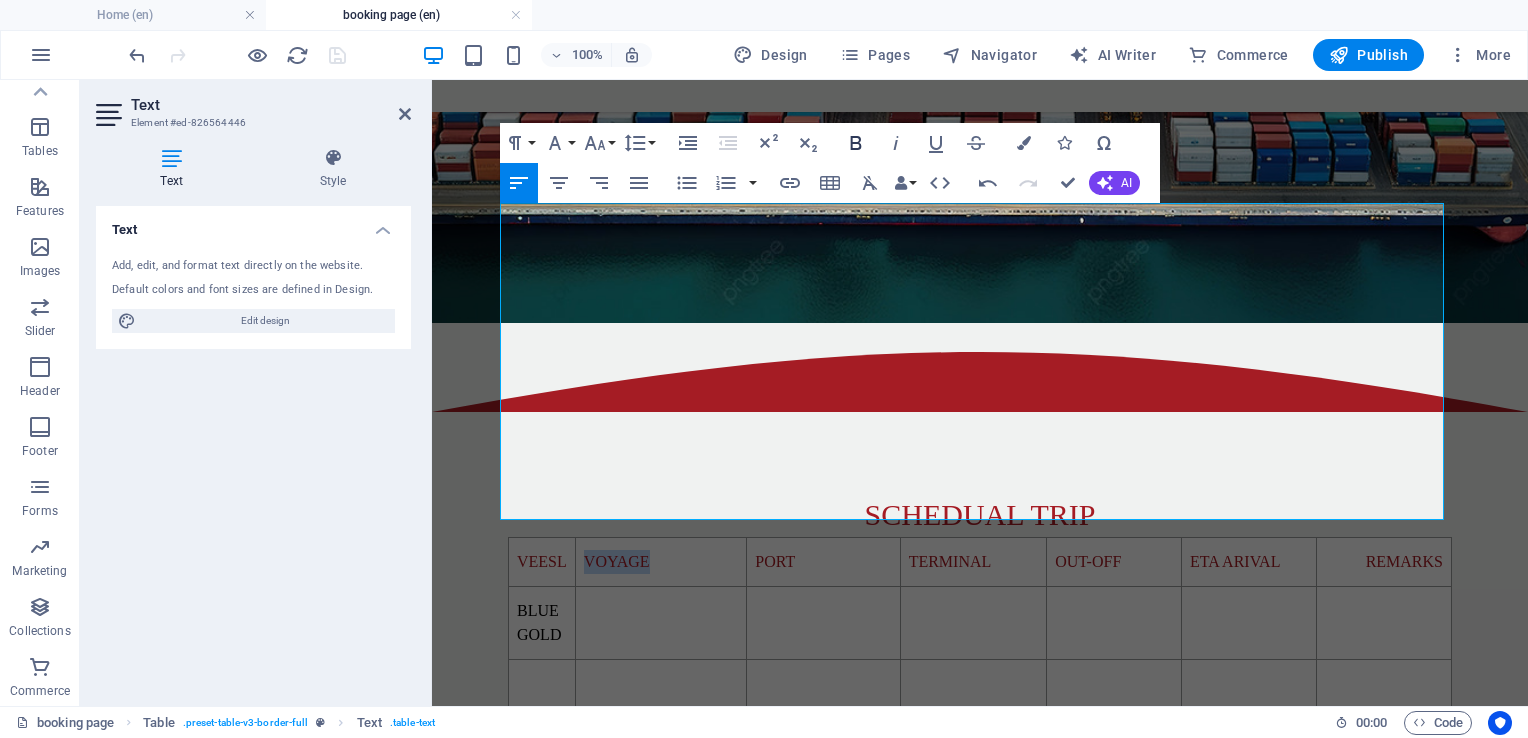 click 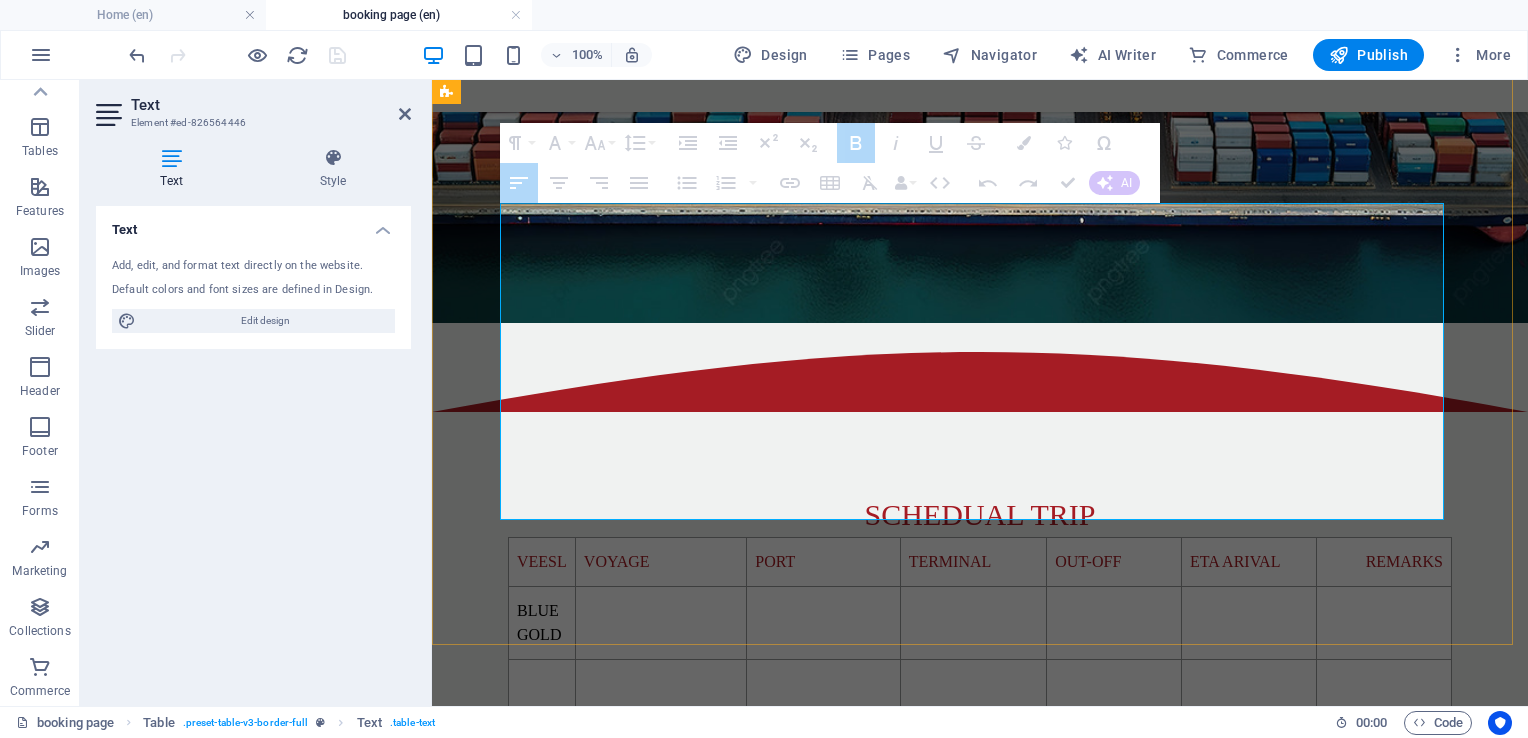 drag, startPoint x: 539, startPoint y: 226, endPoint x: 576, endPoint y: 250, distance: 44.102154 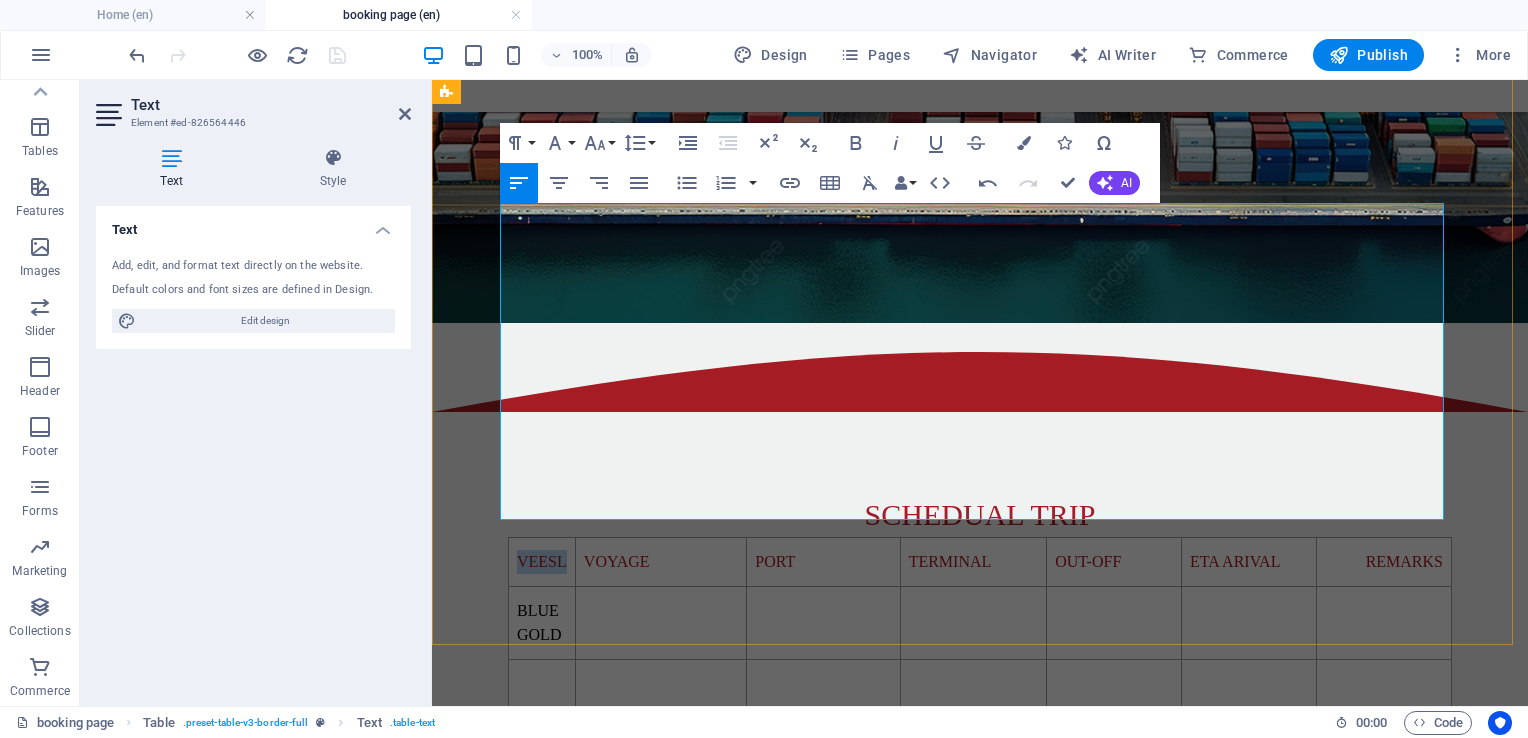 drag, startPoint x: 561, startPoint y: 225, endPoint x: 511, endPoint y: 220, distance: 50.24938 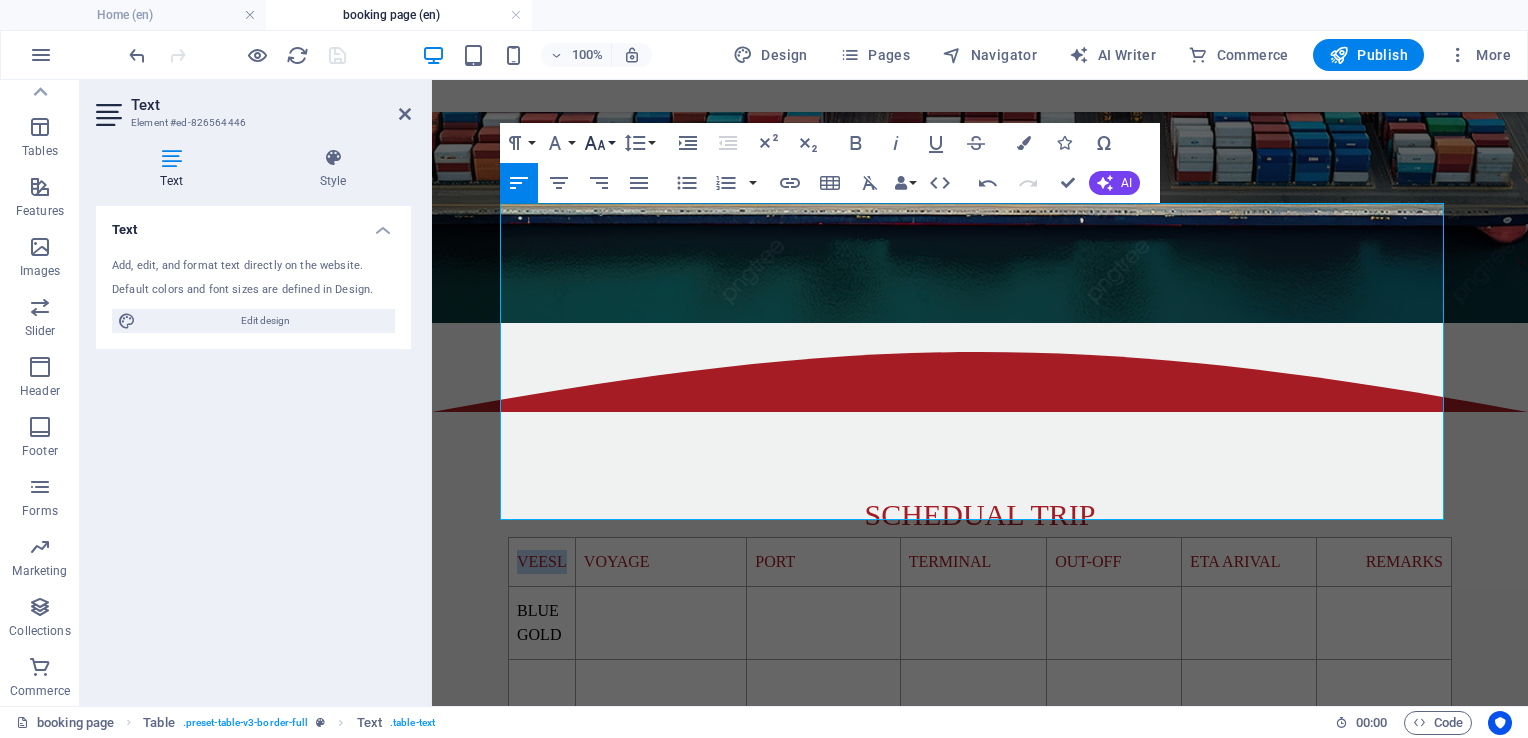 click 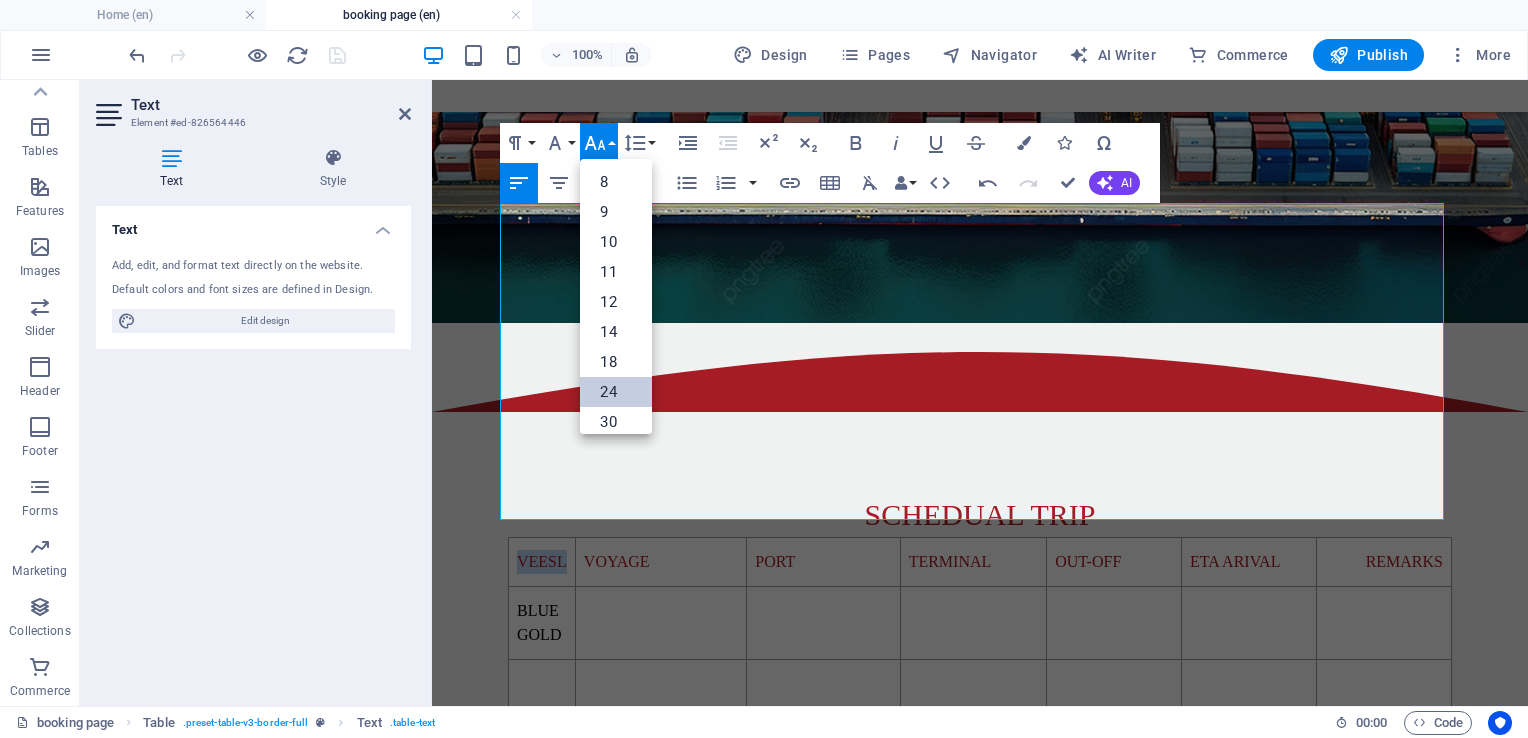 click on "24" at bounding box center [616, 392] 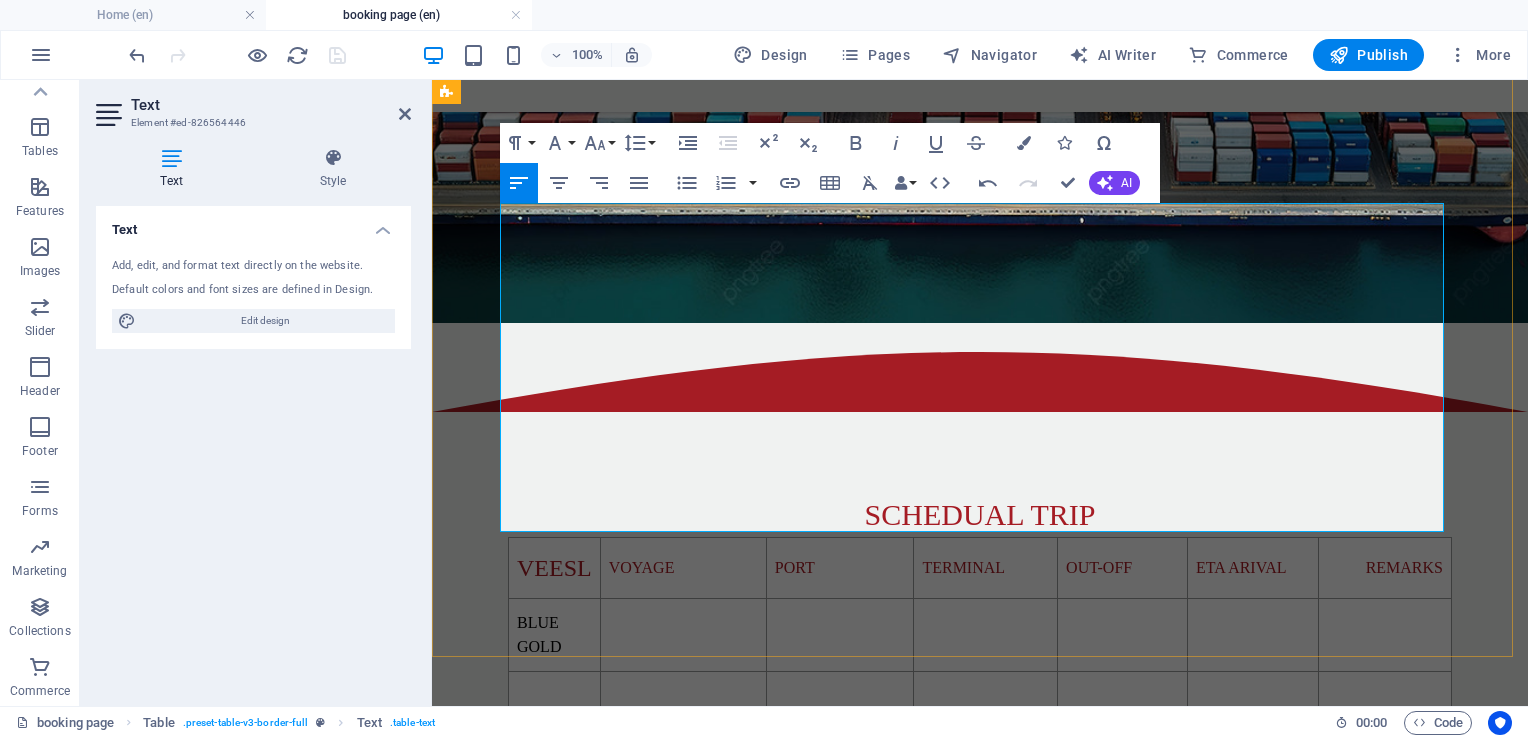 click at bounding box center (683, 635) 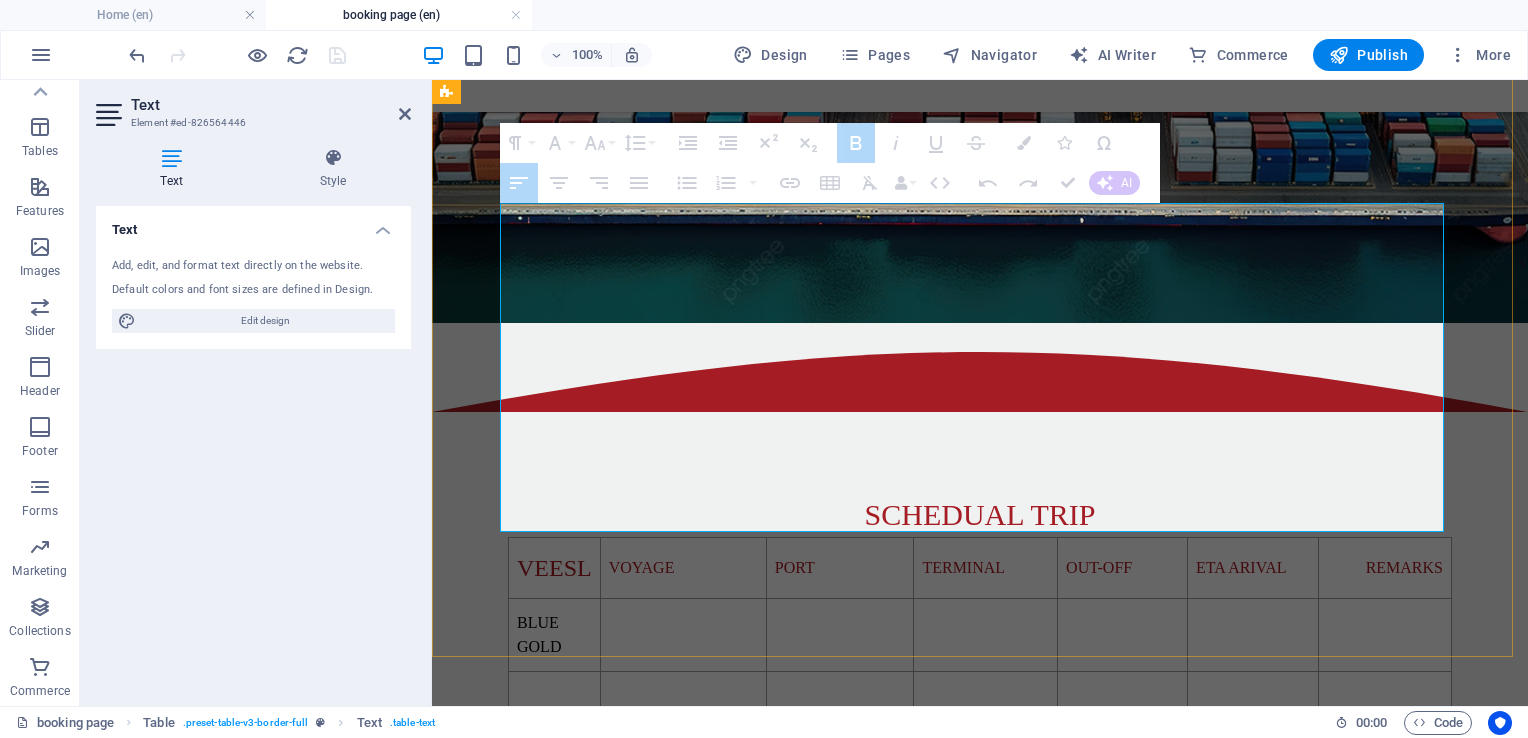 drag, startPoint x: 694, startPoint y: 238, endPoint x: 579, endPoint y: 236, distance: 115.01739 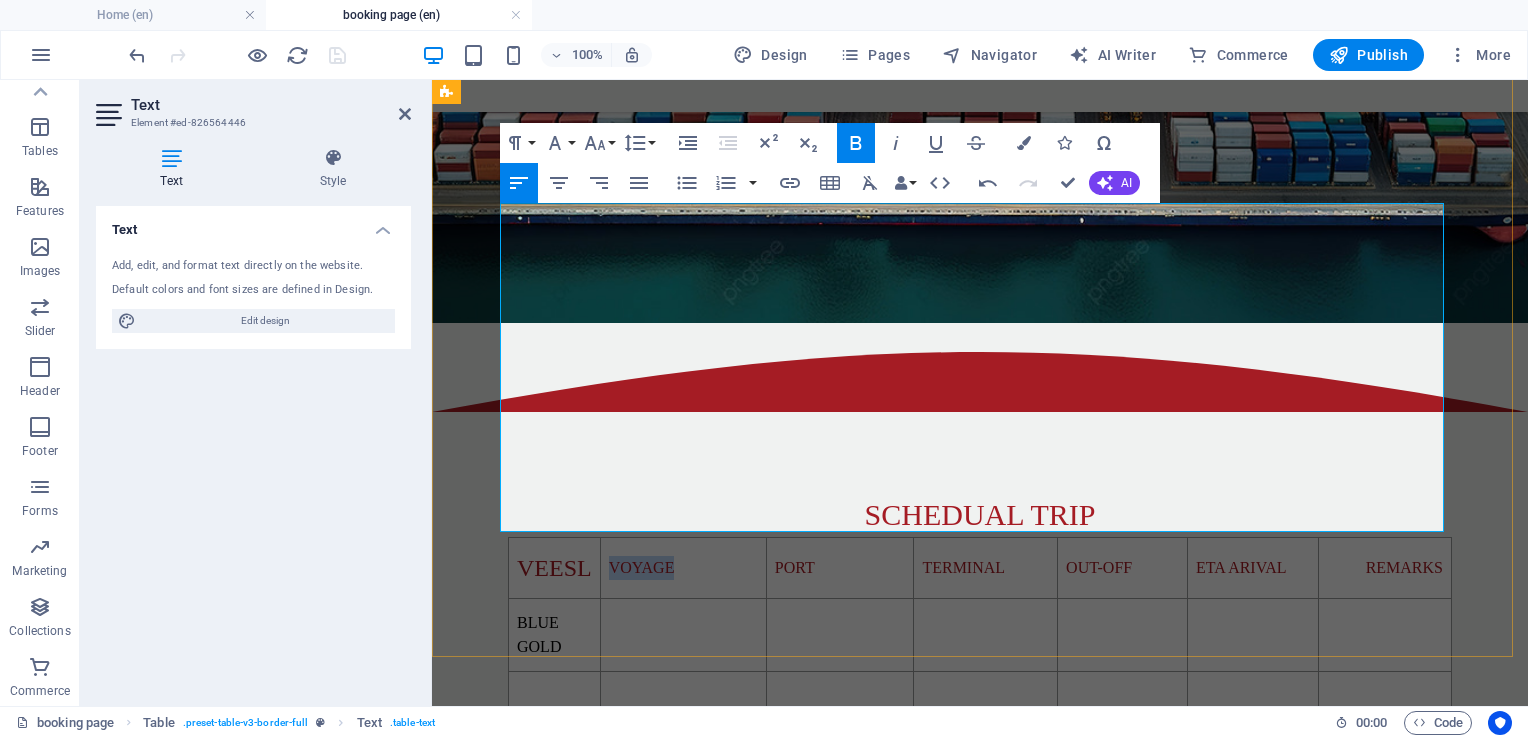 drag, startPoint x: 676, startPoint y: 230, endPoint x: 600, endPoint y: 230, distance: 76 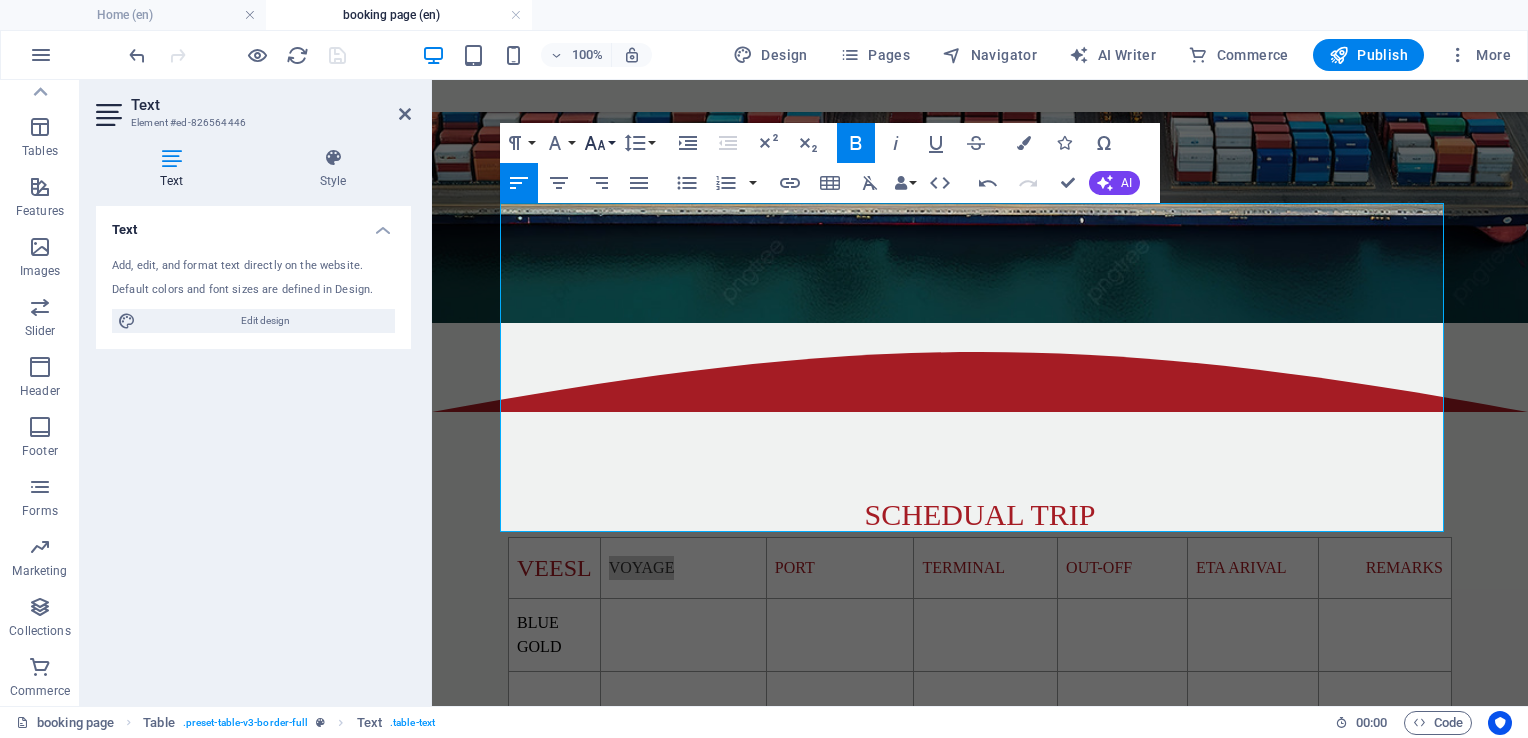 click on "Font Size" at bounding box center [599, 143] 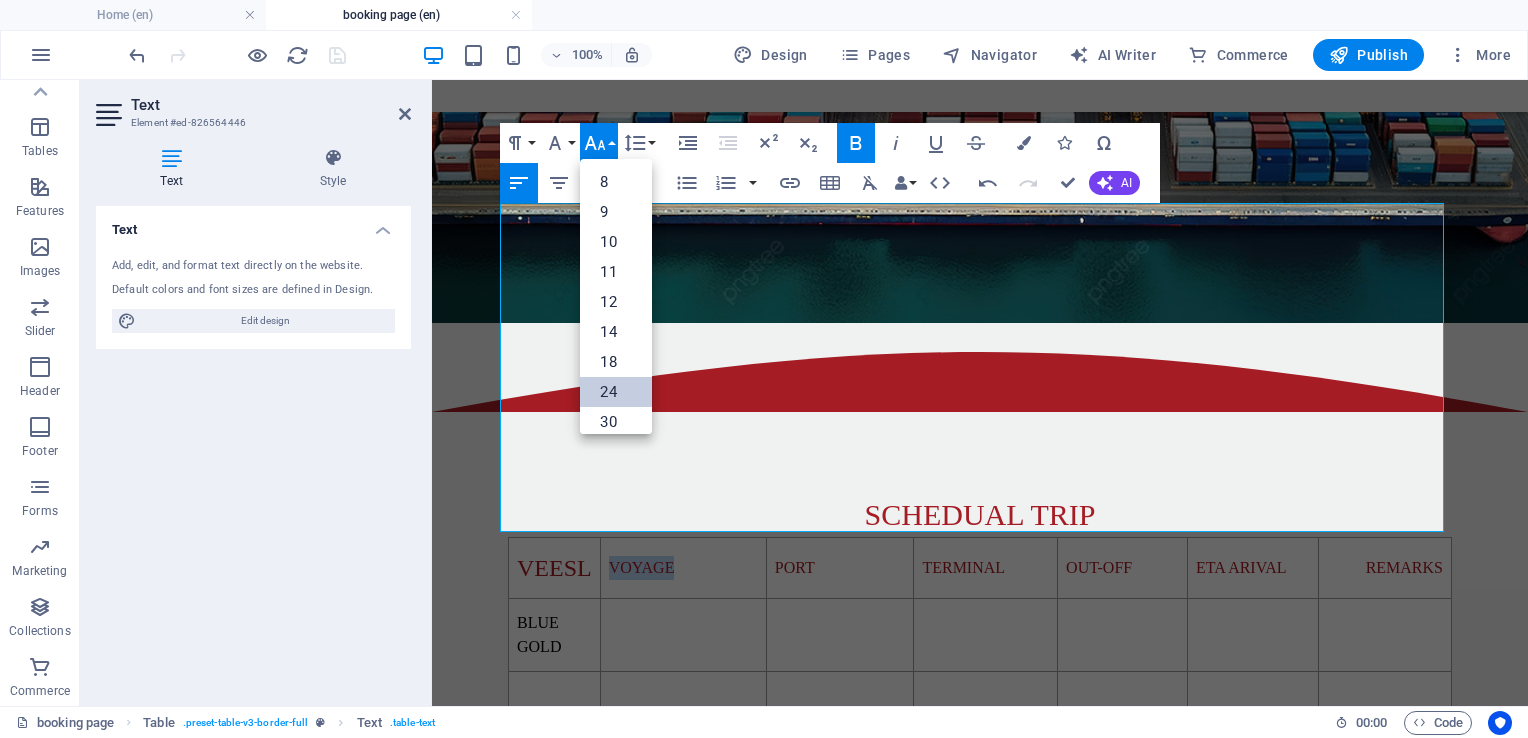 click on "24" at bounding box center (616, 392) 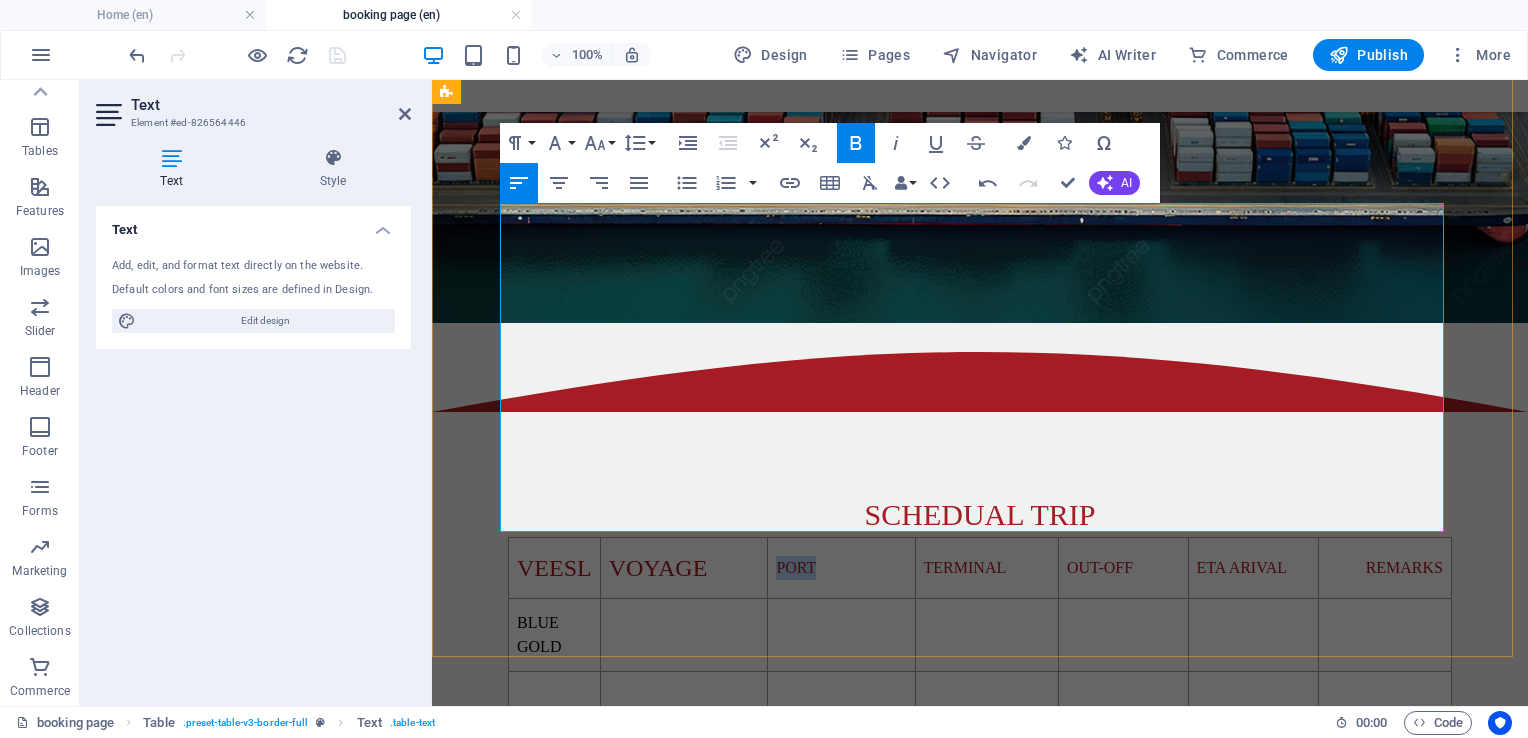 drag, startPoint x: 821, startPoint y: 231, endPoint x: 764, endPoint y: 238, distance: 57.428215 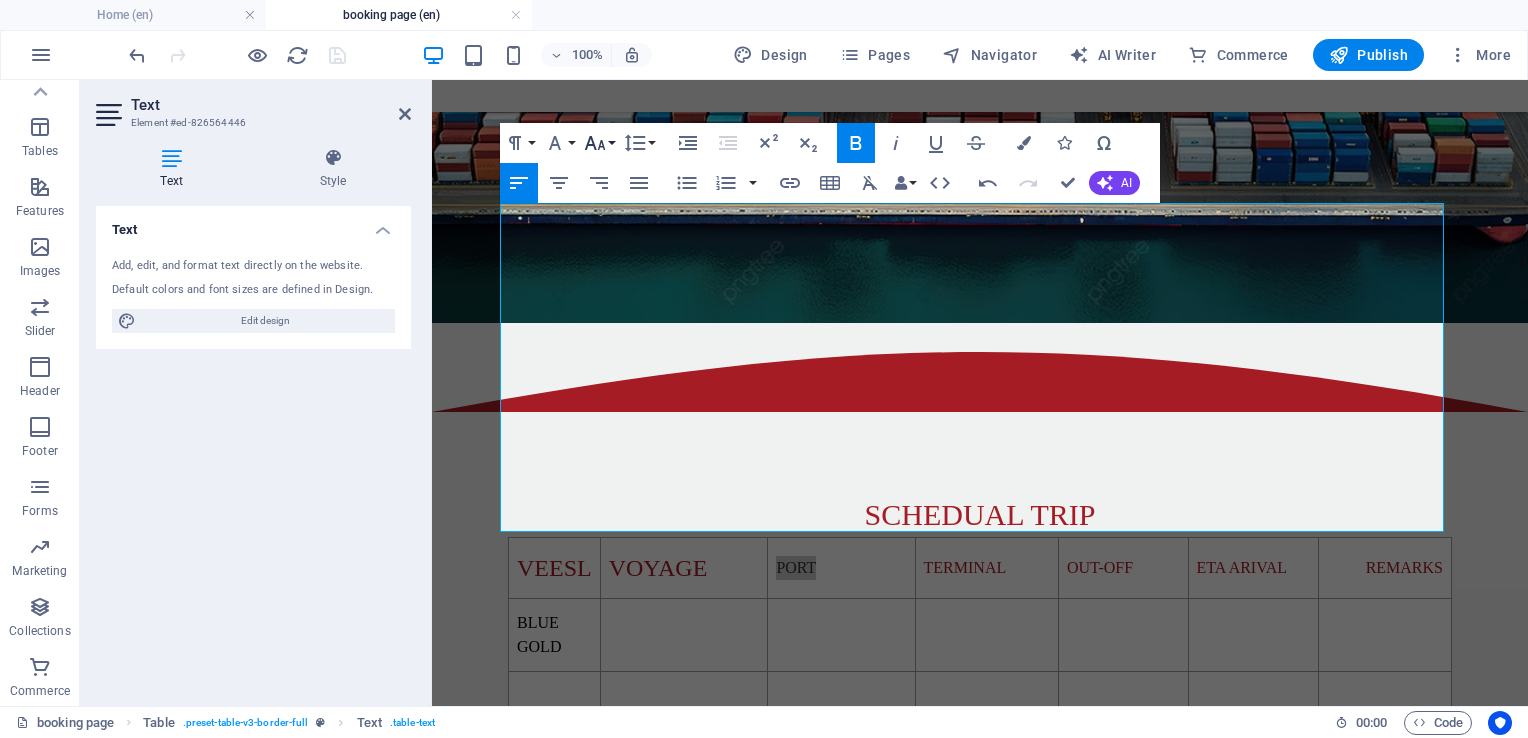 click on "Font Size" at bounding box center [599, 143] 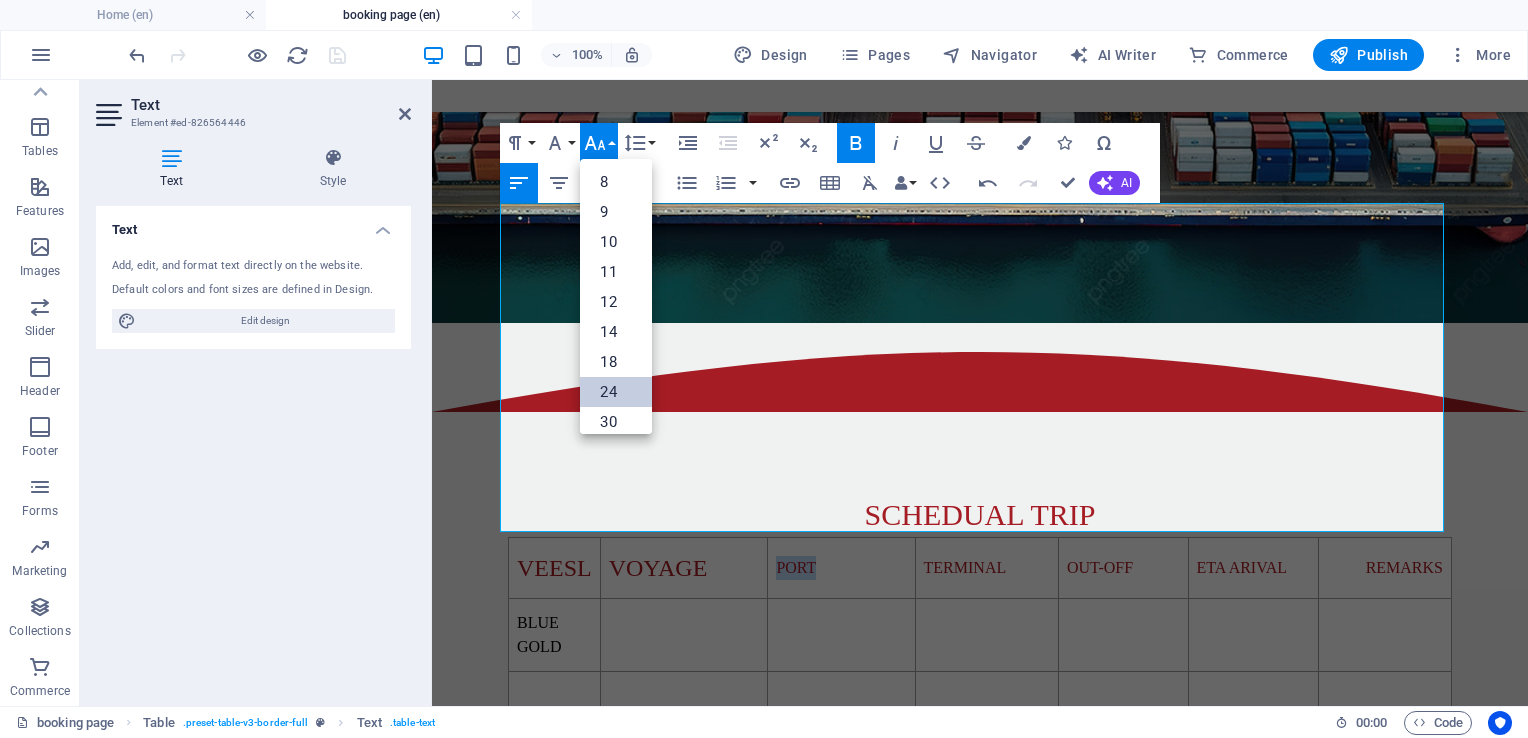 click on "24" at bounding box center (616, 392) 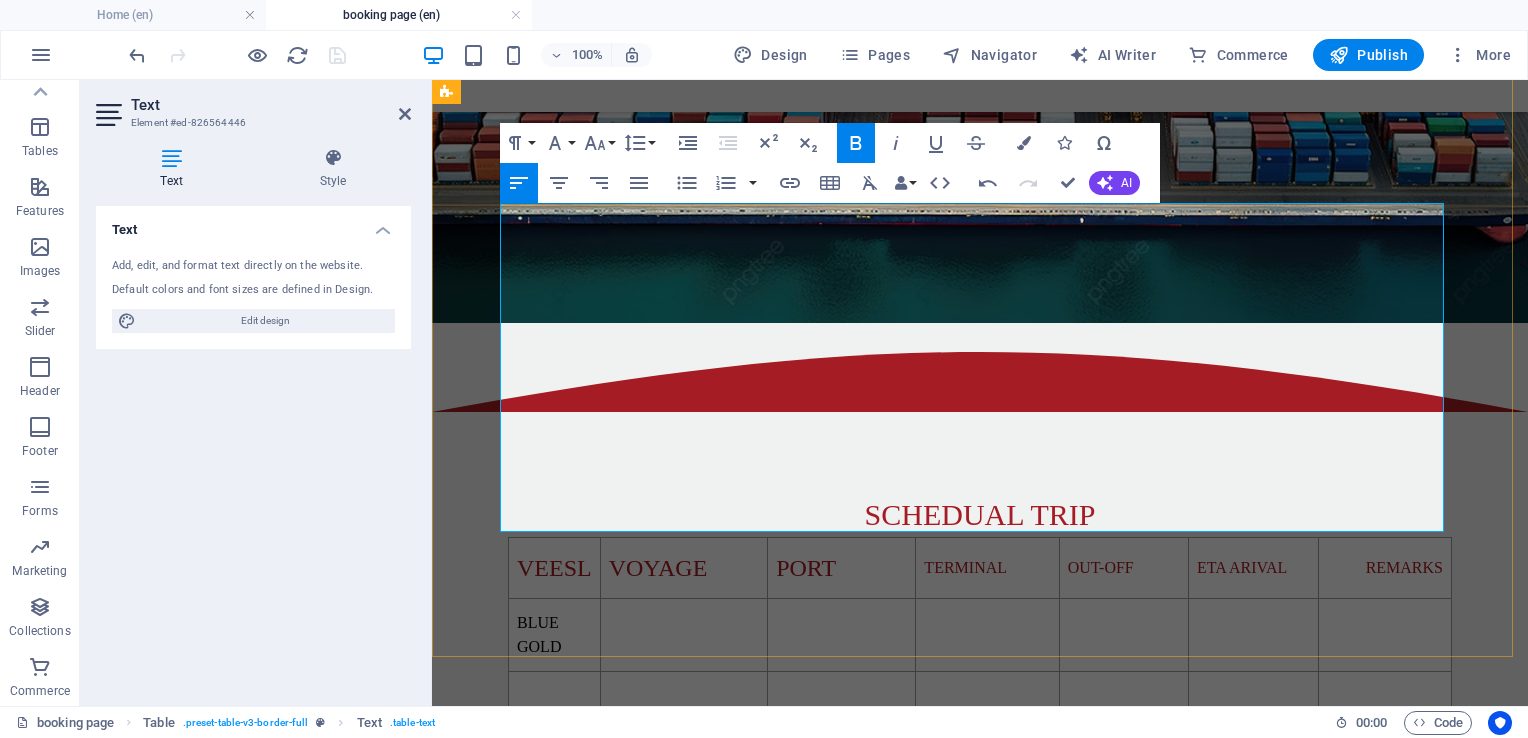 drag, startPoint x: 1003, startPoint y: 231, endPoint x: 918, endPoint y: 242, distance: 85.70881 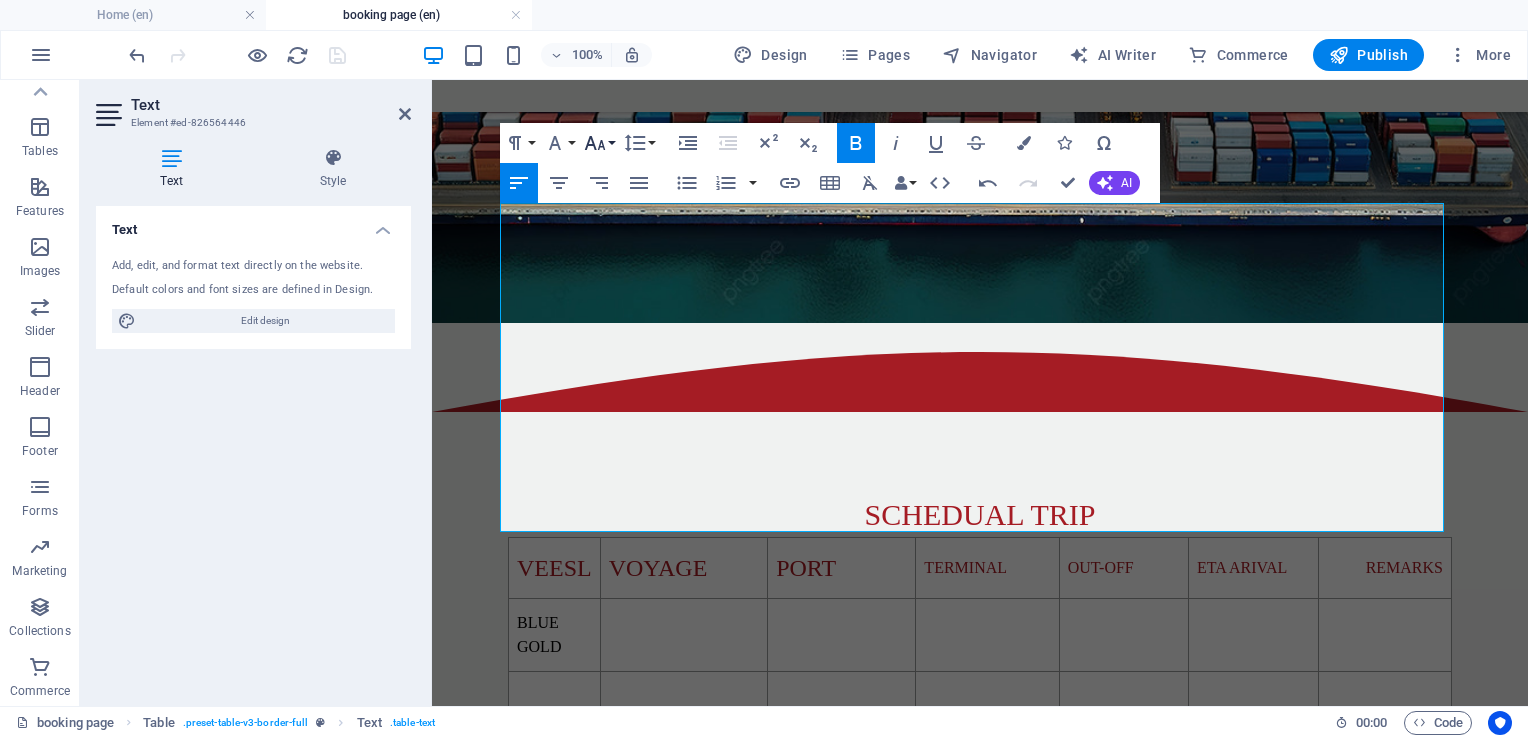 click 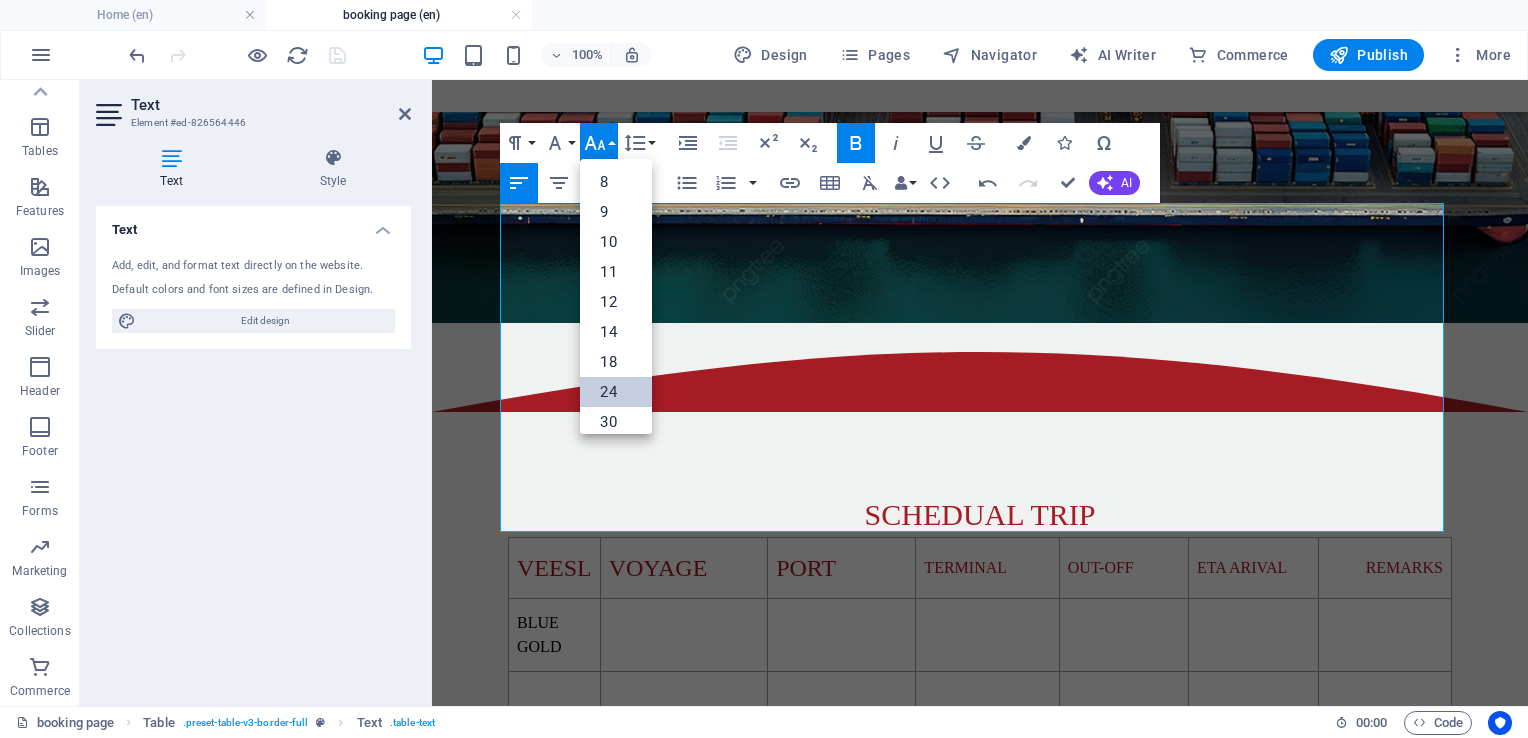click on "24" at bounding box center (616, 392) 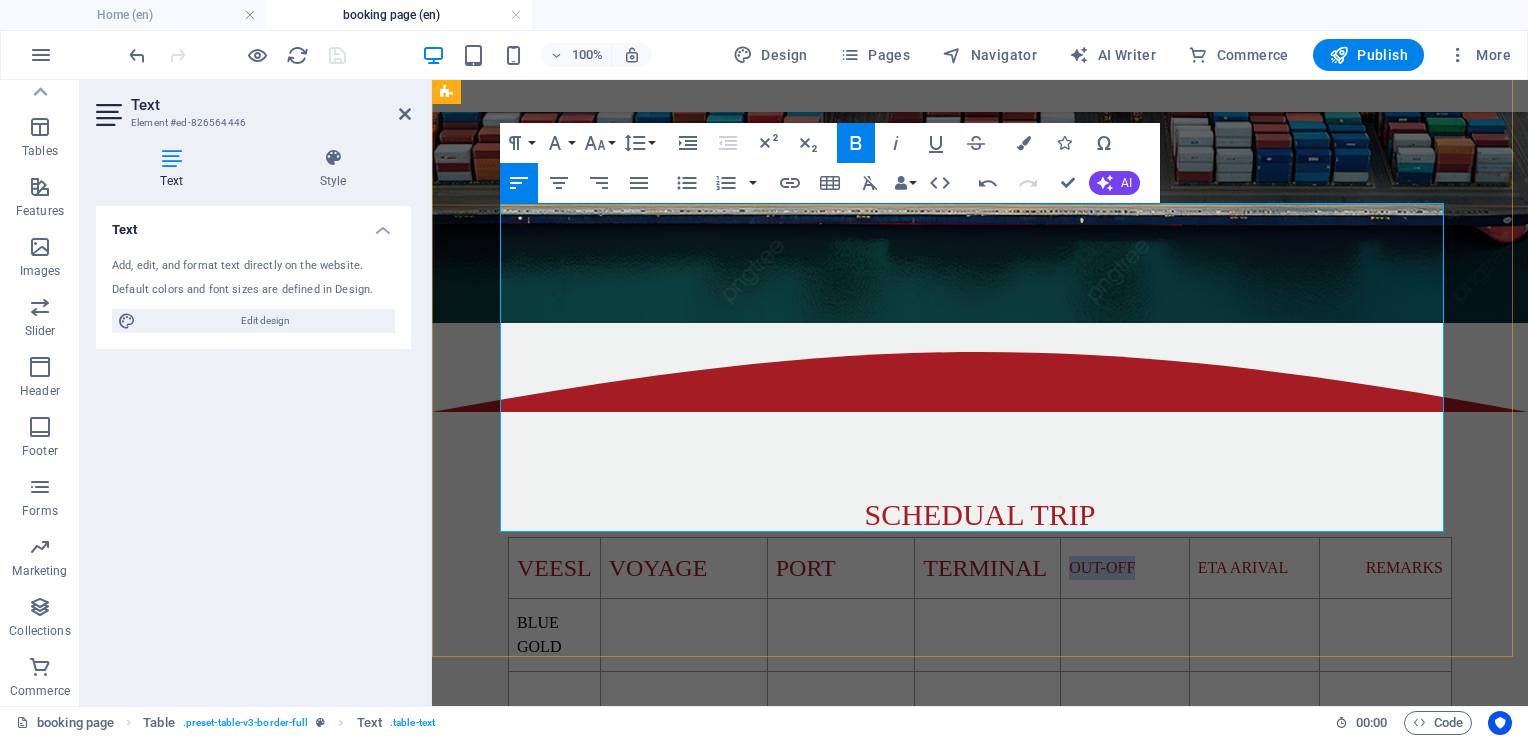 drag, startPoint x: 1144, startPoint y: 231, endPoint x: 1056, endPoint y: 223, distance: 88.362885 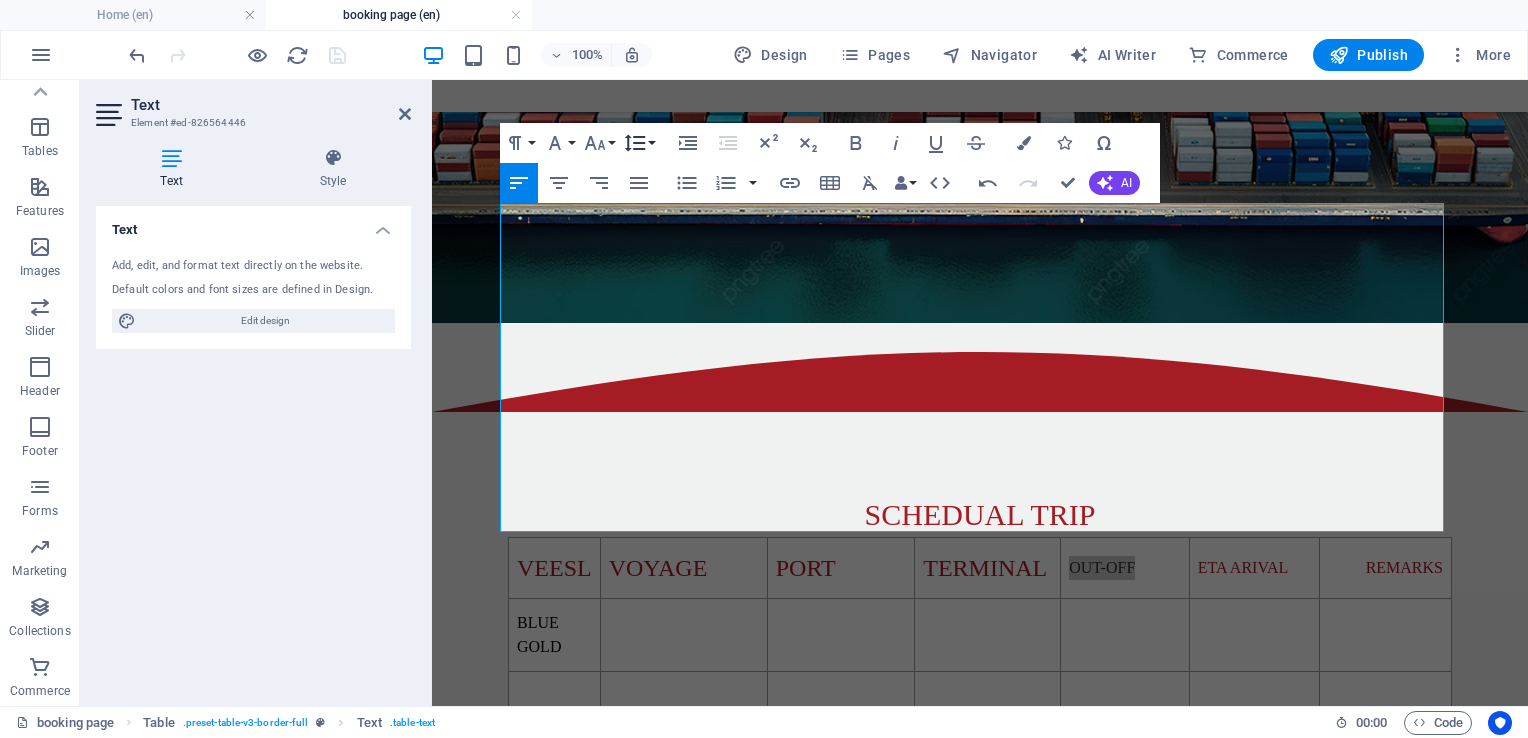 click on "Line Height" at bounding box center [639, 143] 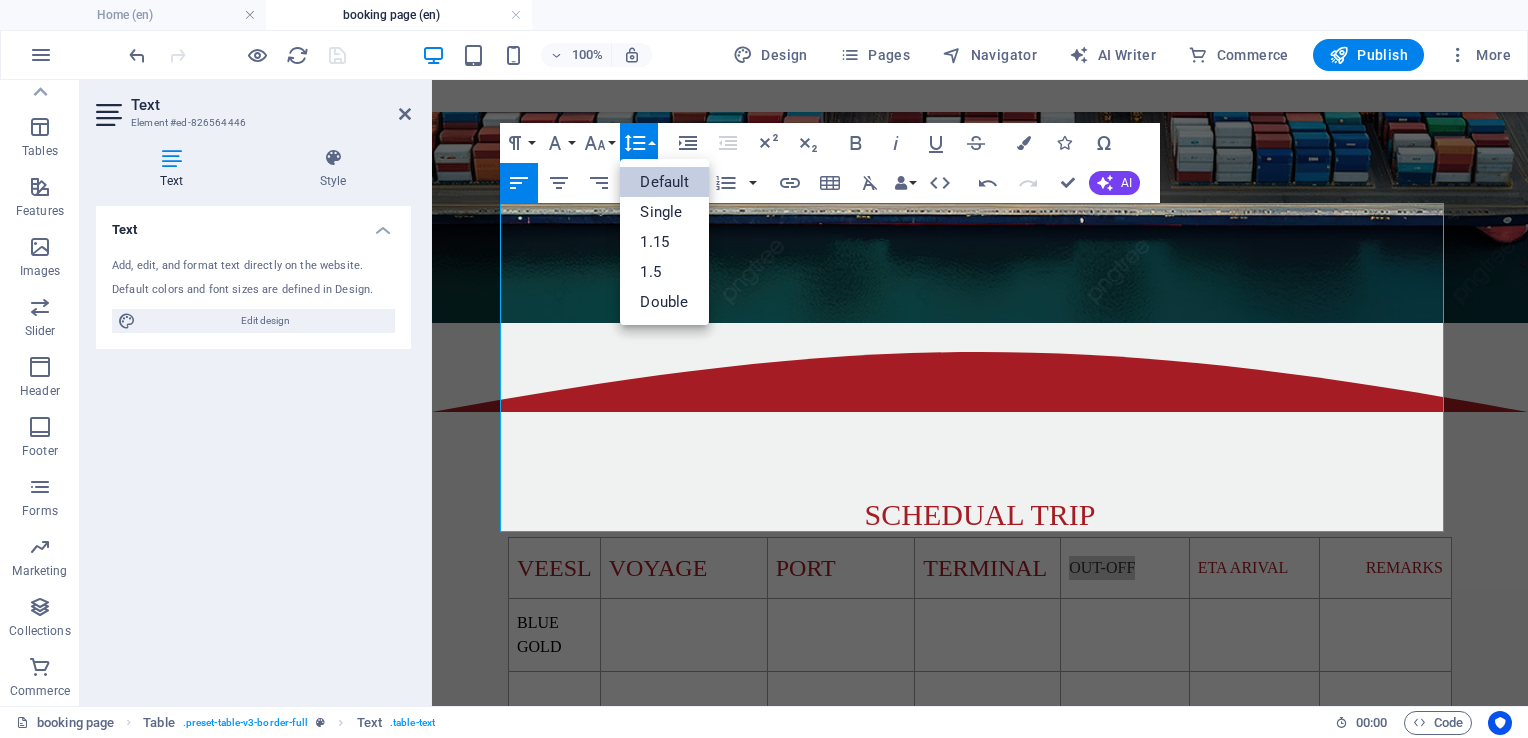 scroll, scrollTop: 0, scrollLeft: 0, axis: both 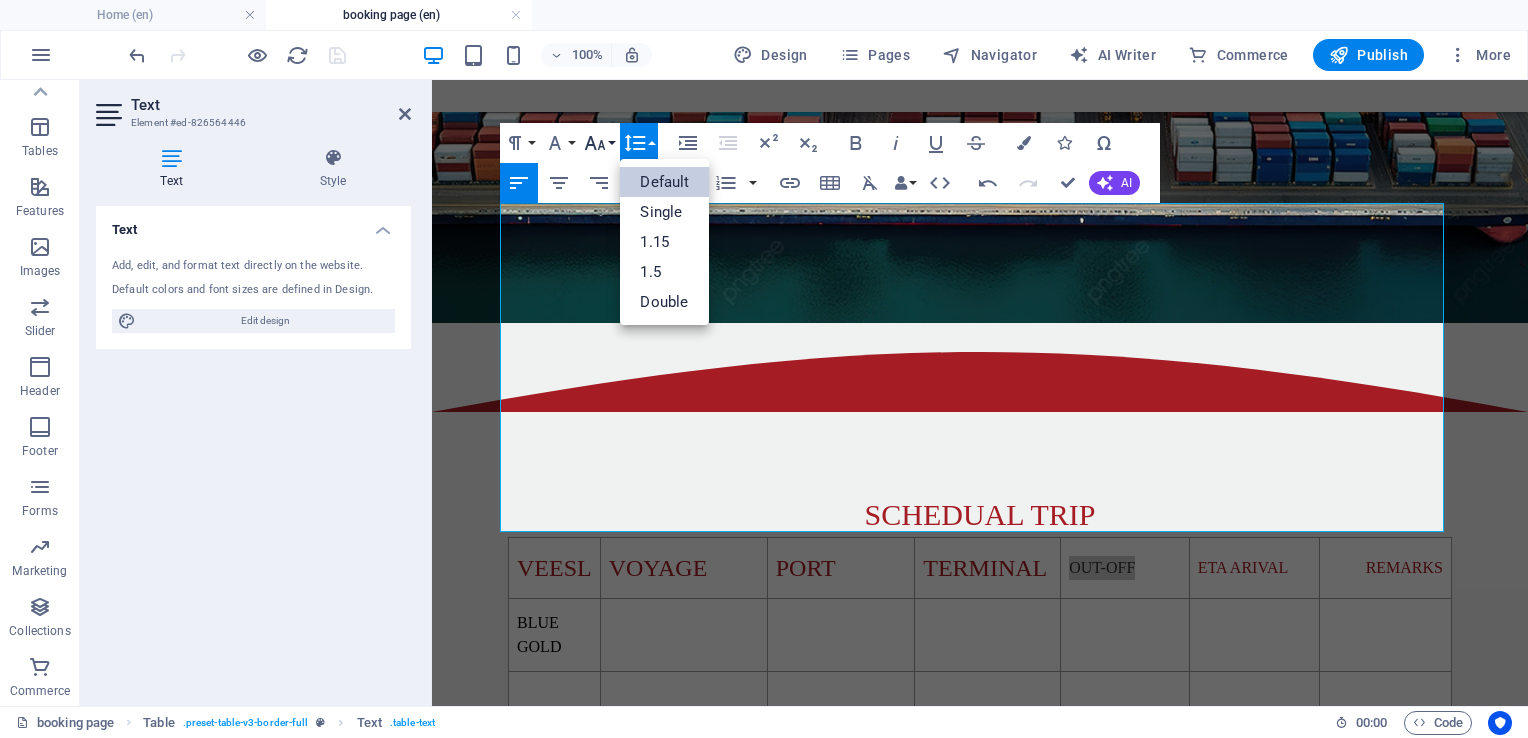 click on "Font Size" at bounding box center (599, 143) 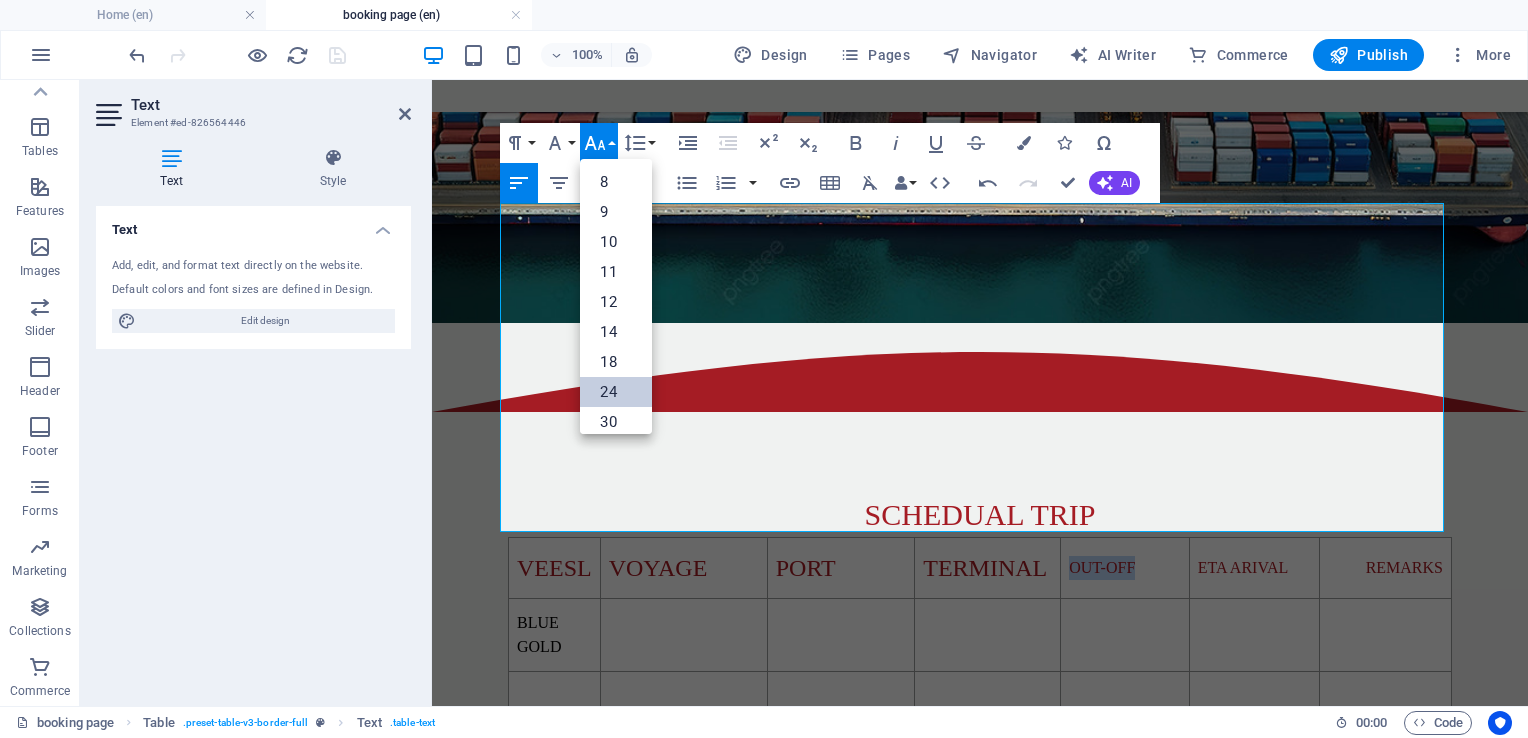 click on "24" at bounding box center (616, 392) 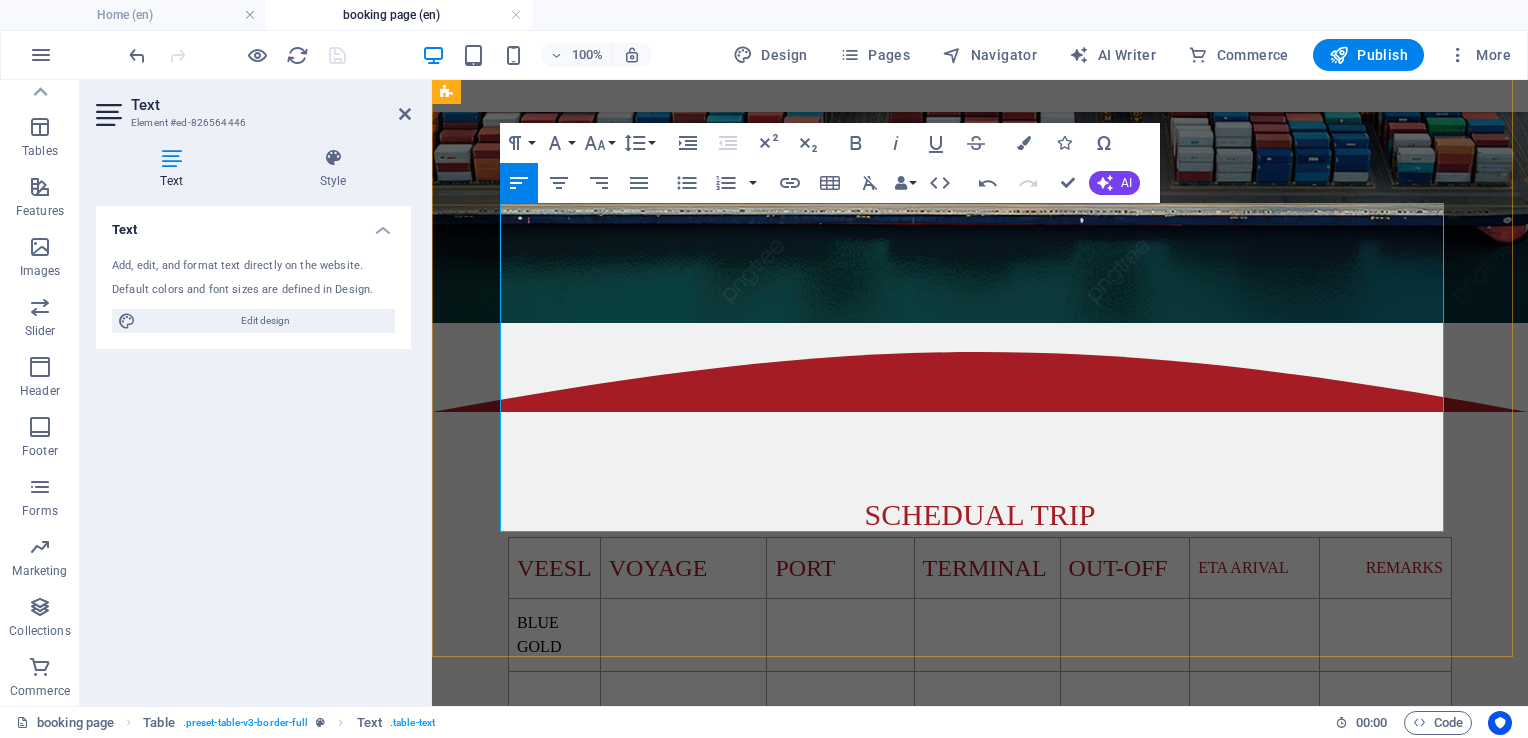 drag, startPoint x: 1285, startPoint y: 227, endPoint x: 1187, endPoint y: 220, distance: 98.24968 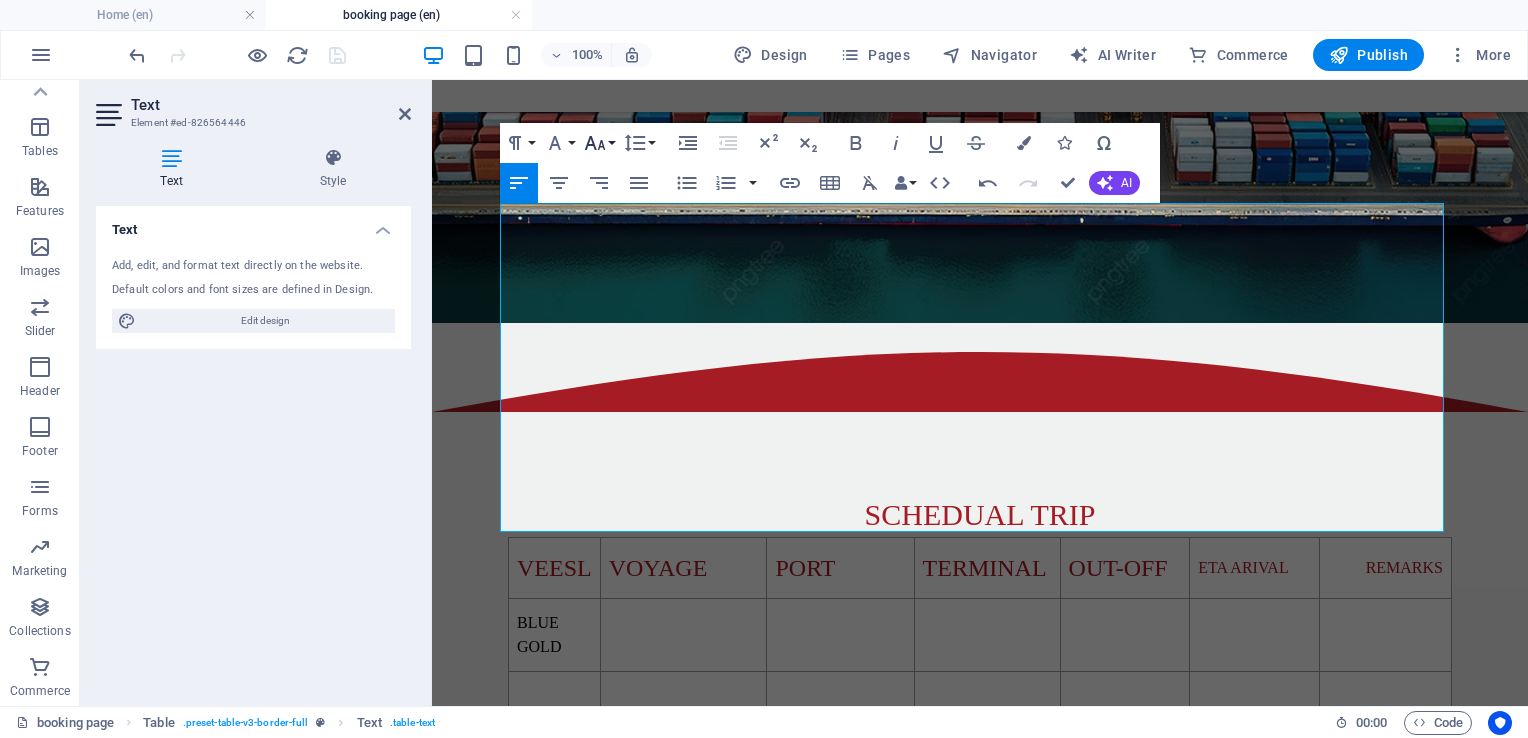 click on "Font Size" at bounding box center [599, 143] 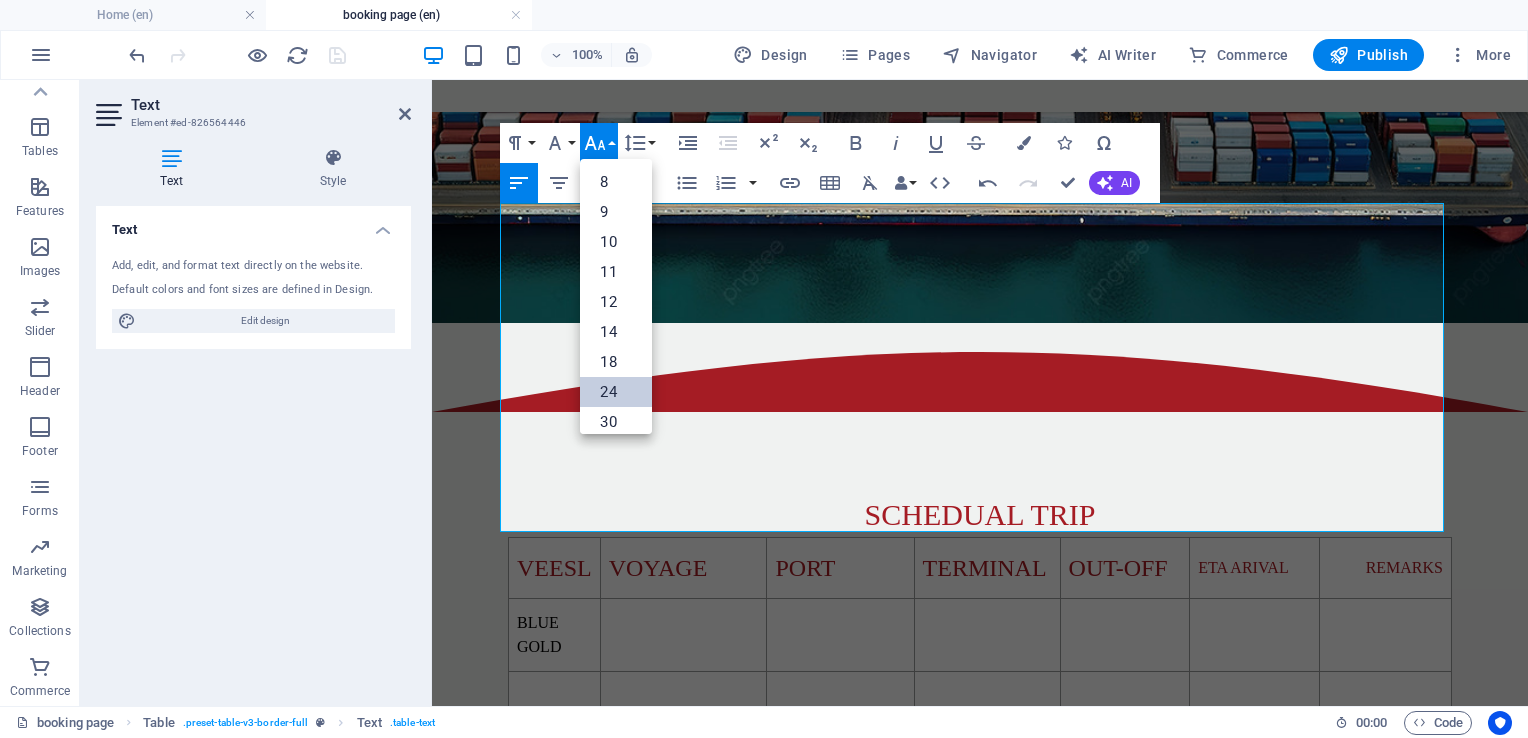 click on "24" at bounding box center [616, 392] 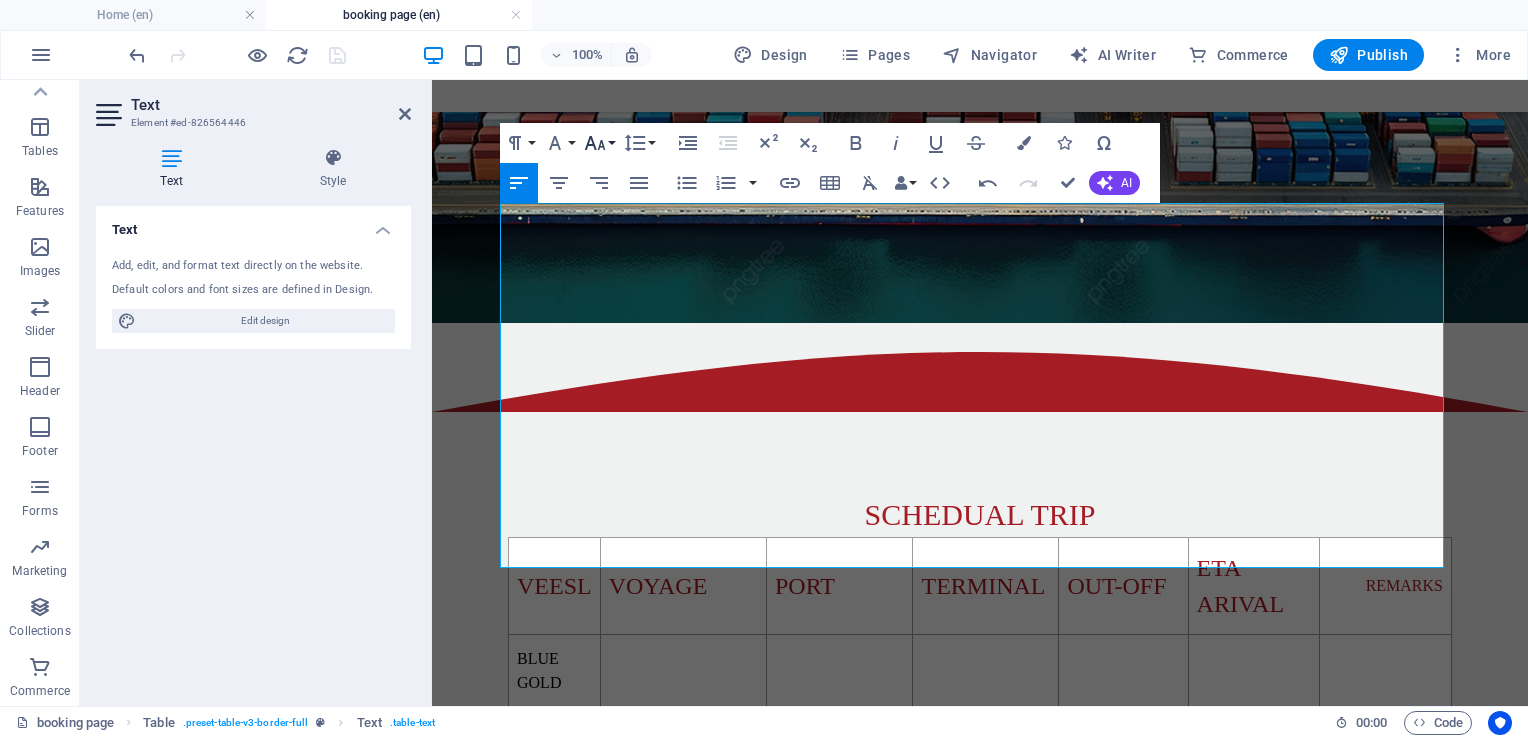 click 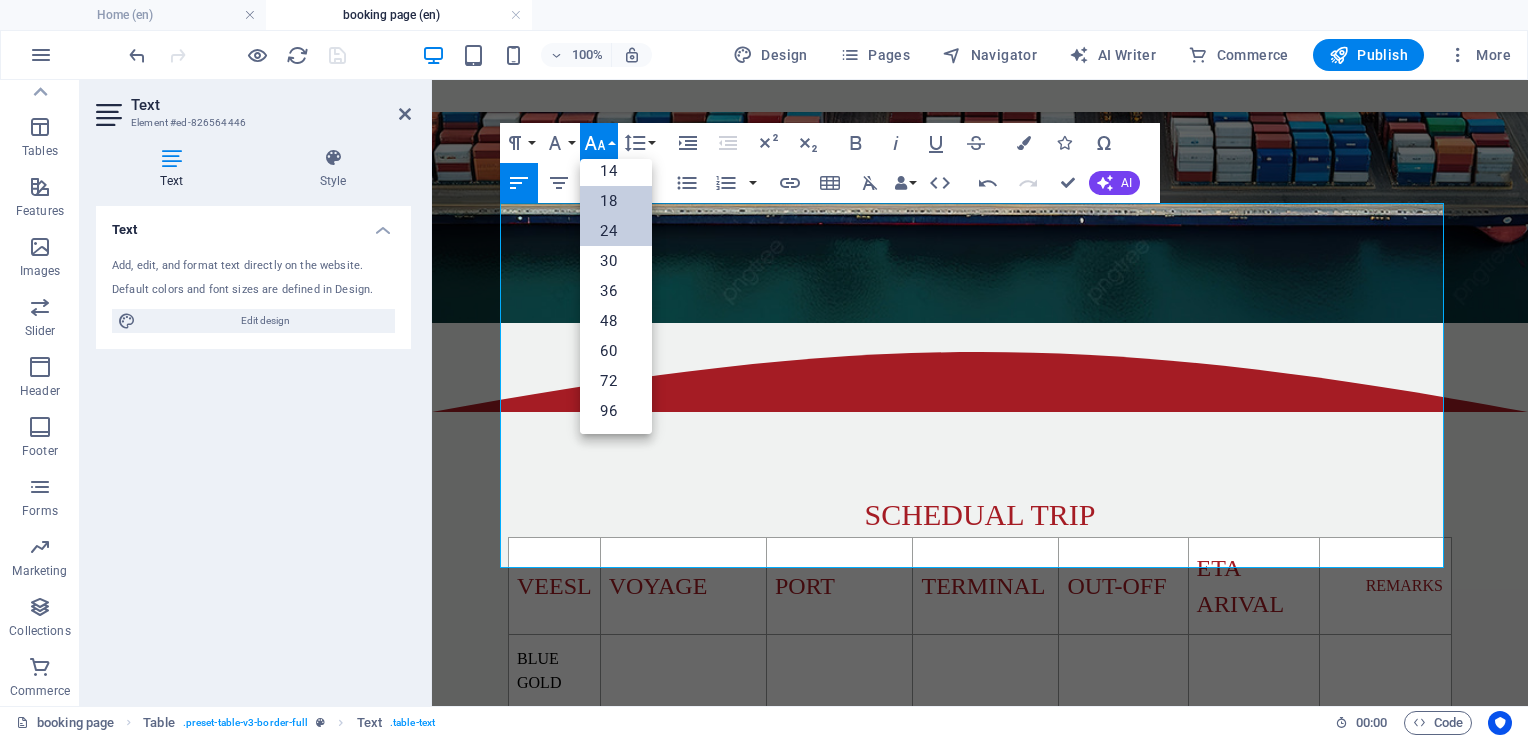 scroll, scrollTop: 160, scrollLeft: 0, axis: vertical 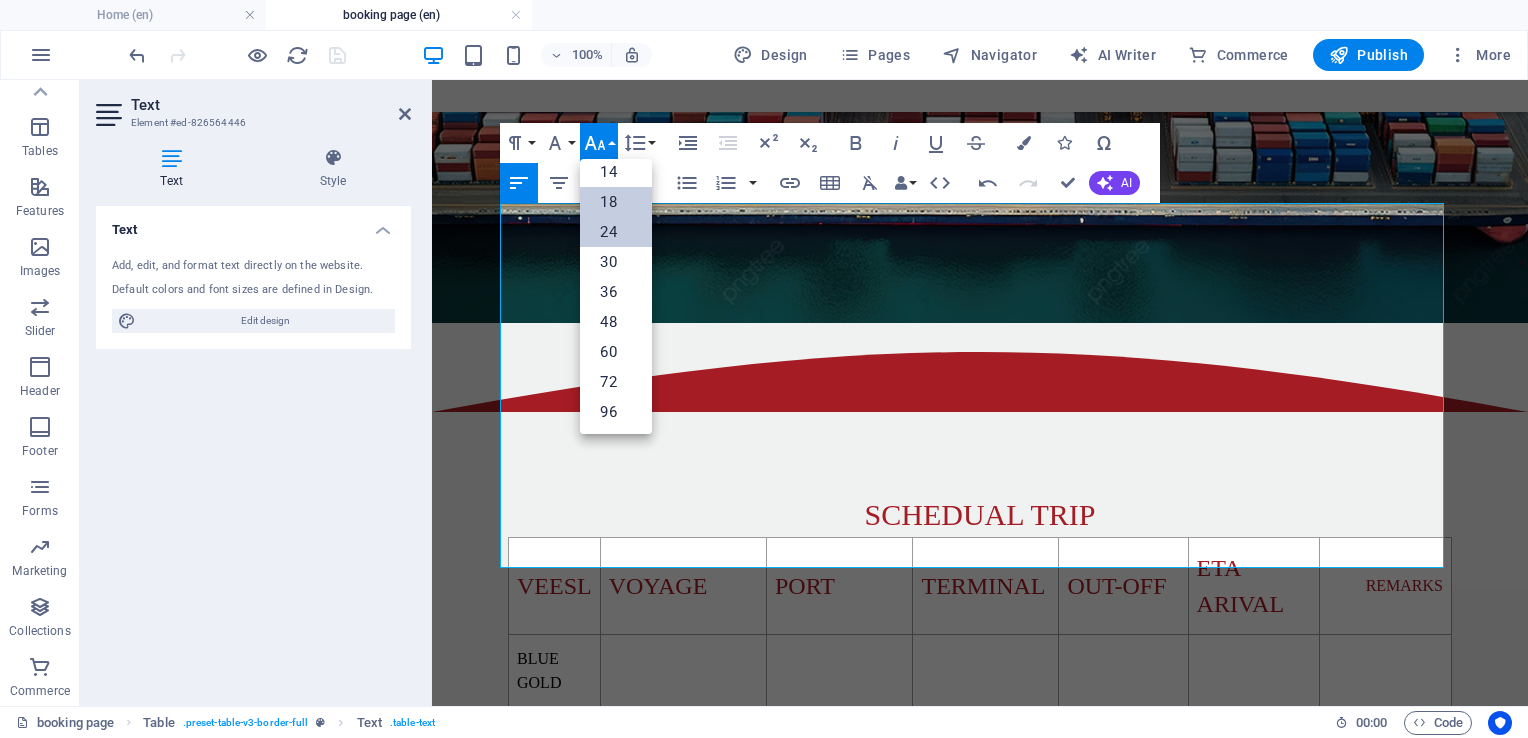 click on "18" at bounding box center (616, 202) 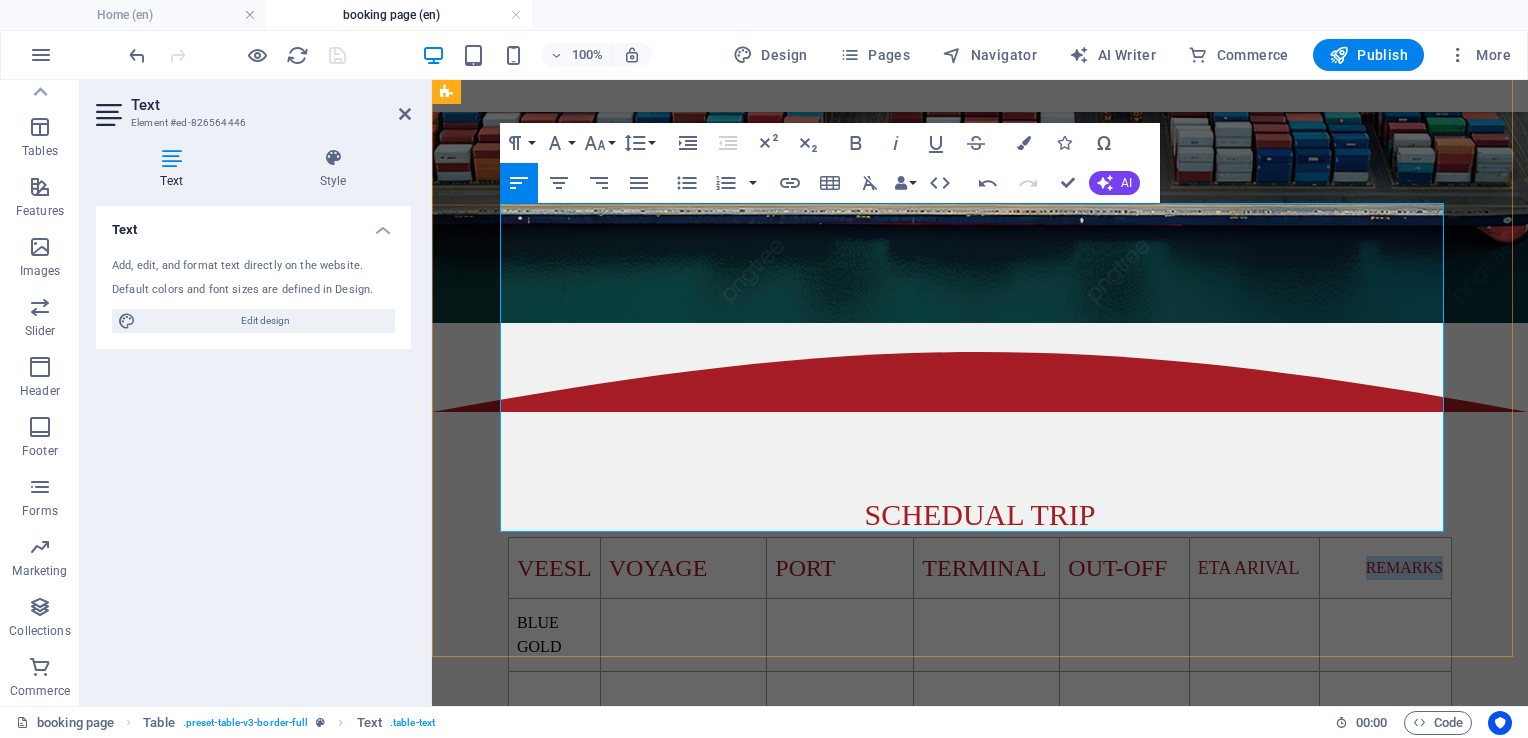 drag, startPoint x: 1352, startPoint y: 234, endPoint x: 1433, endPoint y: 226, distance: 81.394104 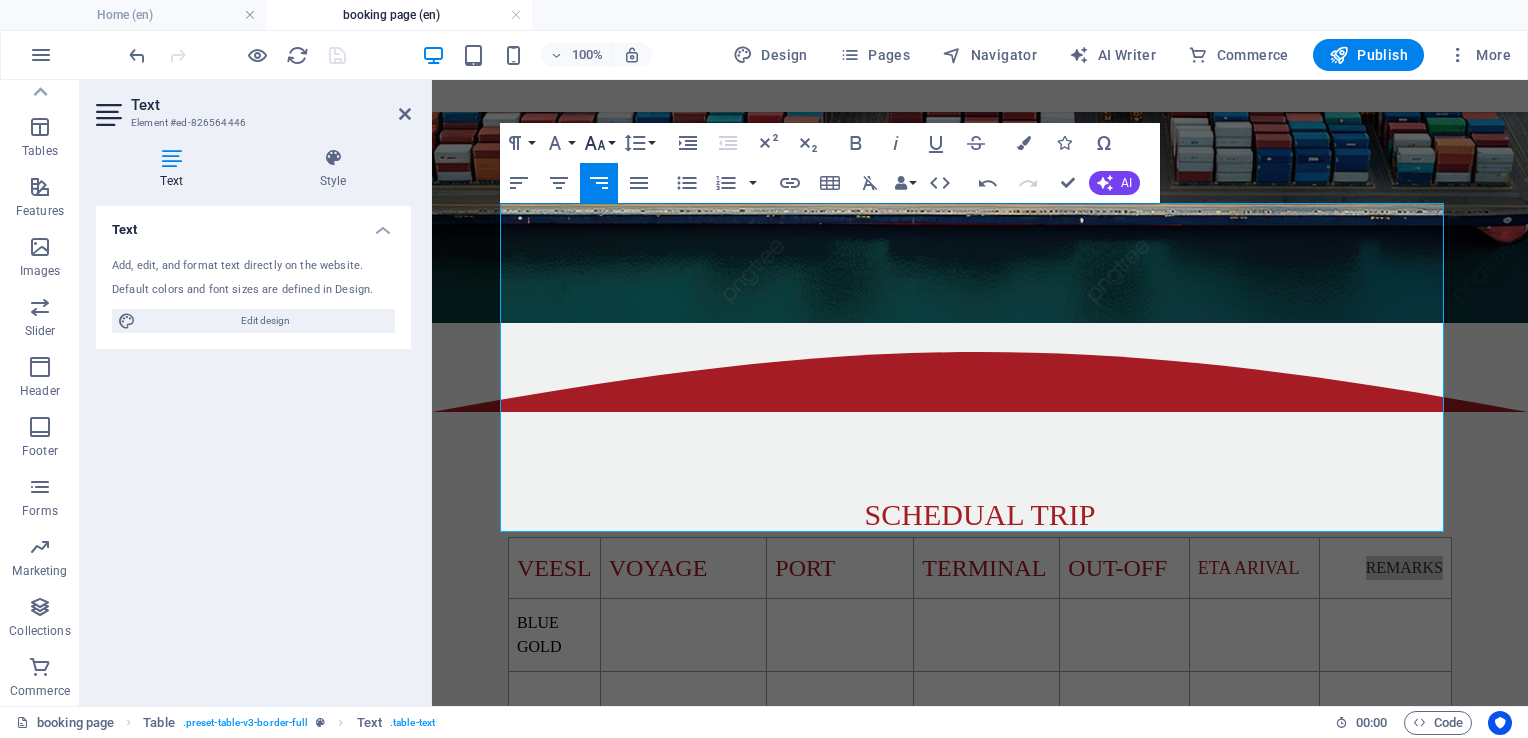 click on "Font Size" at bounding box center [599, 143] 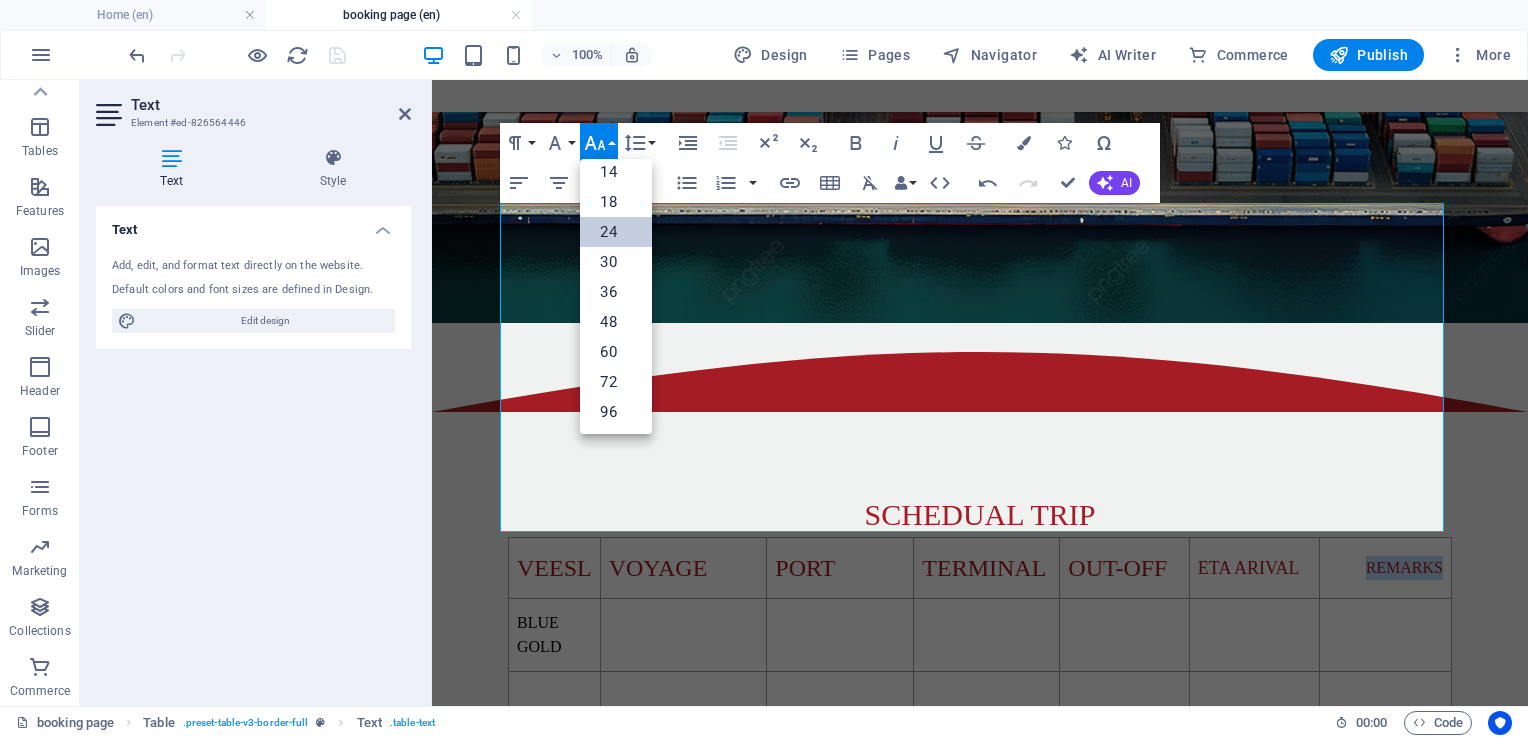 click on "24" at bounding box center (616, 232) 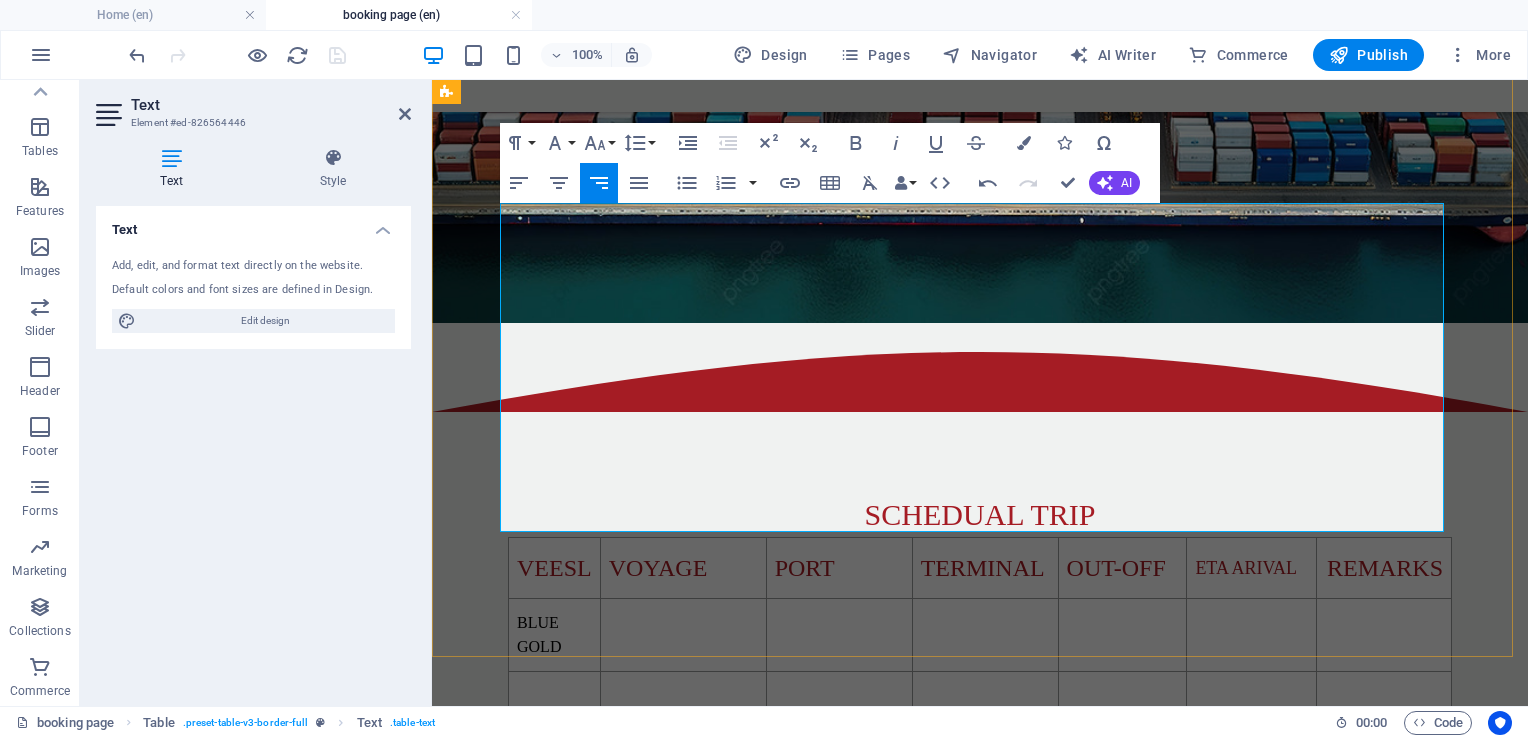 click on "BLUE GOLD" at bounding box center (555, 635) 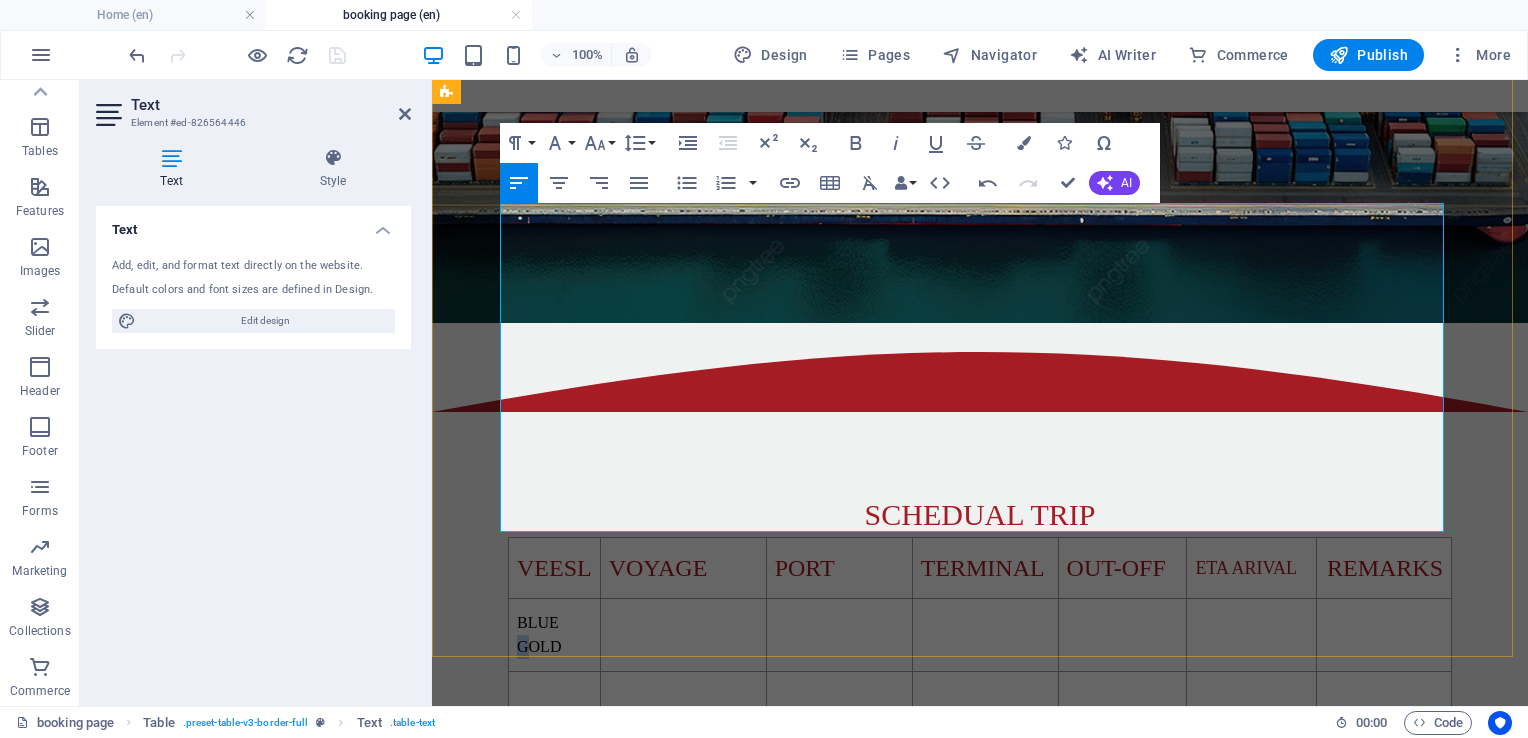 drag, startPoint x: 550, startPoint y: 278, endPoint x: 524, endPoint y: 326, distance: 54.589375 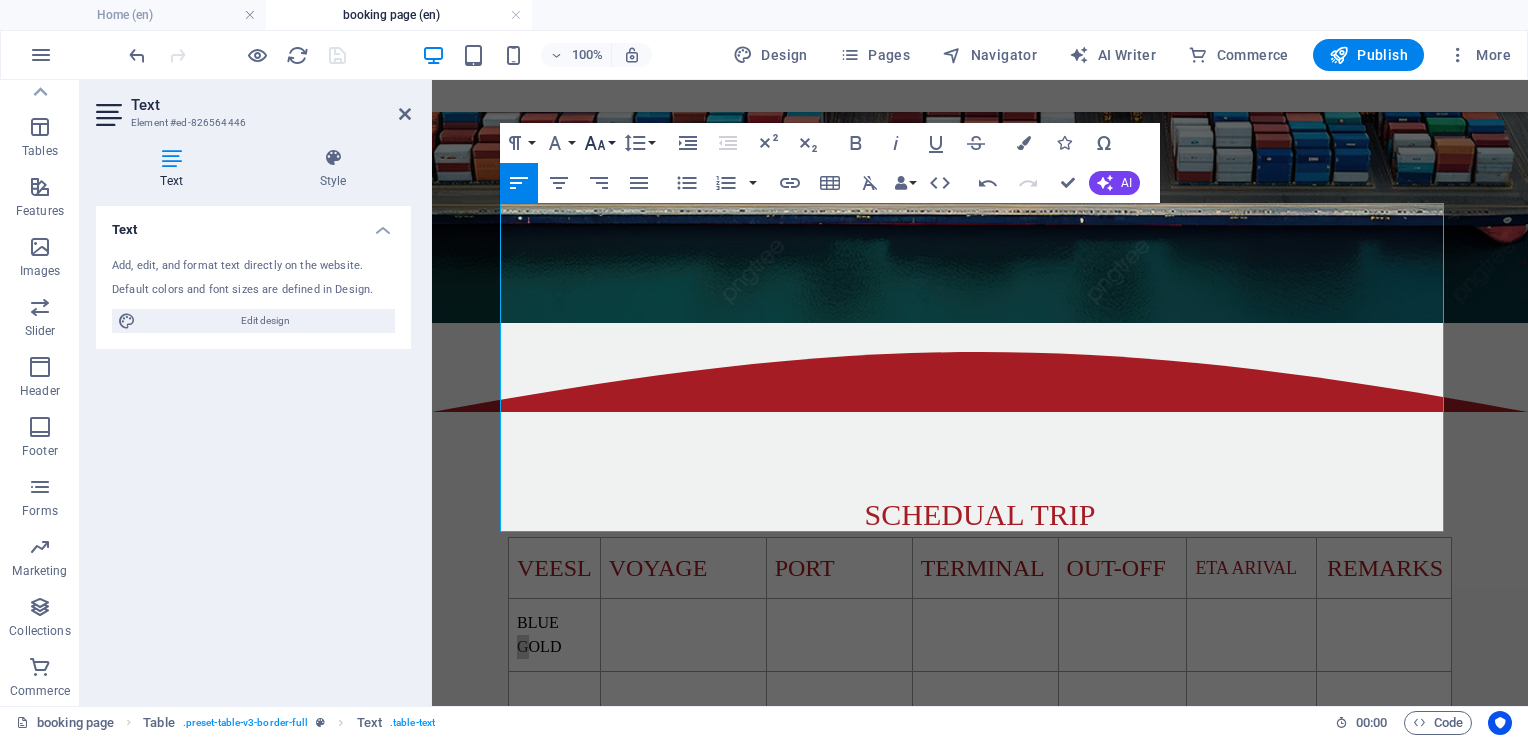 click 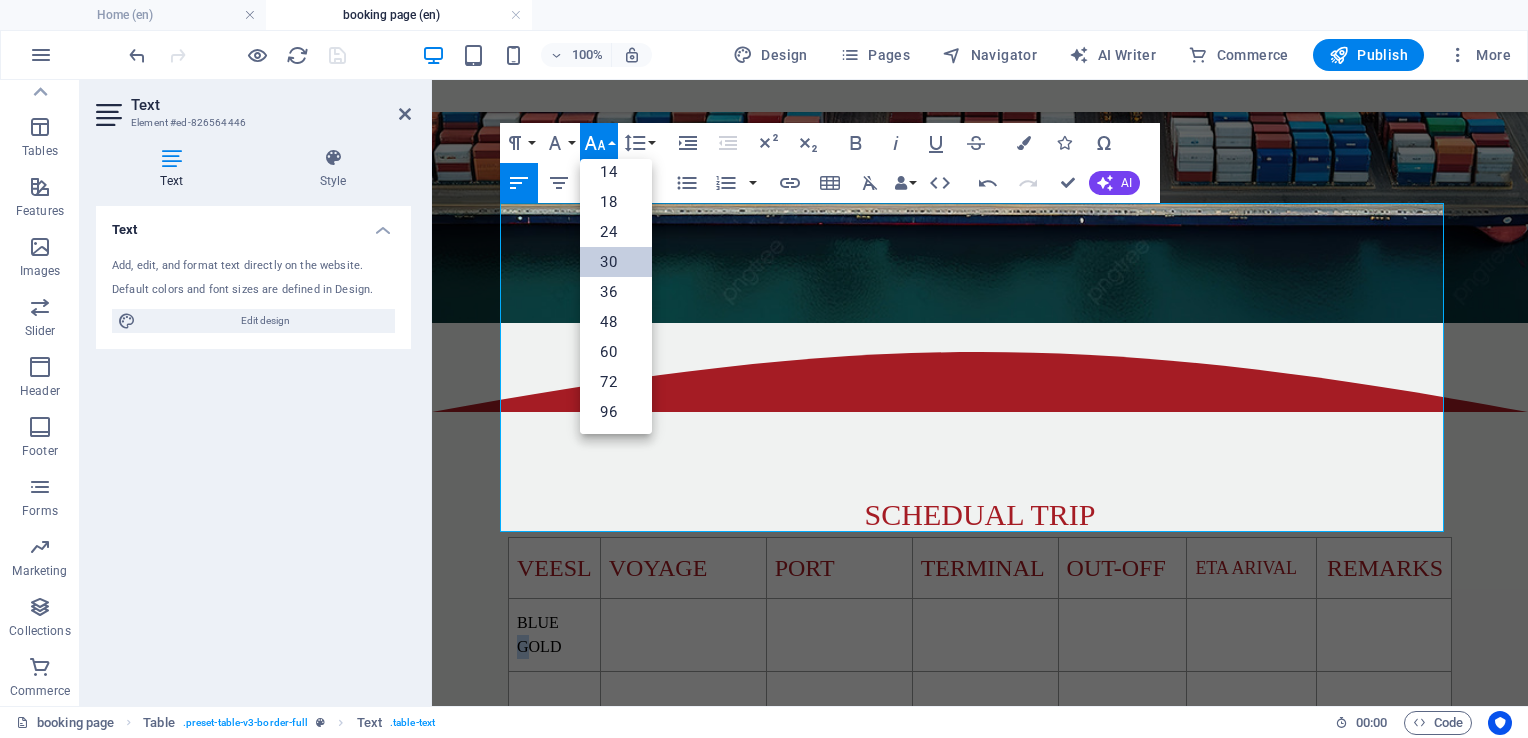 click on "30" at bounding box center [616, 262] 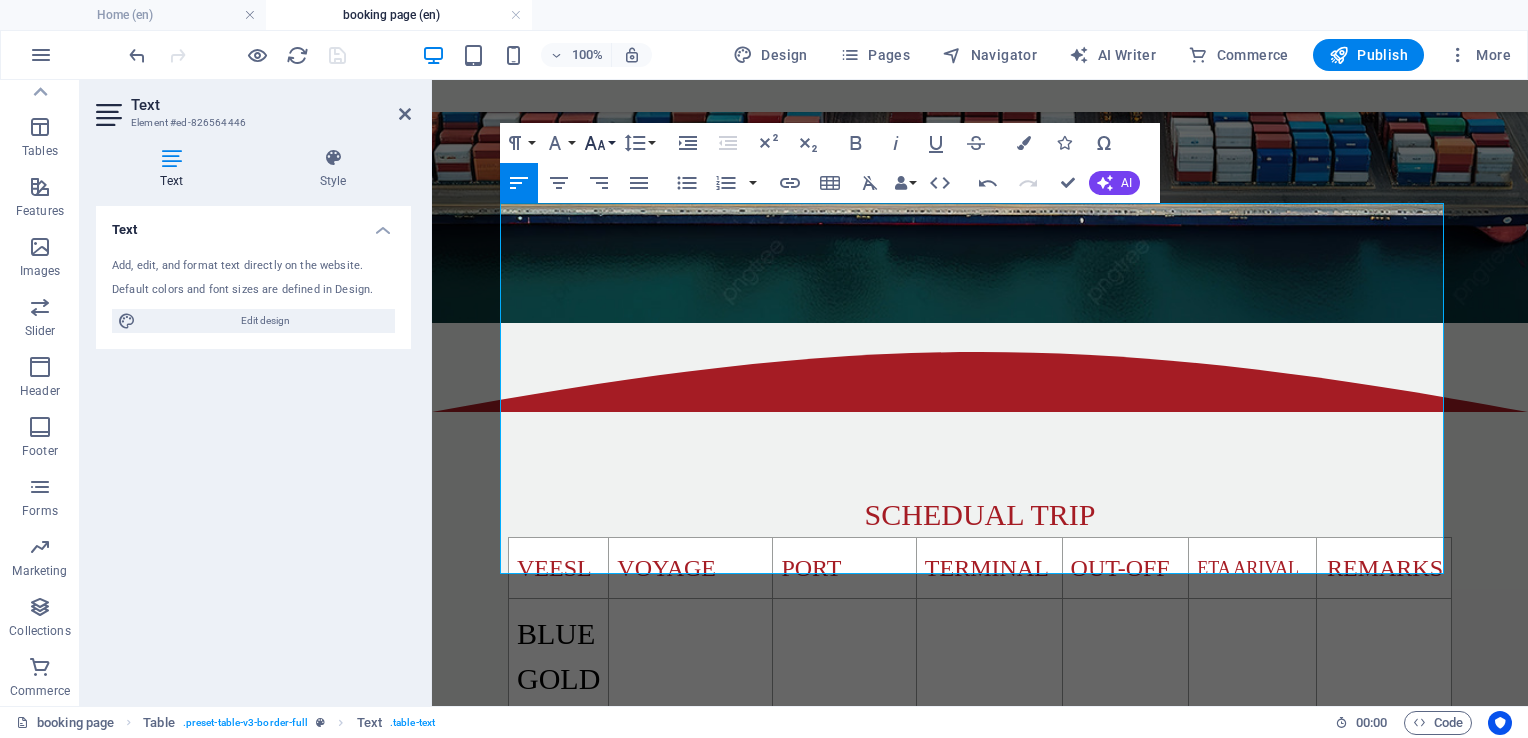 click 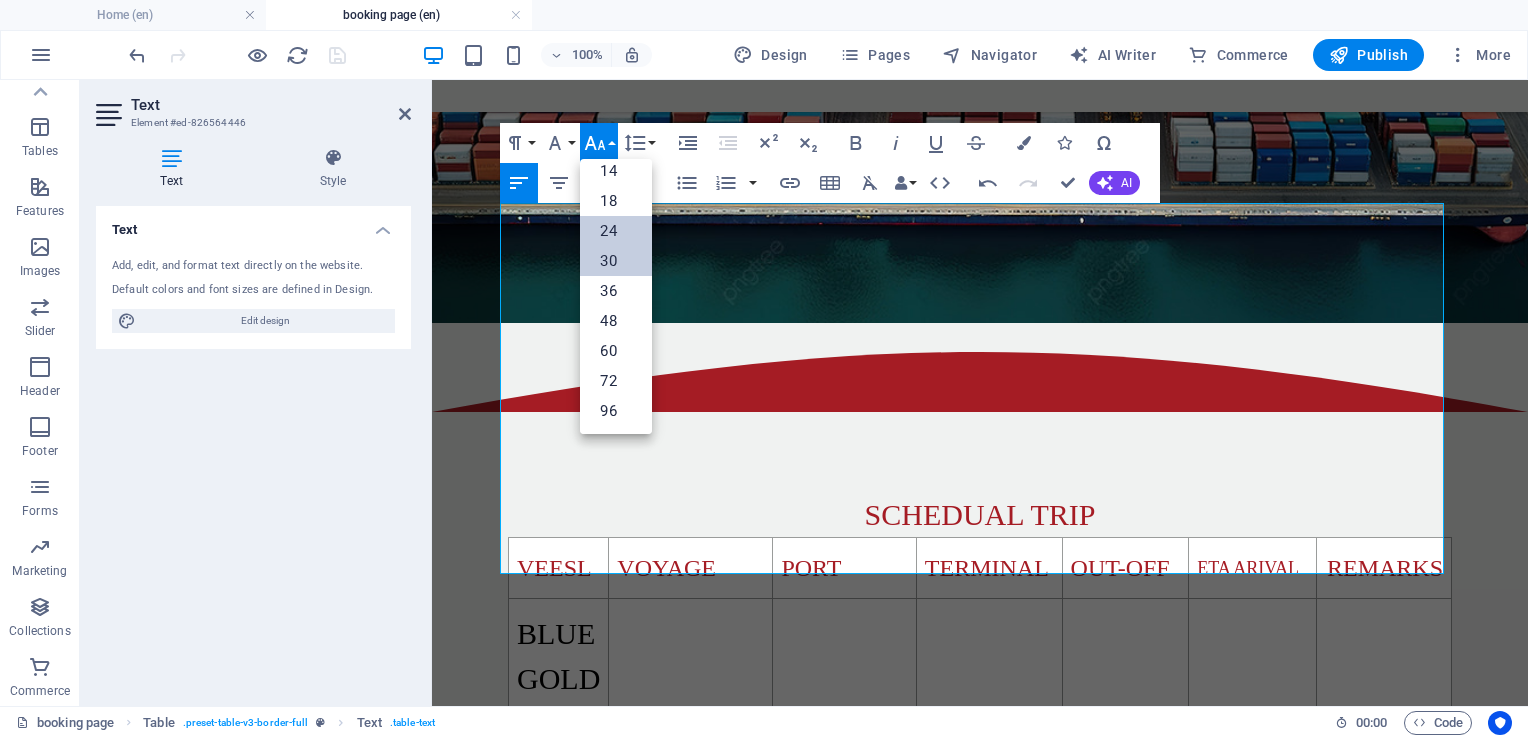 scroll, scrollTop: 160, scrollLeft: 0, axis: vertical 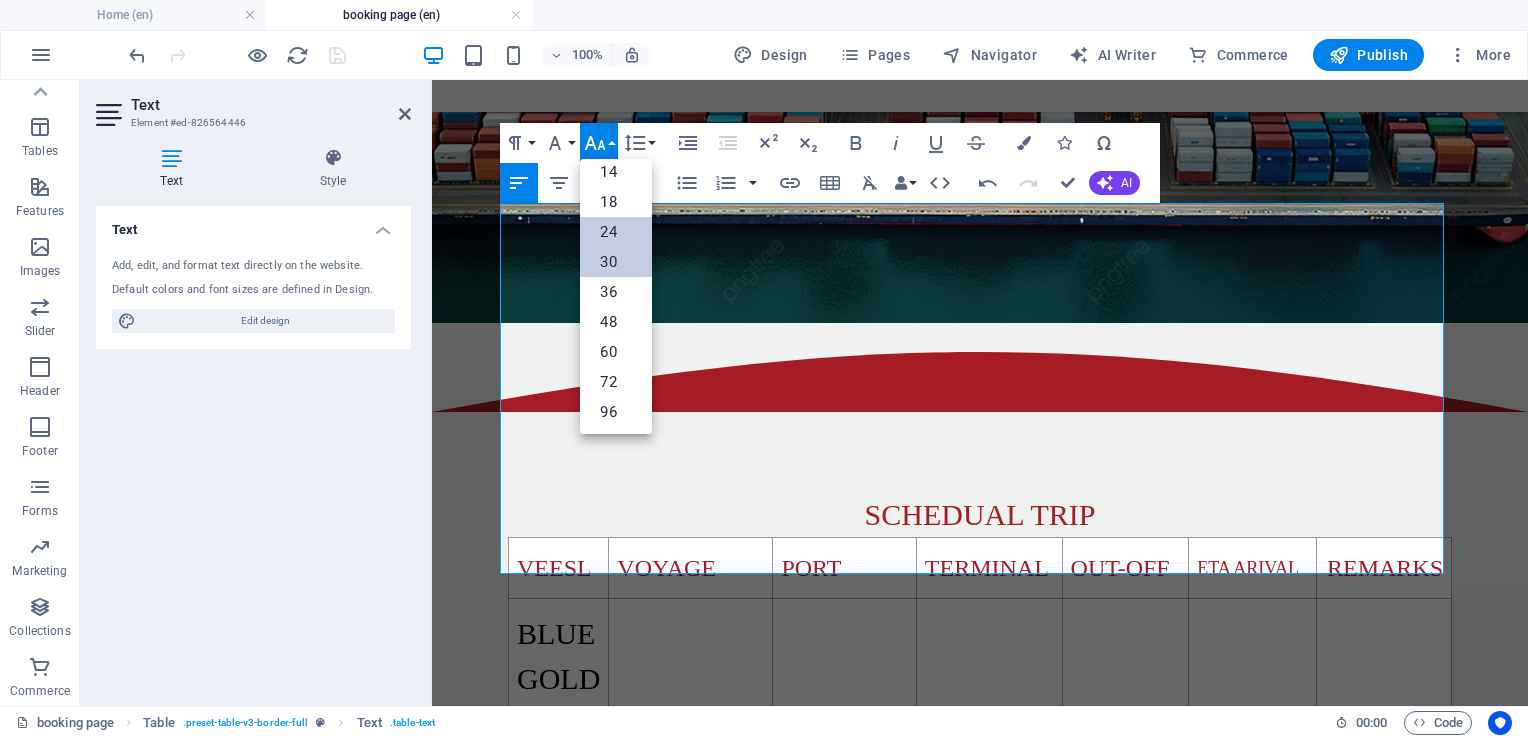 click on "24" at bounding box center (616, 232) 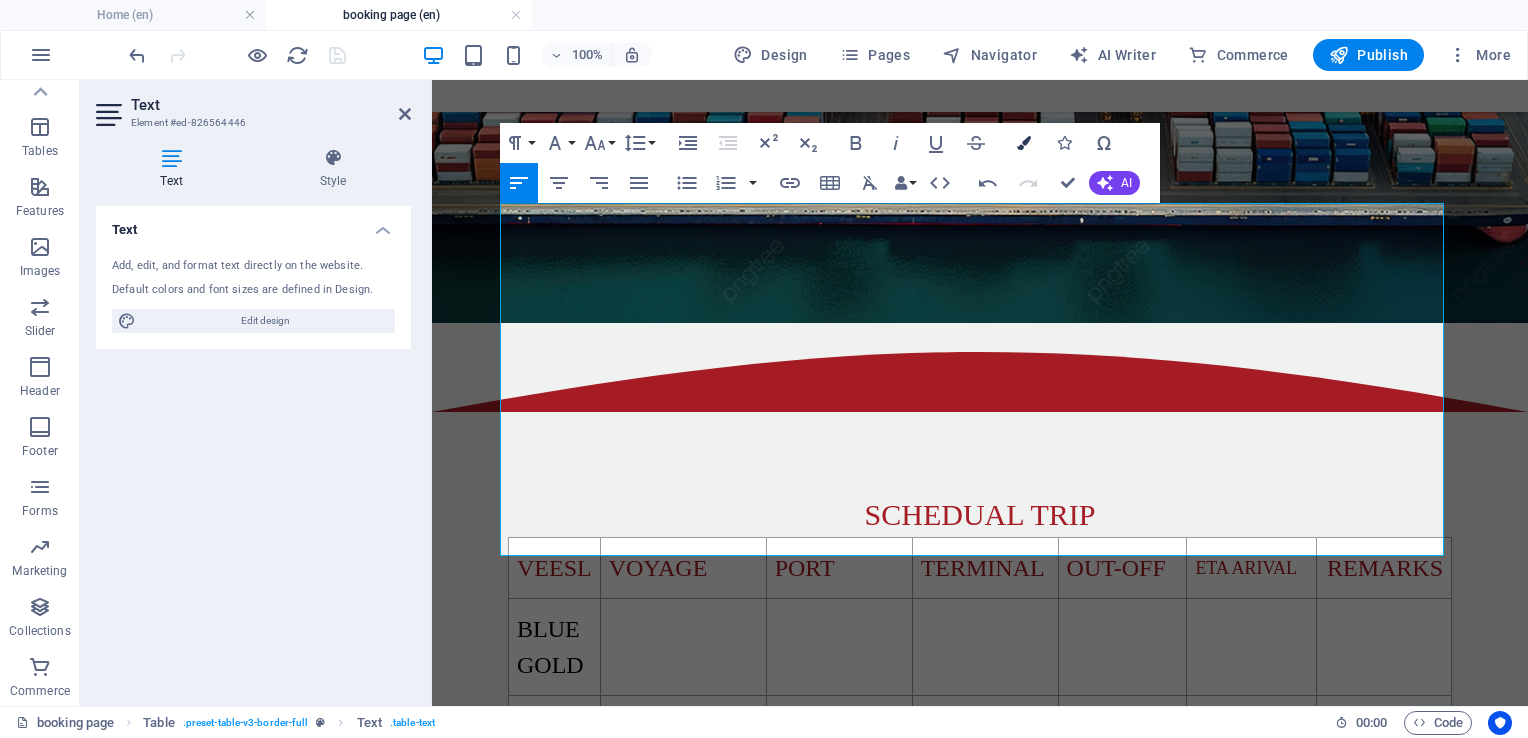 click at bounding box center [1024, 143] 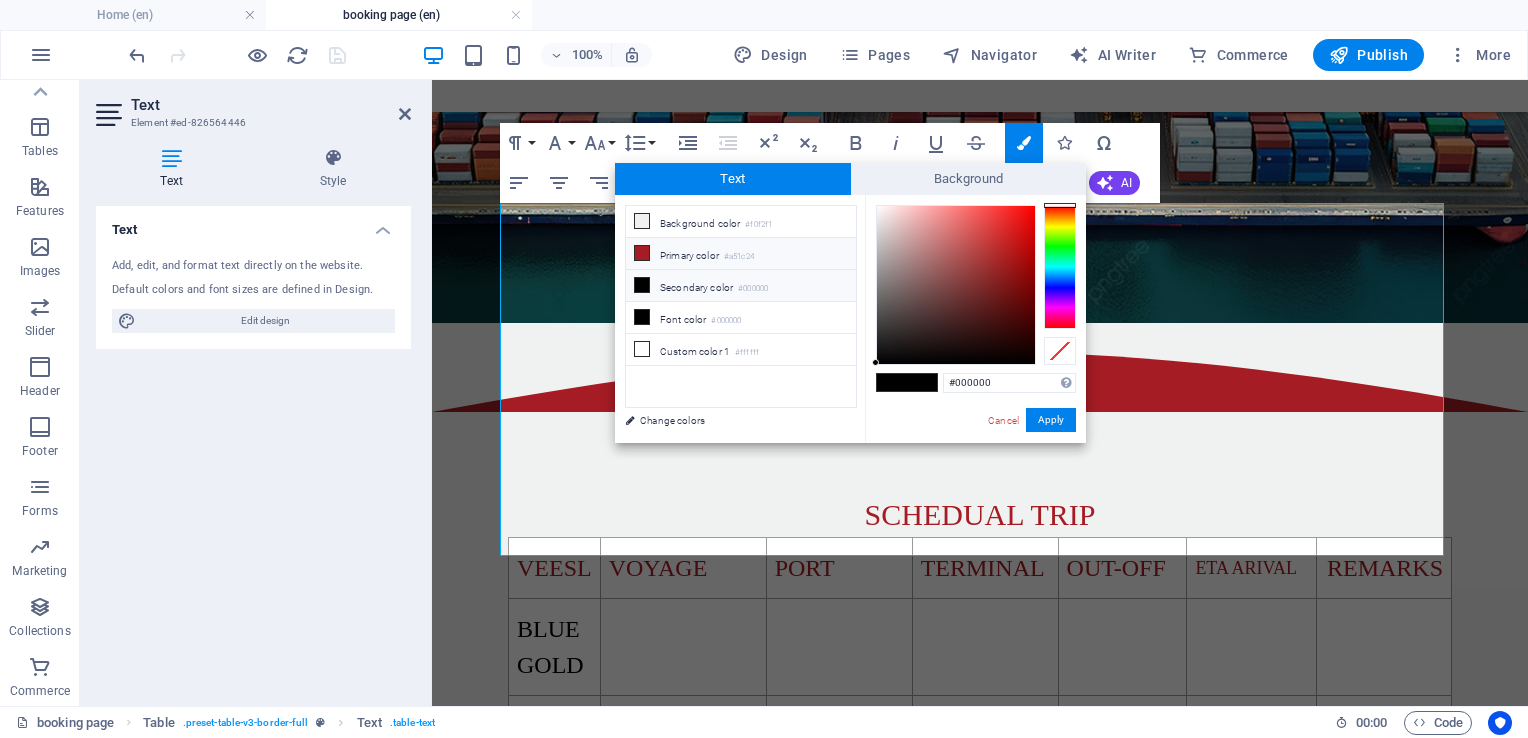 click at bounding box center (642, 253) 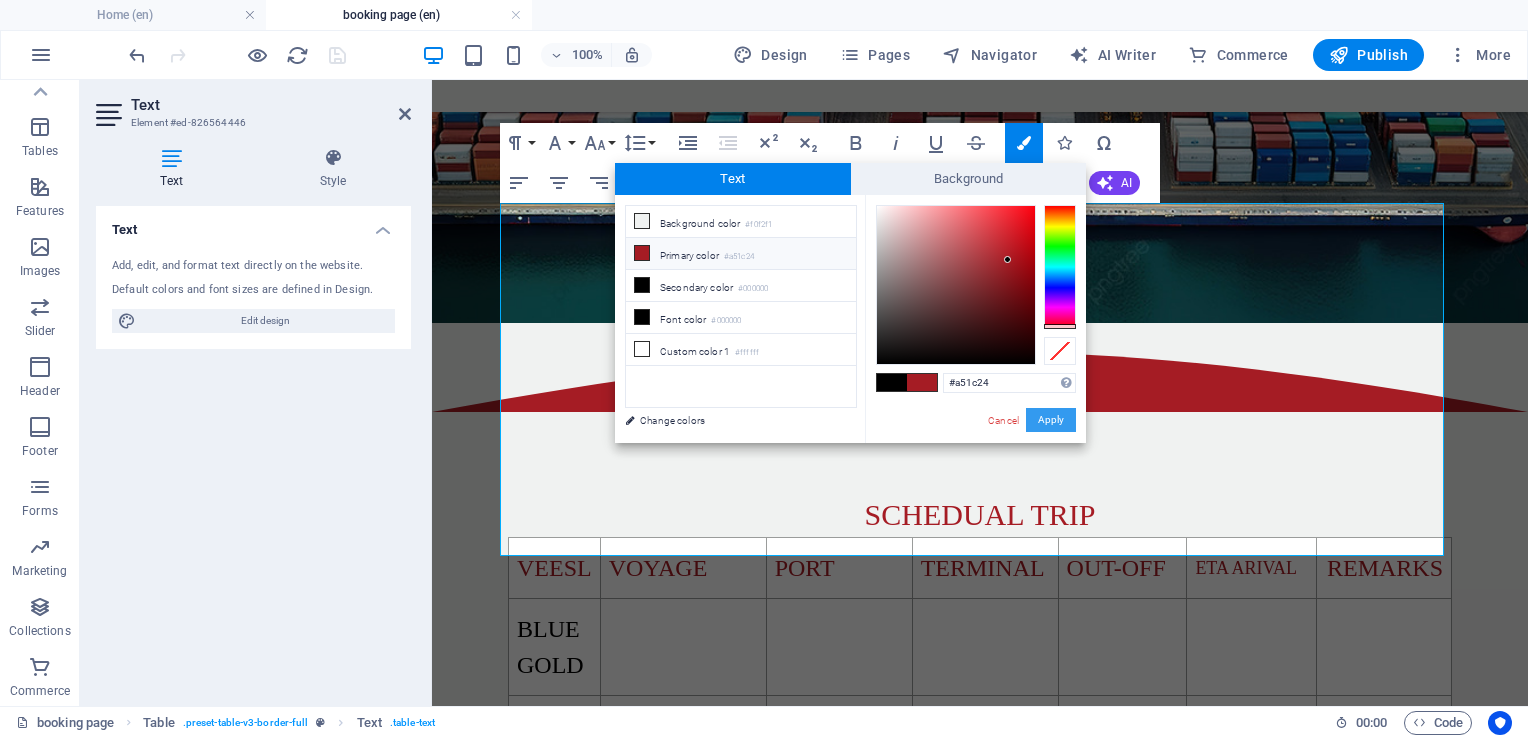 click on "Apply" at bounding box center (1051, 420) 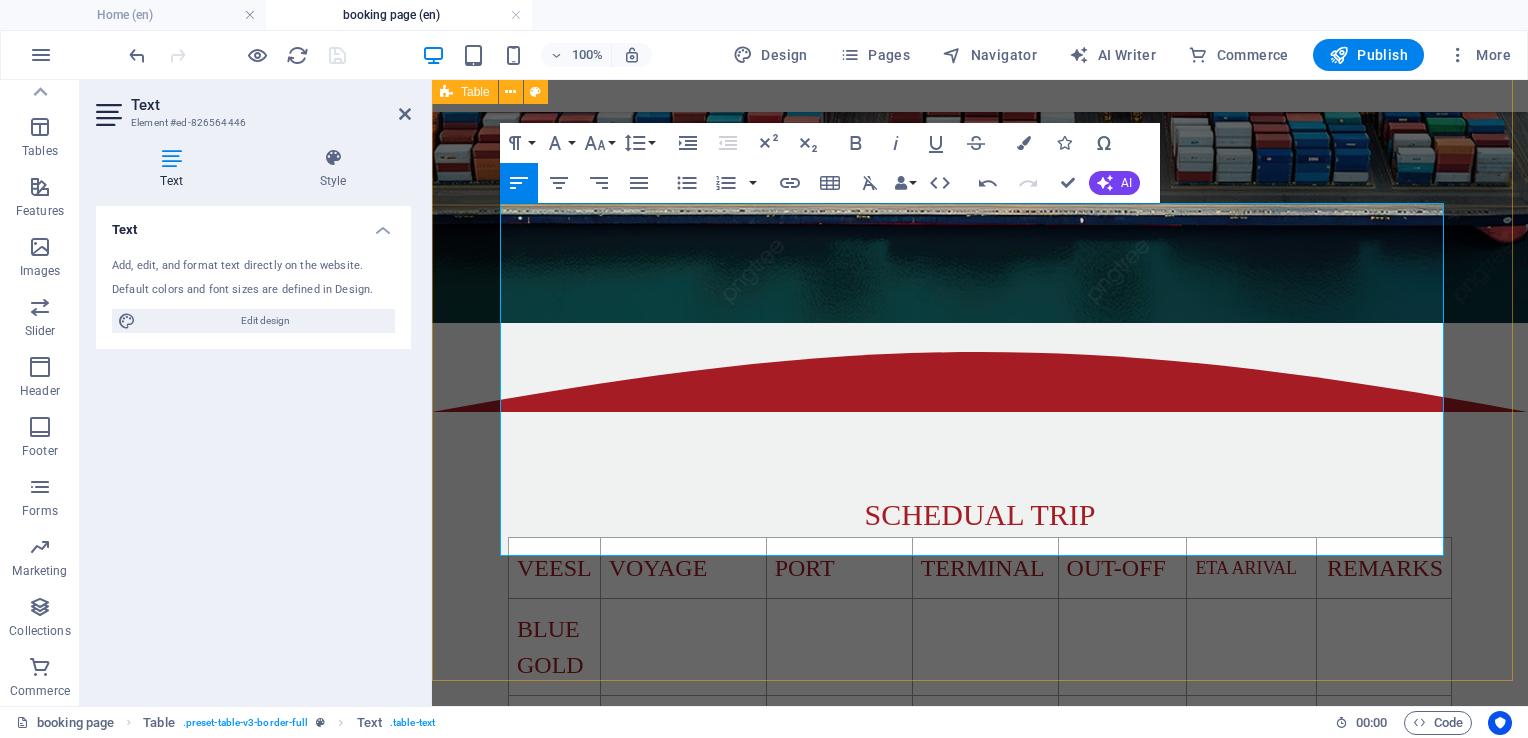 click on "SCHEDUAL TRIP VEESL VOYAGE PORT TERMINAL  OUT-OFF ETA ARIVAL  REMARKS BLUE GOLD    VESSAL SCHEDUAL MAY CHANGE  DUE TO PORT'S CONGESTION" at bounding box center [980, 714] 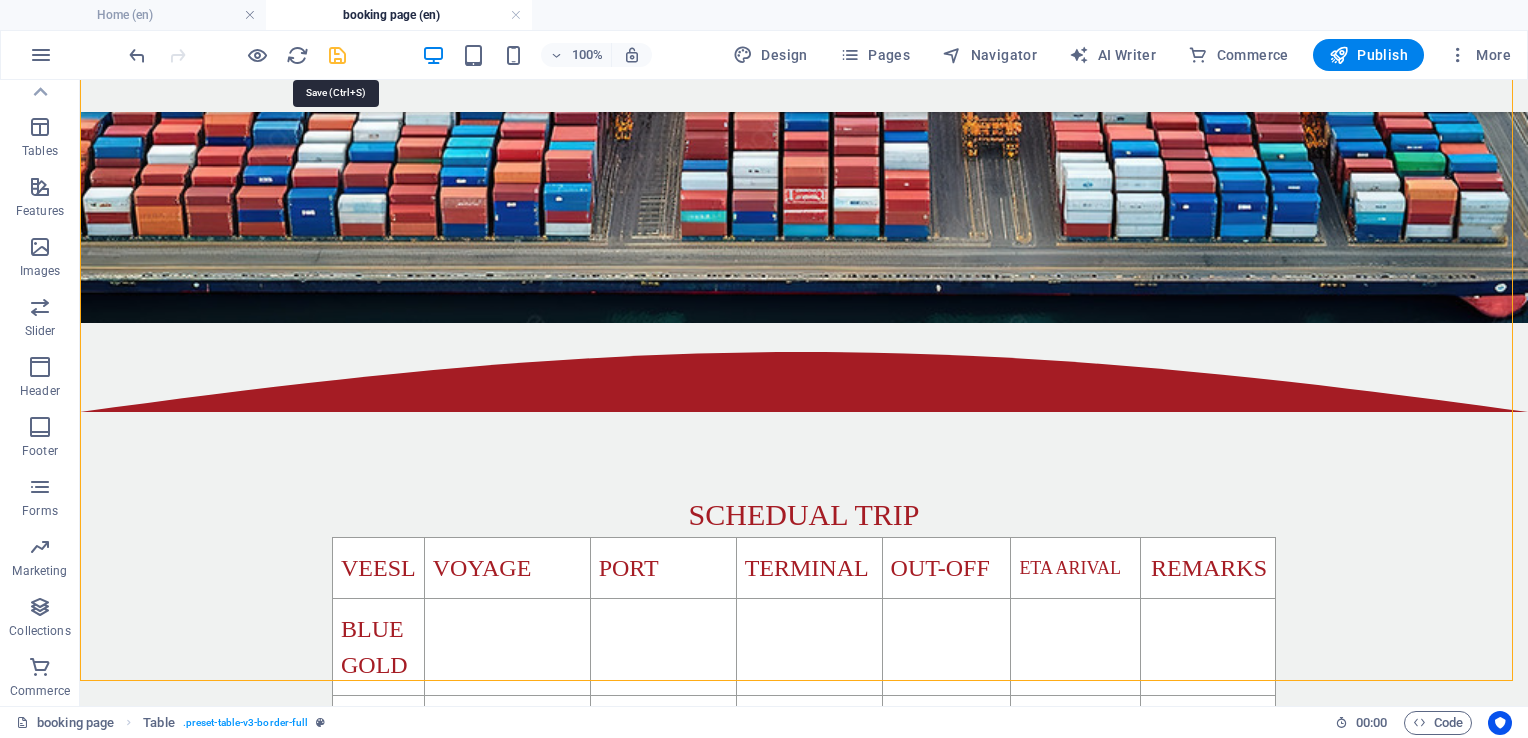 click at bounding box center (337, 55) 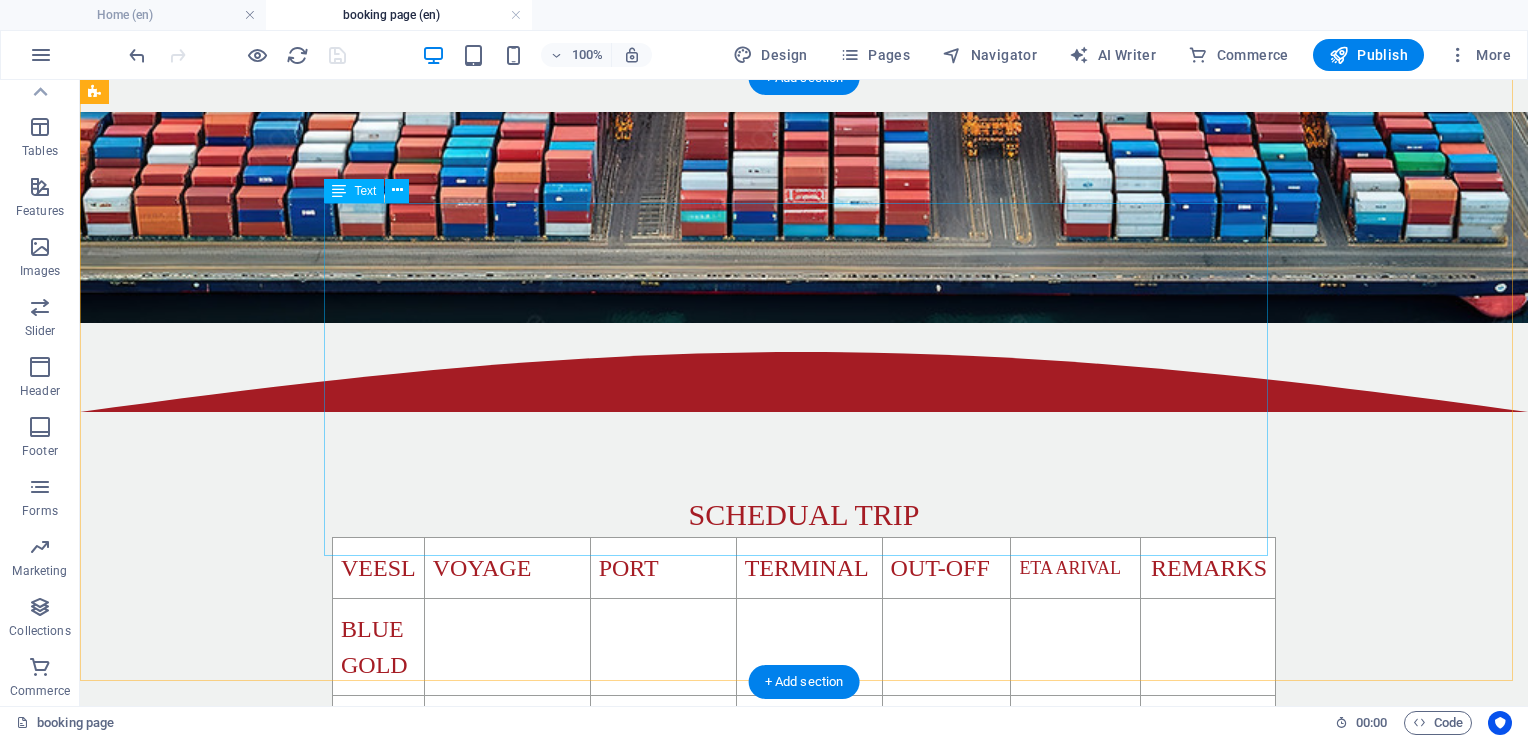 click on "VEESL VOYAGE PORT TERMINAL  OUT-OFF ETA ARIVAL  REMARKS BLUE GOLD" at bounding box center (804, 714) 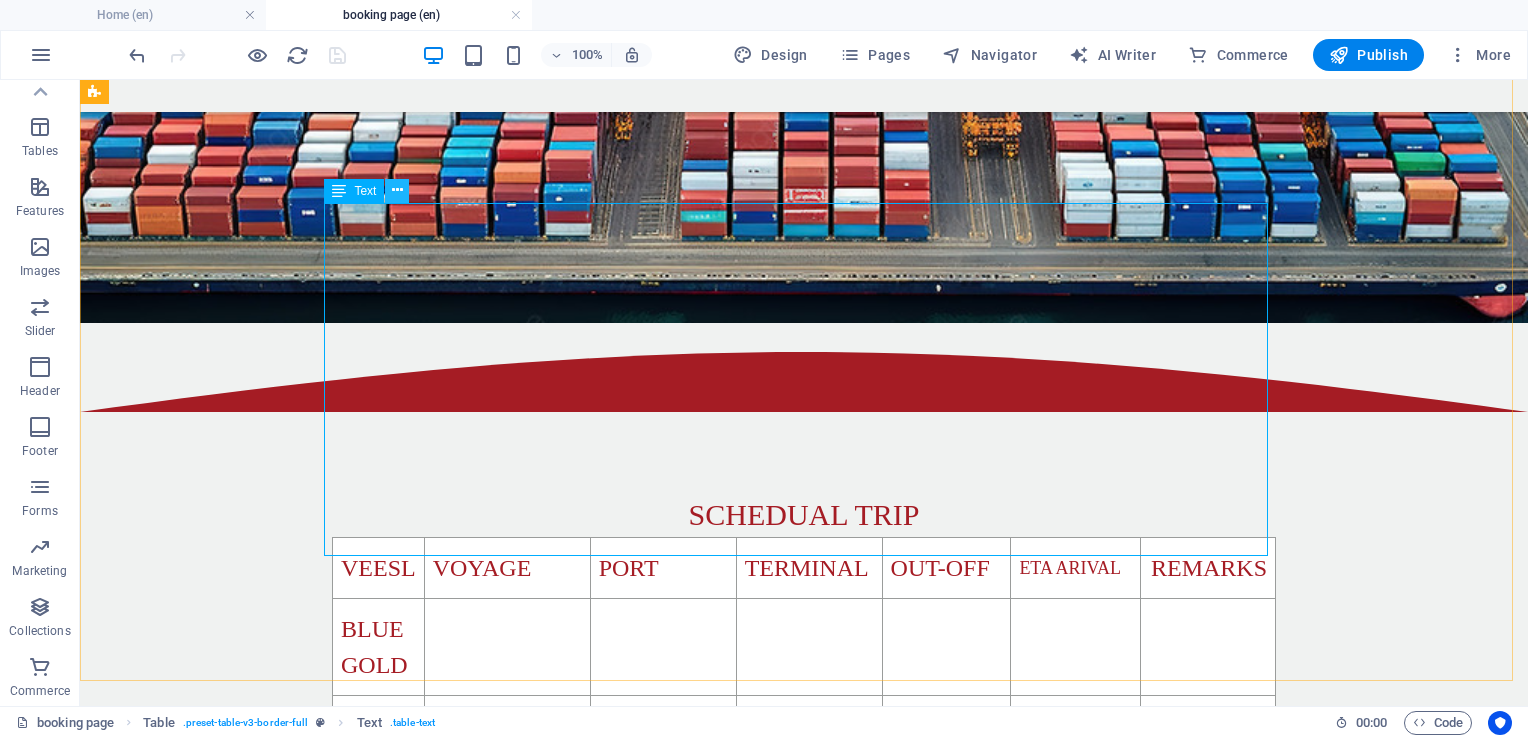 click at bounding box center [397, 190] 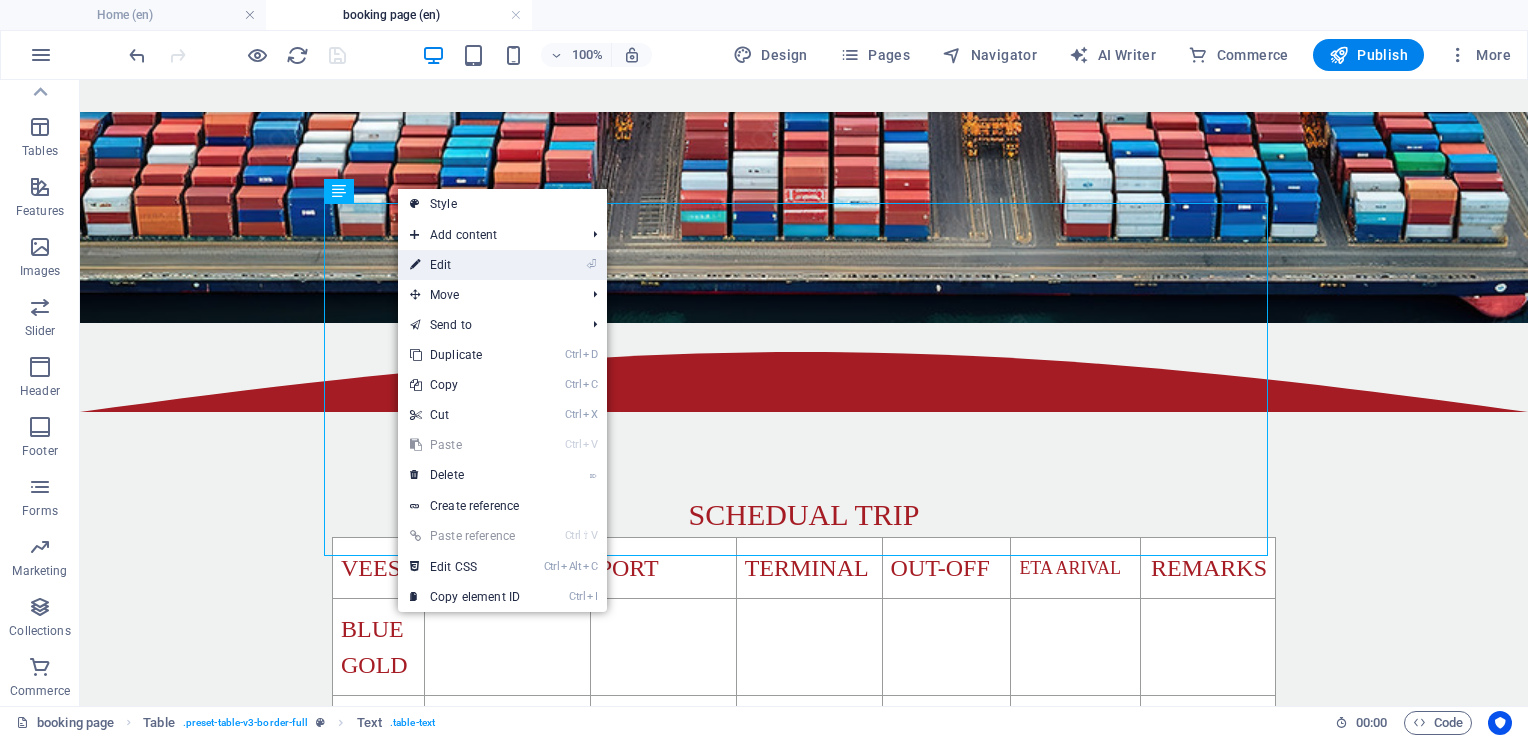 click on "⏎  Edit" at bounding box center (465, 265) 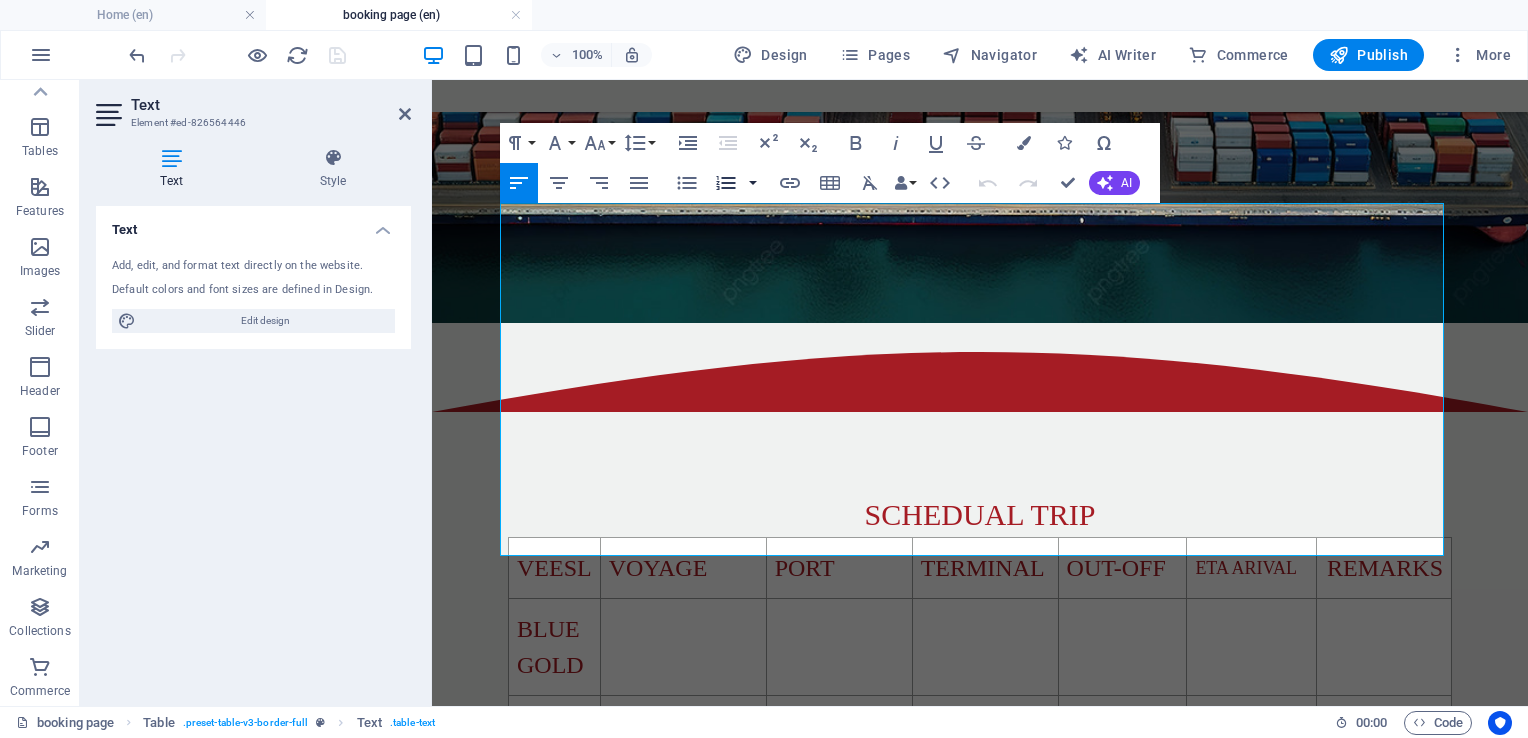 click at bounding box center [753, 183] 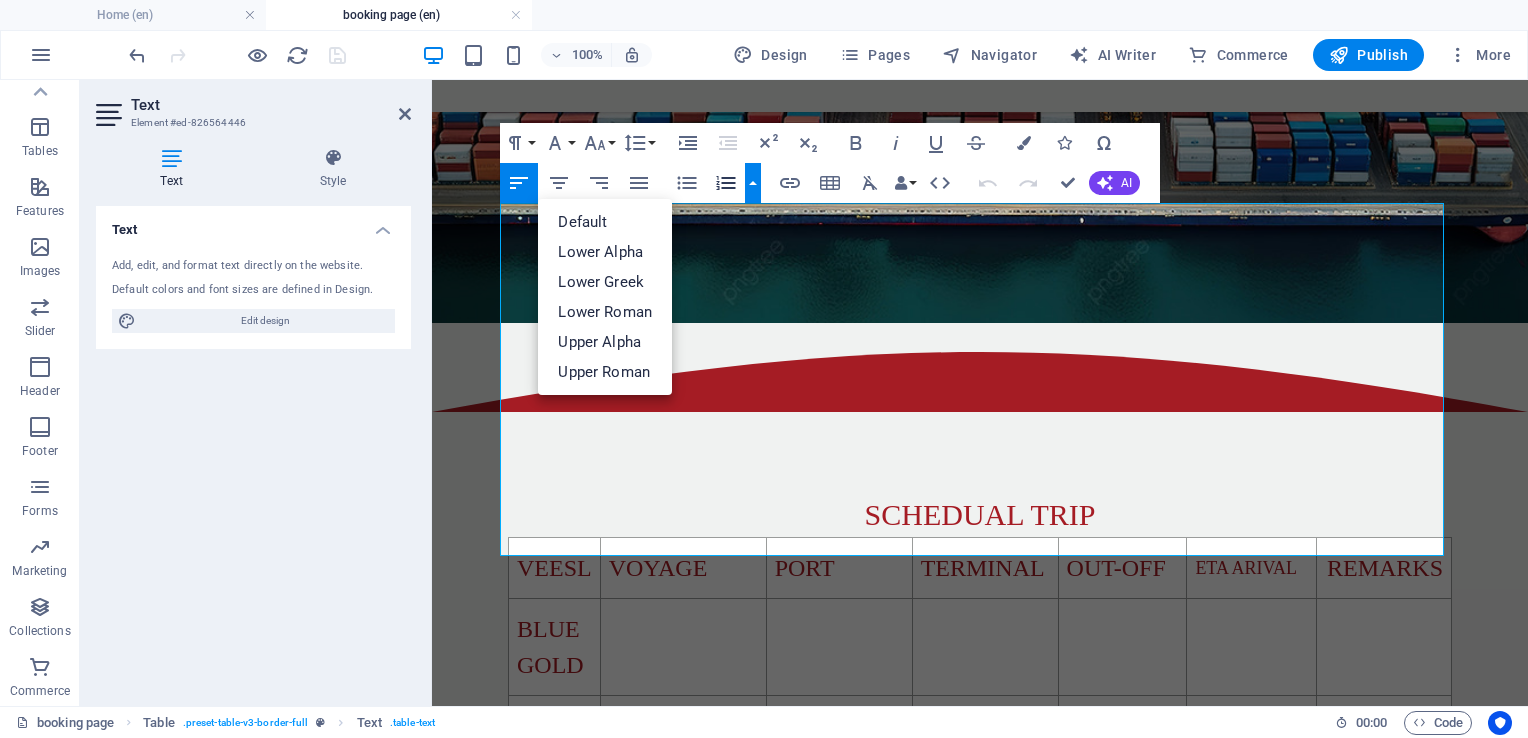 click at bounding box center [753, 183] 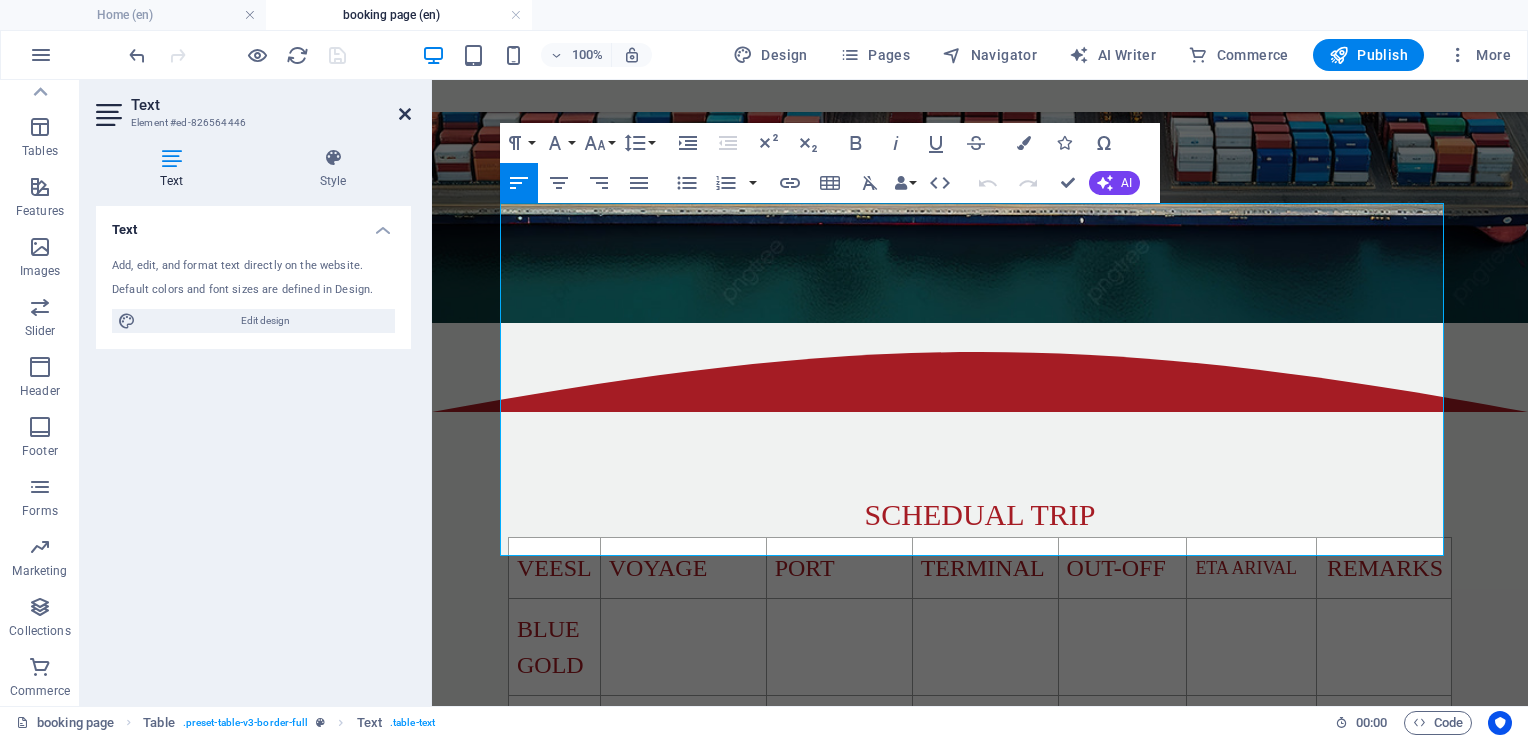 click at bounding box center [405, 114] 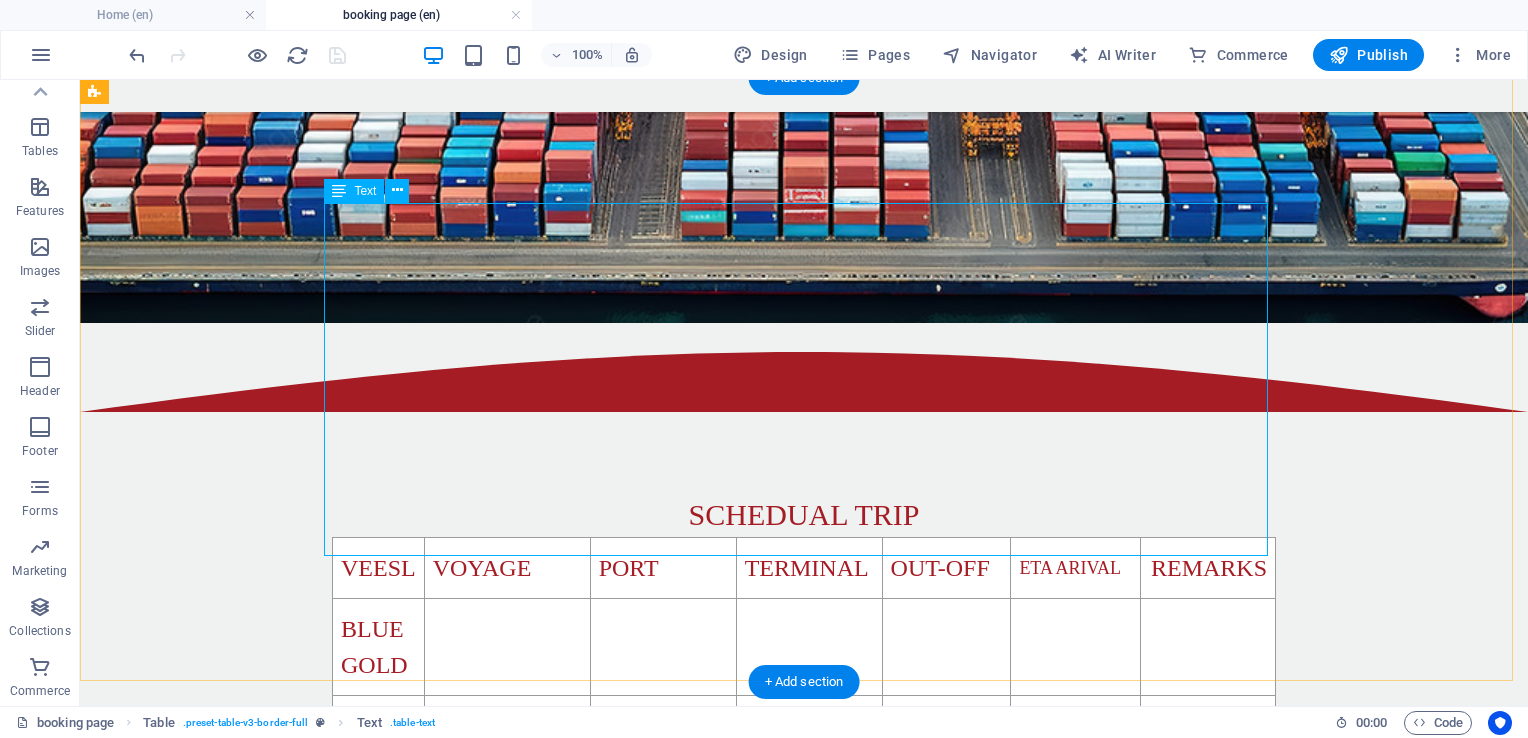 click on "VEESL VOYAGE PORT TERMINAL  OUT-OFF ETA ARIVAL  REMARKS BLUE GOLD" at bounding box center (804, 714) 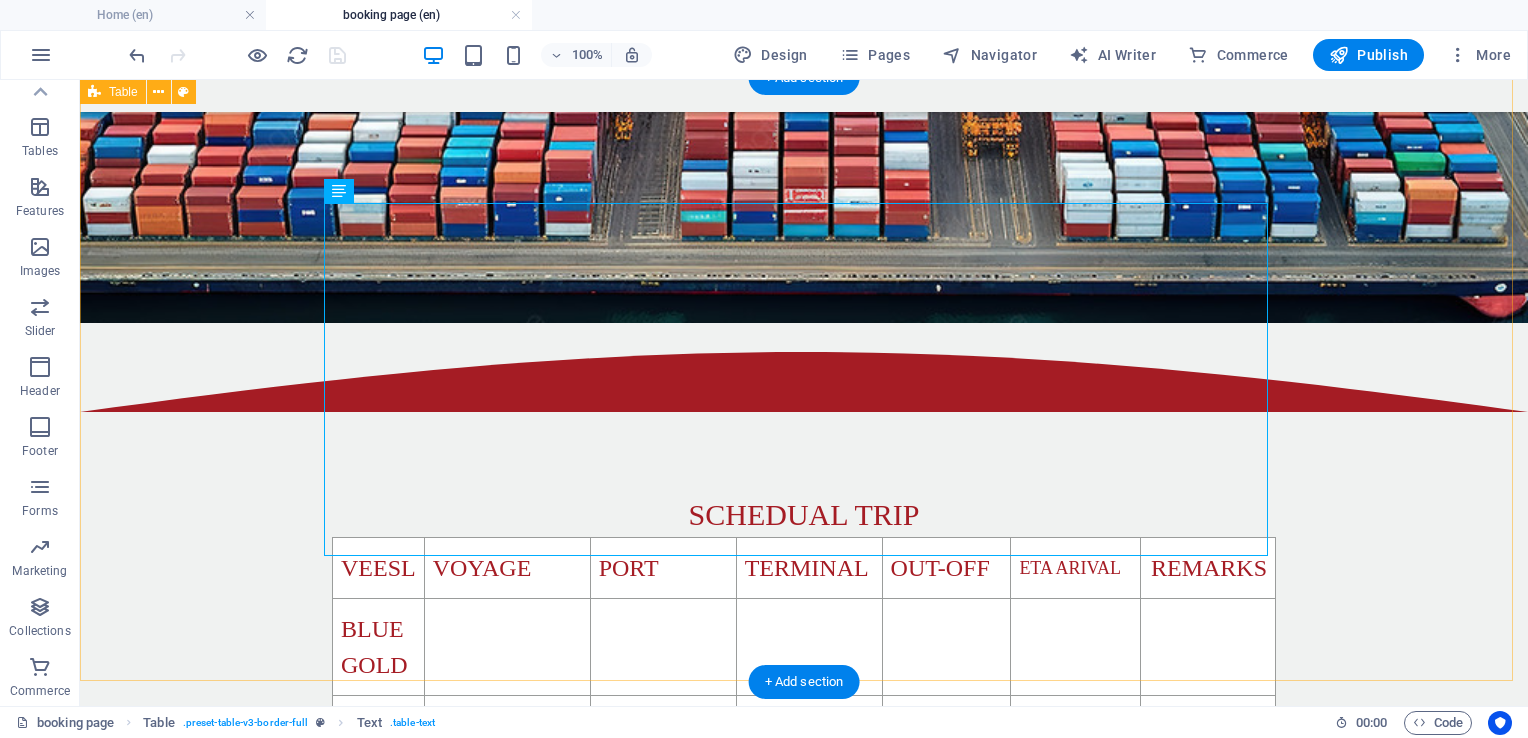 click on "SCHEDUAL TRIP VEESL VOYAGE PORT TERMINAL  OUT-OFF ETA ARIVAL  REMARKS BLUE GOLD    VESSAL SCHEDUAL MAY CHANGE  DUE TO PORT'S CONGESTION" at bounding box center [804, 714] 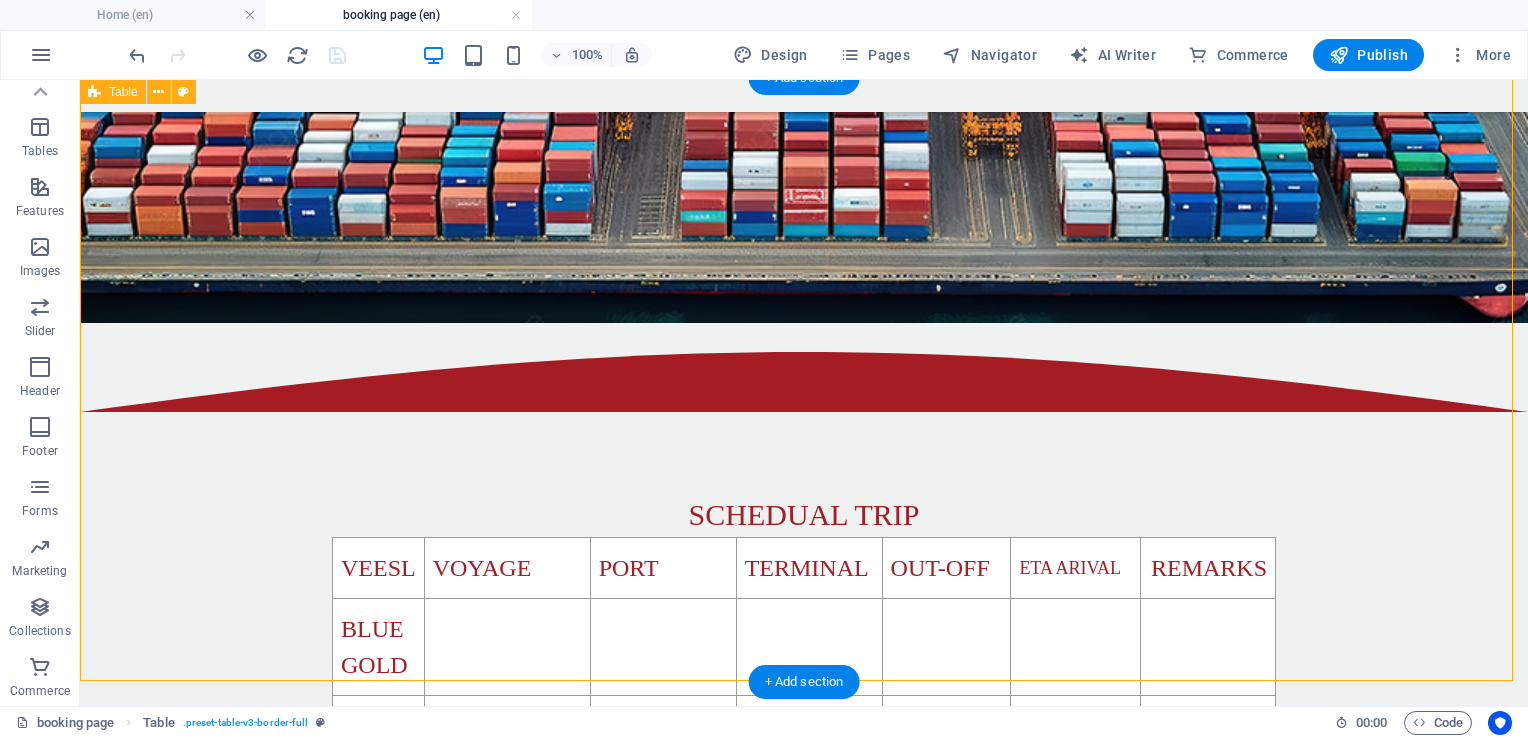 click on "SCHEDUAL TRIP VEESL VOYAGE PORT TERMINAL  OUT-OFF ETA ARIVAL  REMARKS BLUE GOLD    VESSAL SCHEDUAL MAY CHANGE  DUE TO PORT'S CONGESTION" at bounding box center [804, 714] 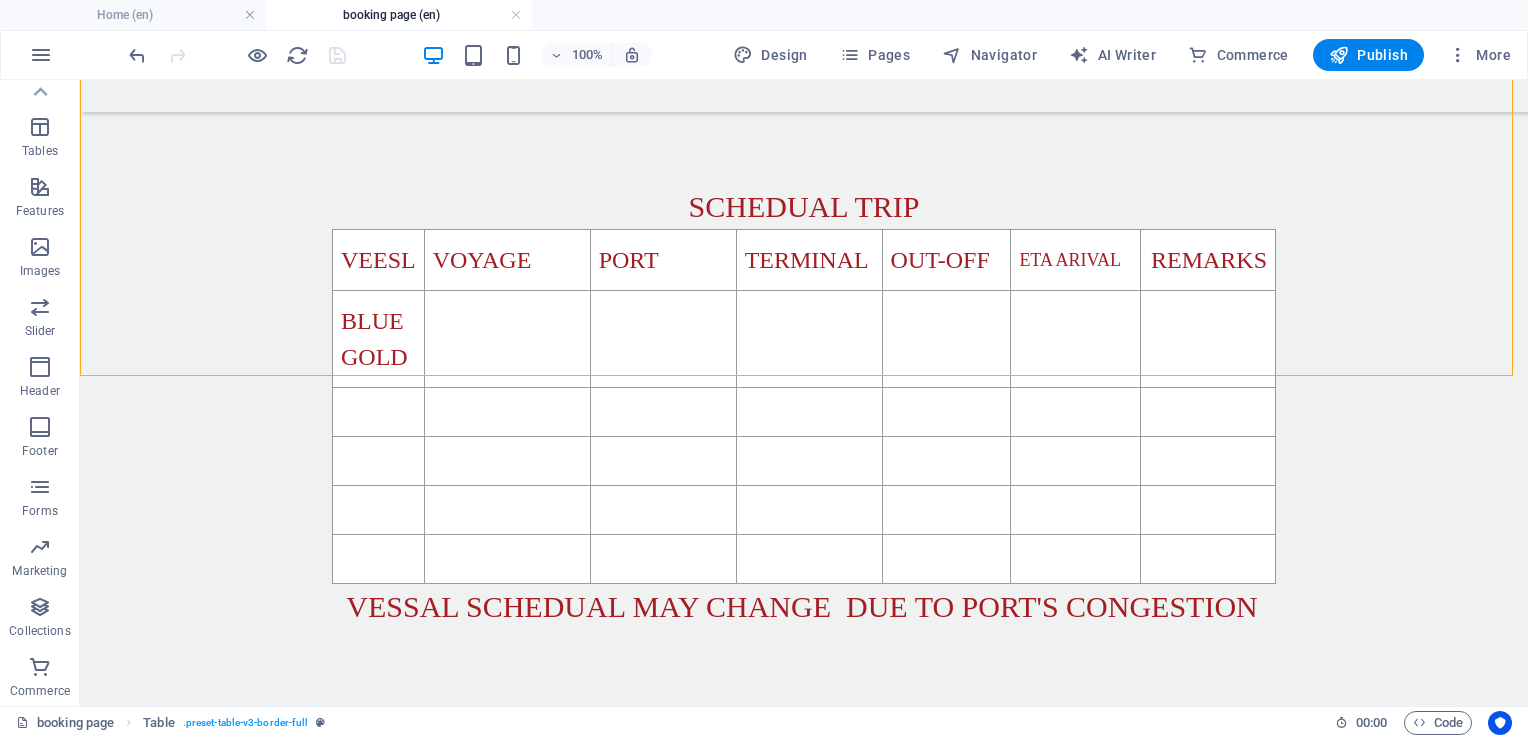 scroll, scrollTop: 720, scrollLeft: 0, axis: vertical 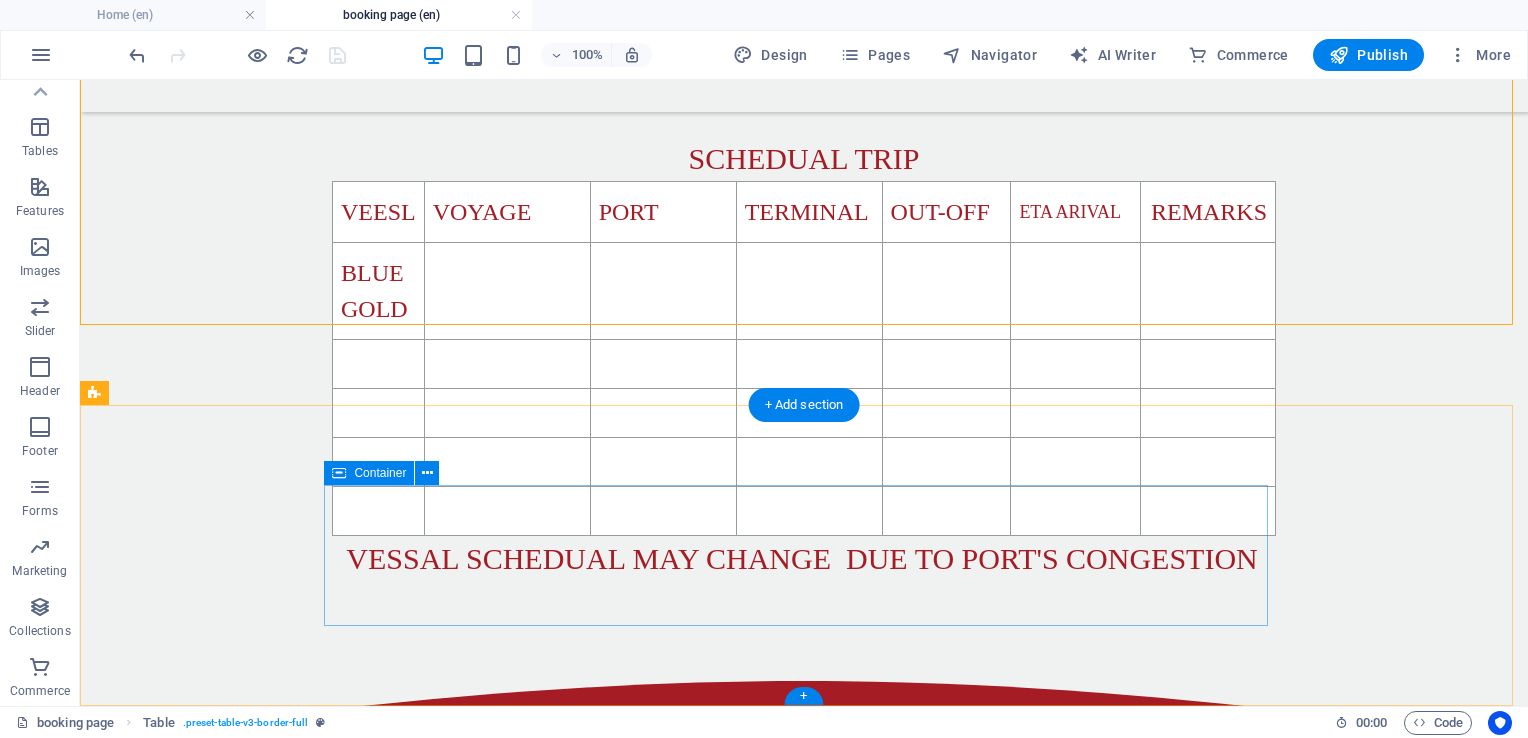 click on "Drop content here or  Add elements  Paste clipboard" at bounding box center (804, 892) 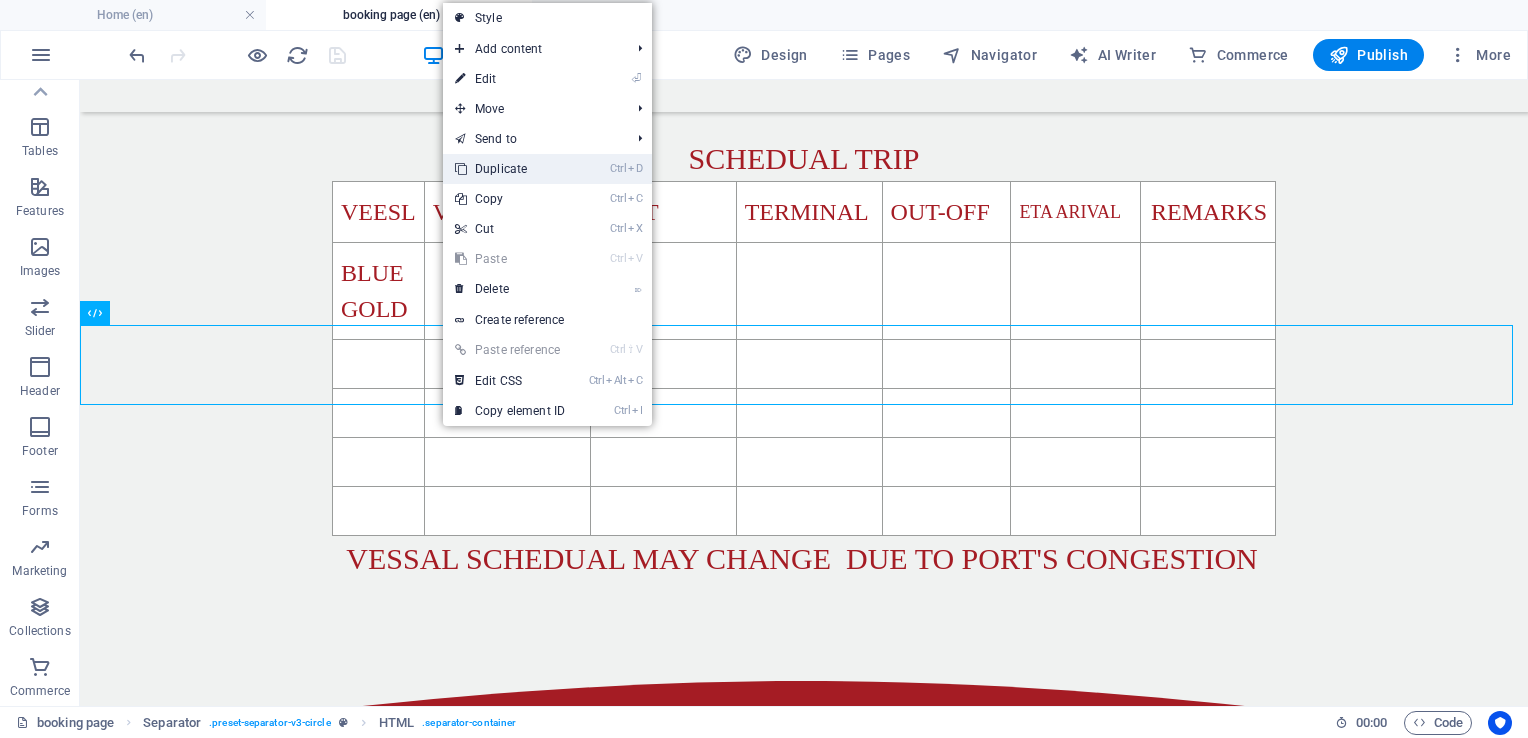 click on "Ctrl D  Duplicate" at bounding box center (510, 169) 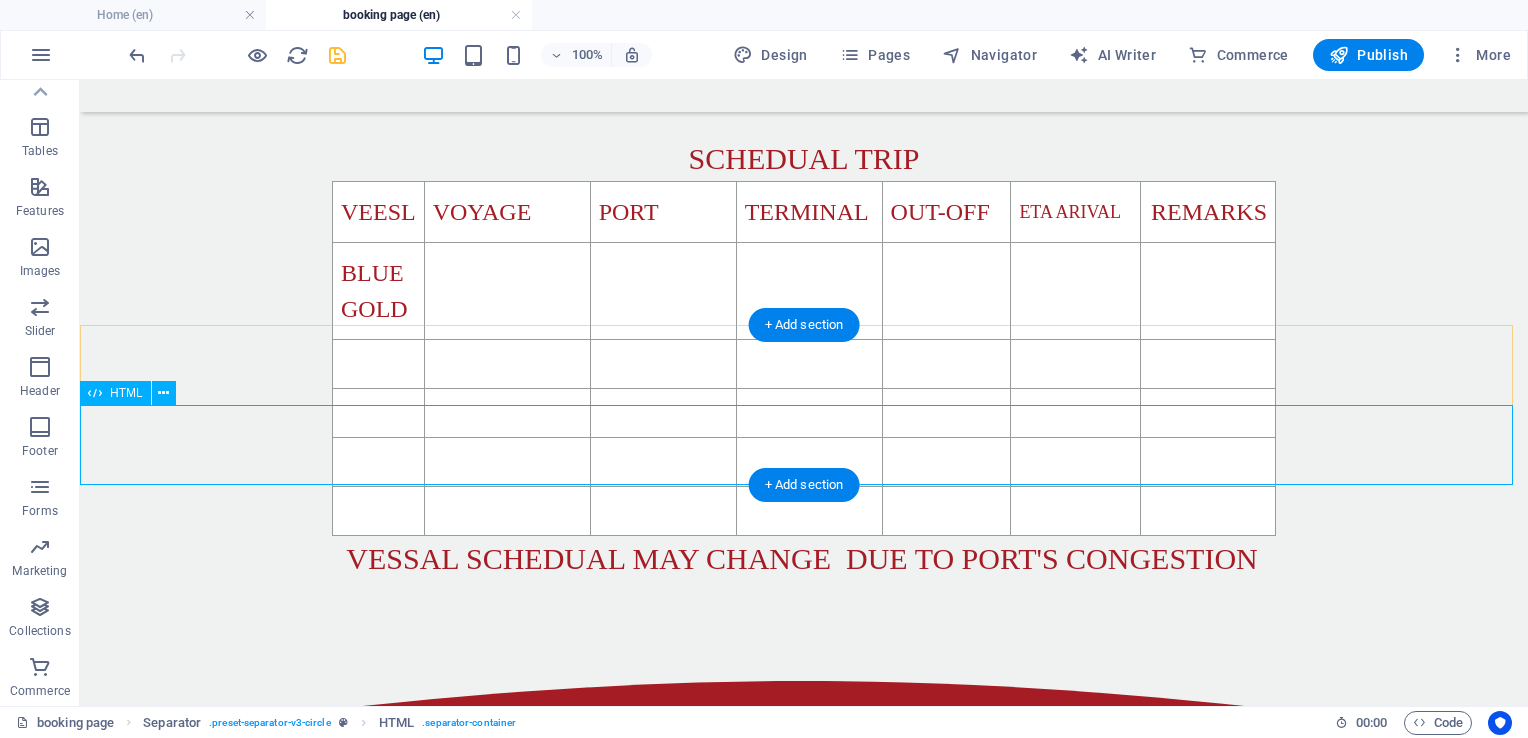click at bounding box center (804, 781) 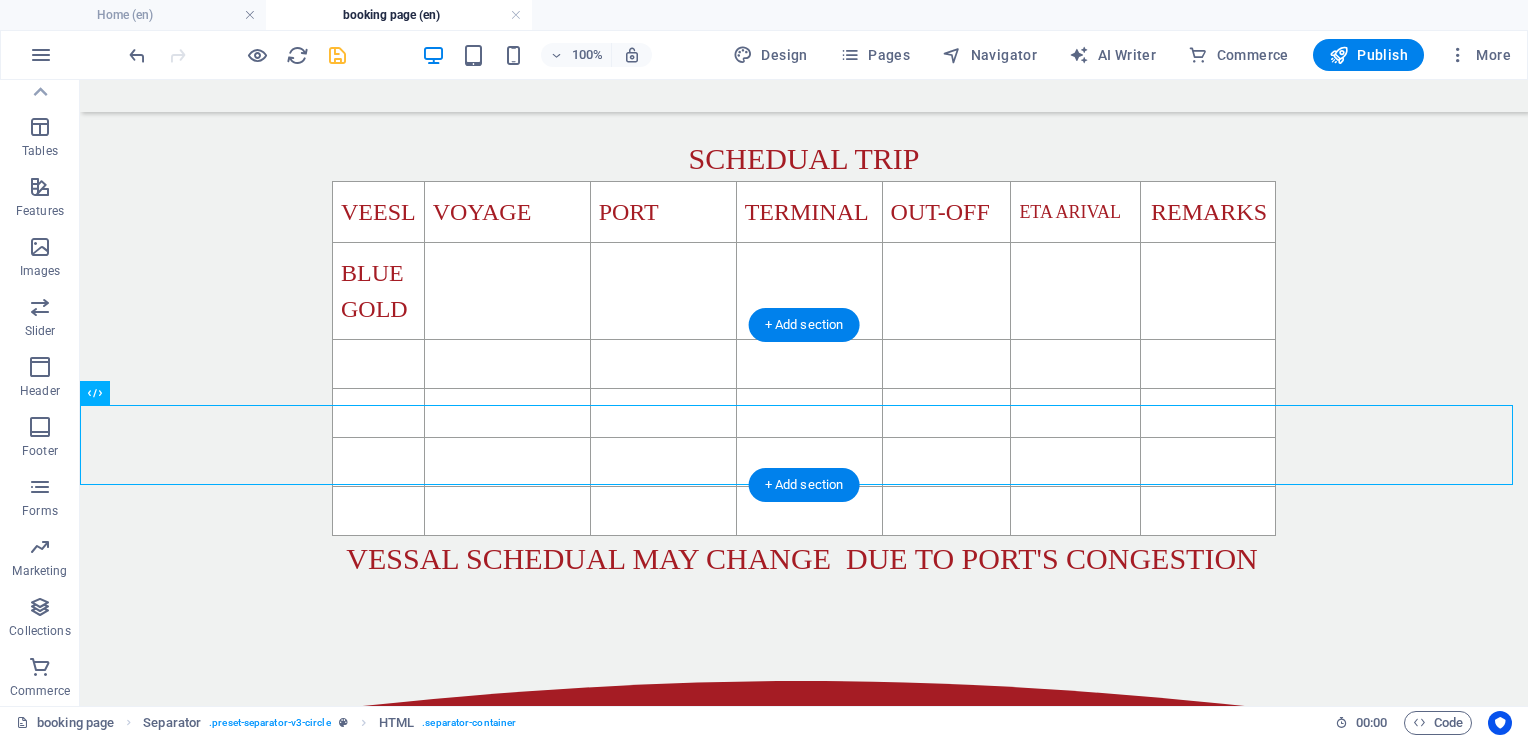 drag, startPoint x: 679, startPoint y: 473, endPoint x: 633, endPoint y: 405, distance: 82.0975 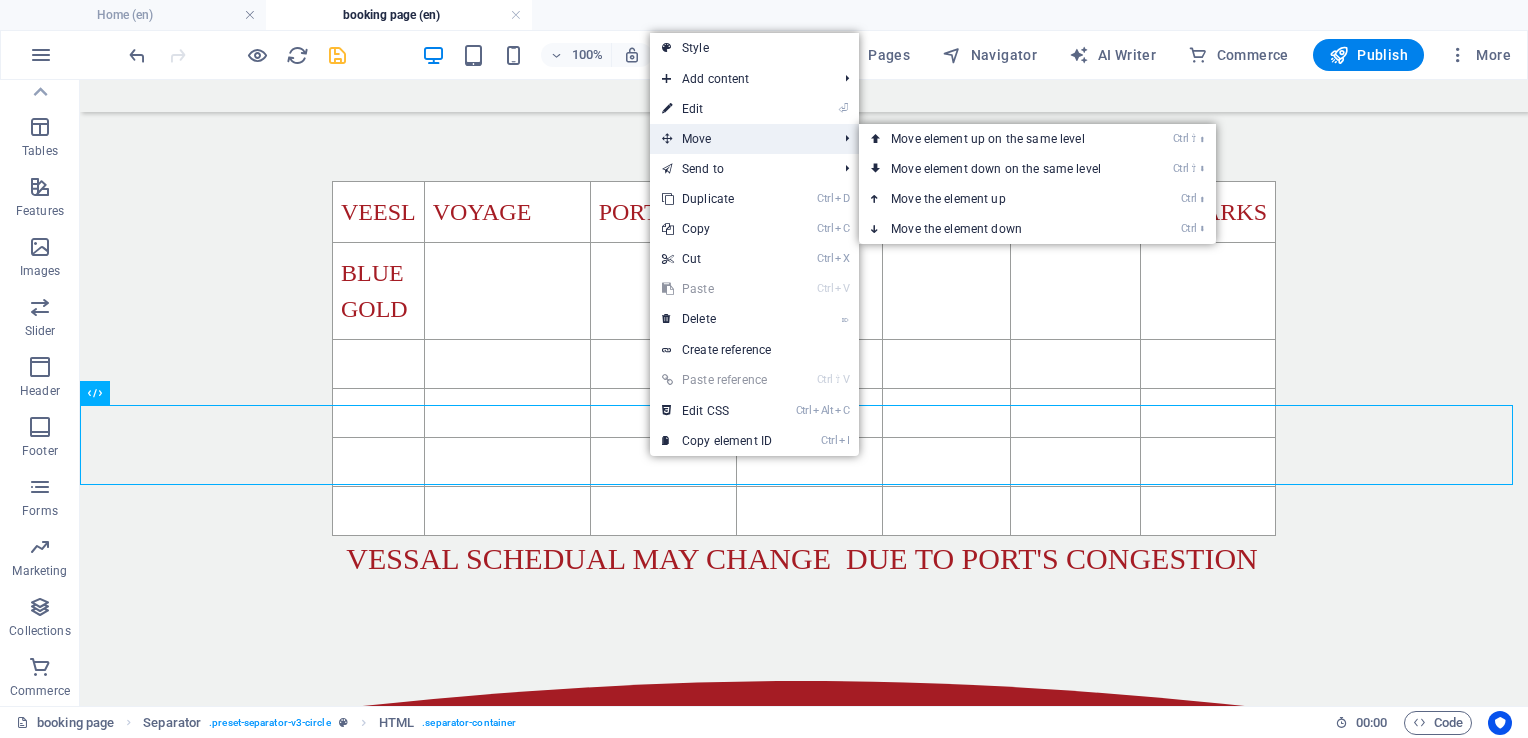 click on "Move" at bounding box center [739, 139] 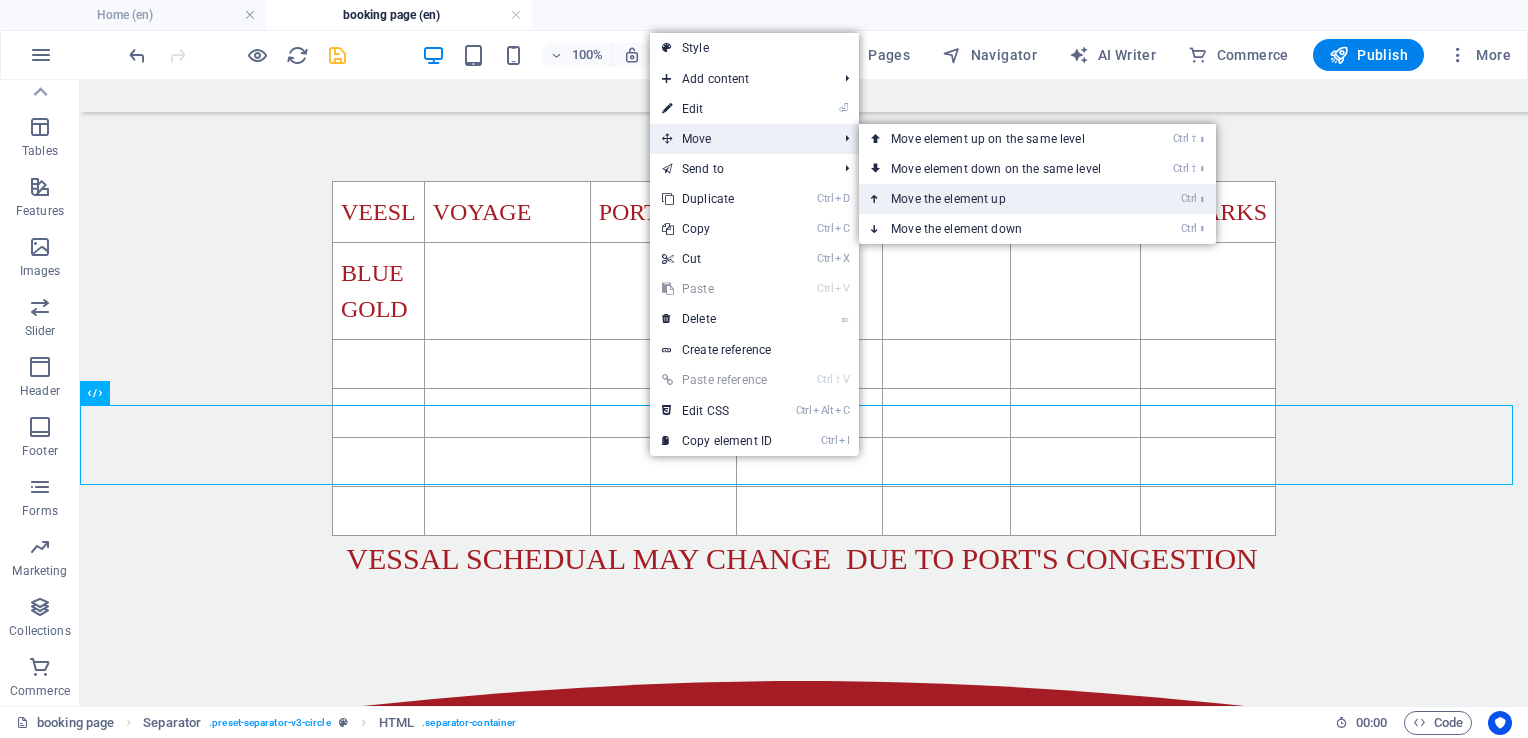 click on "Ctrl ⬆  Move the element up" at bounding box center (1000, 199) 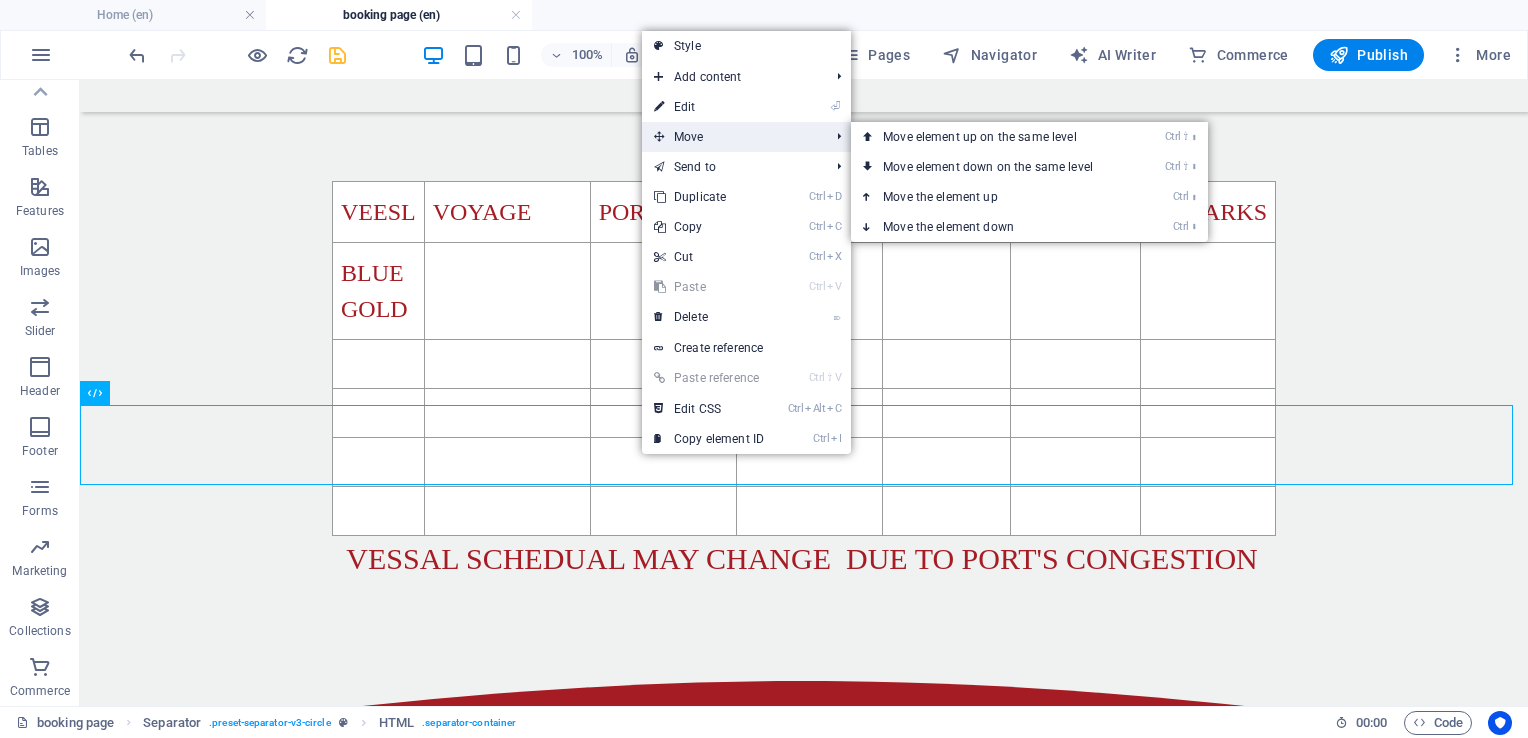 click on "Move" at bounding box center (731, 137) 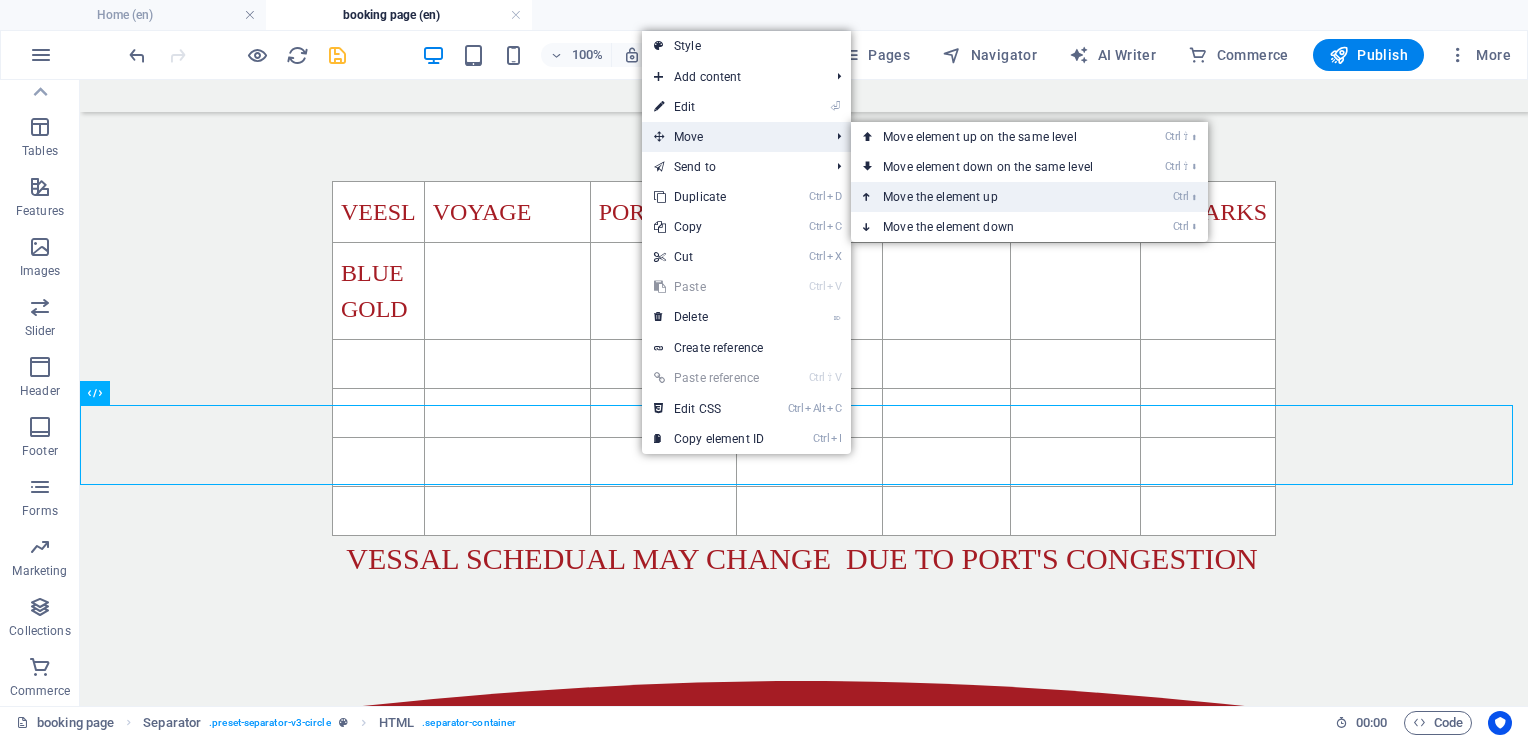 click on "Ctrl ⬆  Move the element up" at bounding box center (992, 197) 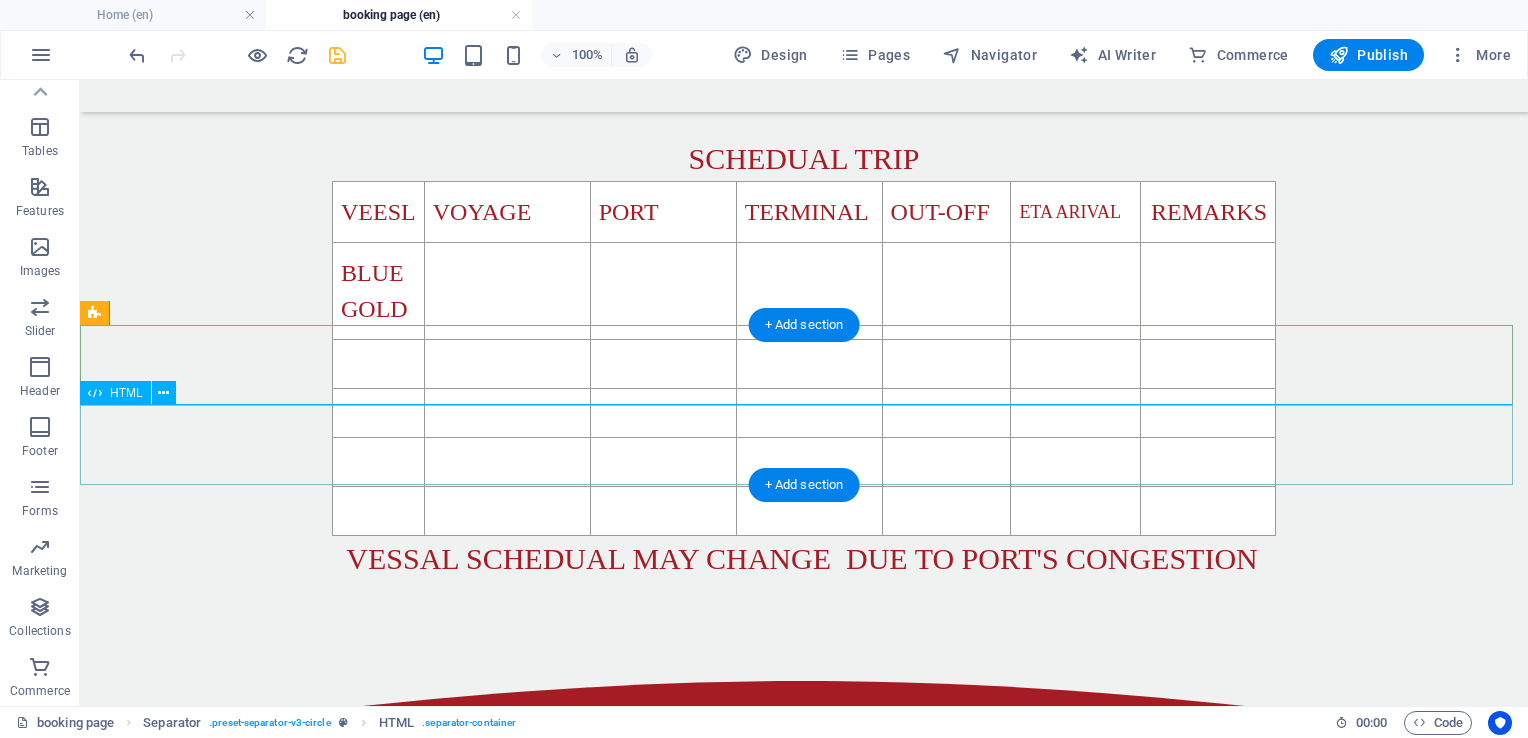 click at bounding box center [804, 781] 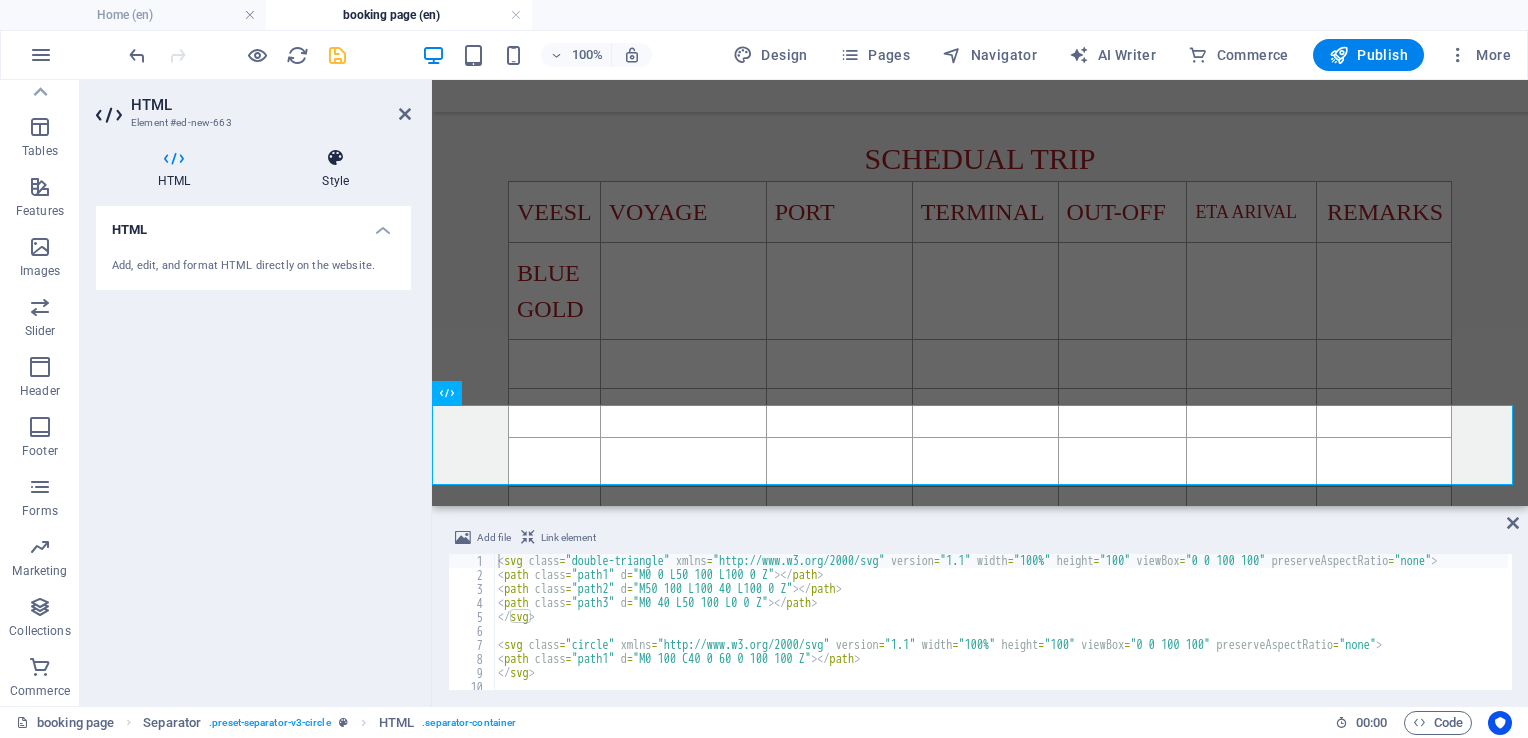 click on "Style" at bounding box center (335, 169) 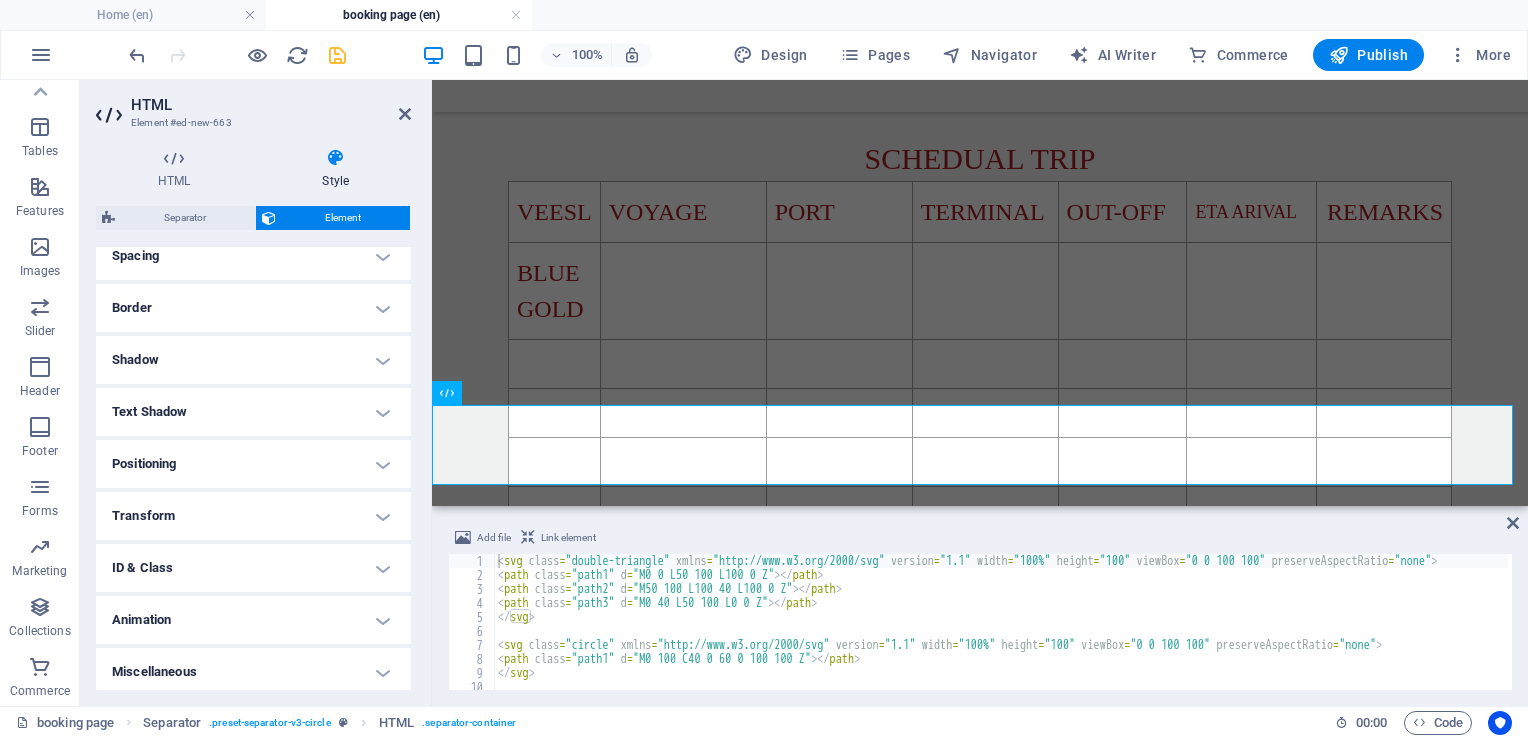 scroll, scrollTop: 400, scrollLeft: 0, axis: vertical 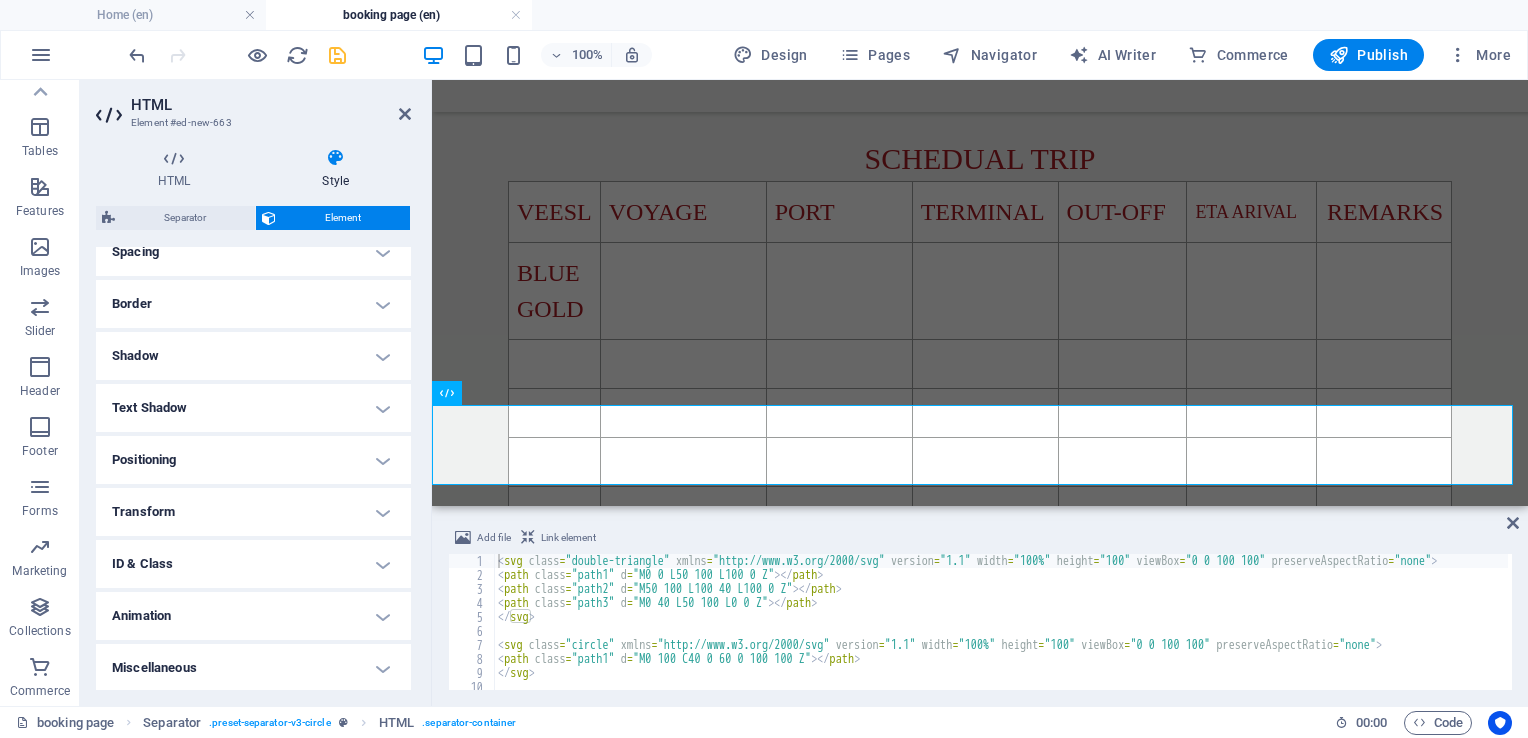 click on "Transform" at bounding box center [253, 512] 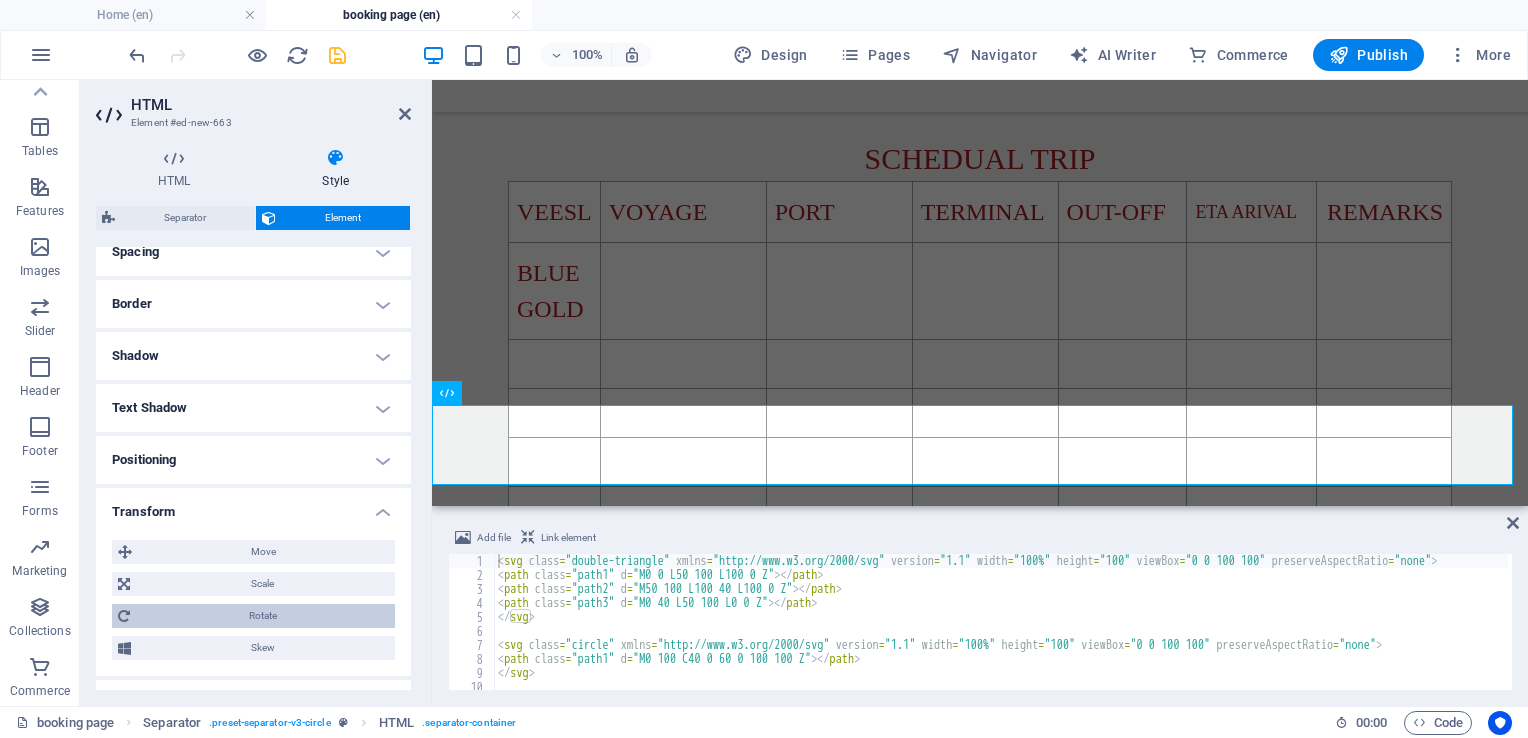 click on "Rotate" at bounding box center (262, 616) 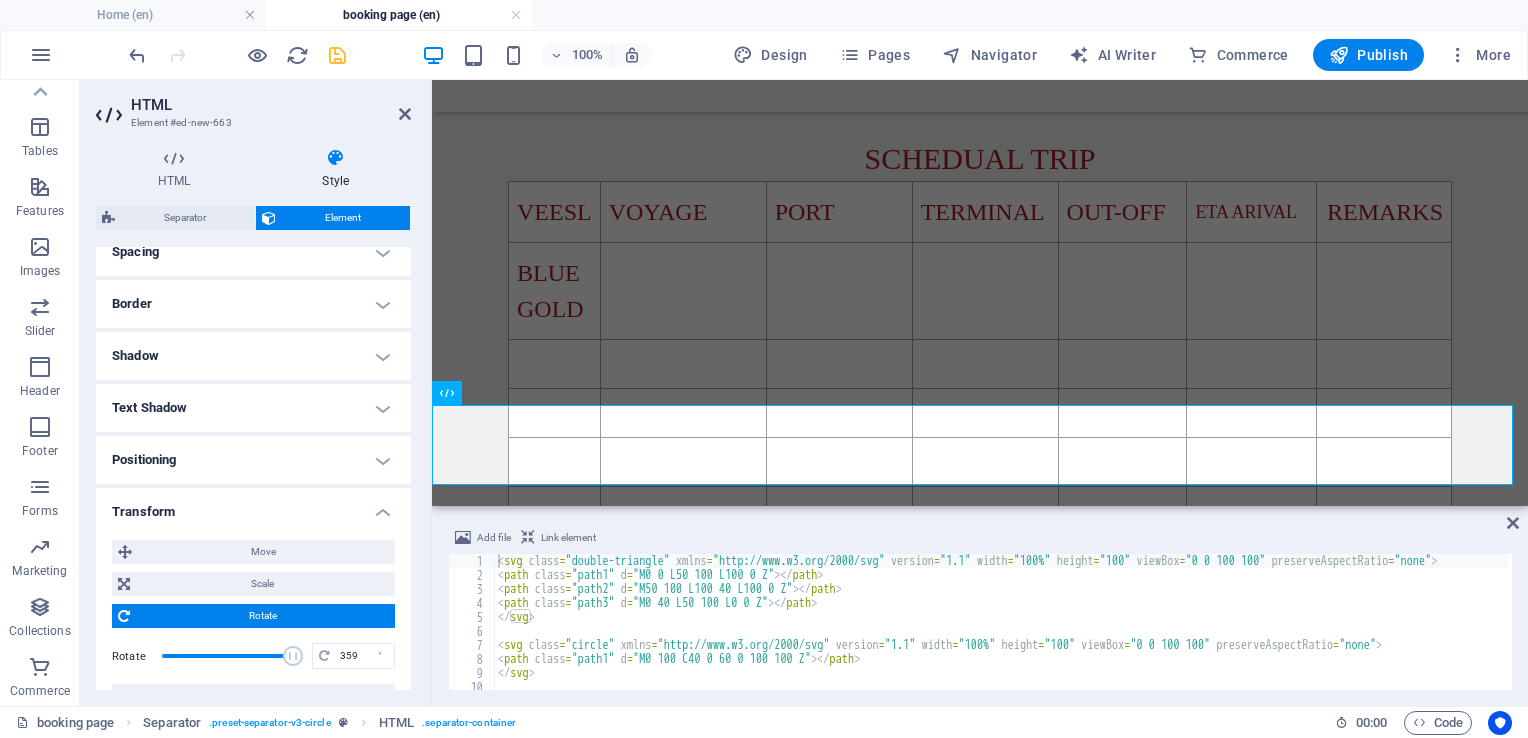type on "360" 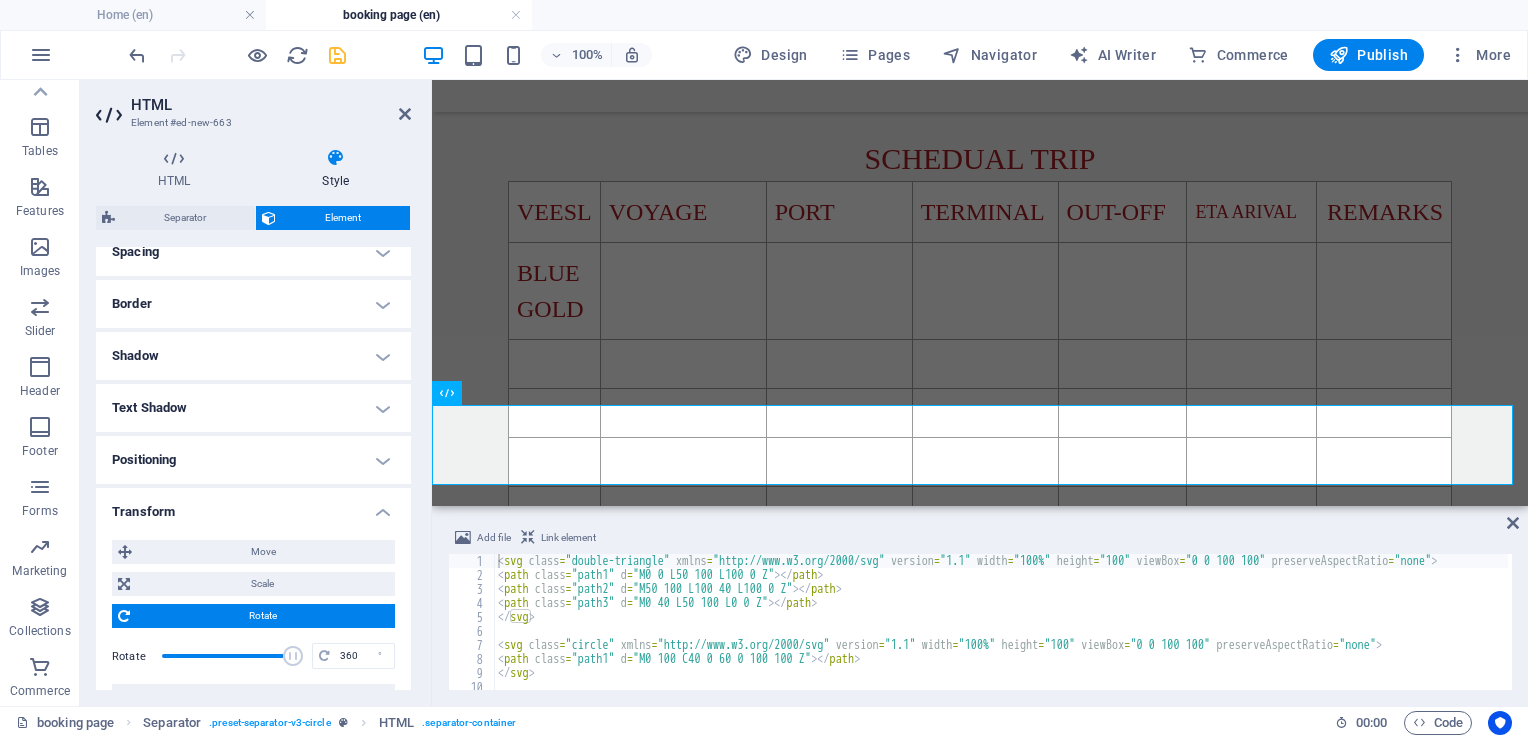 drag, startPoint x: 228, startPoint y: 650, endPoint x: 303, endPoint y: 654, distance: 75.10659 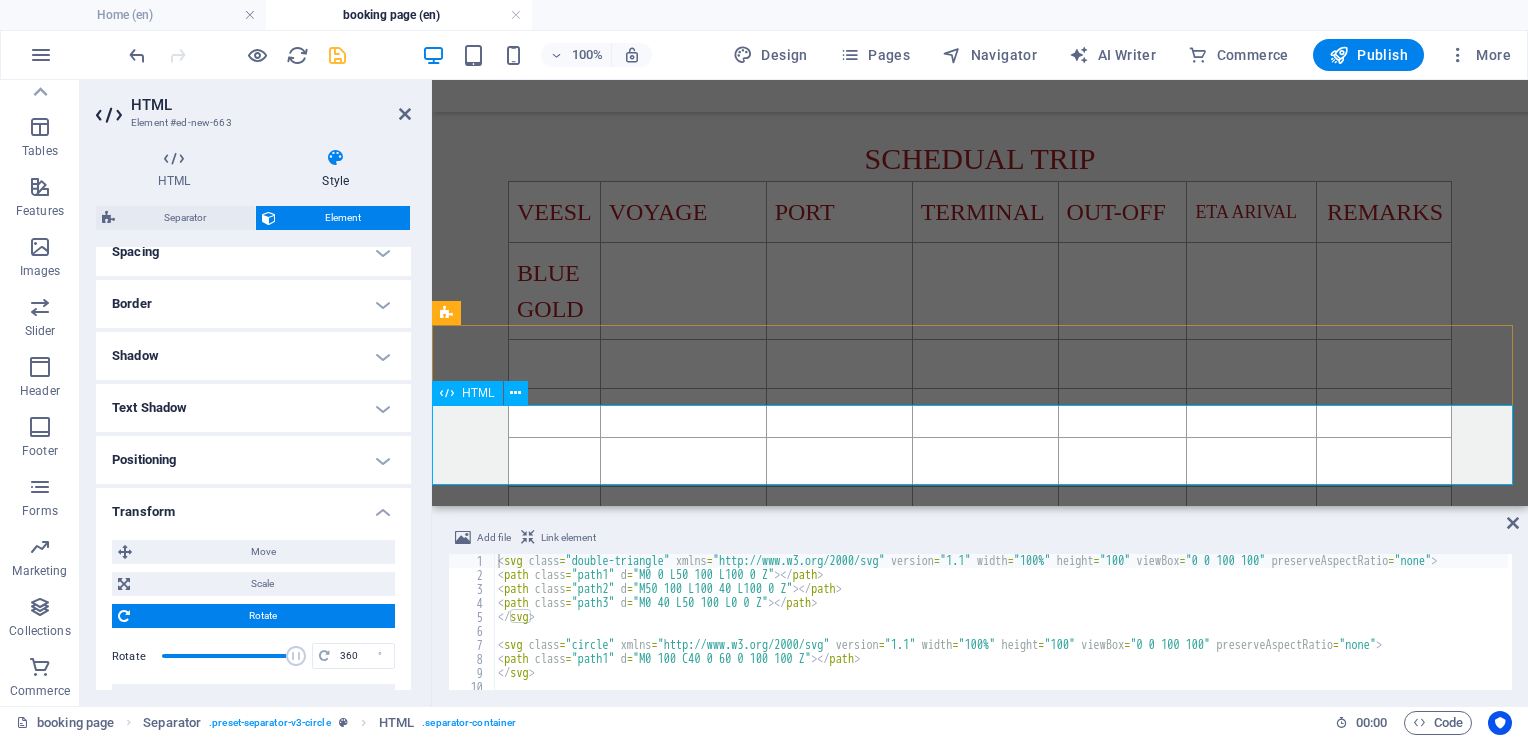 click at bounding box center [980, 781] 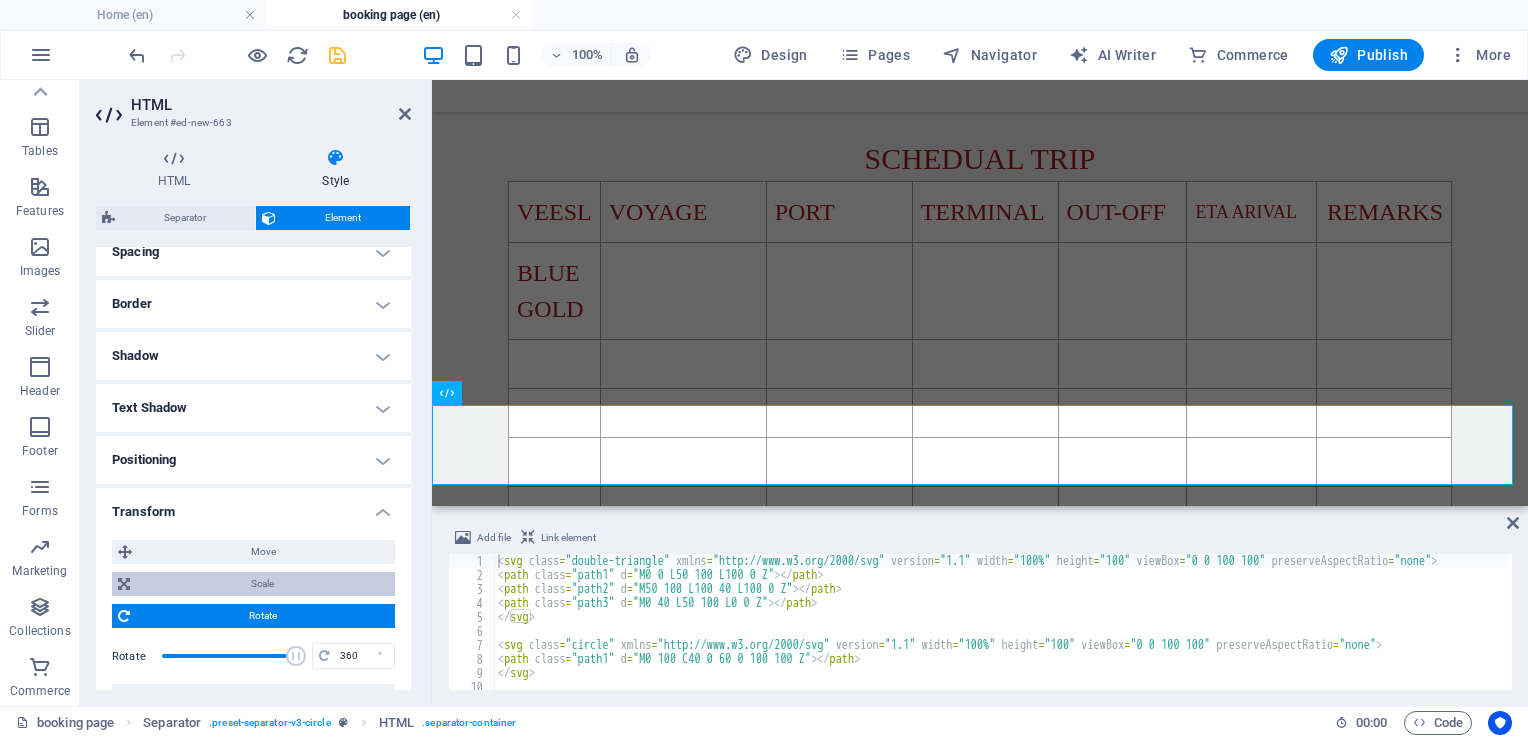 click on "Scale" at bounding box center [262, 584] 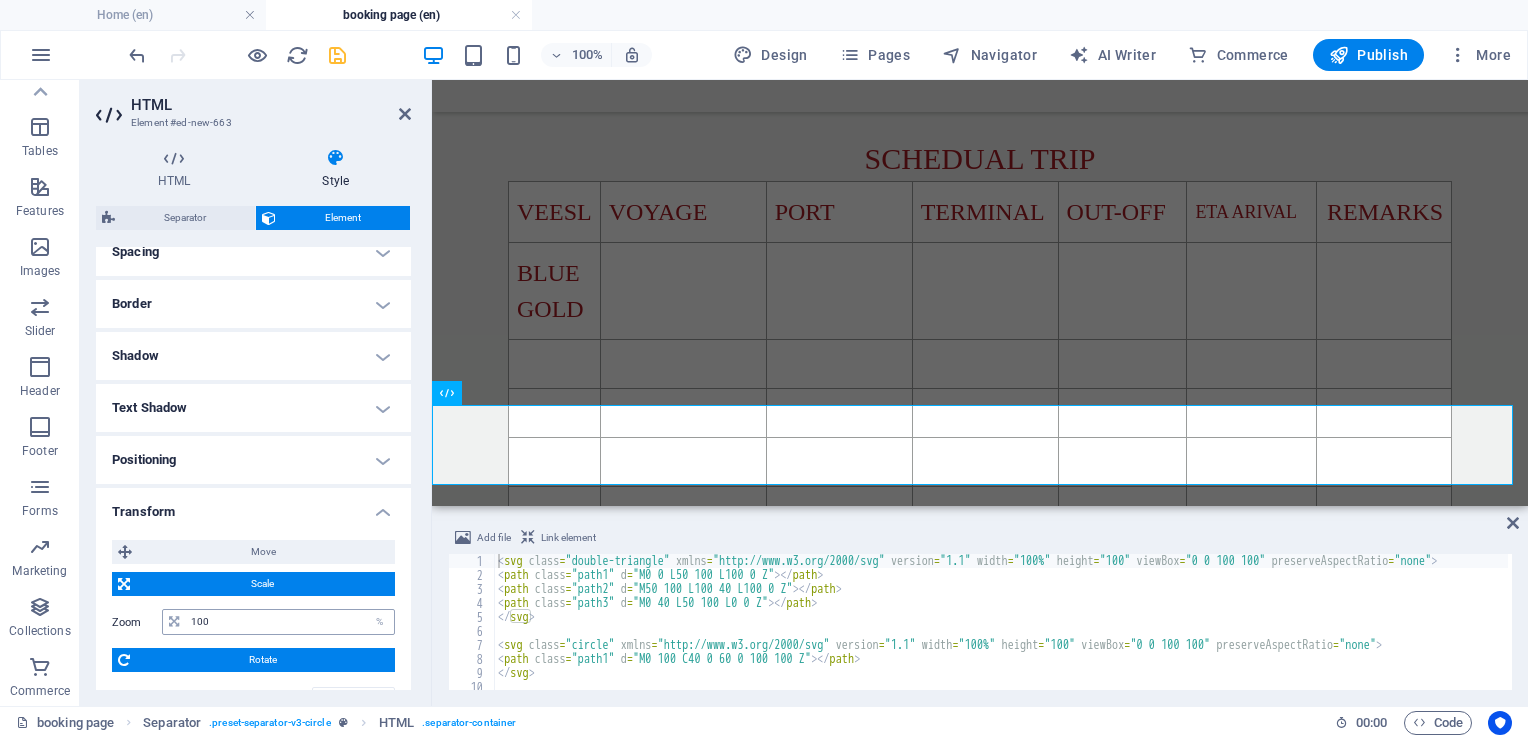 click at bounding box center (174, 622) 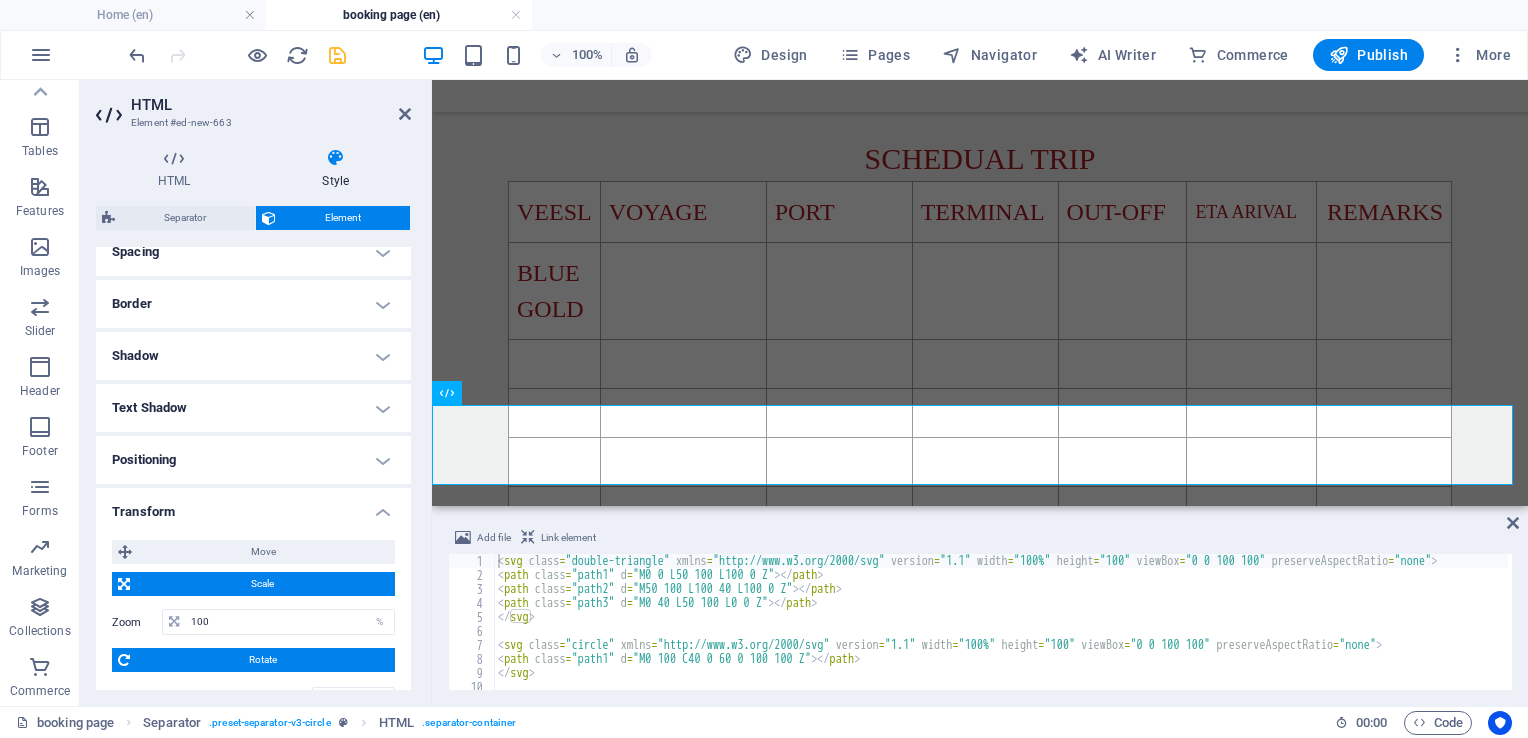 click on "Rotate" at bounding box center (262, 660) 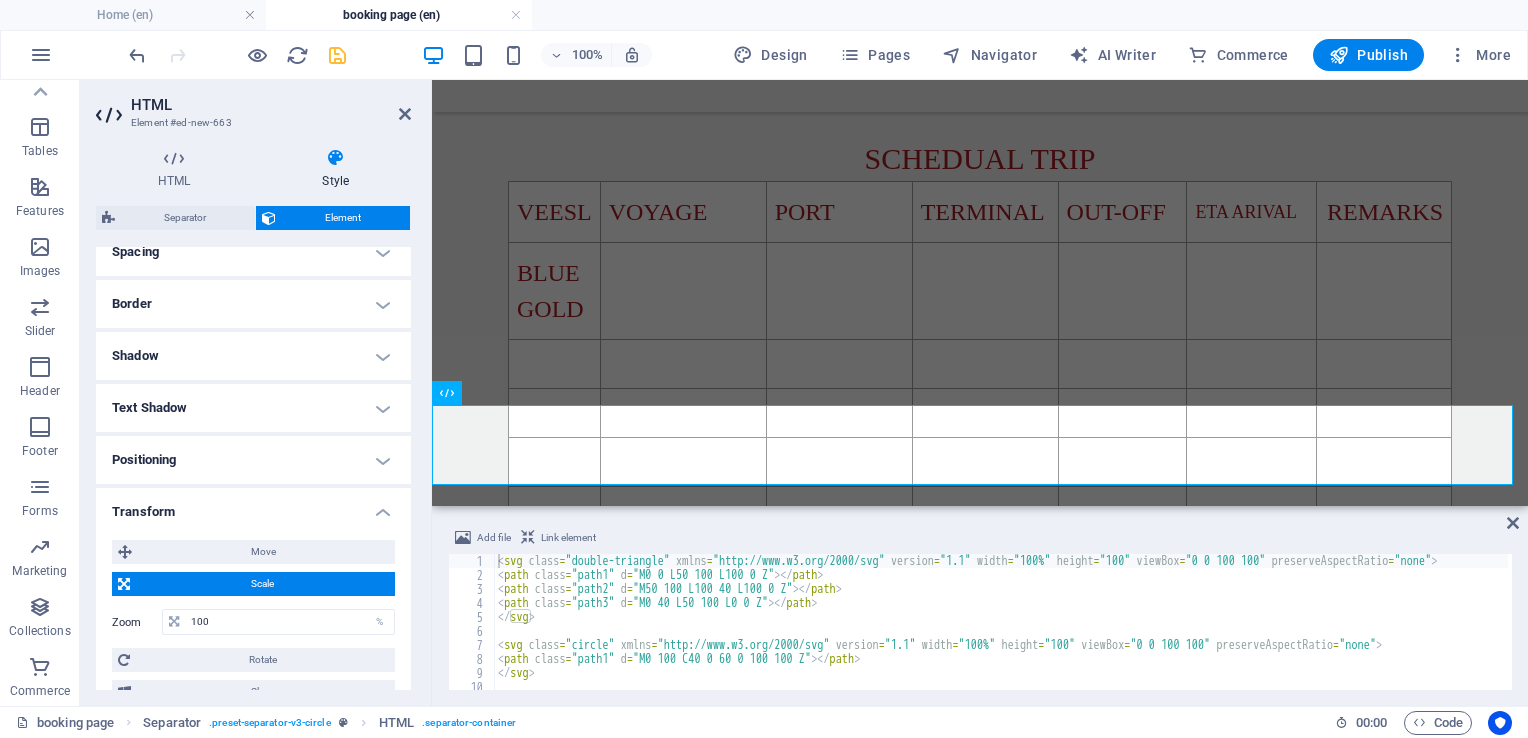 drag, startPoint x: 406, startPoint y: 546, endPoint x: 406, endPoint y: 585, distance: 39 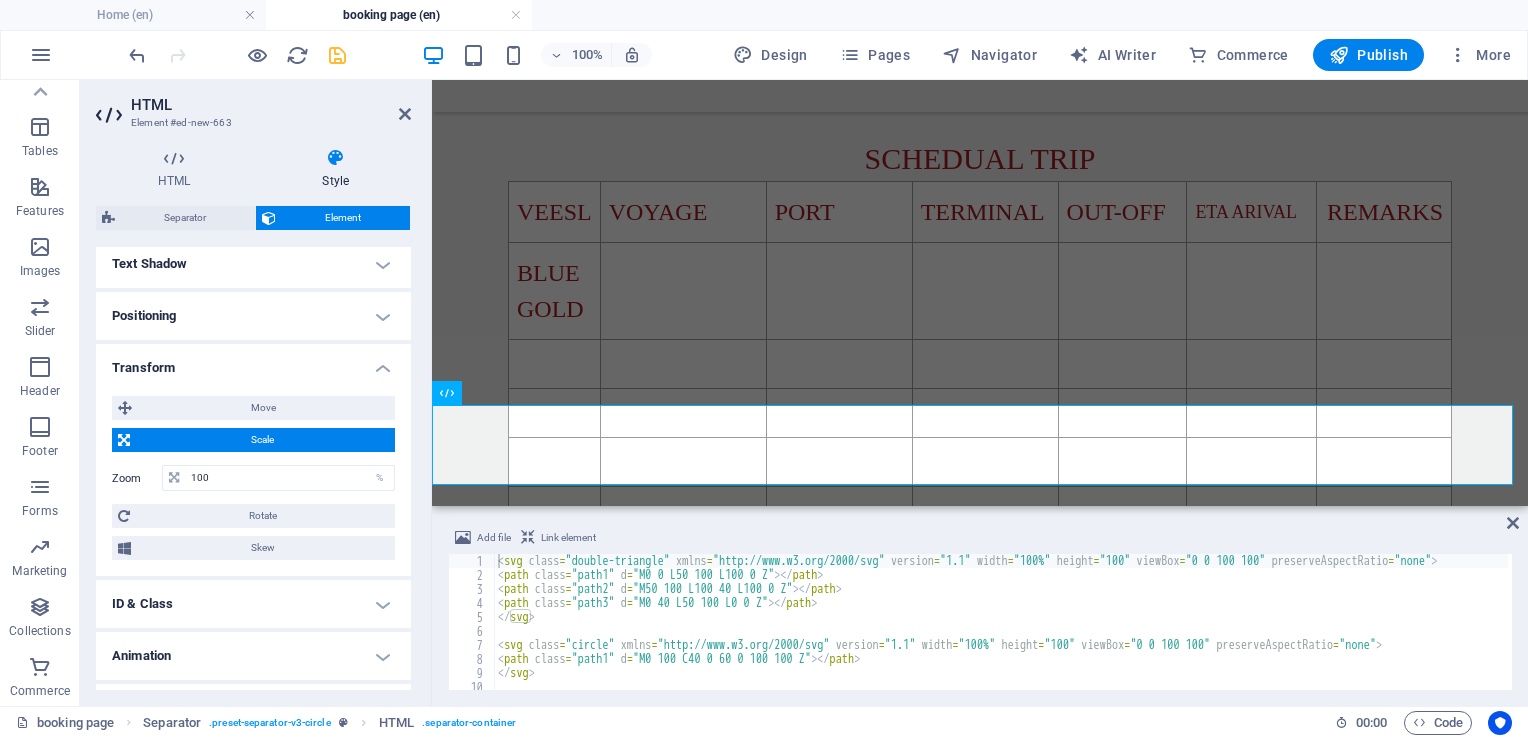 scroll, scrollTop: 541, scrollLeft: 0, axis: vertical 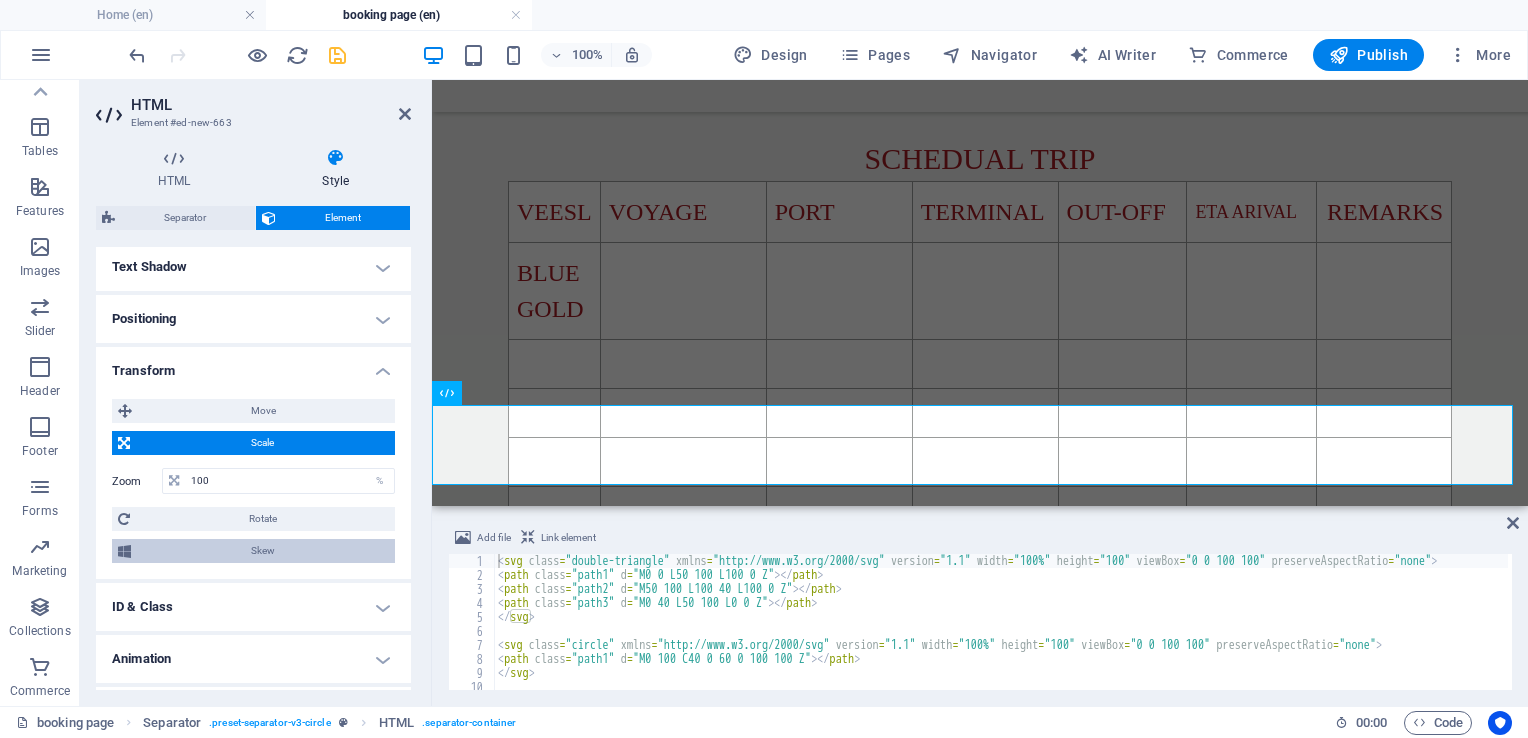 click on "Skew" at bounding box center [263, 551] 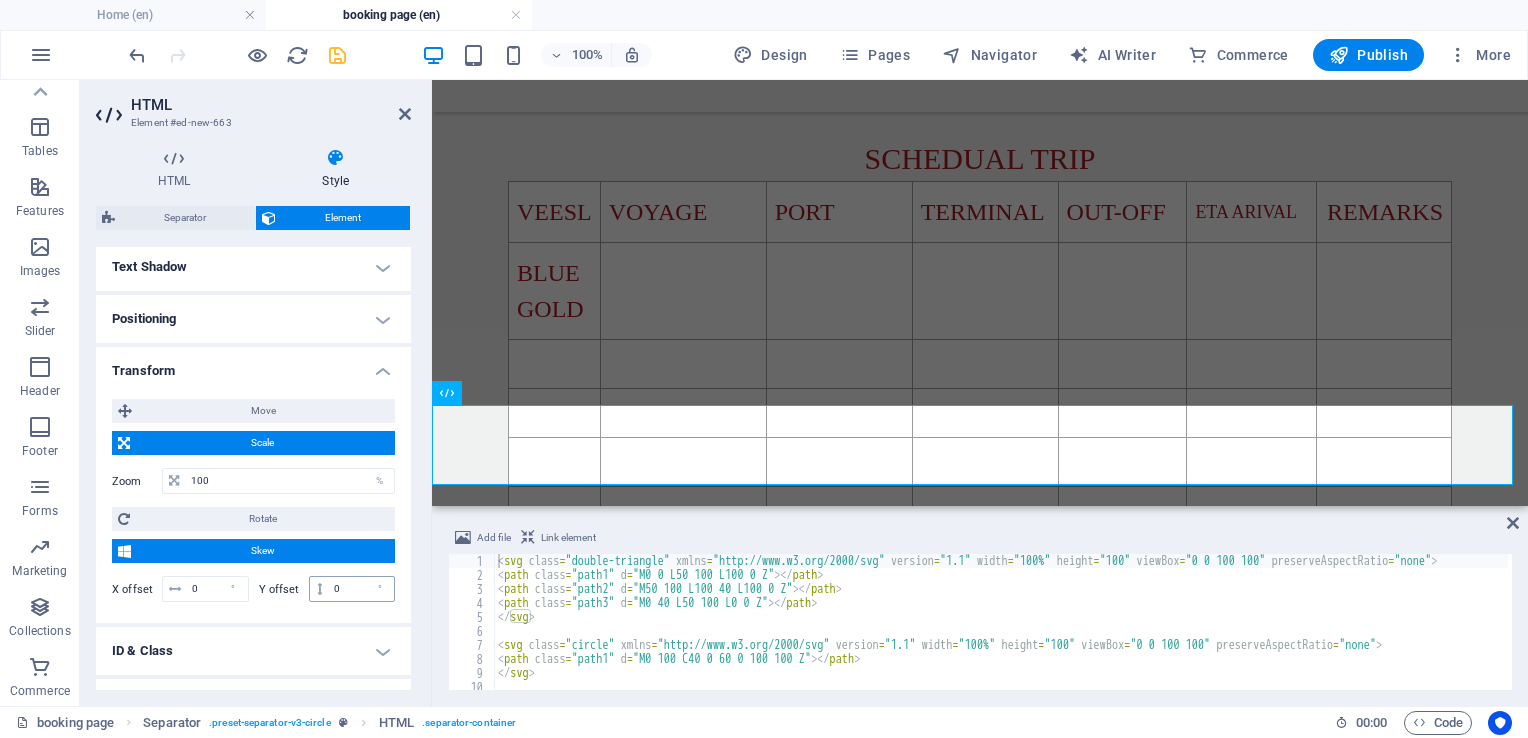 click at bounding box center (319, 589) 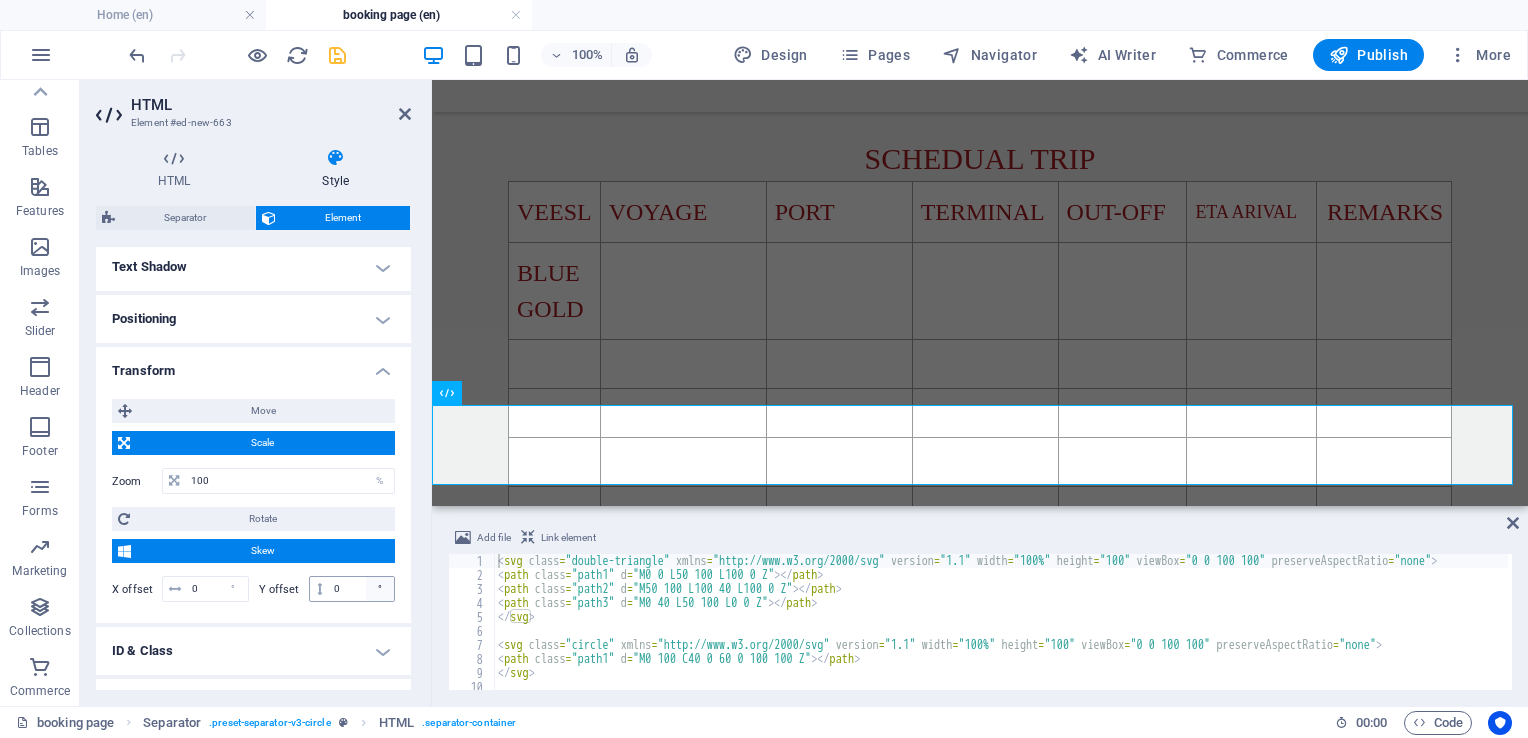 click on "°" at bounding box center [380, 589] 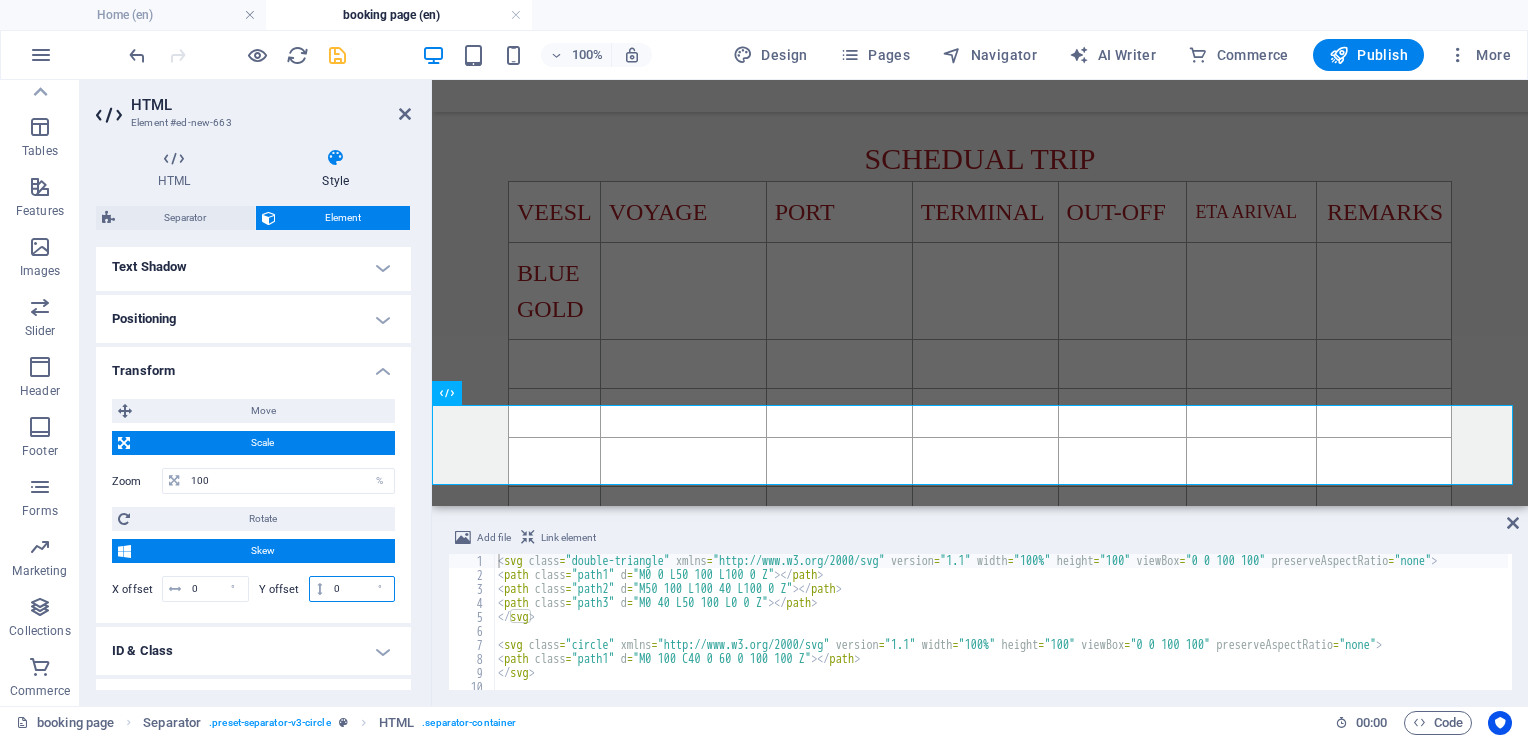 click on "0" at bounding box center (361, 589) 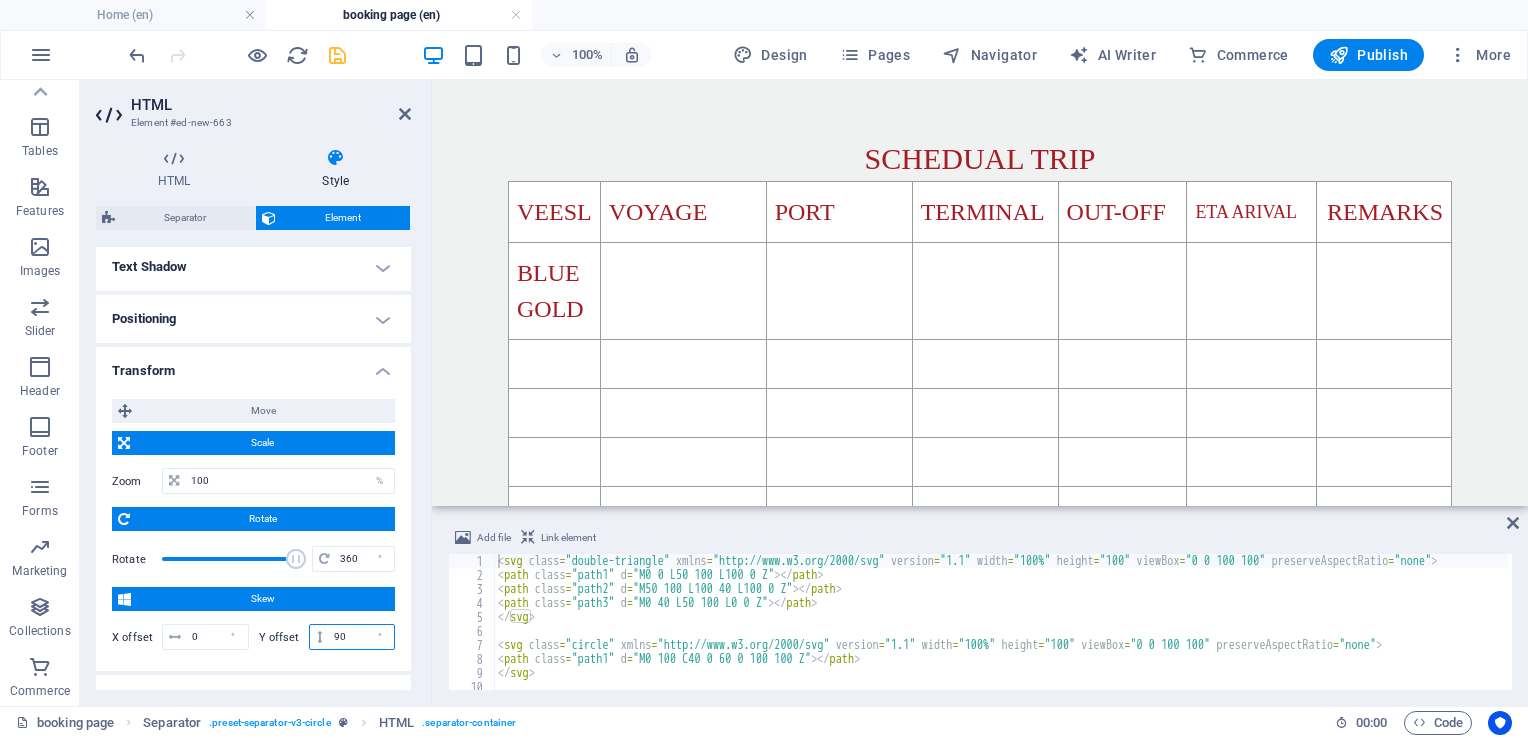 scroll, scrollTop: 0, scrollLeft: 0, axis: both 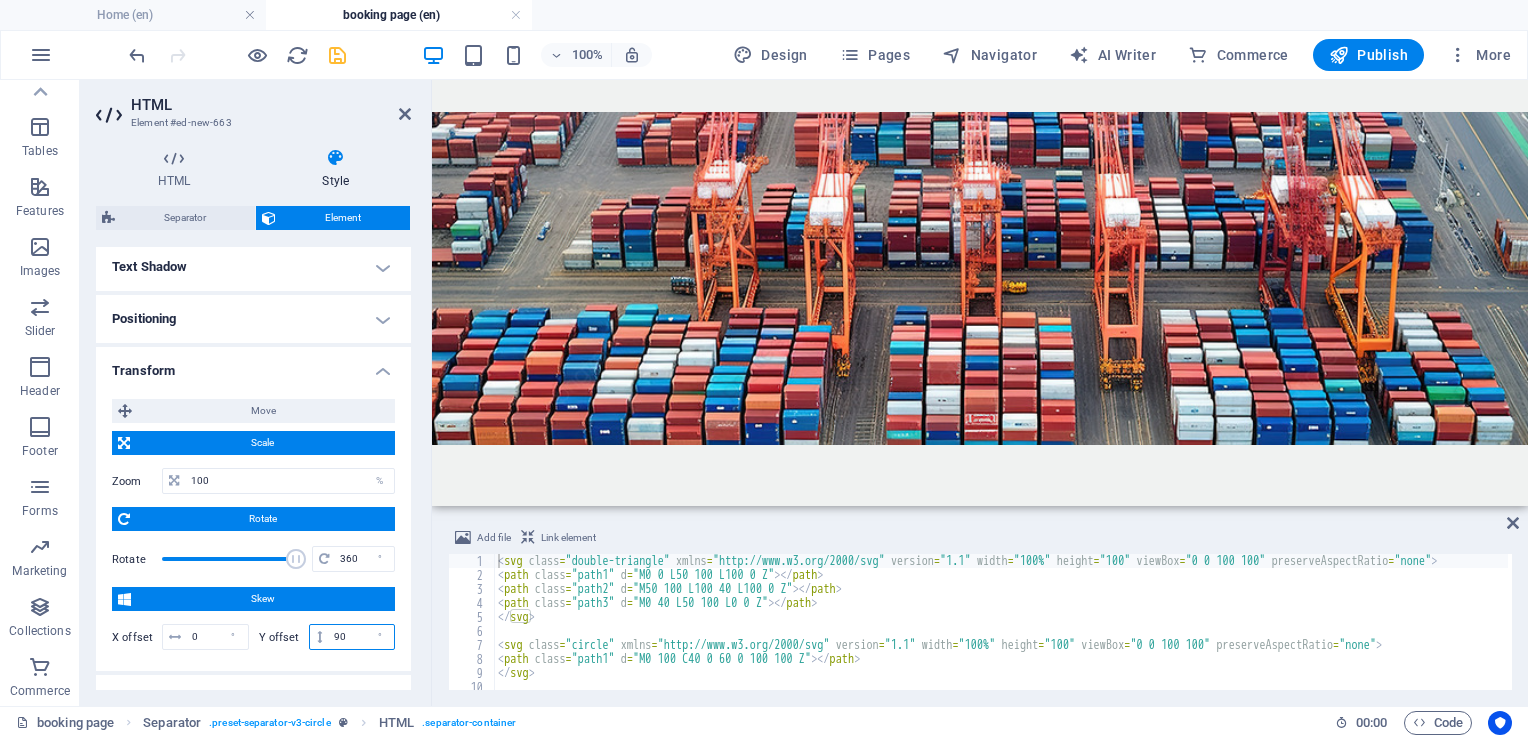 type on "0" 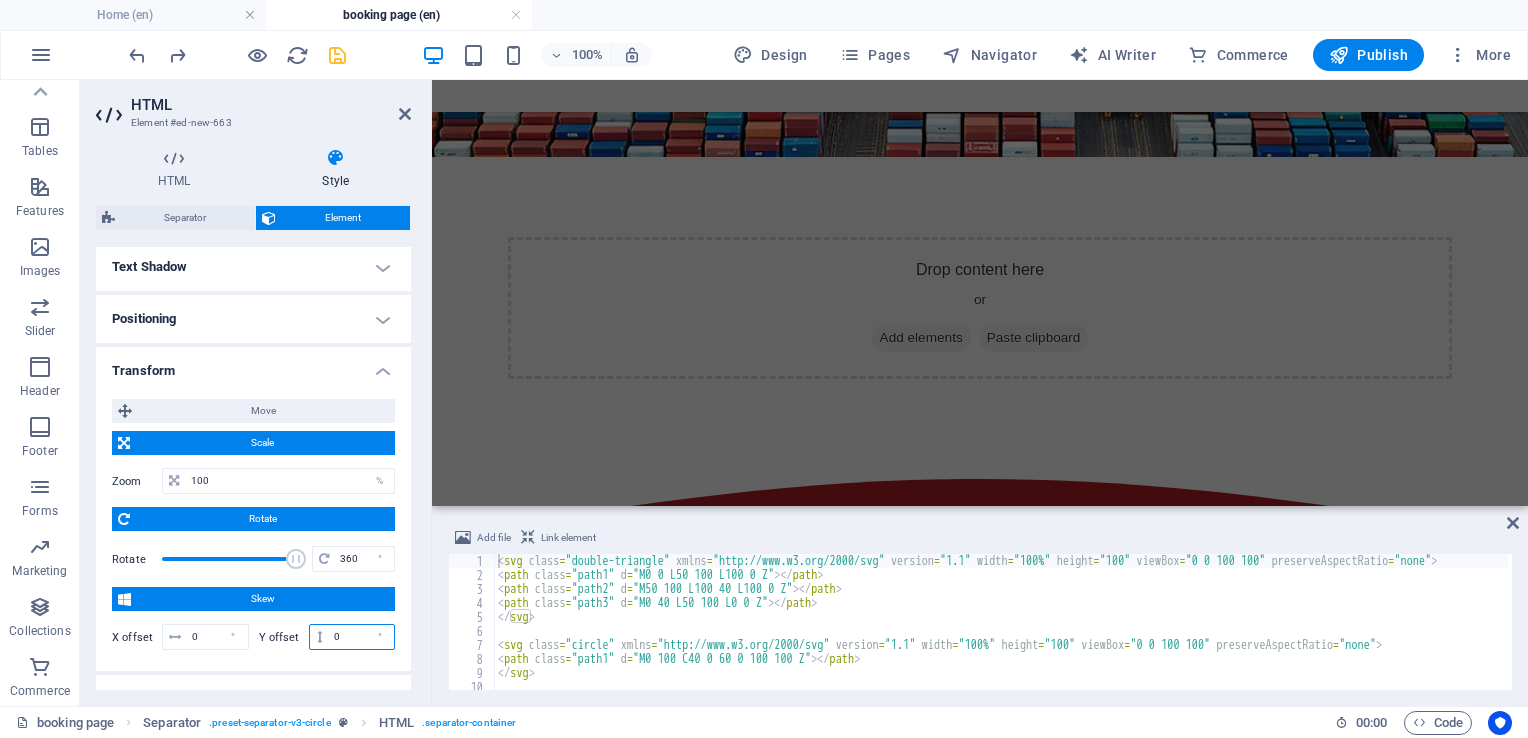 scroll, scrollTop: 923, scrollLeft: 0, axis: vertical 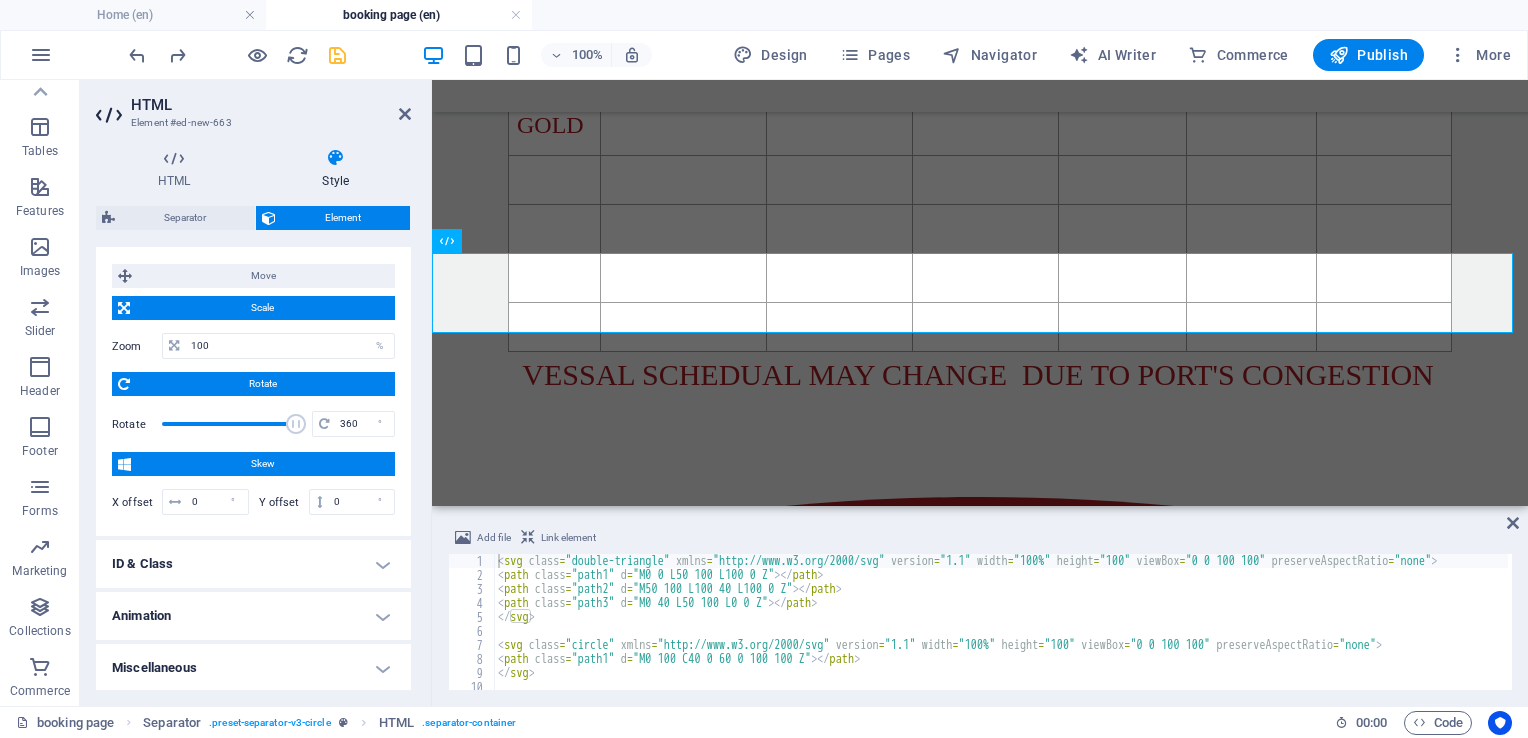 click on "Animation" at bounding box center [253, 616] 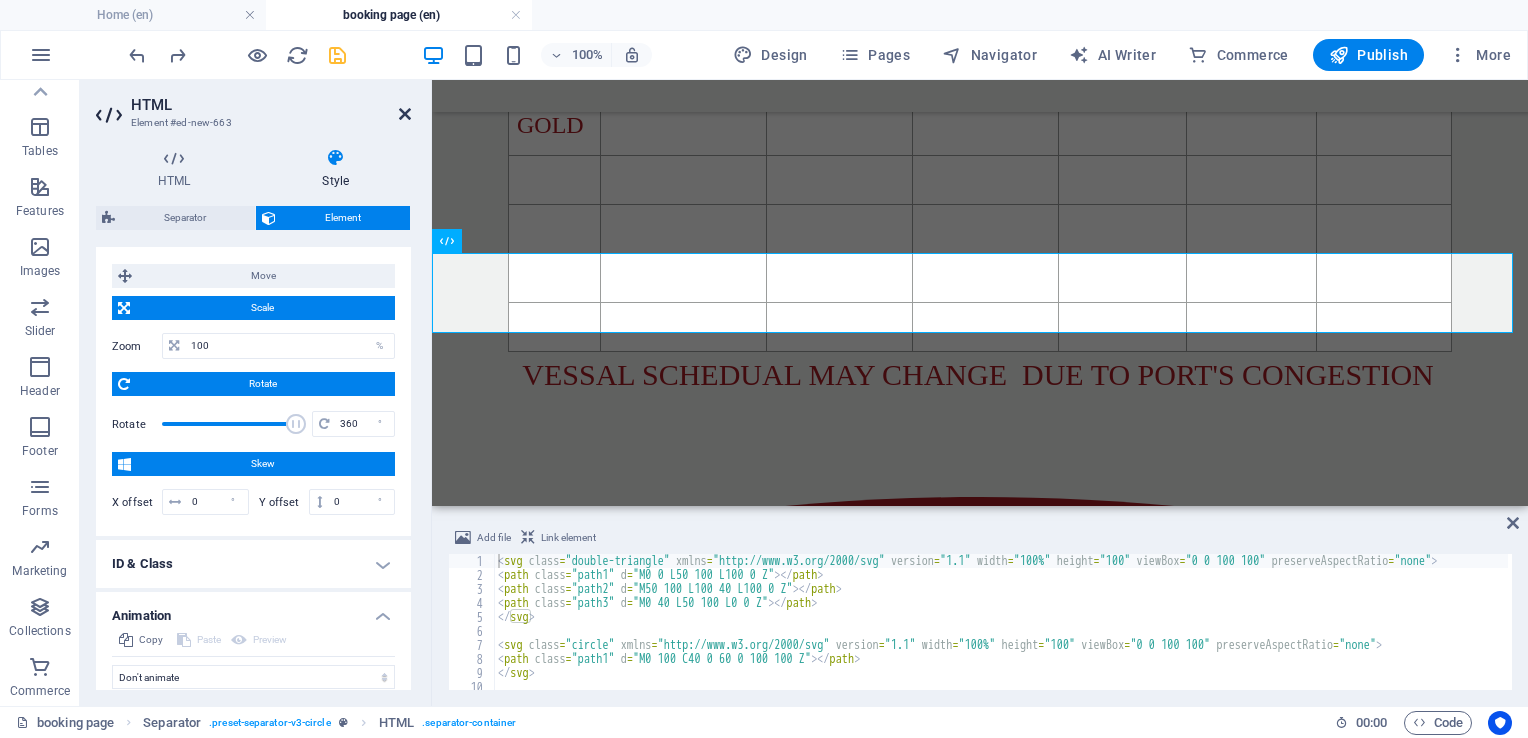 click at bounding box center [405, 114] 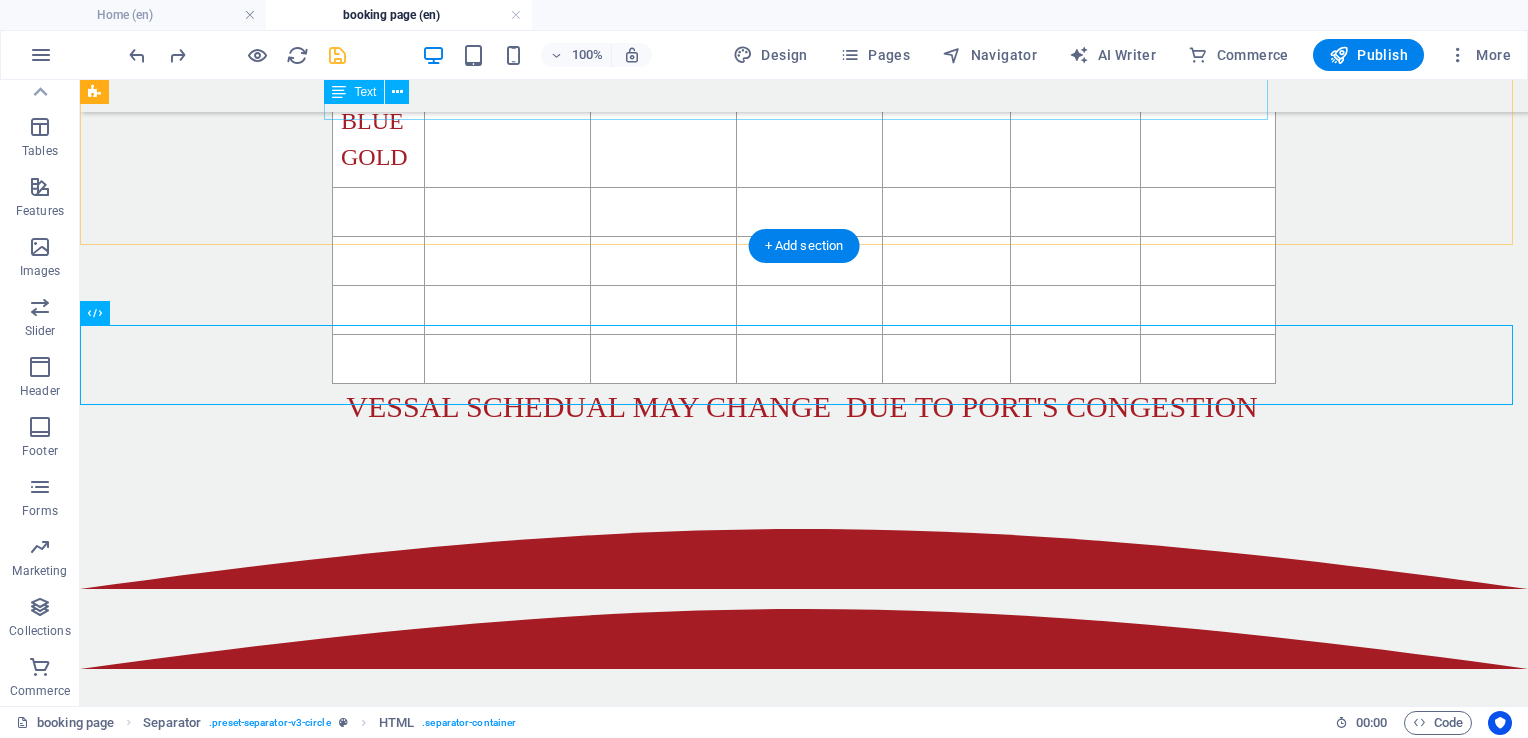 scroll, scrollTop: 851, scrollLeft: 0, axis: vertical 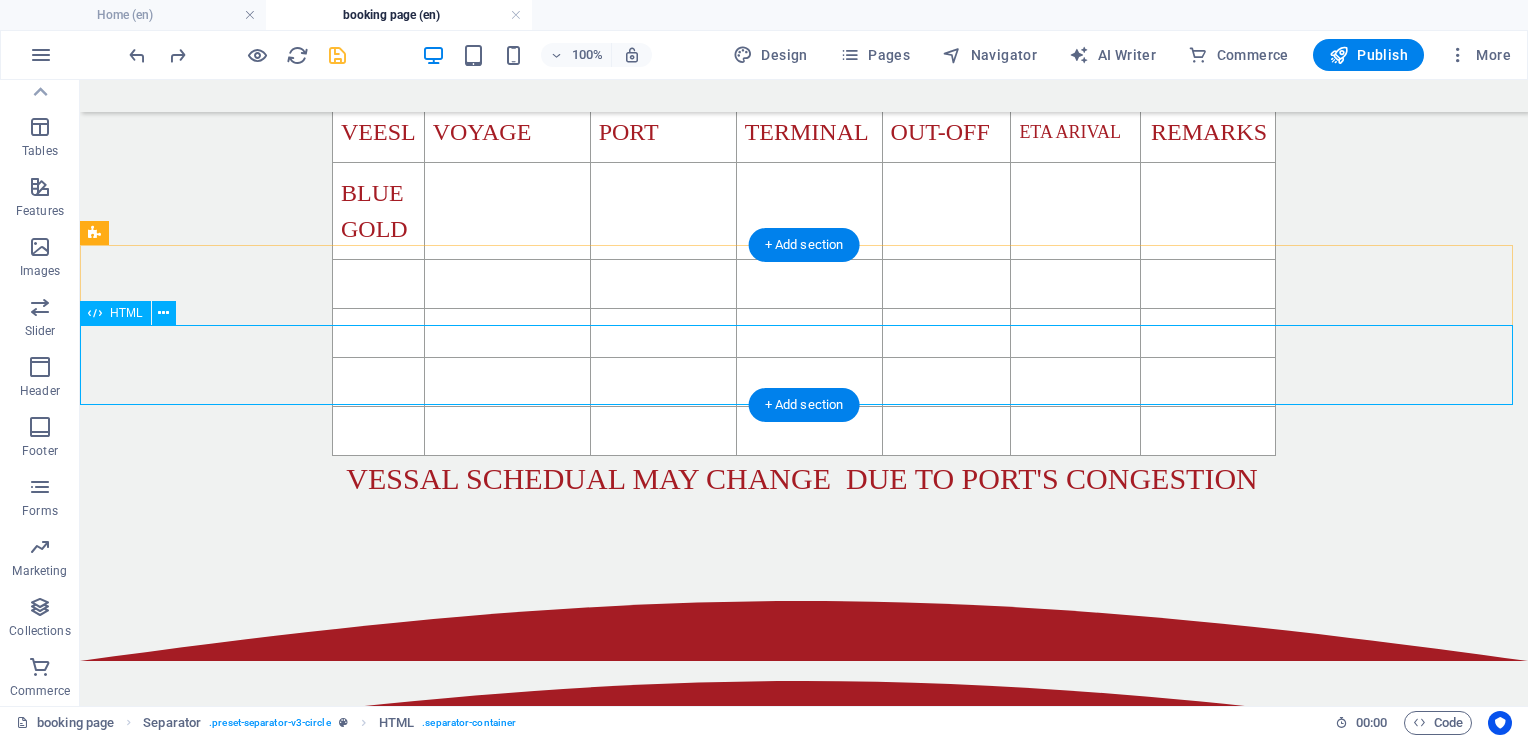 click at bounding box center [804, 701] 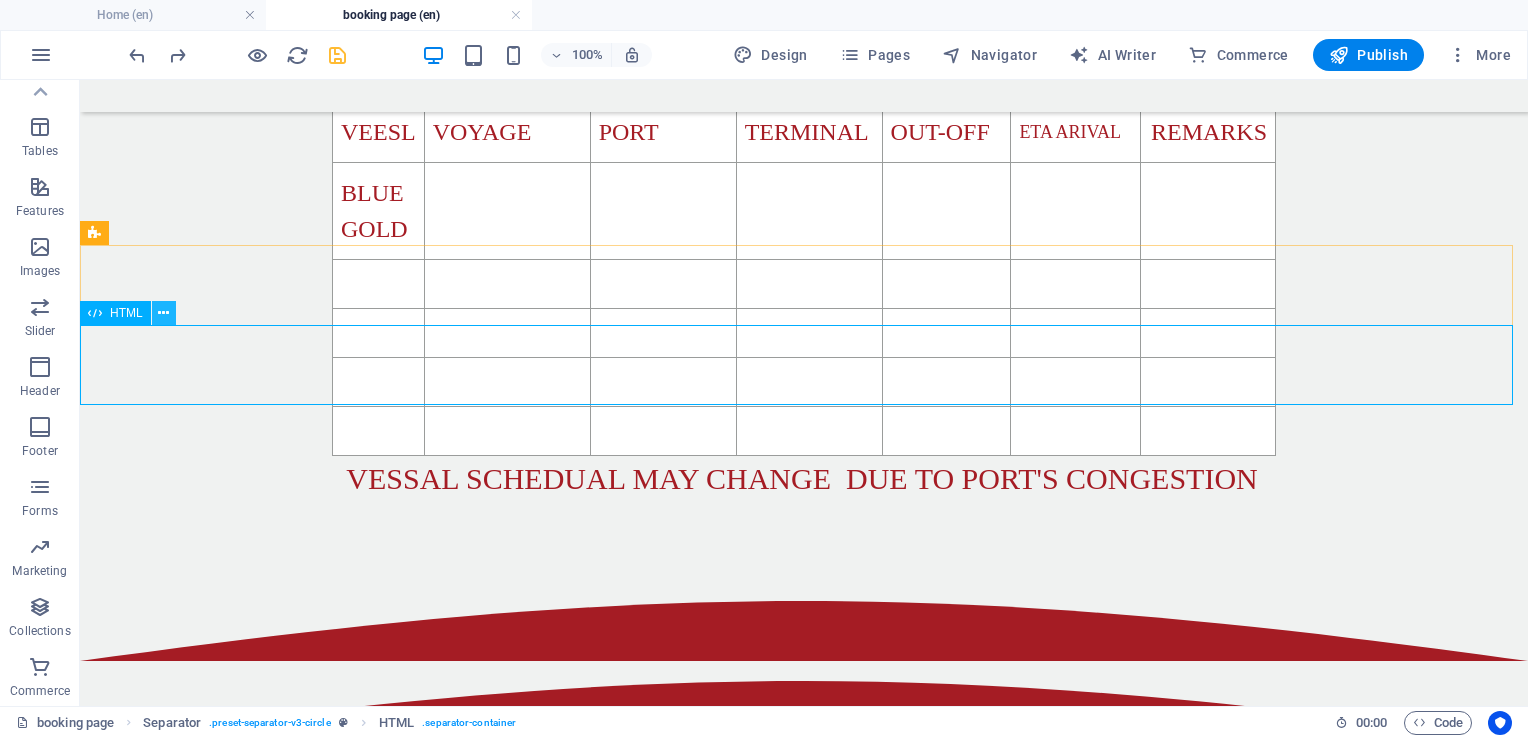 click at bounding box center [163, 313] 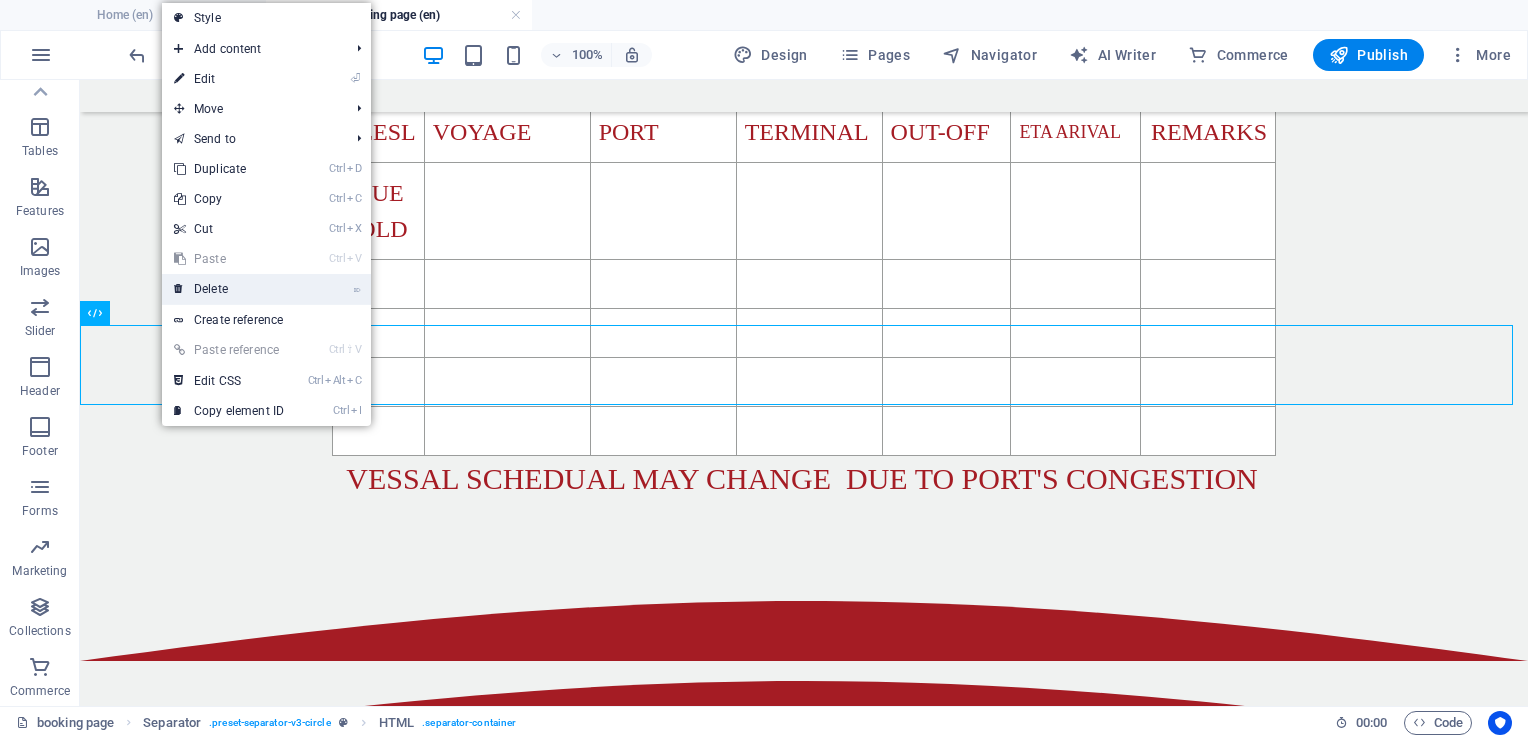 click on "⌦  Delete" at bounding box center (229, 289) 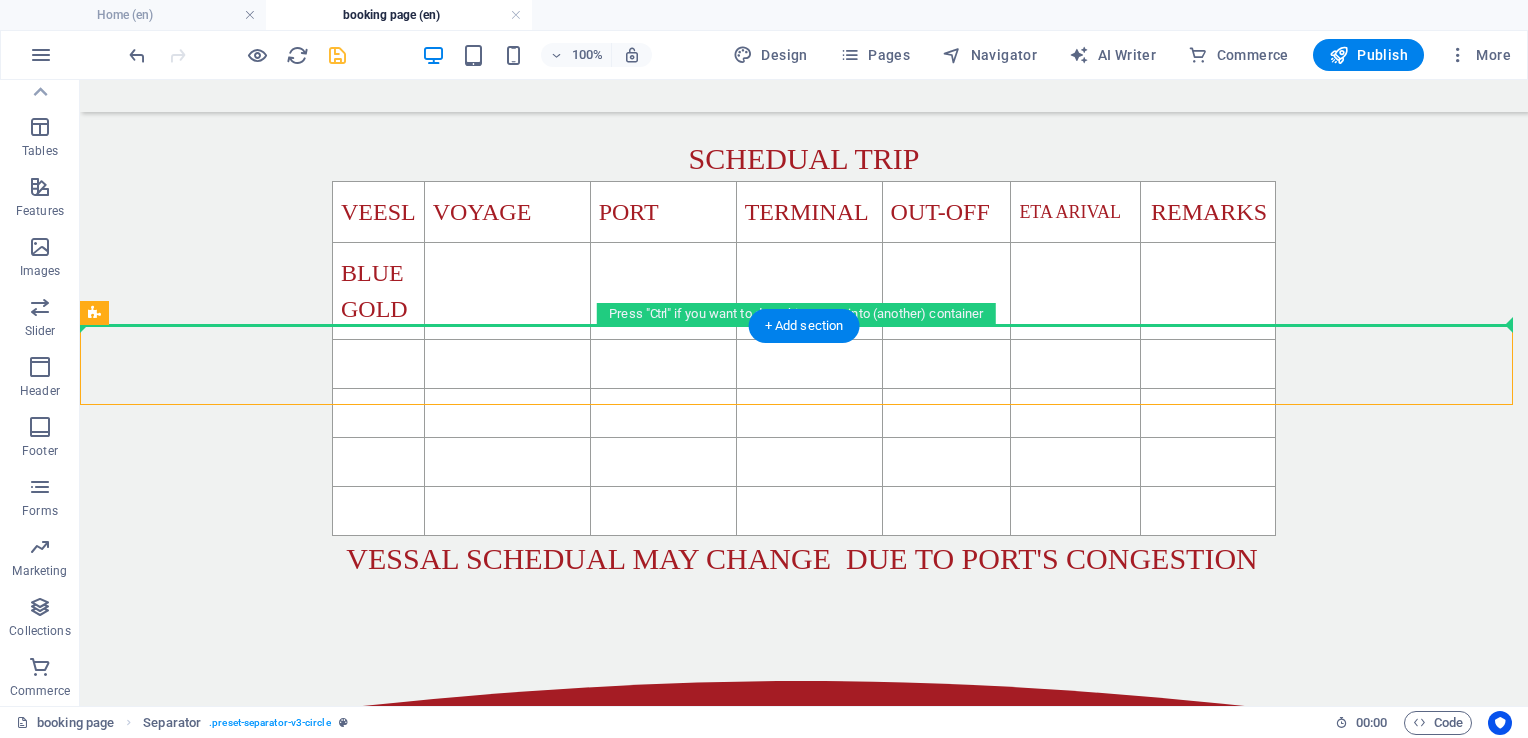 drag, startPoint x: 354, startPoint y: 382, endPoint x: 335, endPoint y: 316, distance: 68.68042 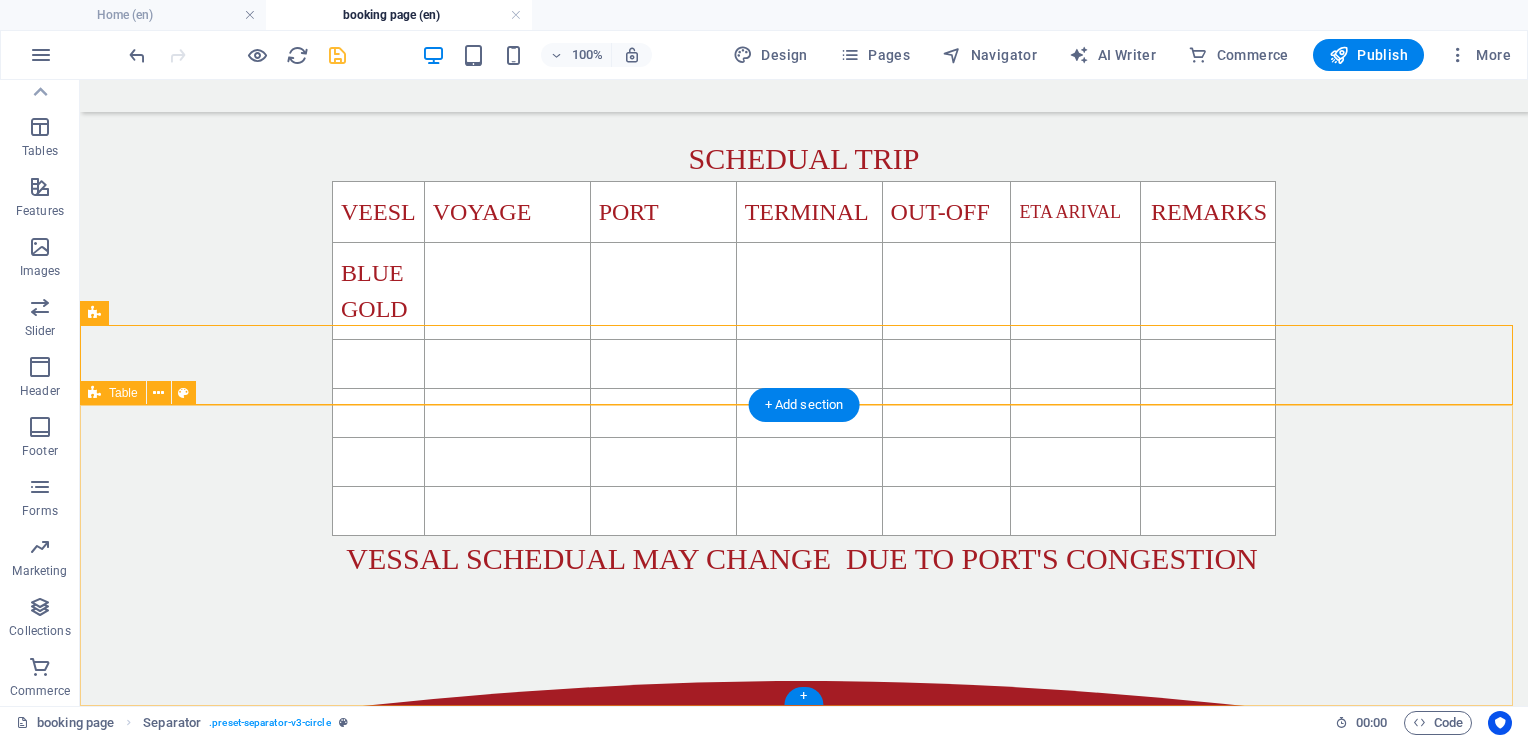 click on "Drop content here or  Add elements  Paste clipboard" at bounding box center [804, 892] 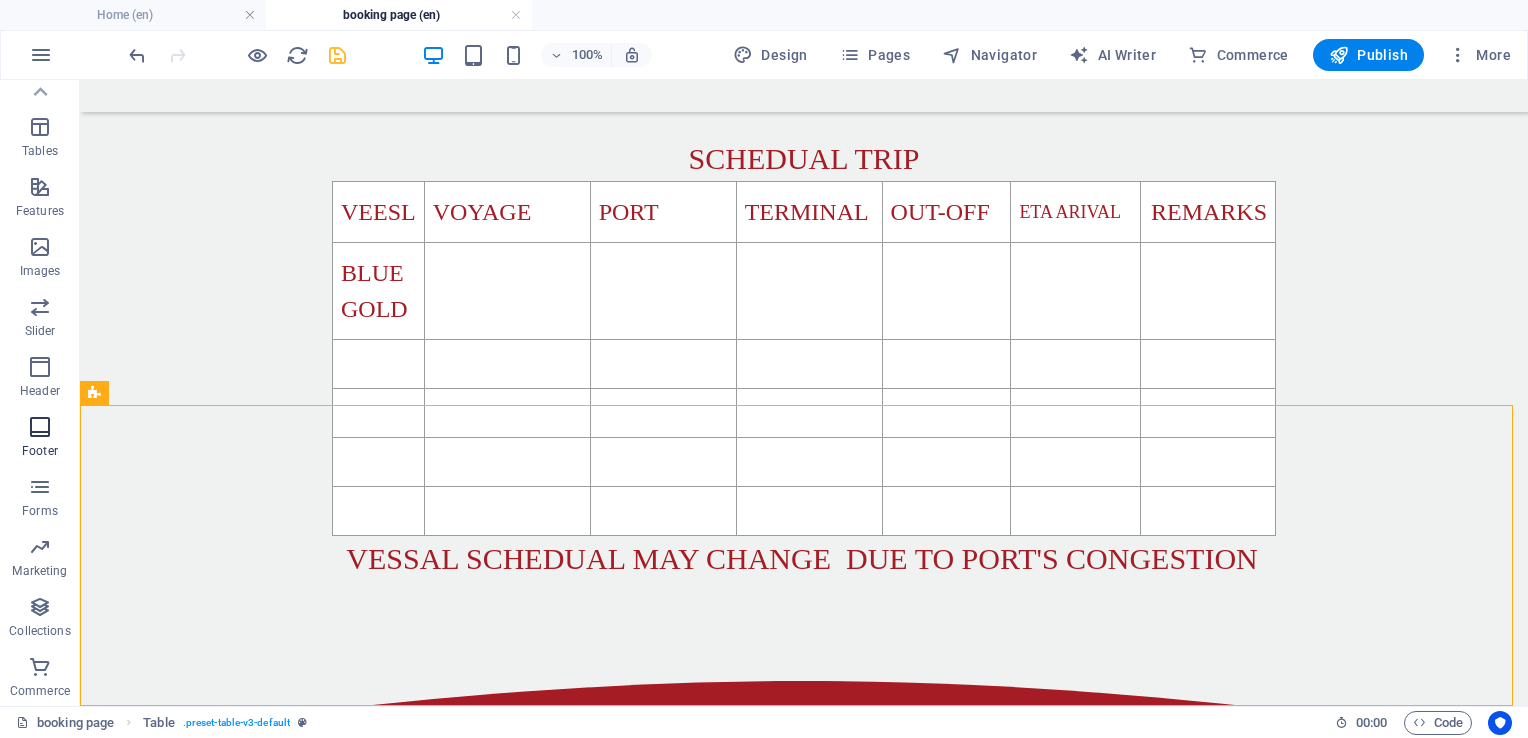 click at bounding box center (40, 427) 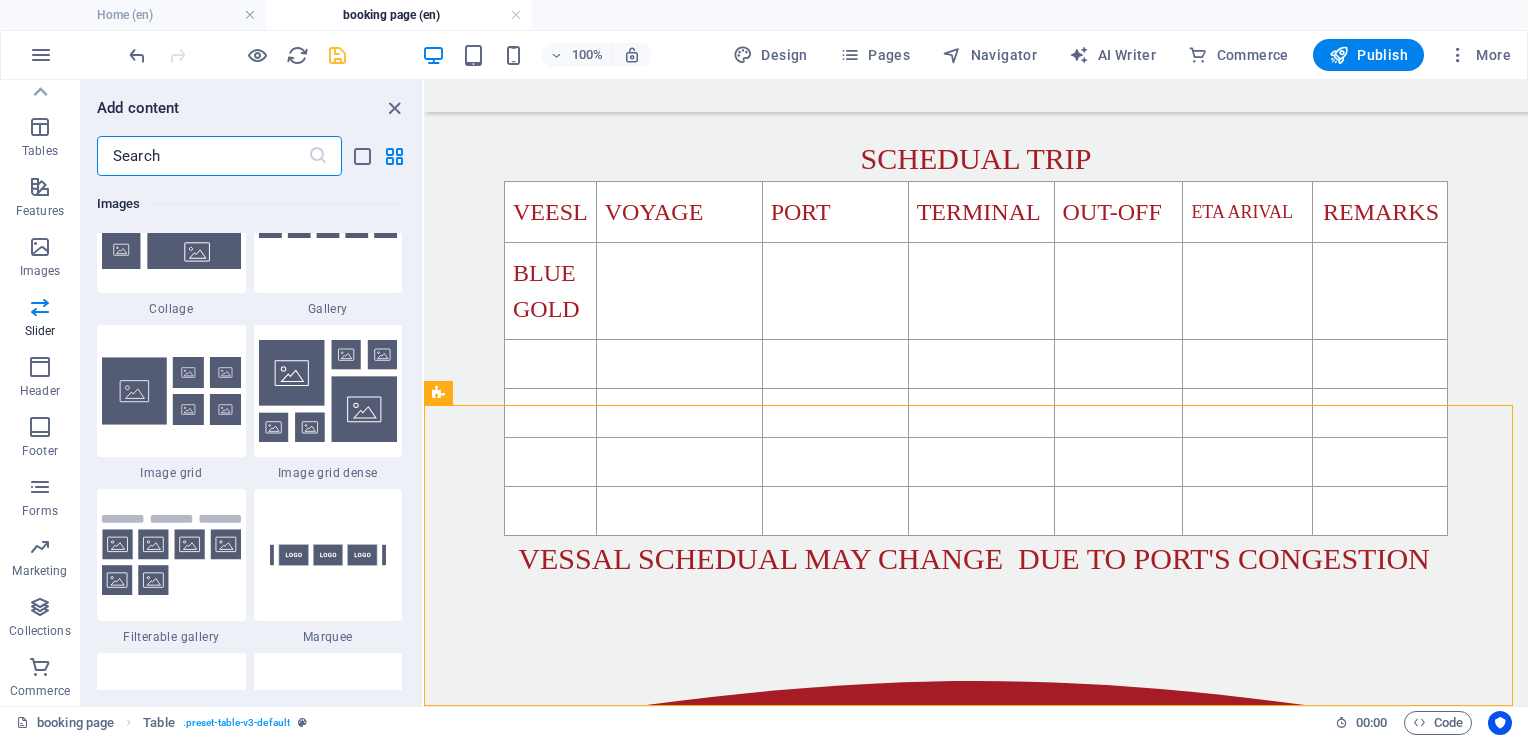 scroll, scrollTop: 10283, scrollLeft: 0, axis: vertical 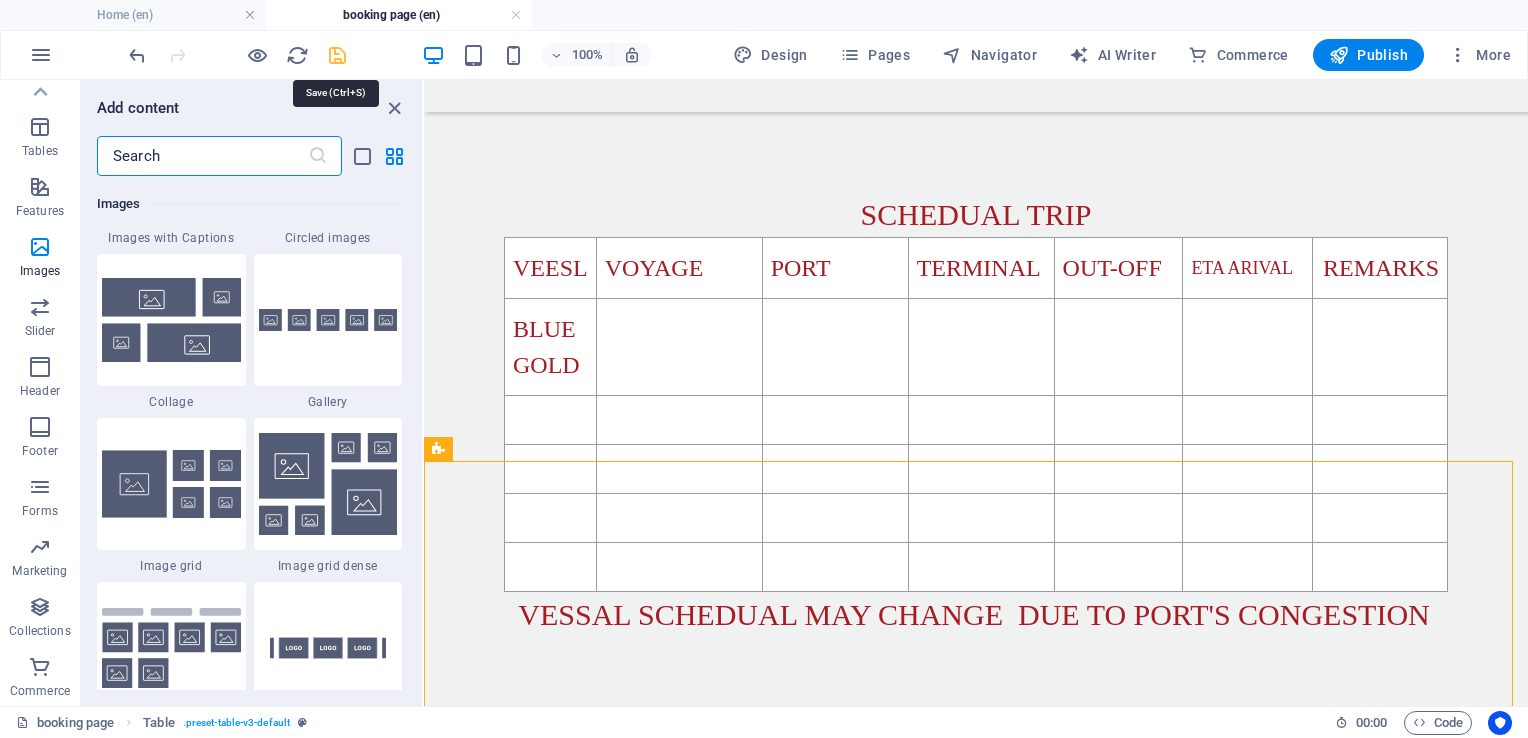 click at bounding box center (337, 55) 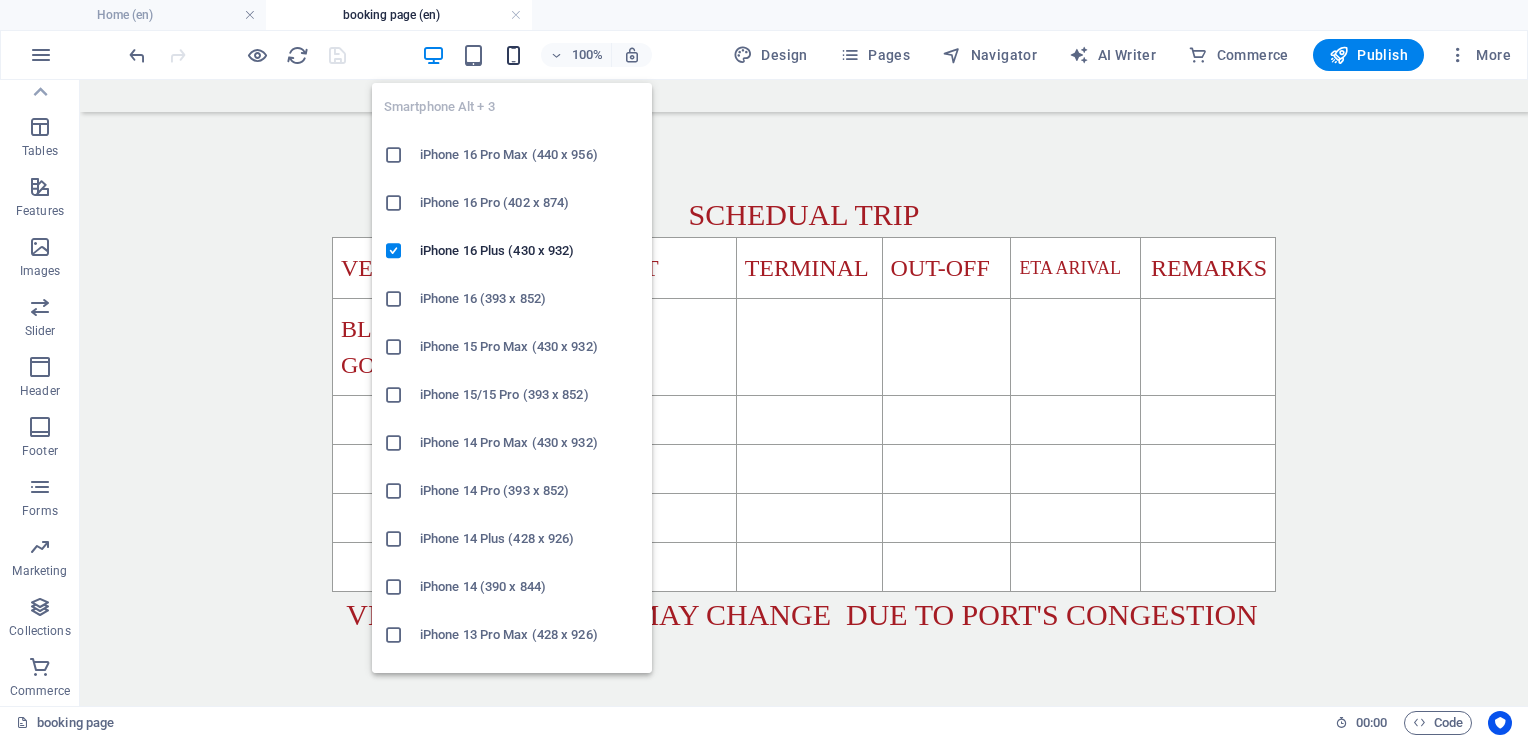 click at bounding box center [513, 55] 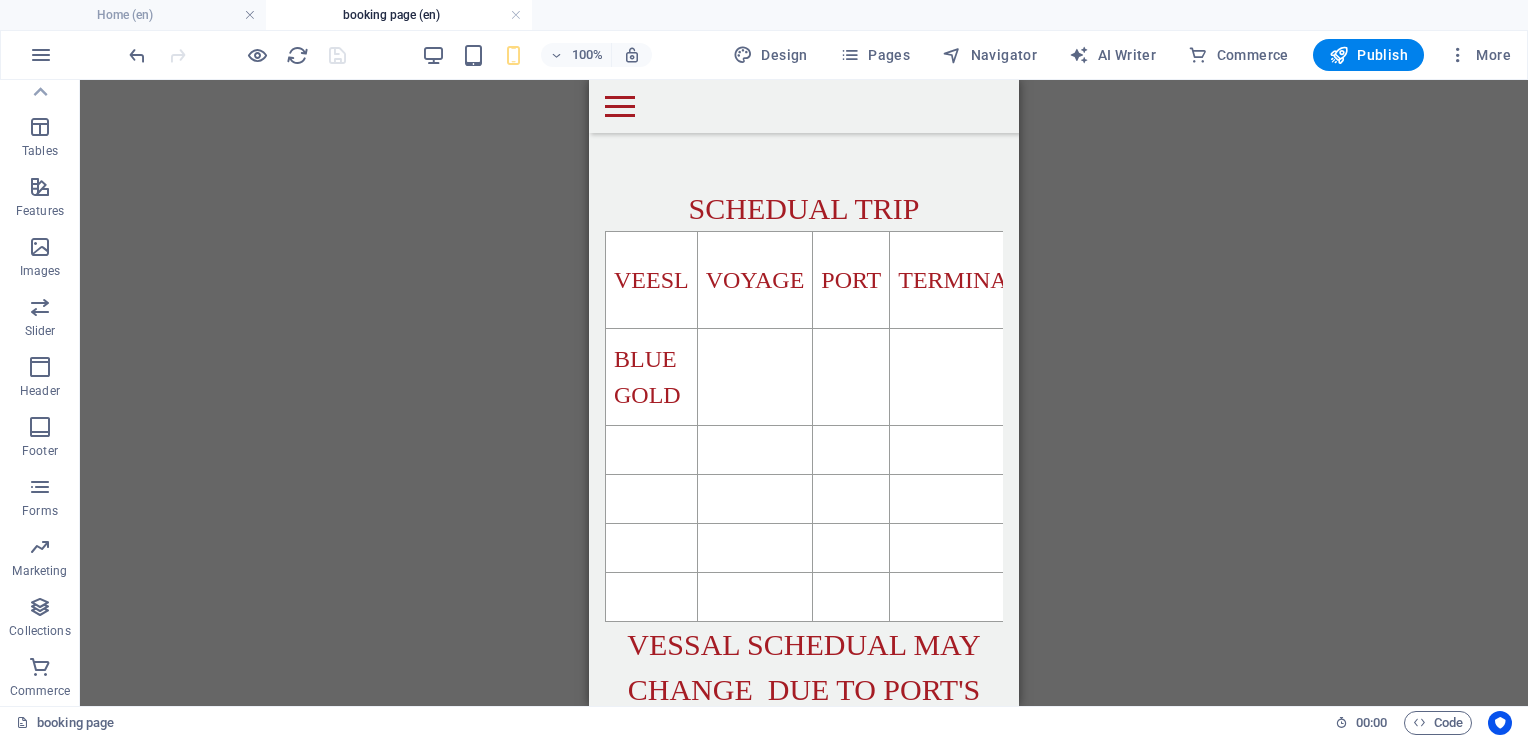 scroll, scrollTop: 740, scrollLeft: 0, axis: vertical 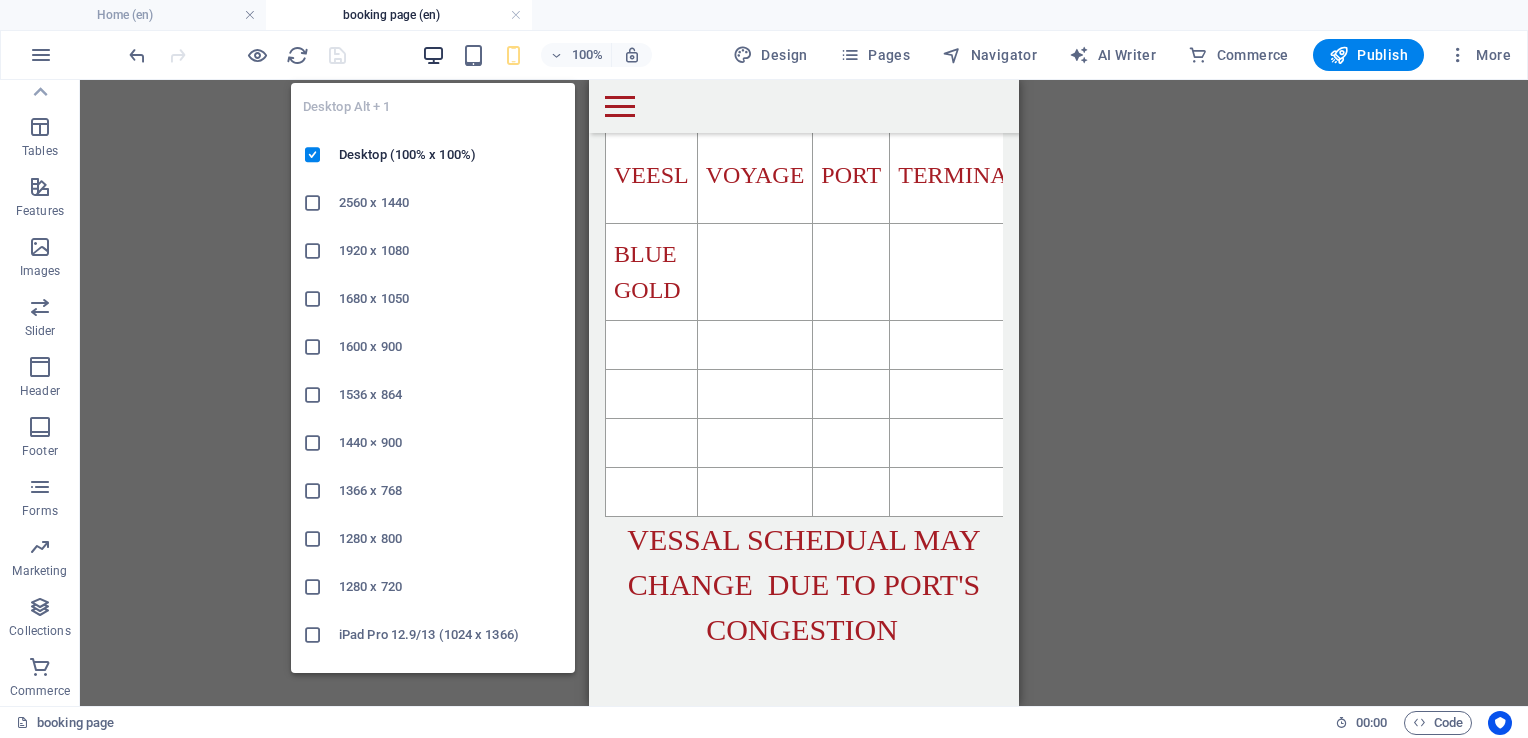 click at bounding box center [433, 55] 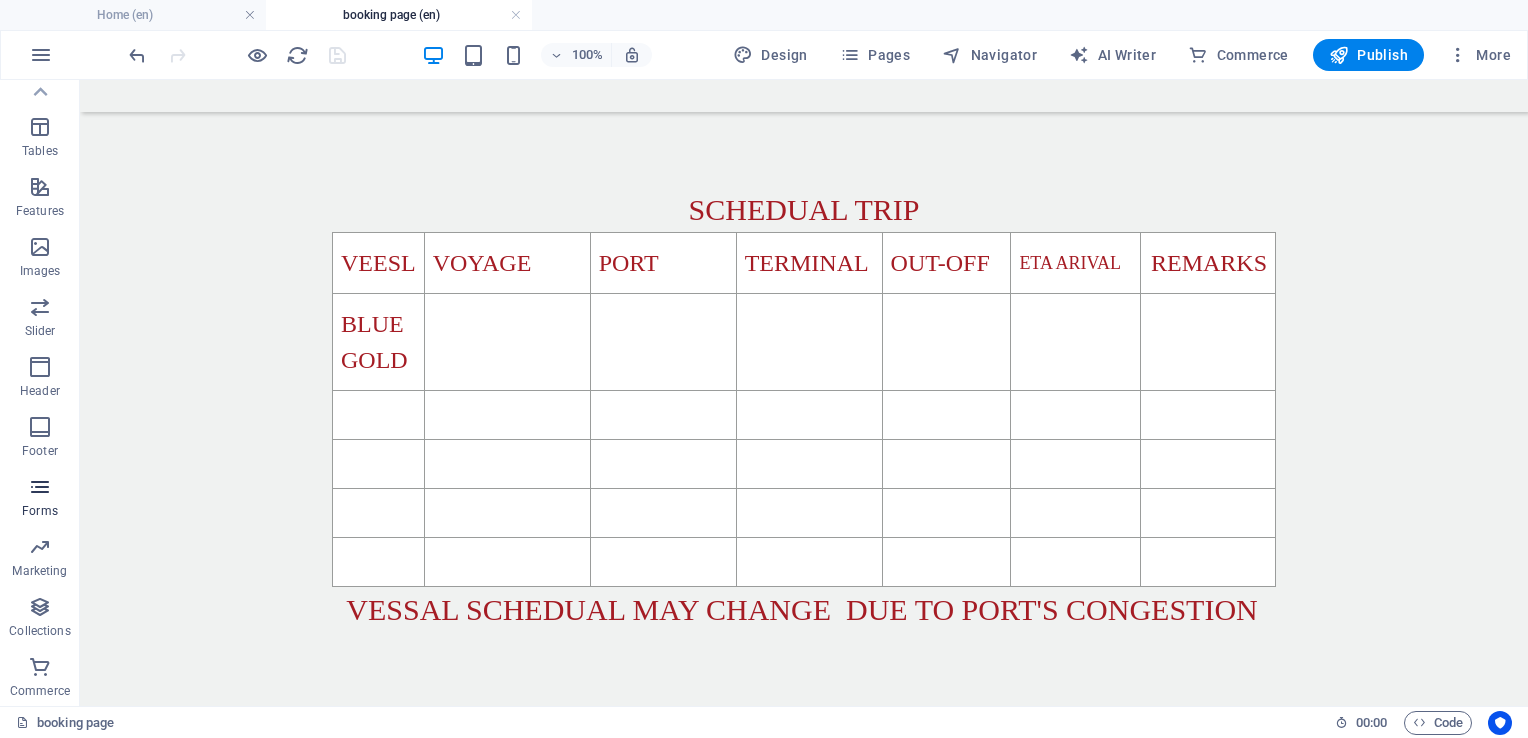click on "Forms" at bounding box center (40, 511) 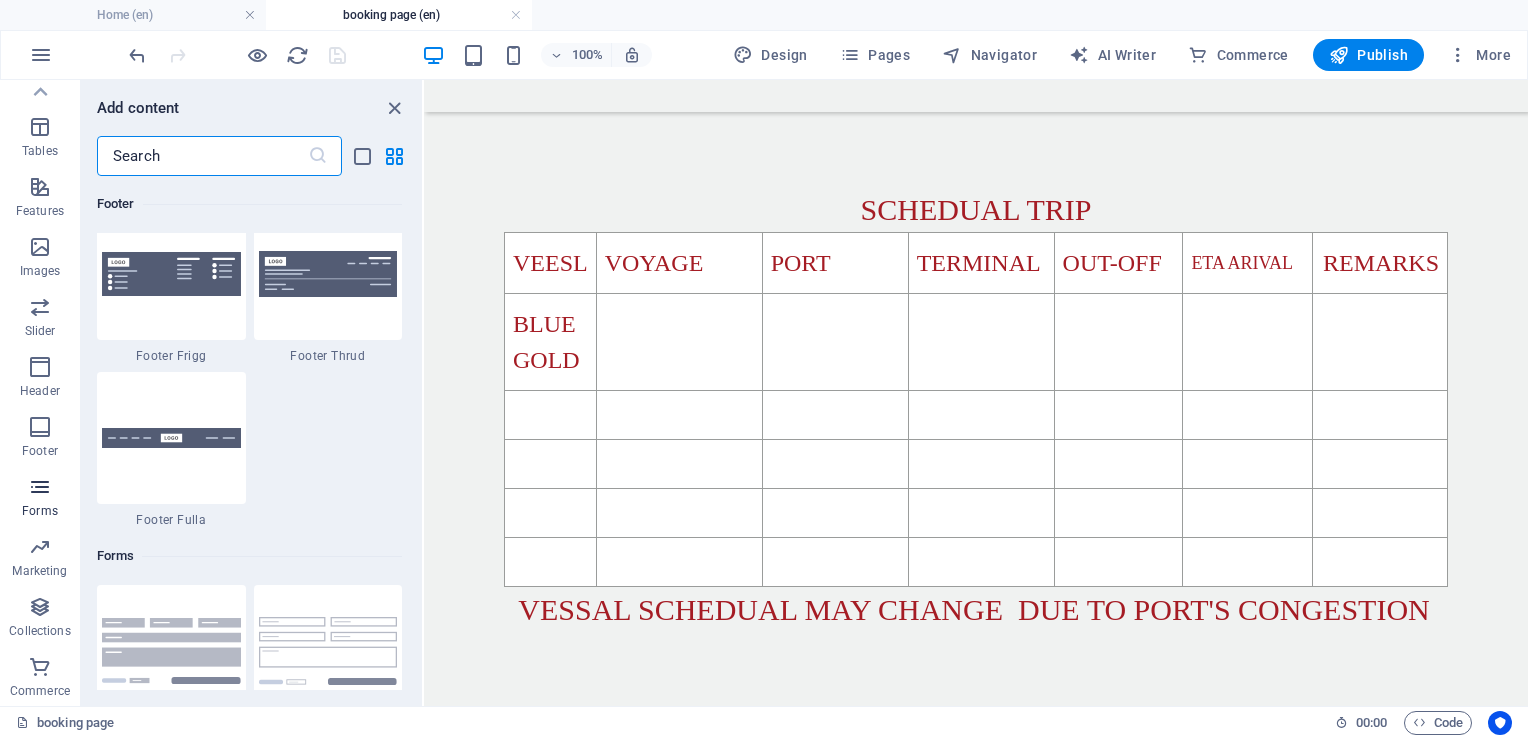 scroll, scrollTop: 14600, scrollLeft: 0, axis: vertical 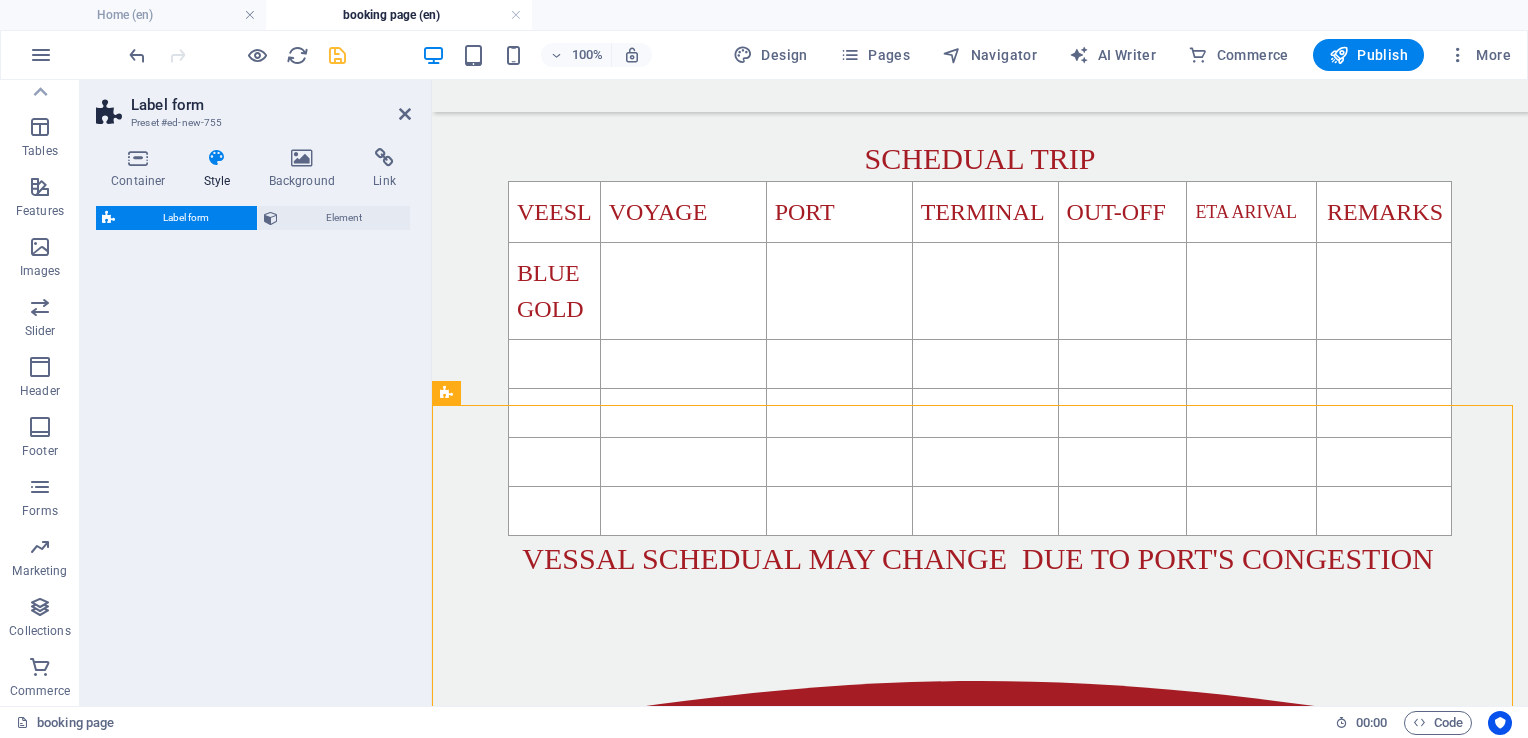 select on "rem" 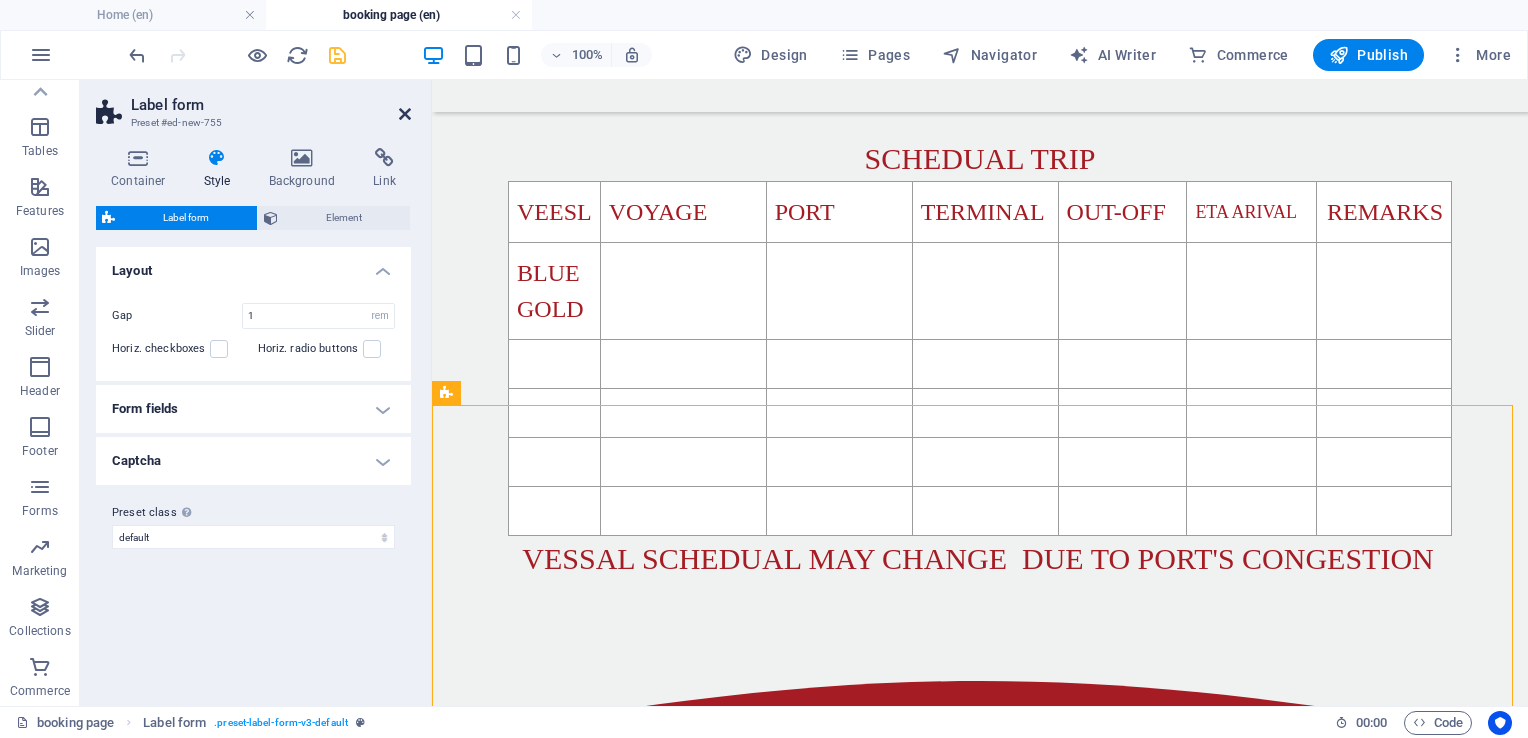 click at bounding box center (405, 114) 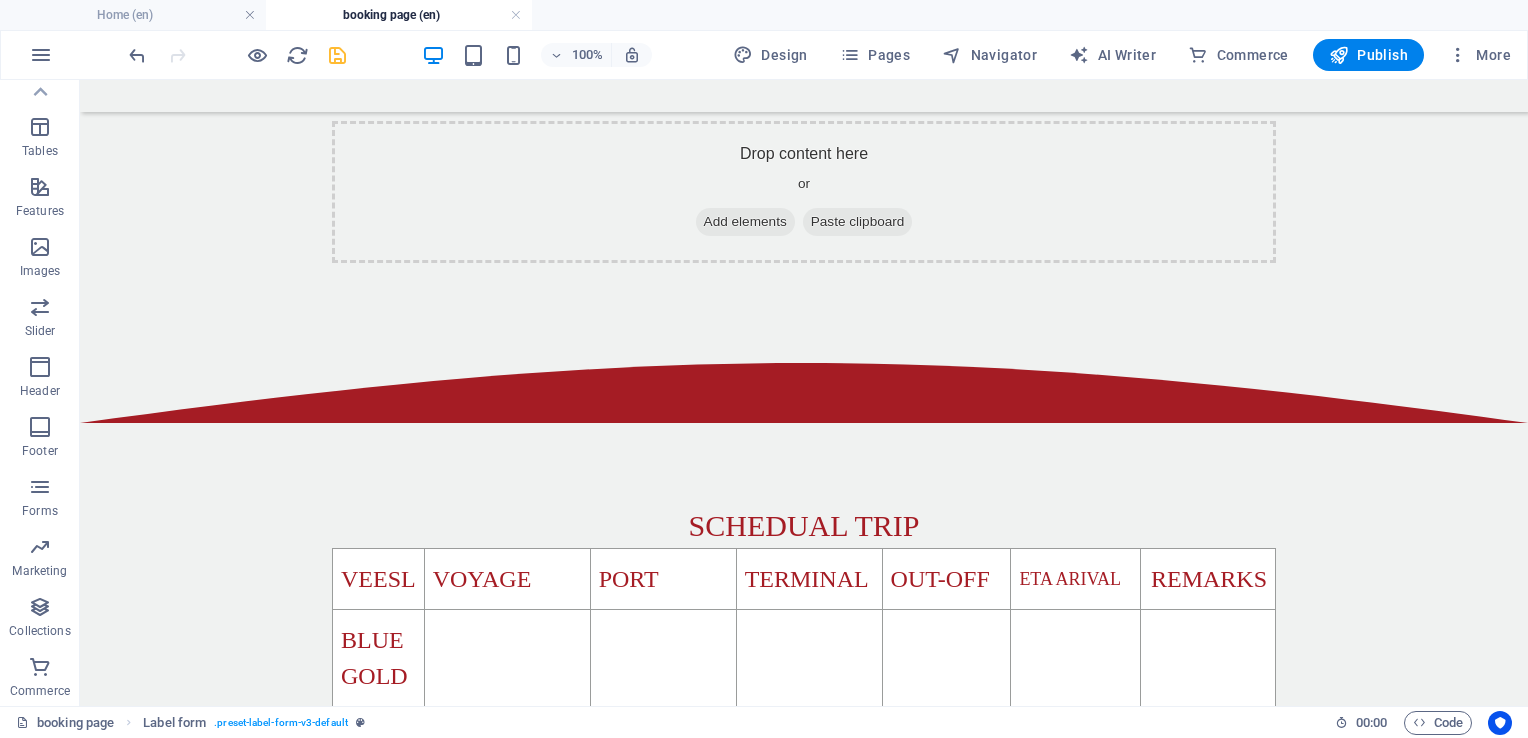 scroll, scrollTop: 316, scrollLeft: 0, axis: vertical 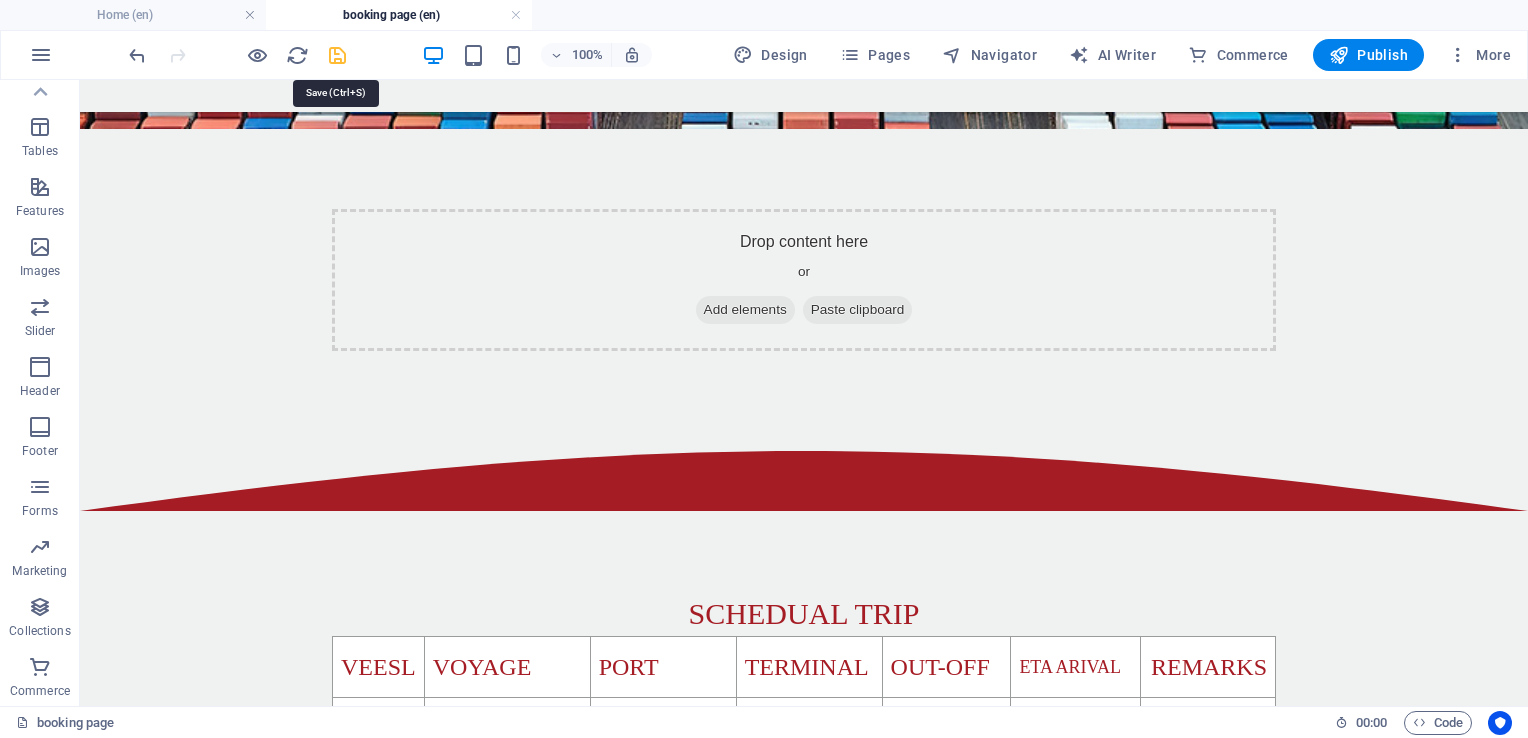 click at bounding box center (337, 55) 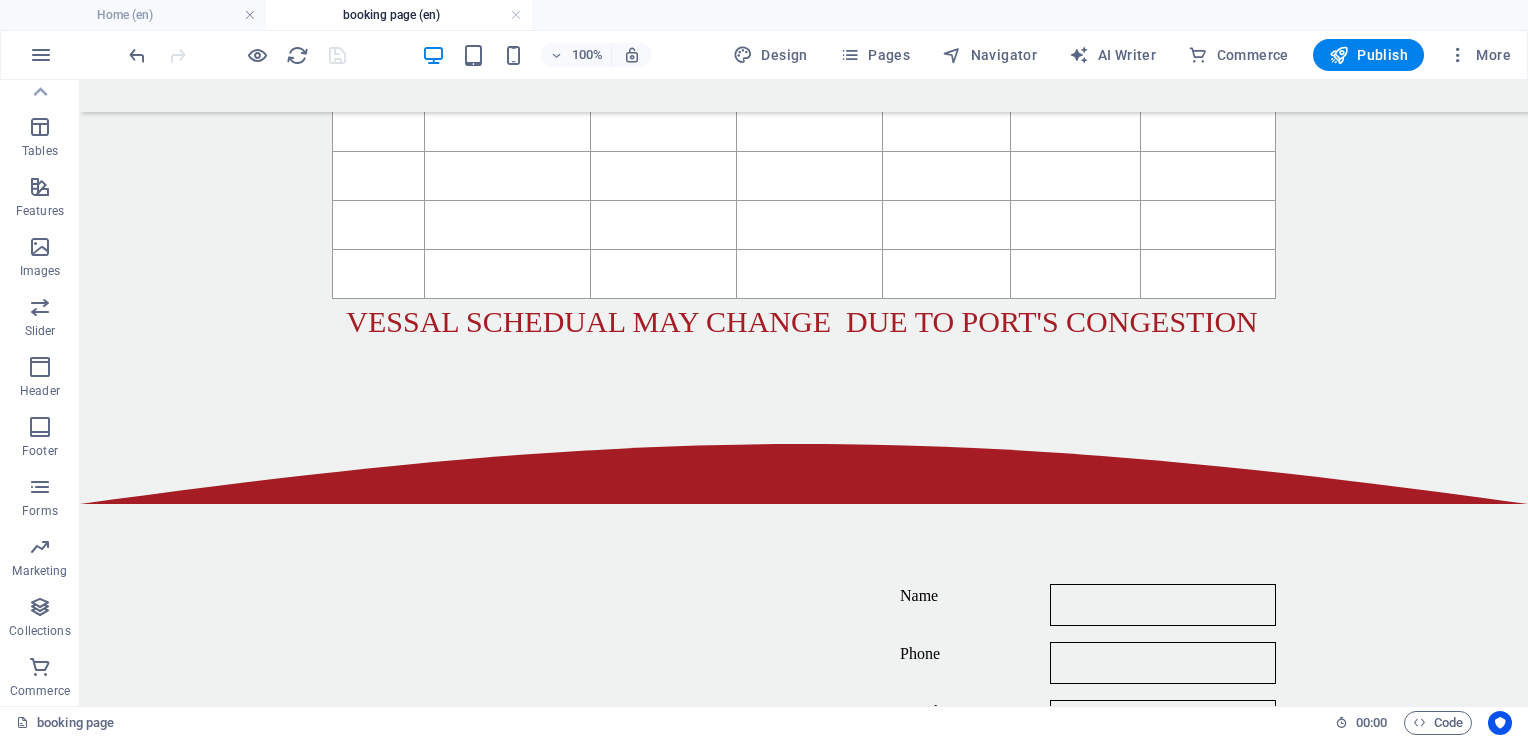 scroll, scrollTop: 1040, scrollLeft: 0, axis: vertical 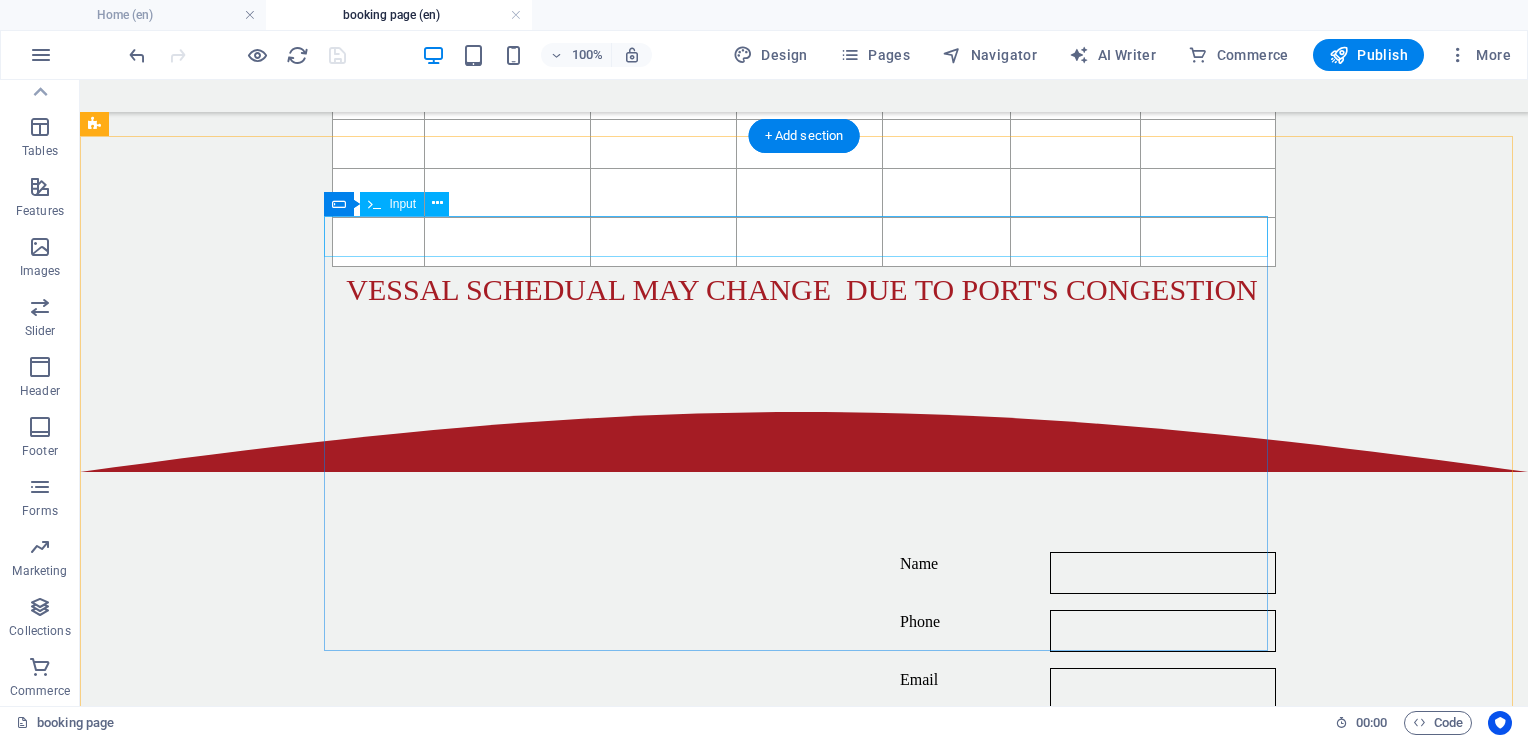 click on "Name" at bounding box center (804, 573) 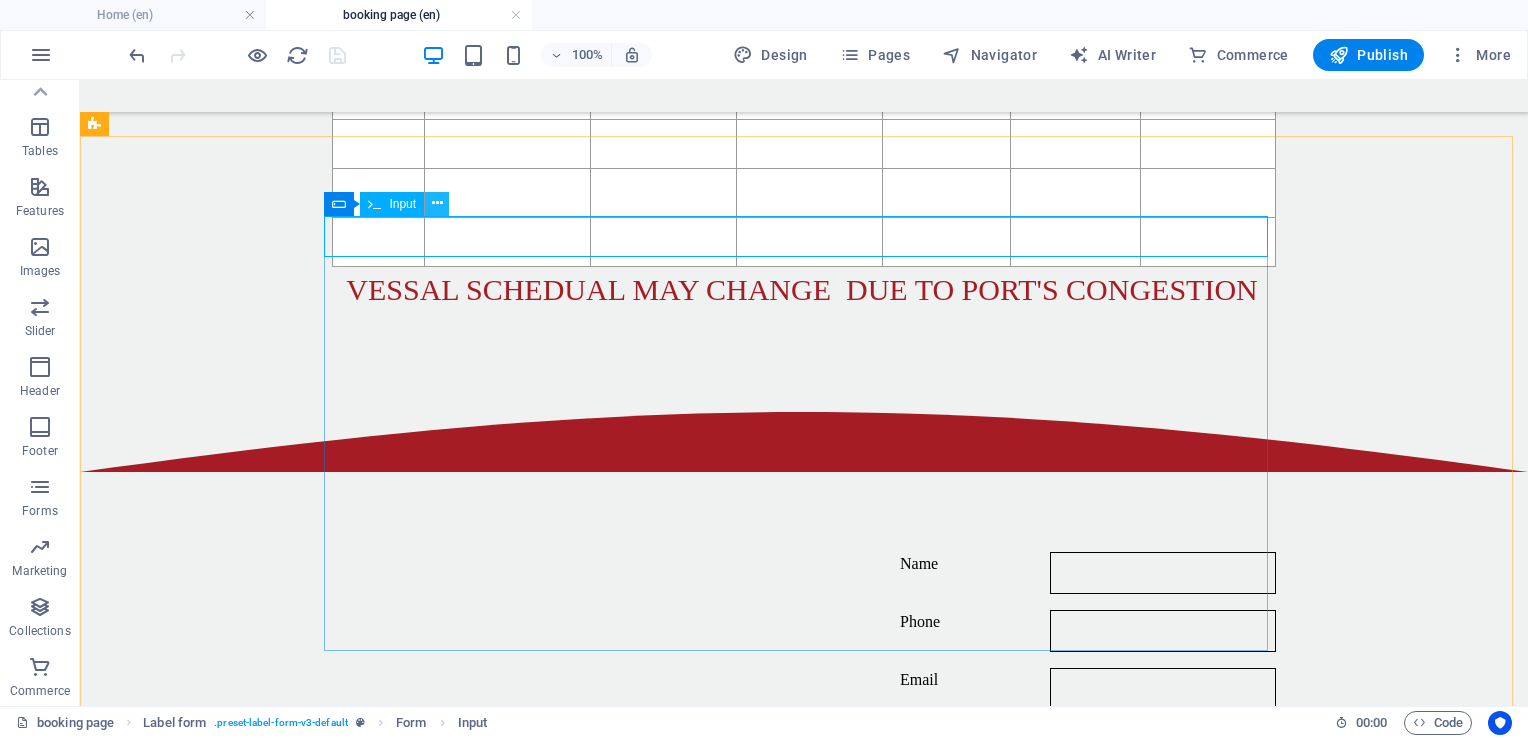 click at bounding box center [437, 203] 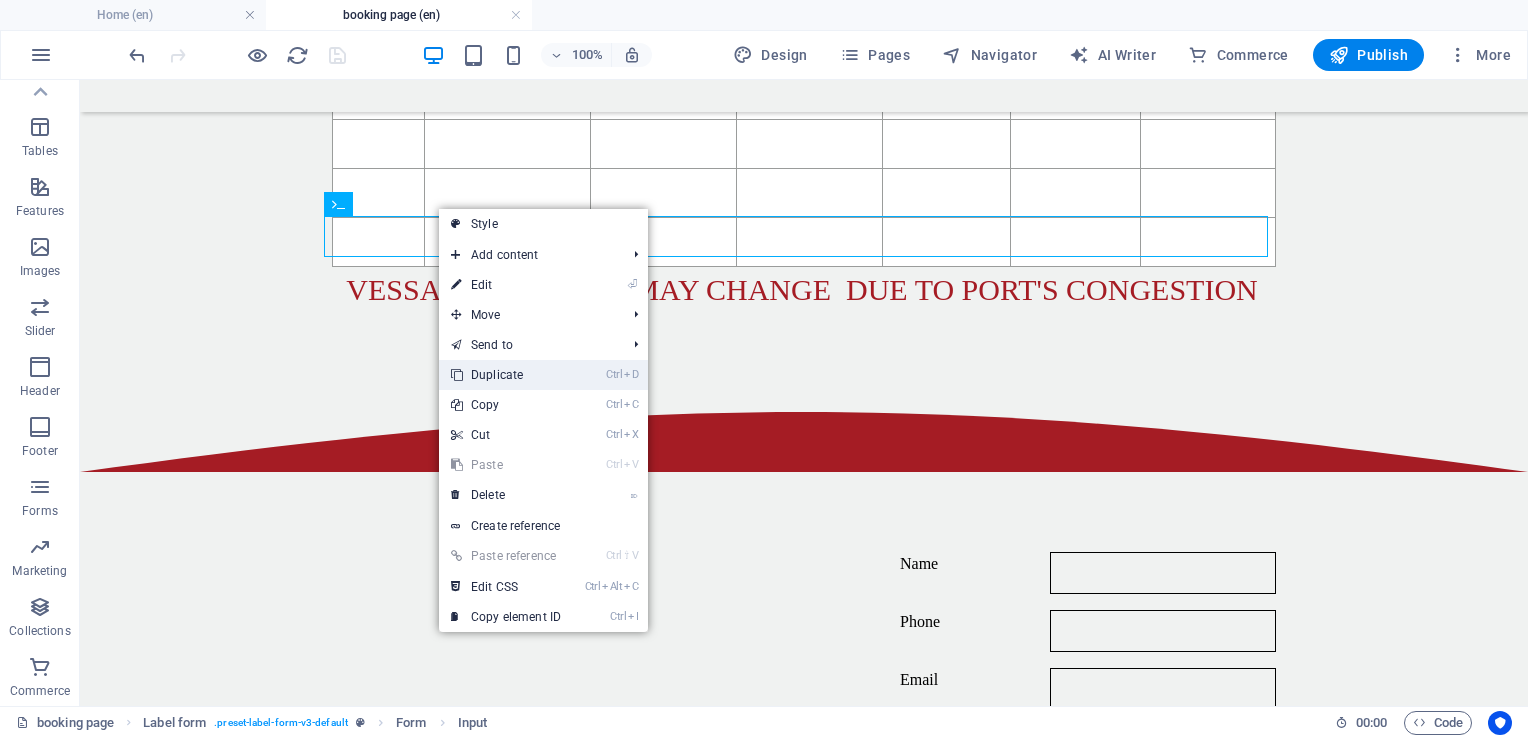 click on "Ctrl D  Duplicate" at bounding box center (506, 375) 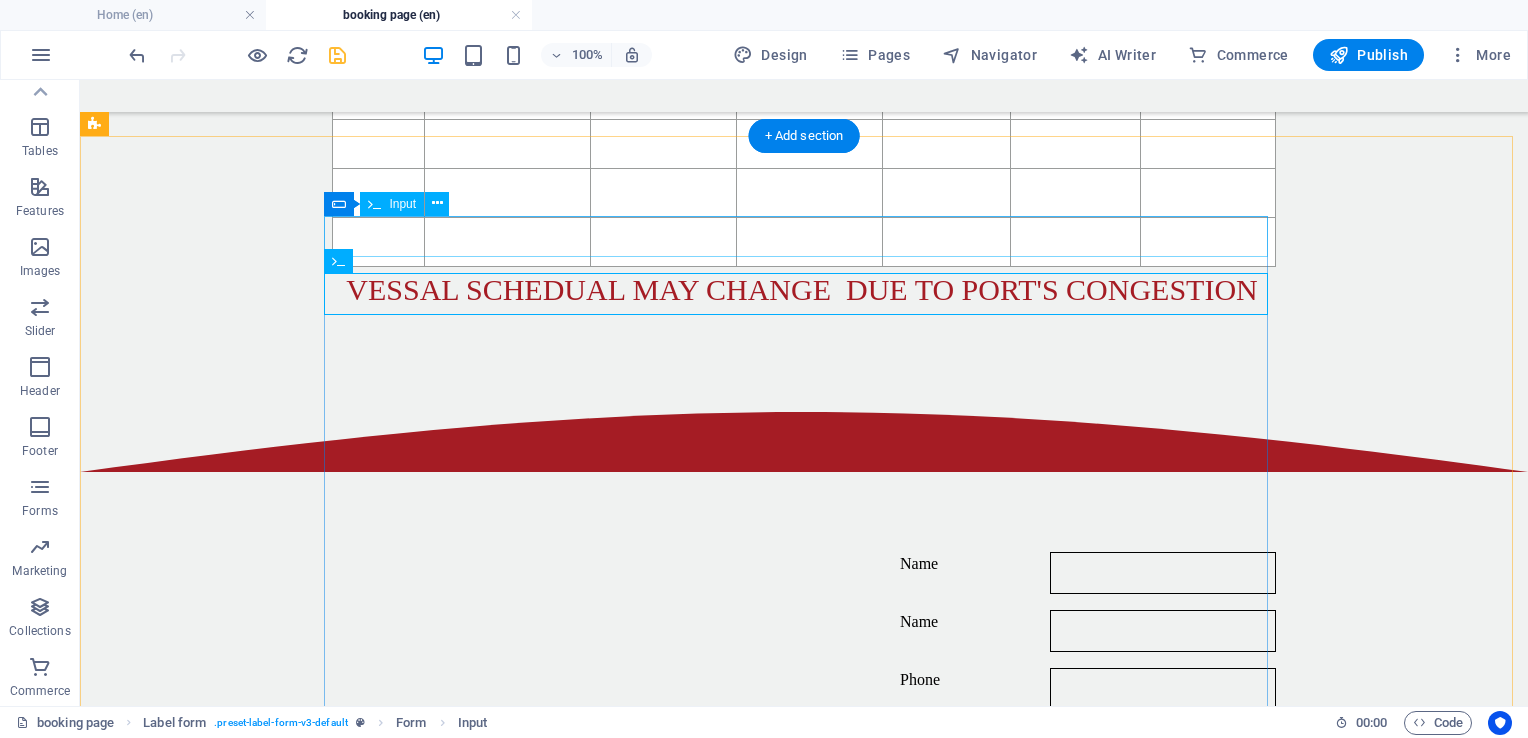 click on "Name" at bounding box center (804, 573) 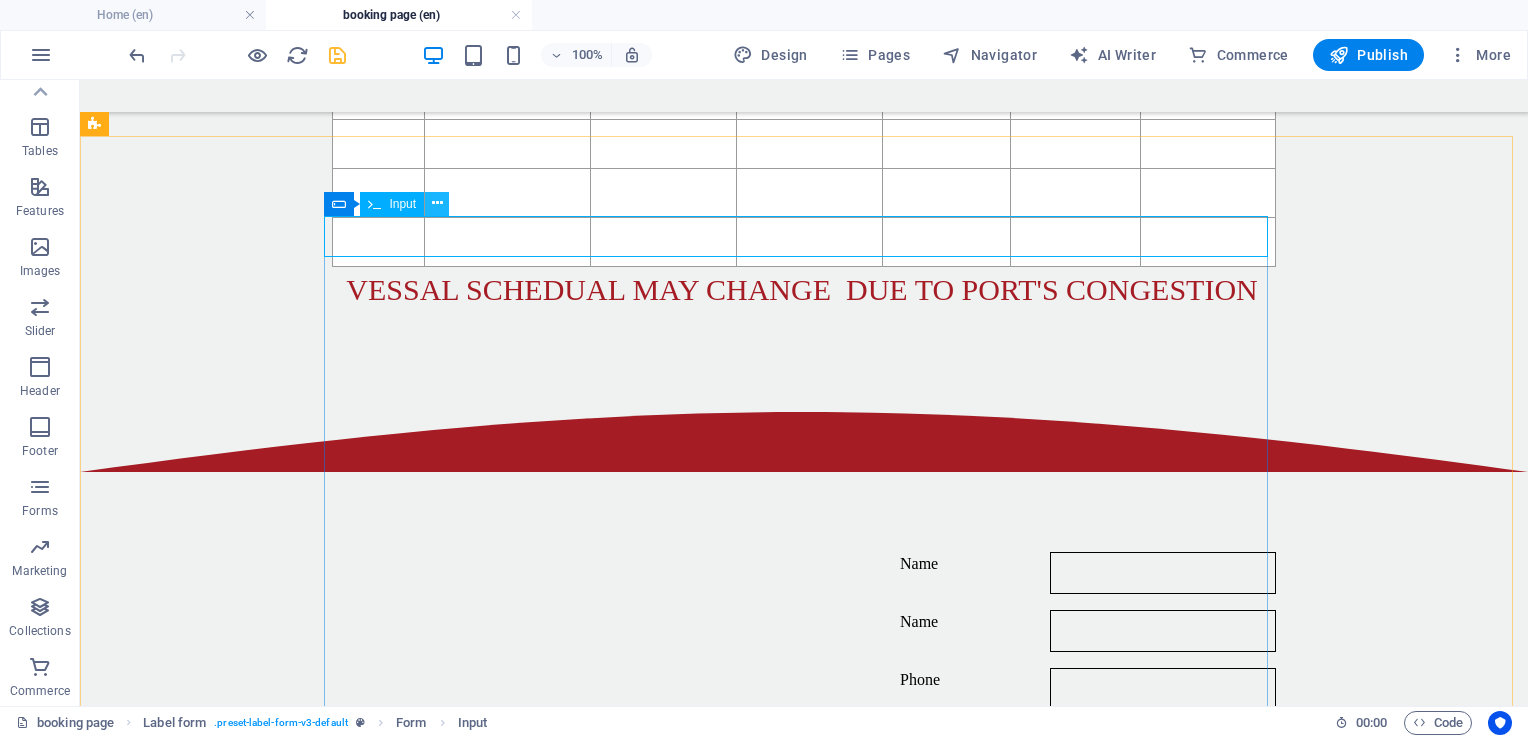 click at bounding box center [437, 203] 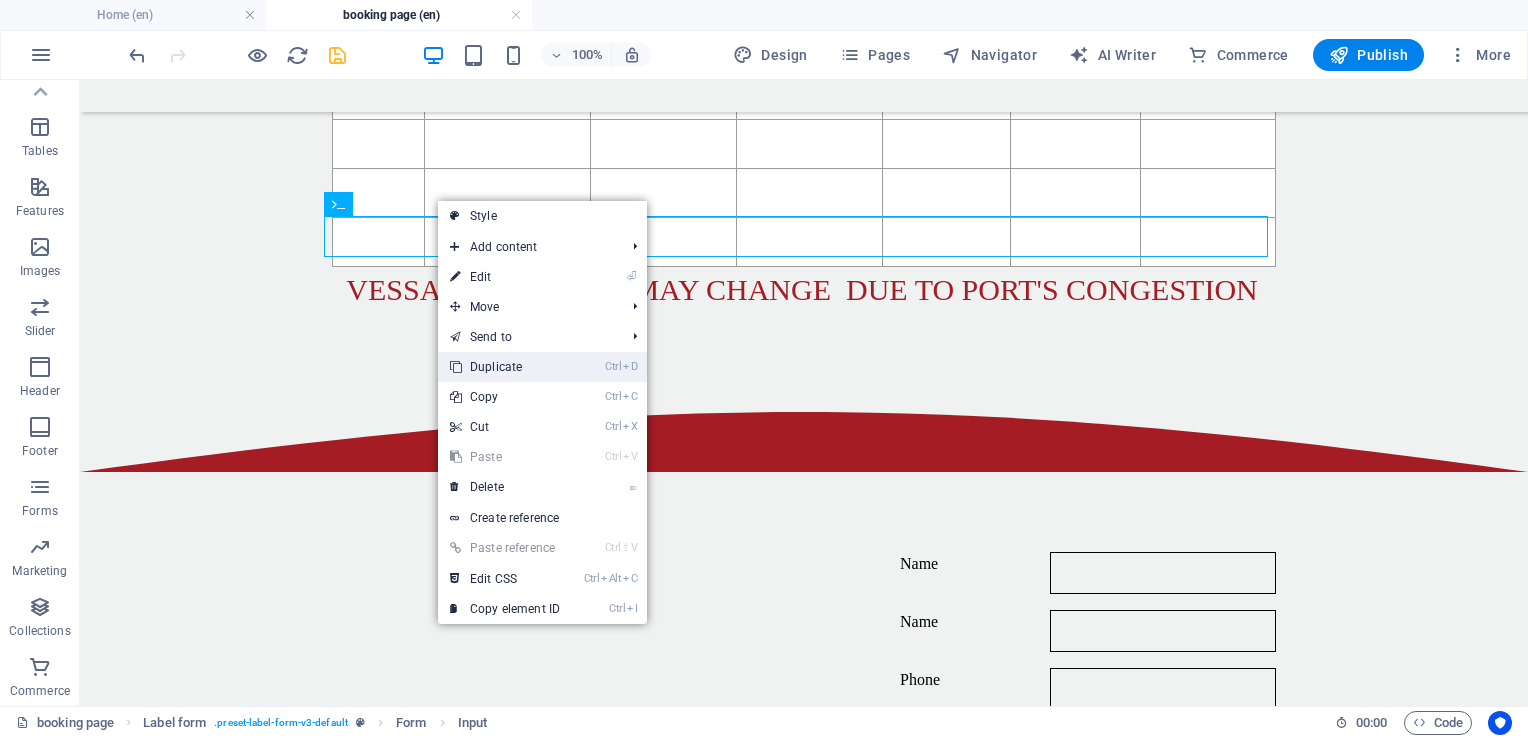 click on "Ctrl D  Duplicate" at bounding box center (505, 367) 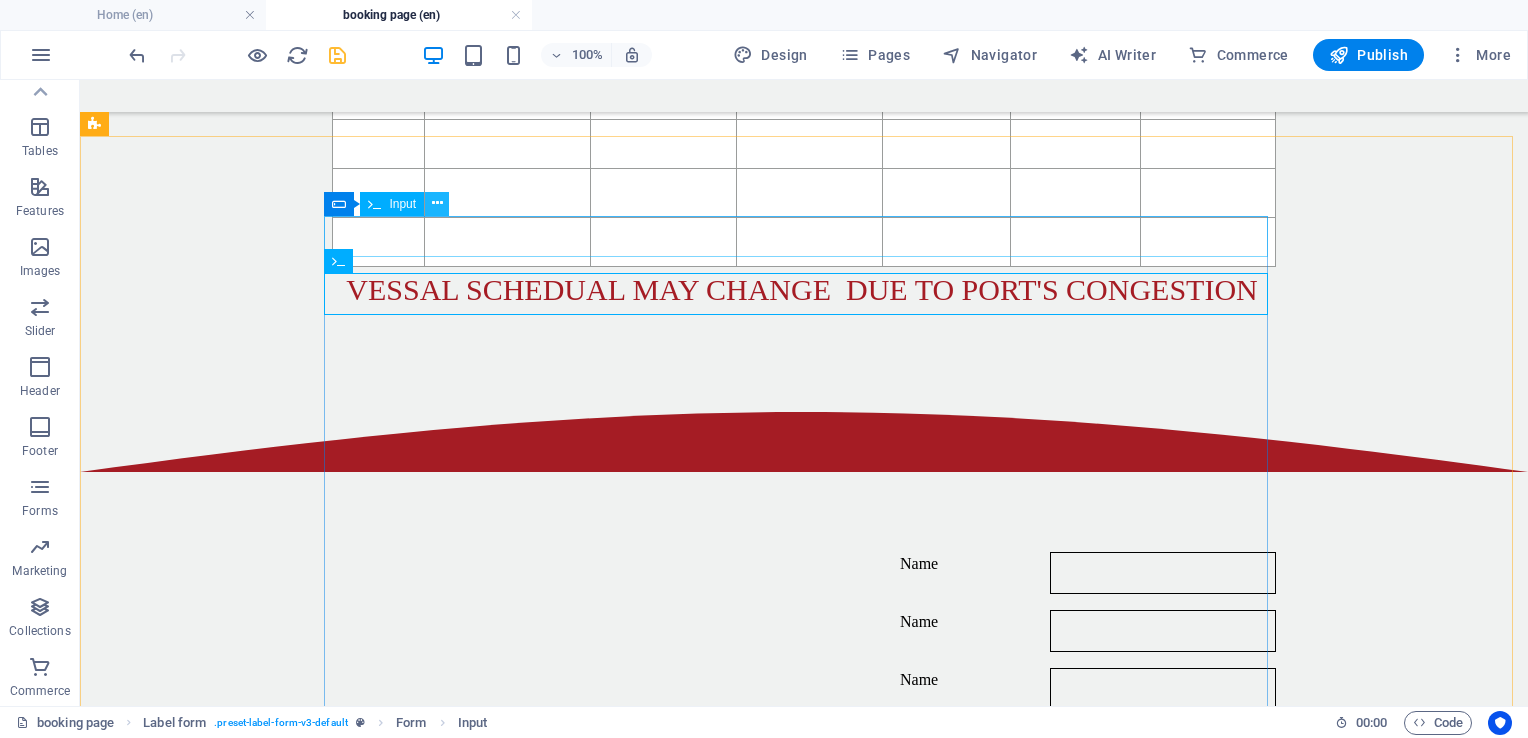 click at bounding box center [437, 203] 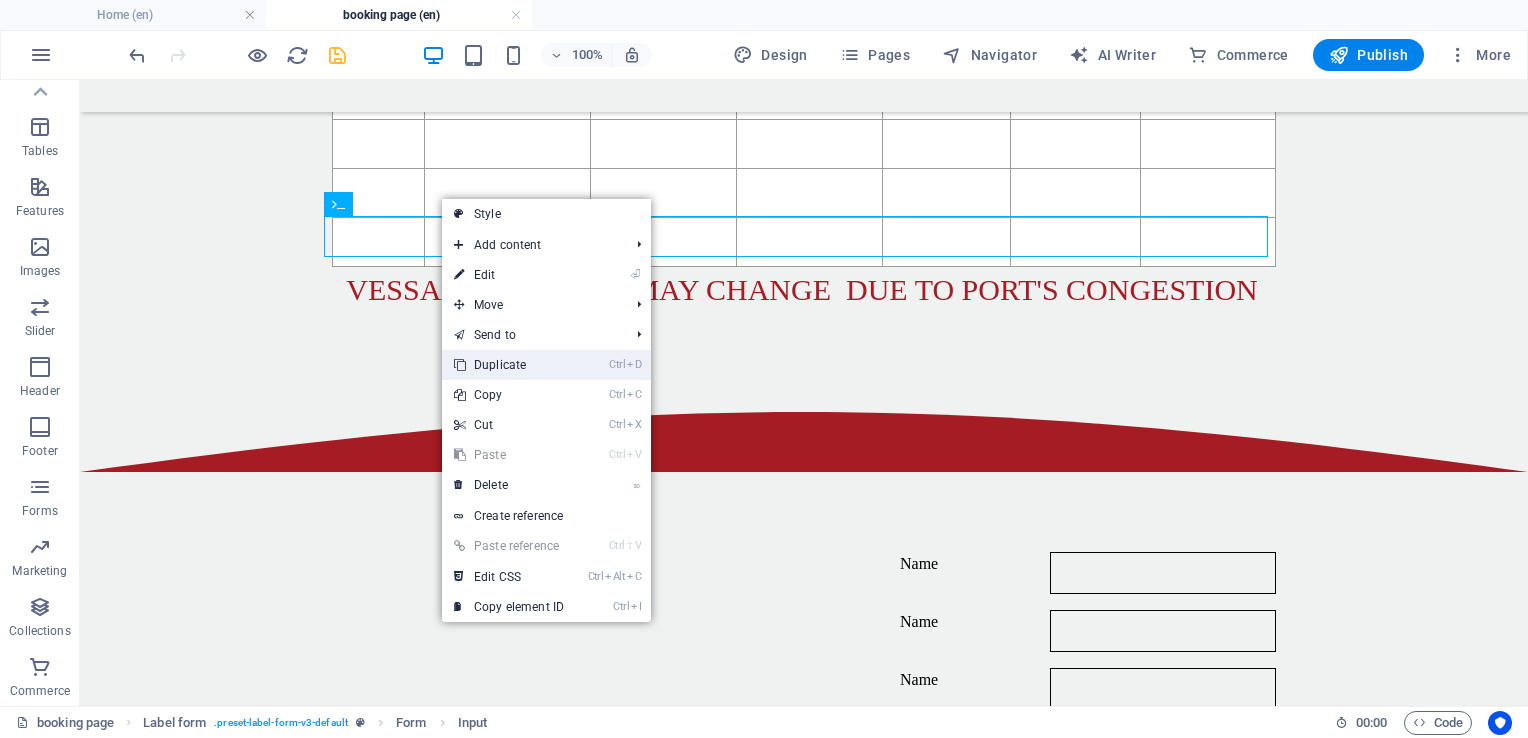 click on "Ctrl D  Duplicate" at bounding box center [509, 365] 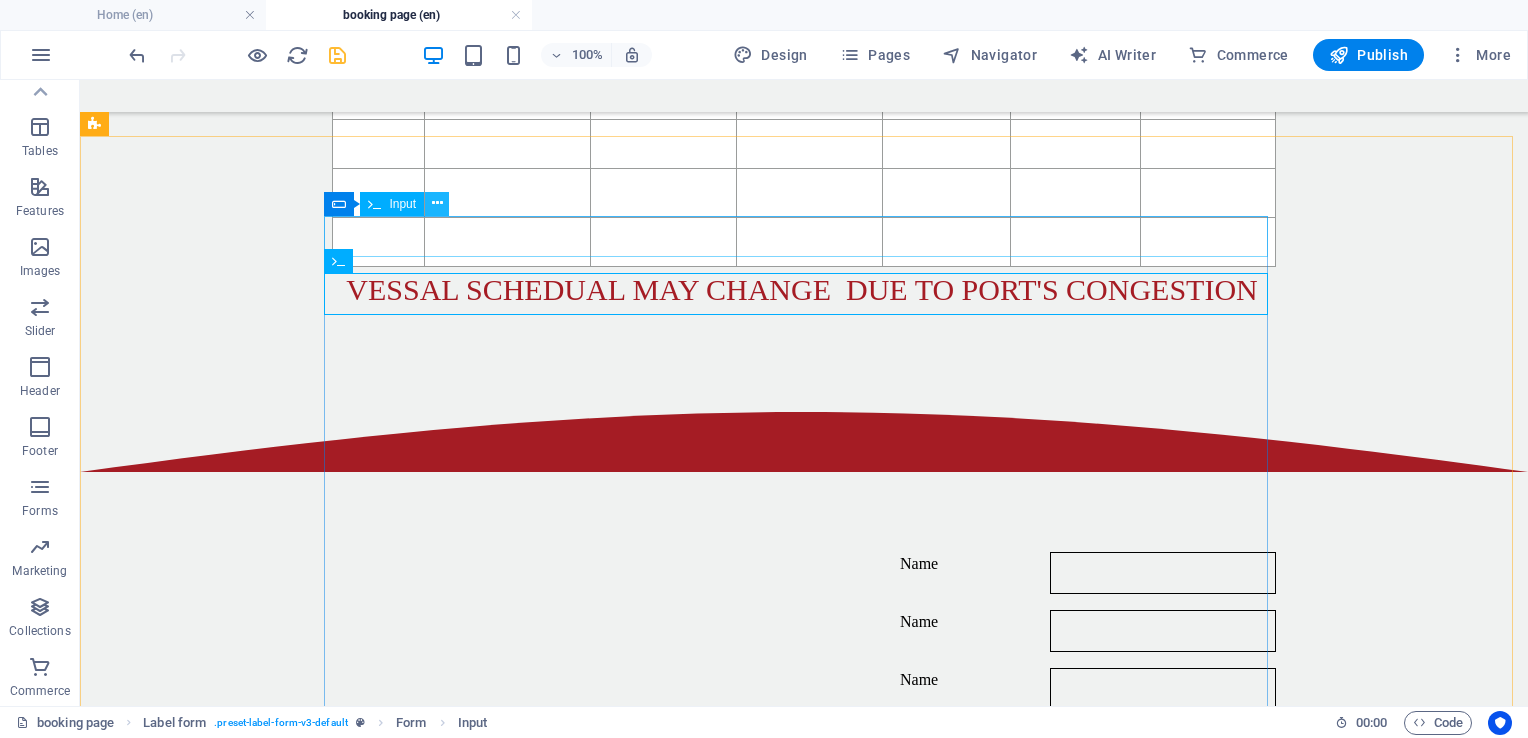 click at bounding box center (437, 203) 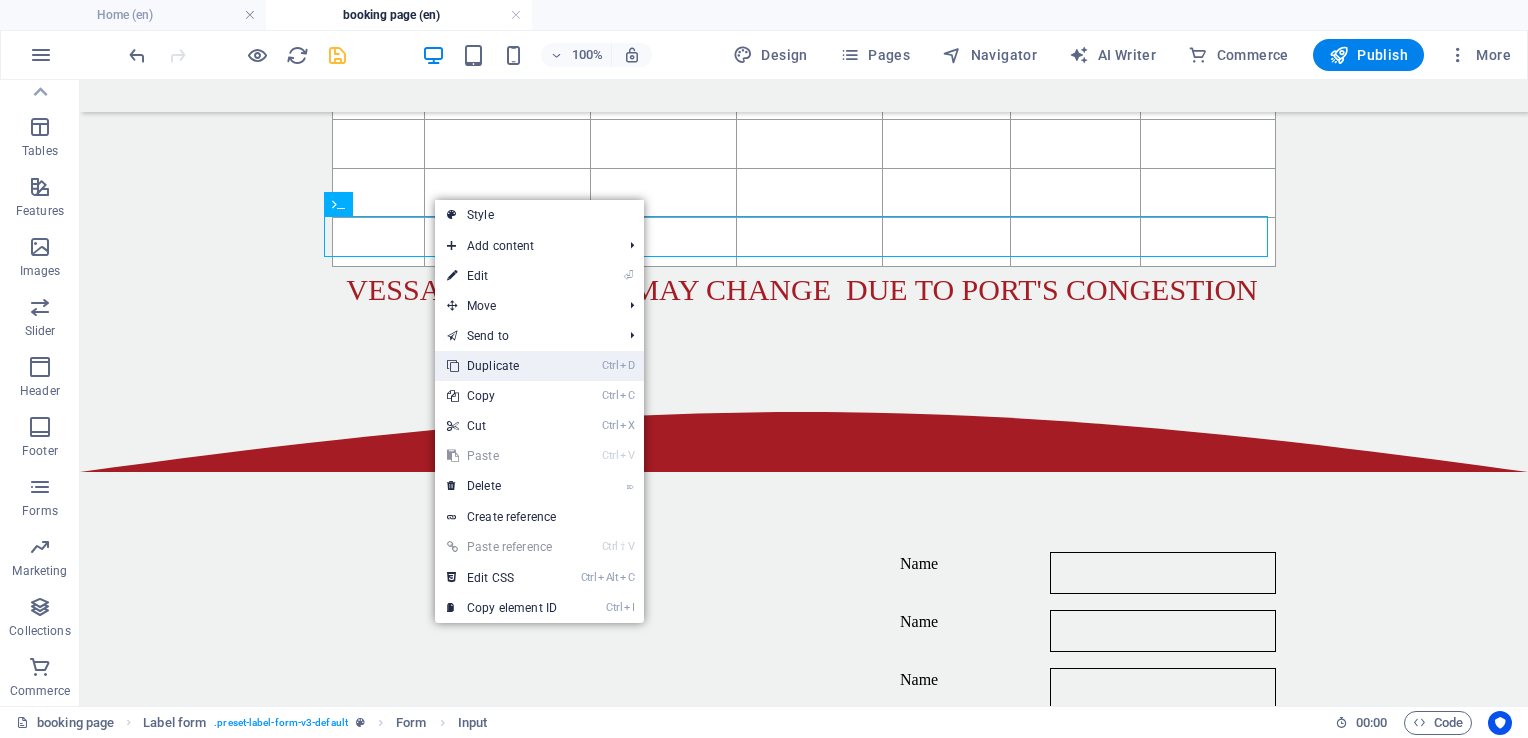 click on "Ctrl D  Duplicate" at bounding box center [502, 366] 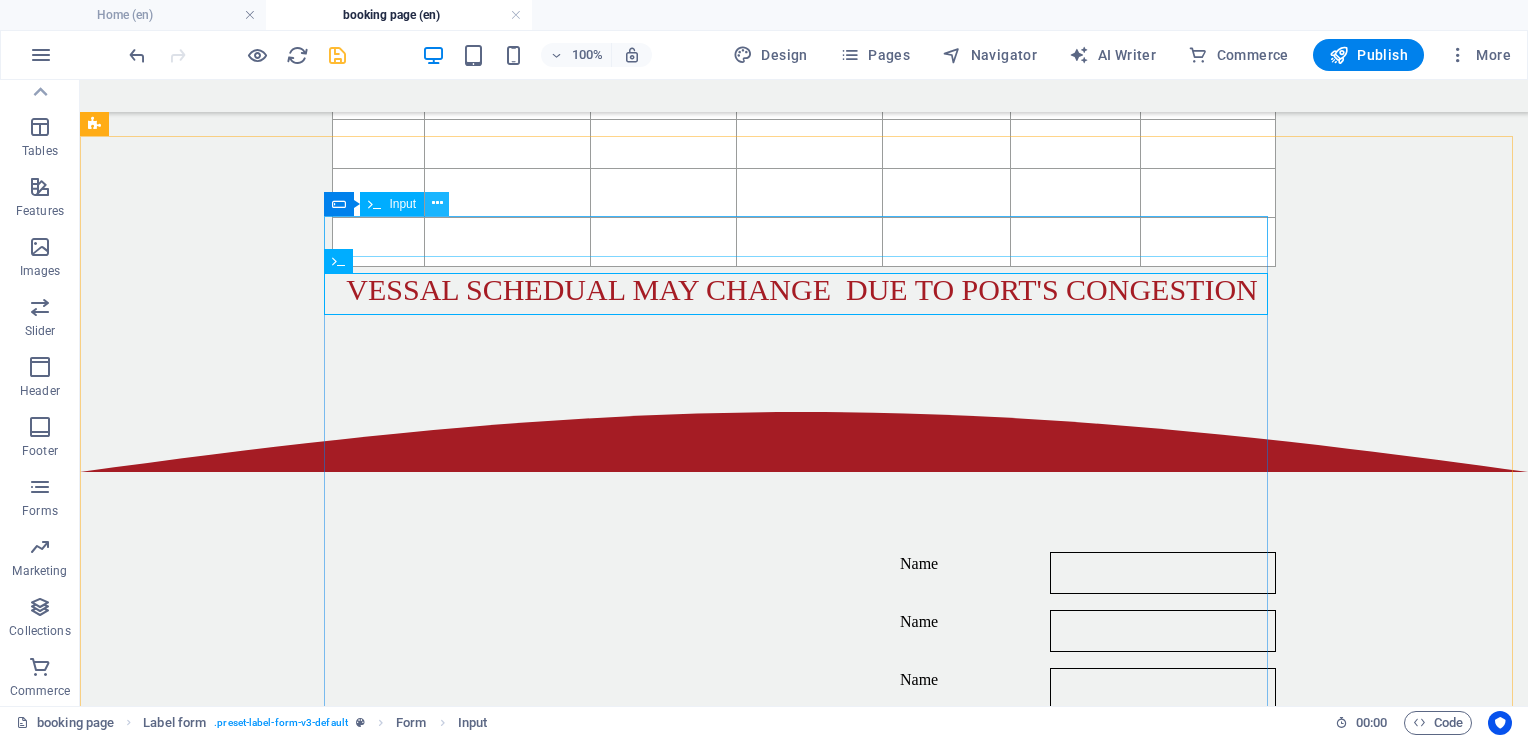 click at bounding box center [437, 203] 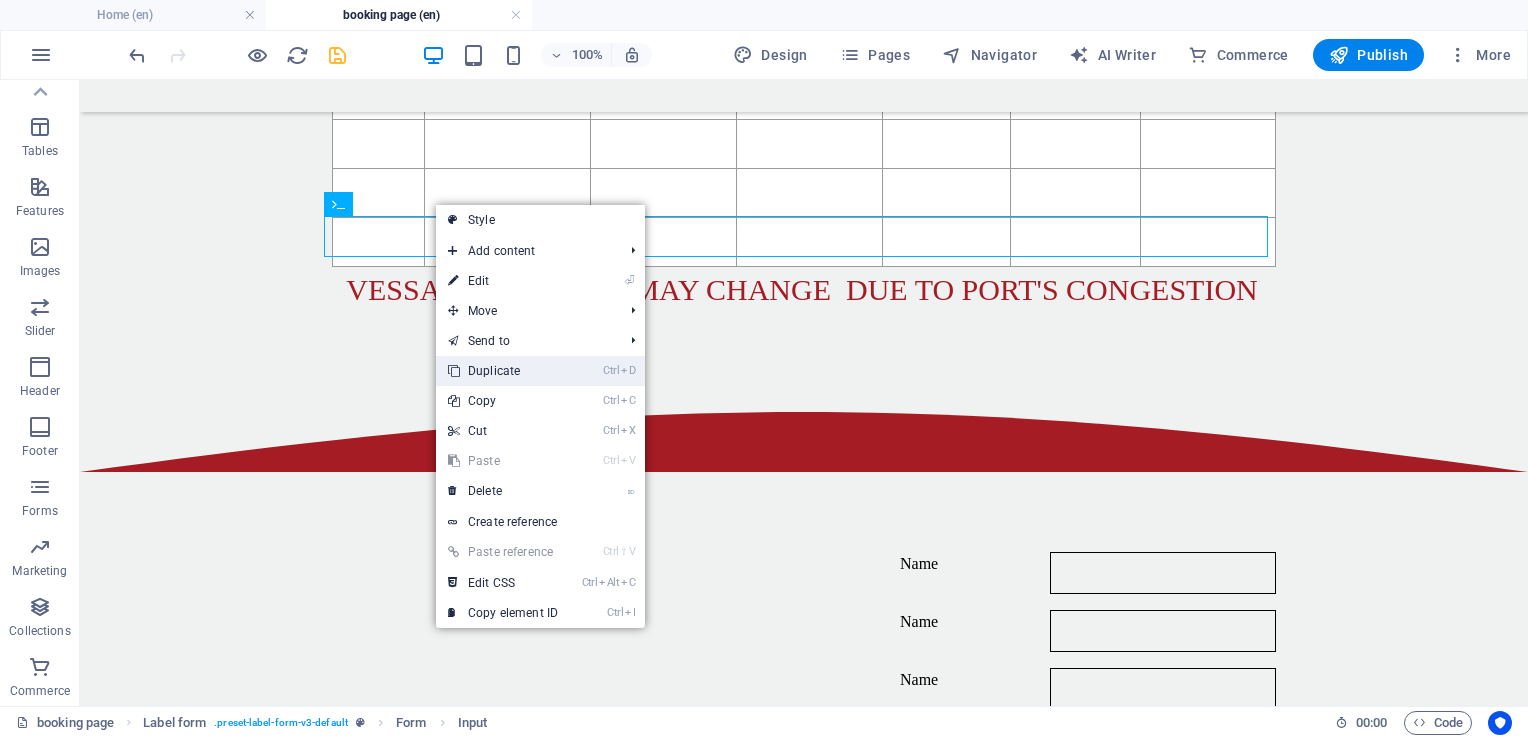 click on "Ctrl D  Duplicate" at bounding box center (503, 371) 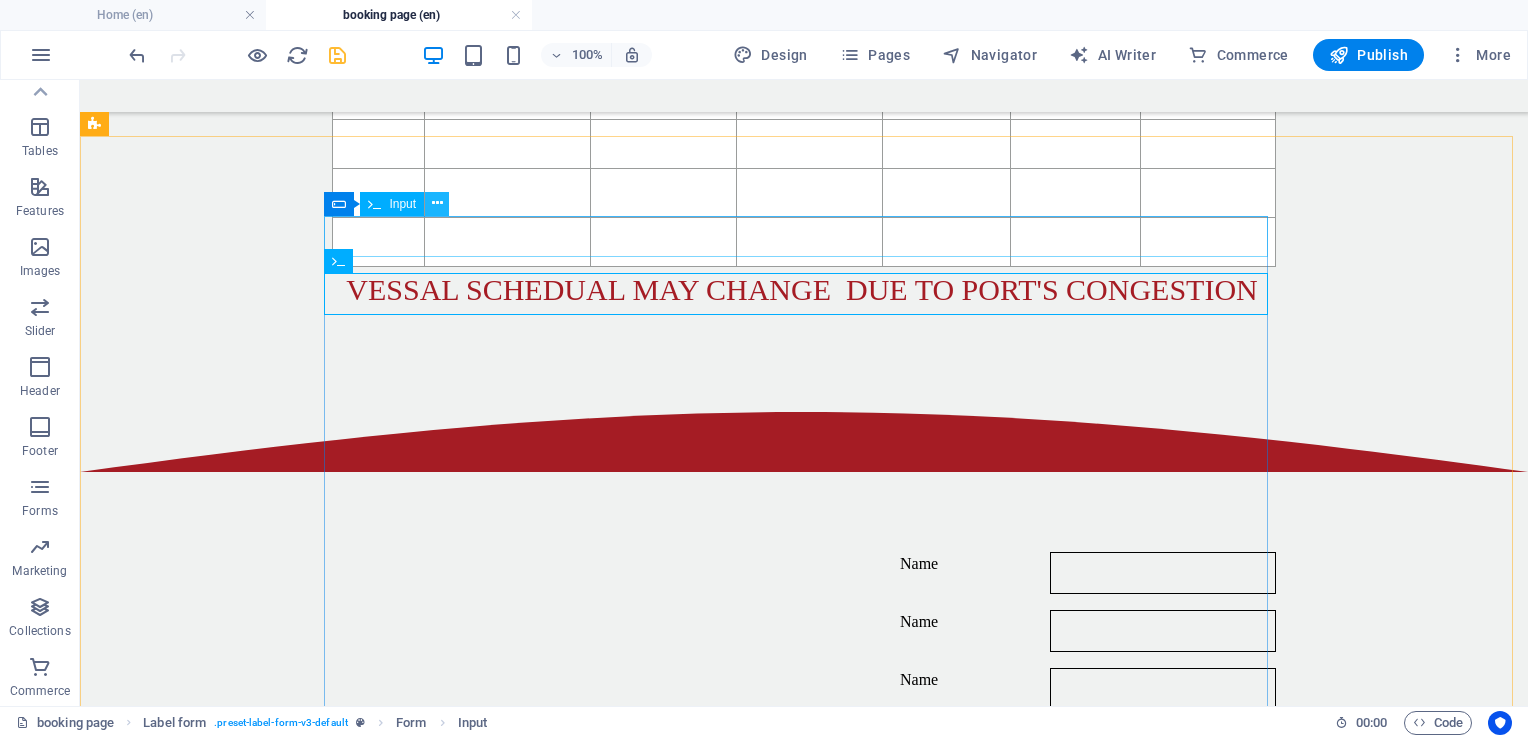 click at bounding box center [437, 203] 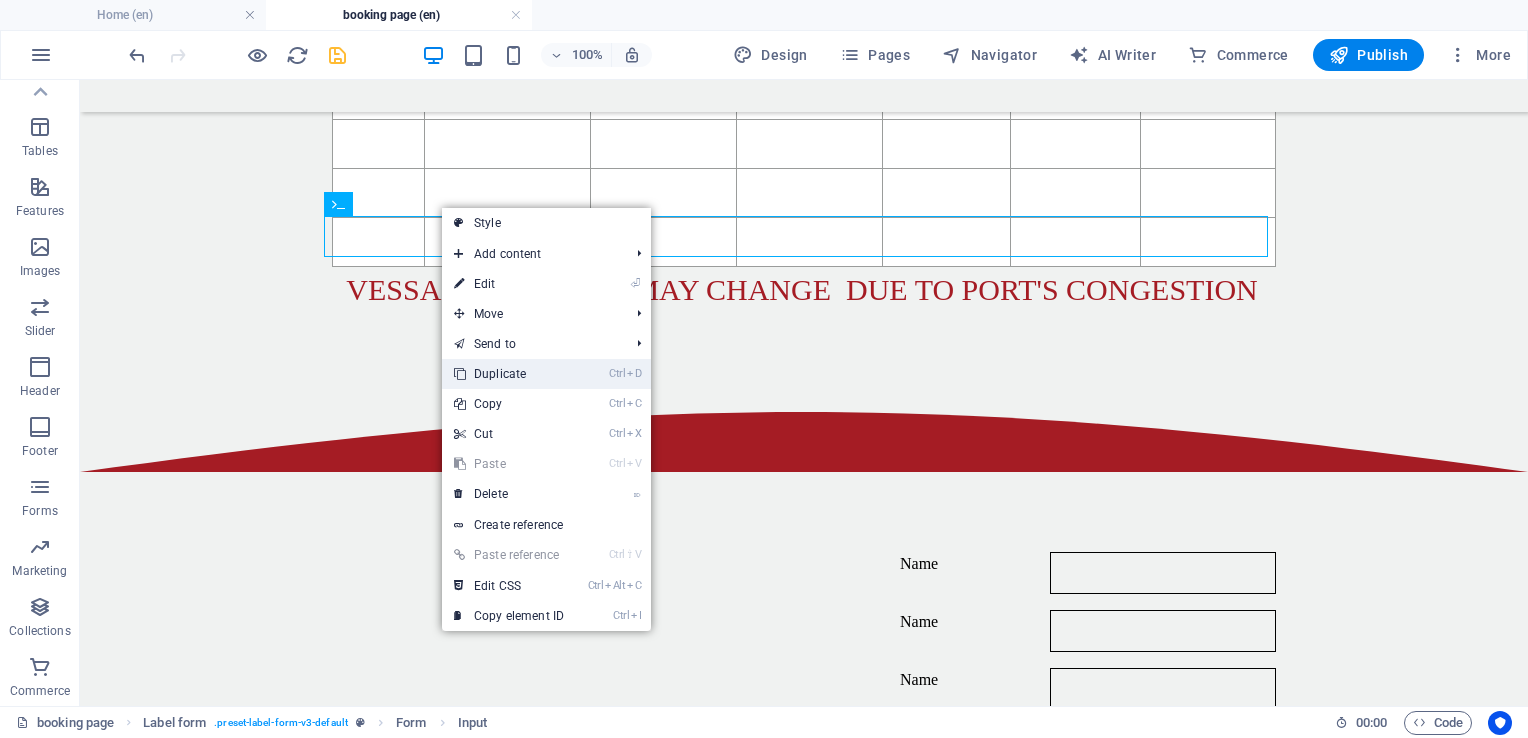click on "Ctrl D  Duplicate" at bounding box center (509, 374) 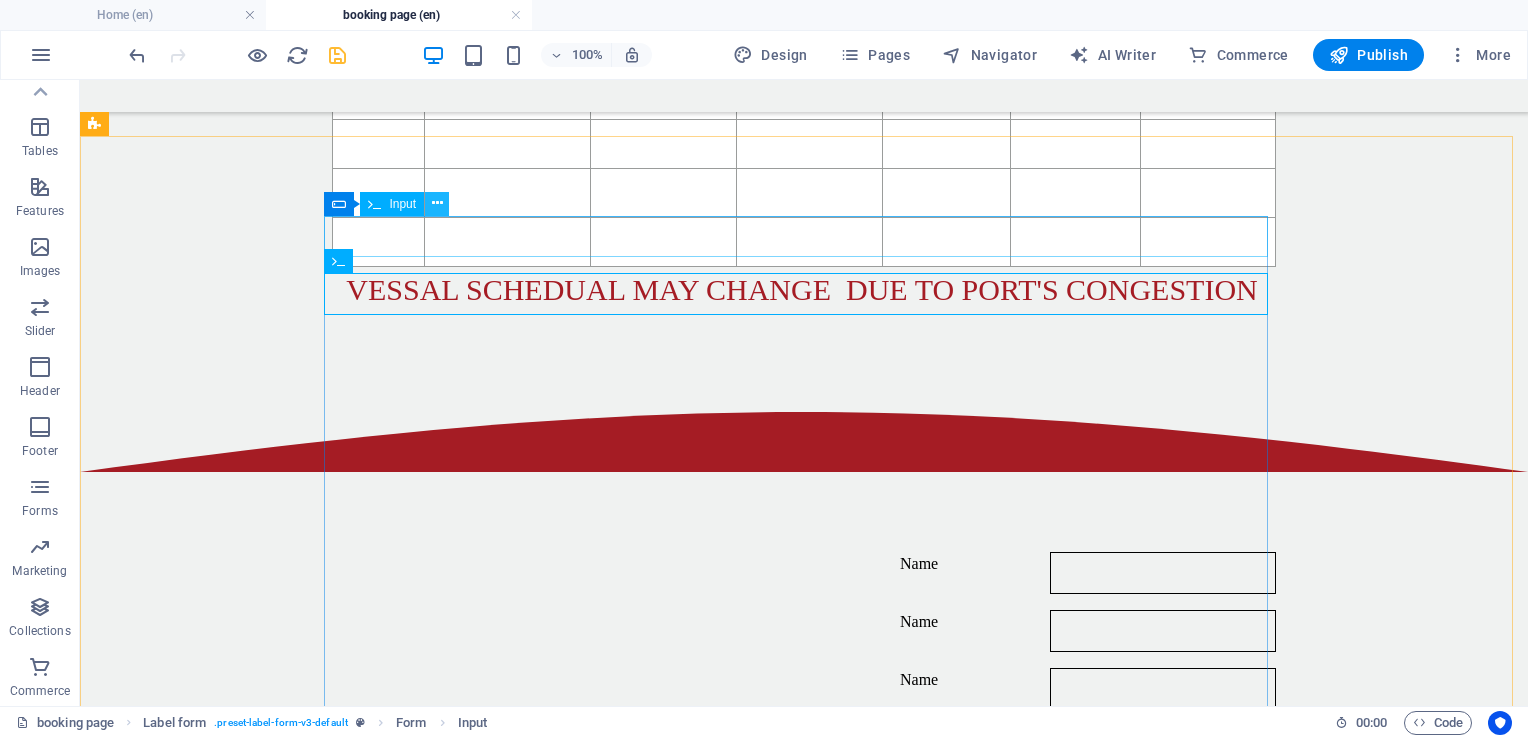 click at bounding box center [437, 203] 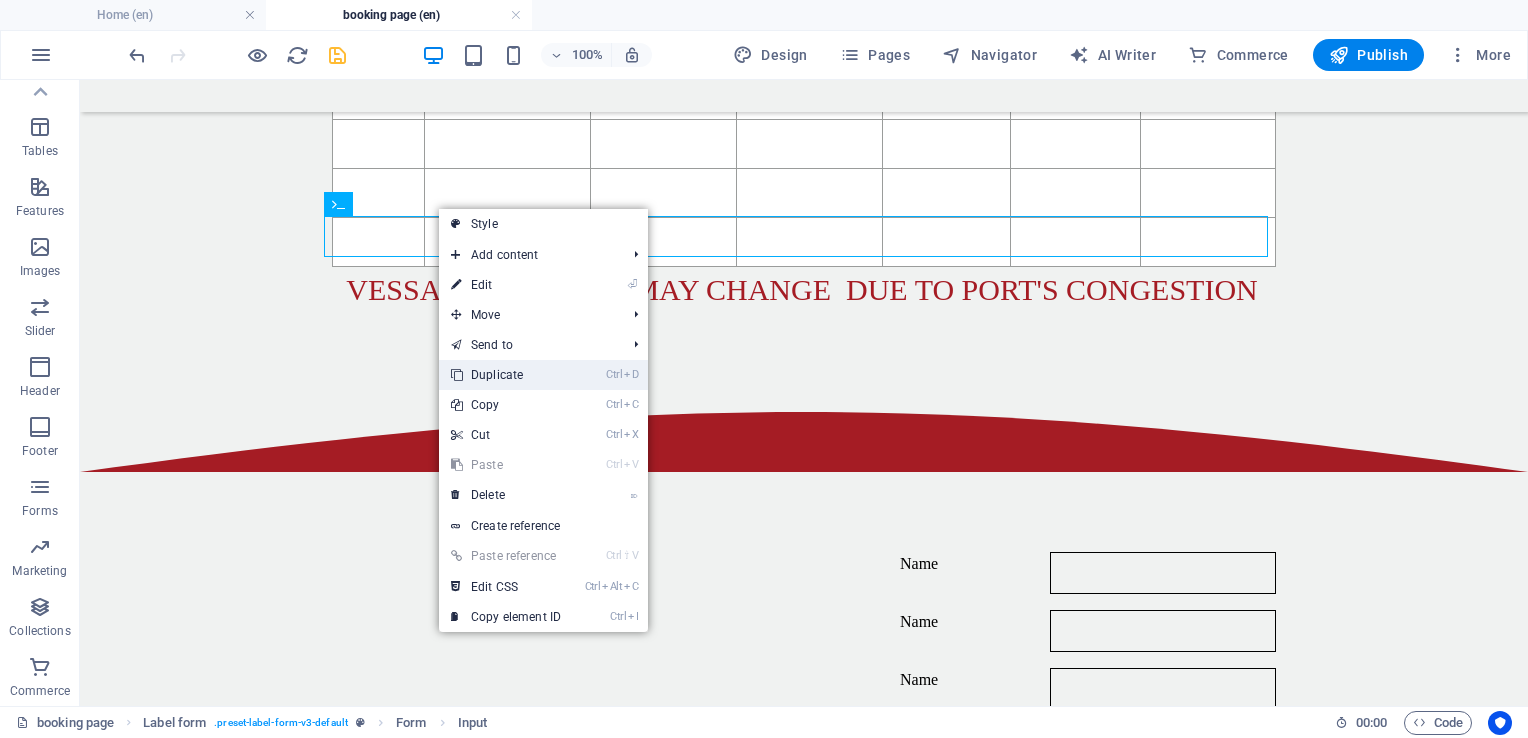 click on "Ctrl D  Duplicate" at bounding box center [506, 375] 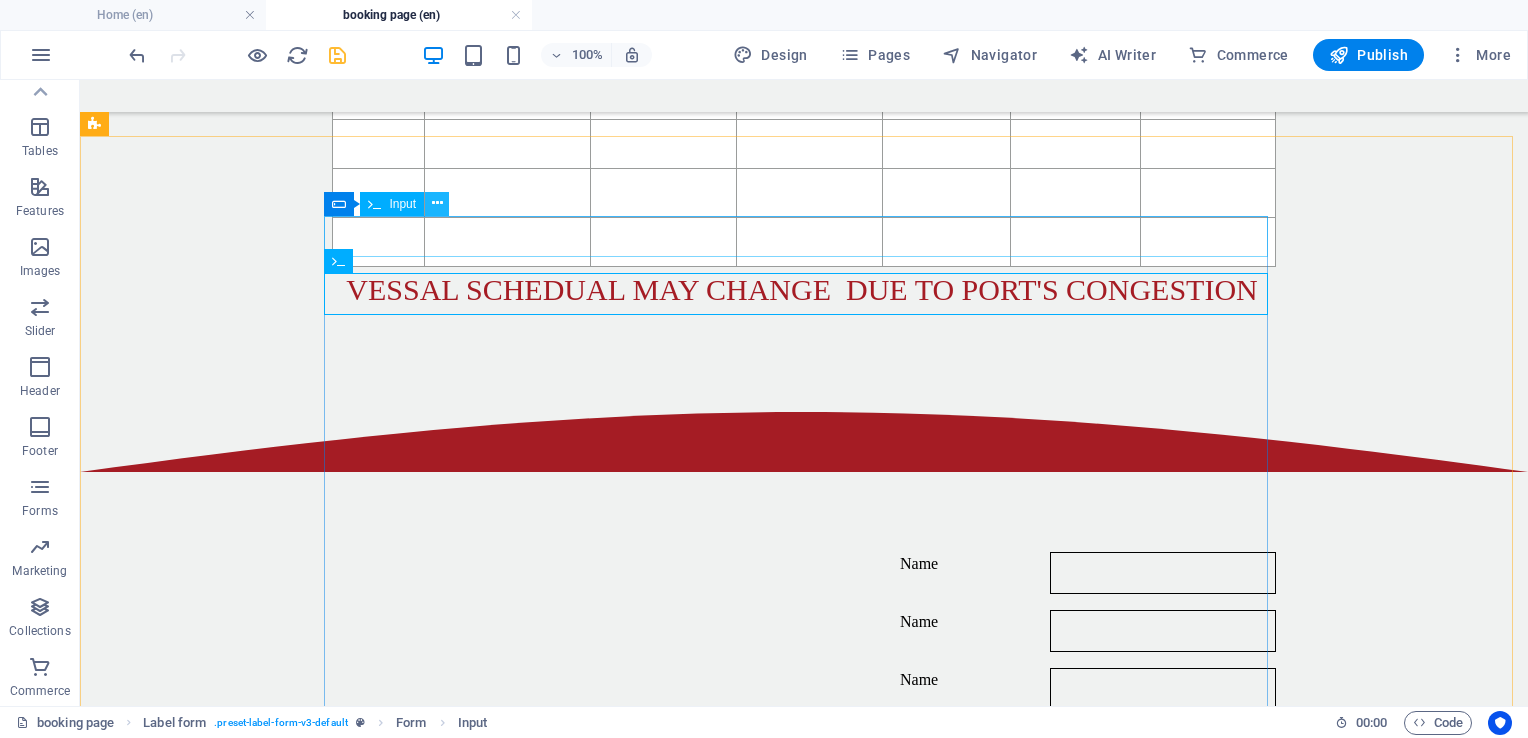 click at bounding box center (437, 203) 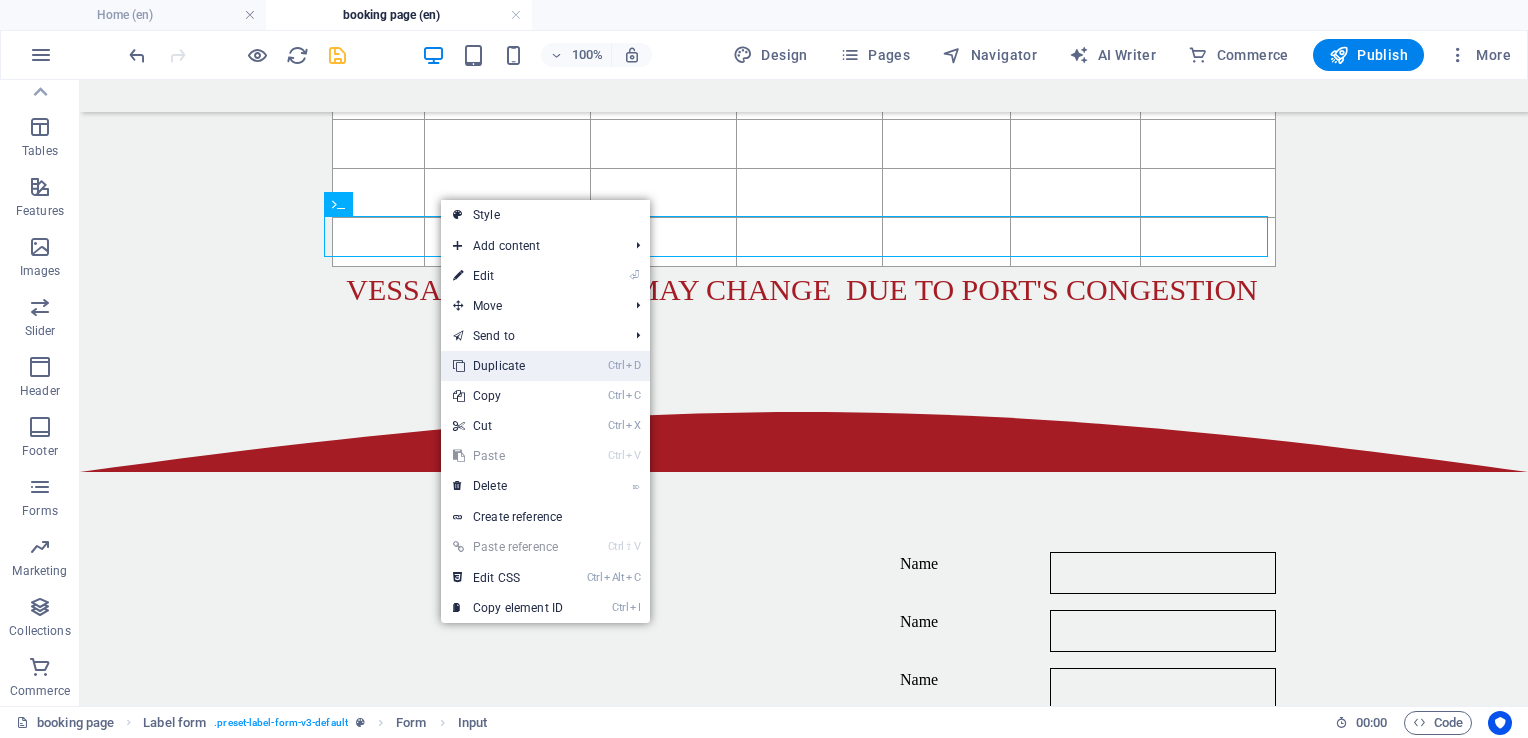 click on "Ctrl D  Duplicate" at bounding box center [508, 366] 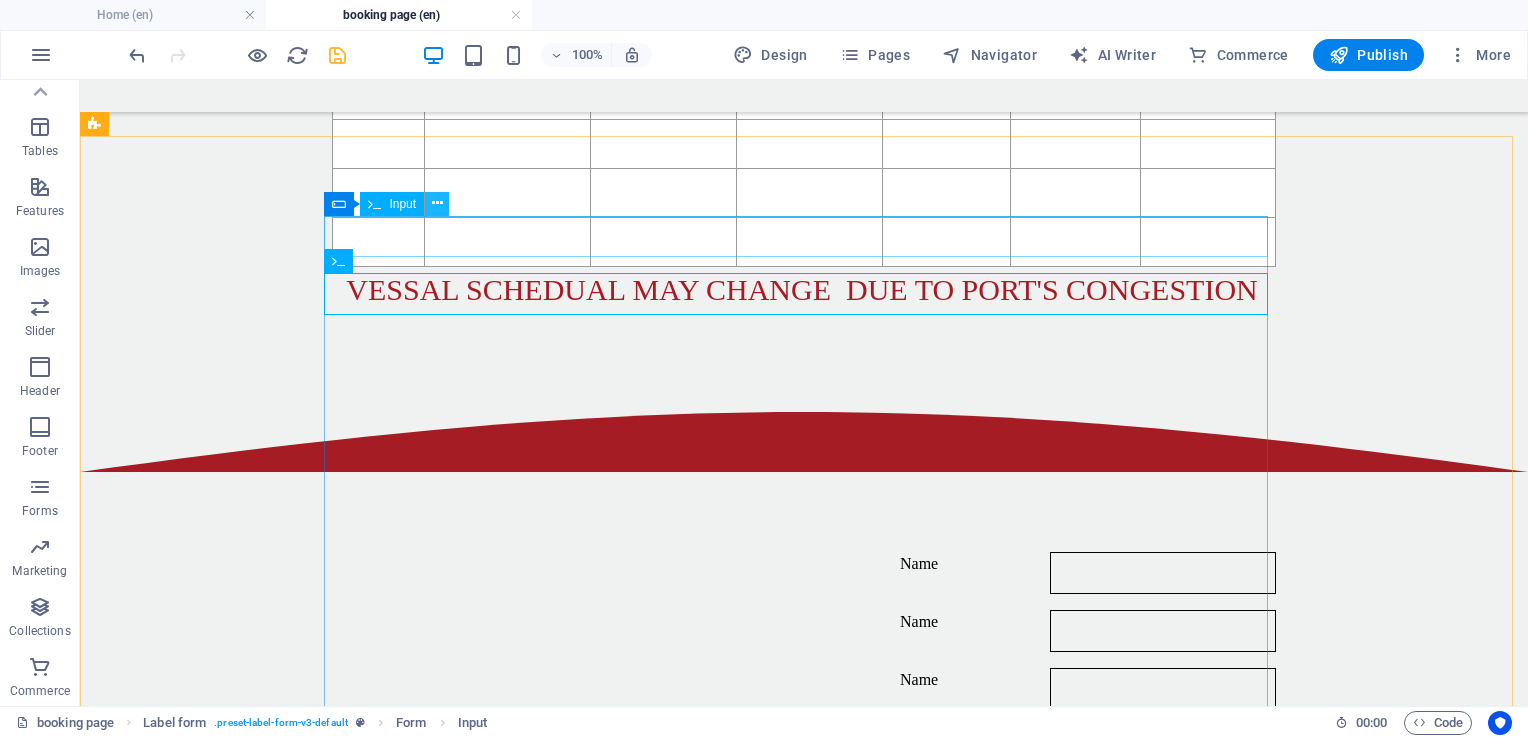 click at bounding box center [437, 203] 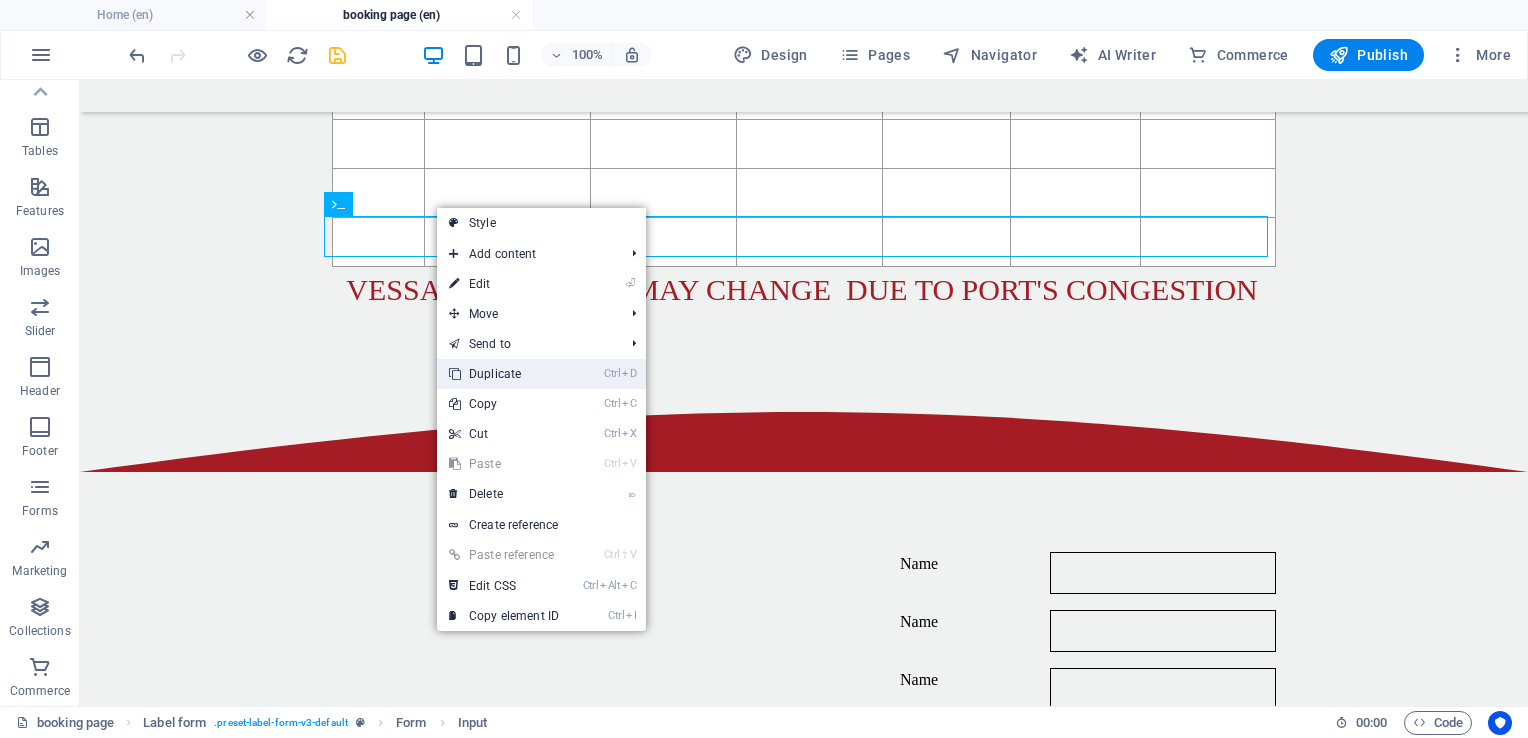 click on "Ctrl D  Duplicate" at bounding box center (504, 374) 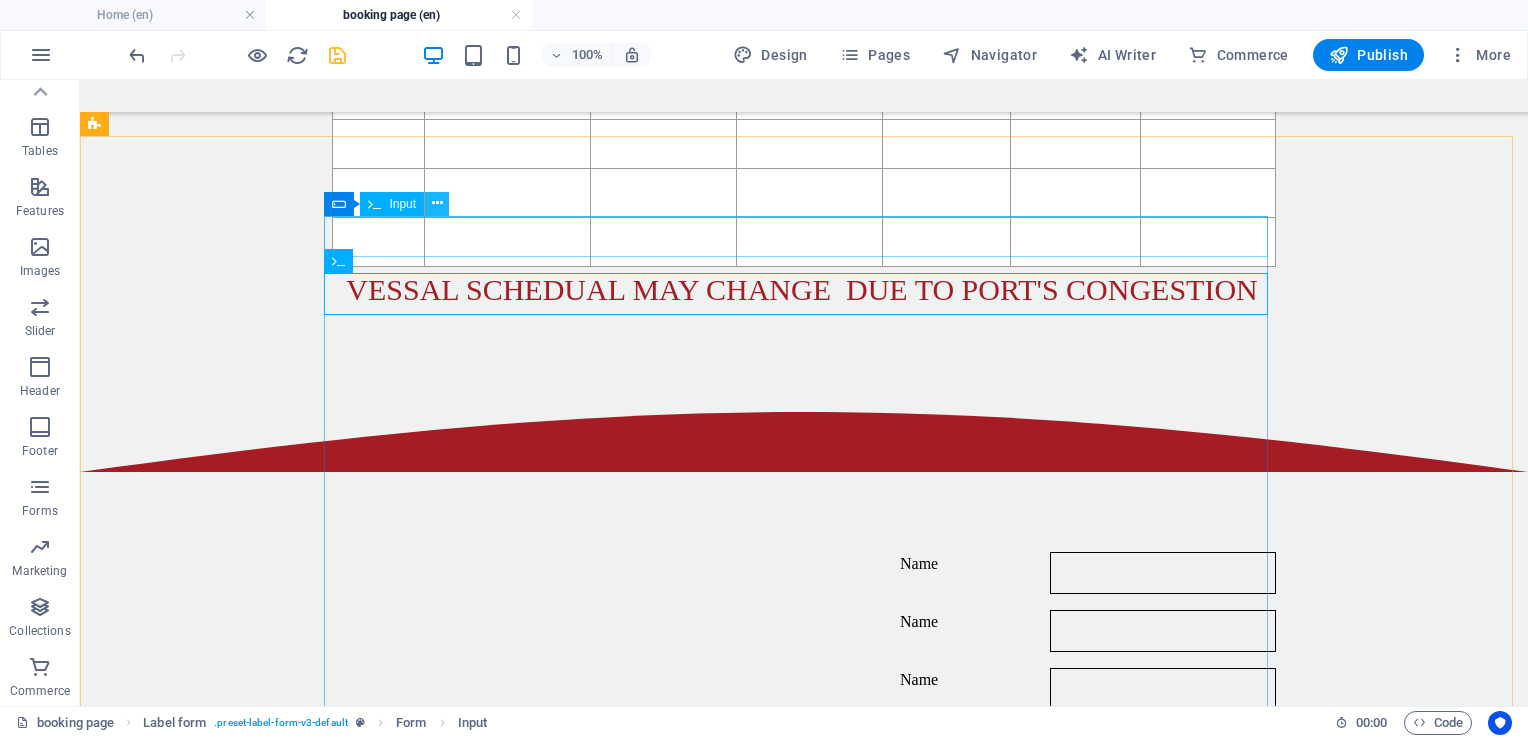 click at bounding box center [437, 203] 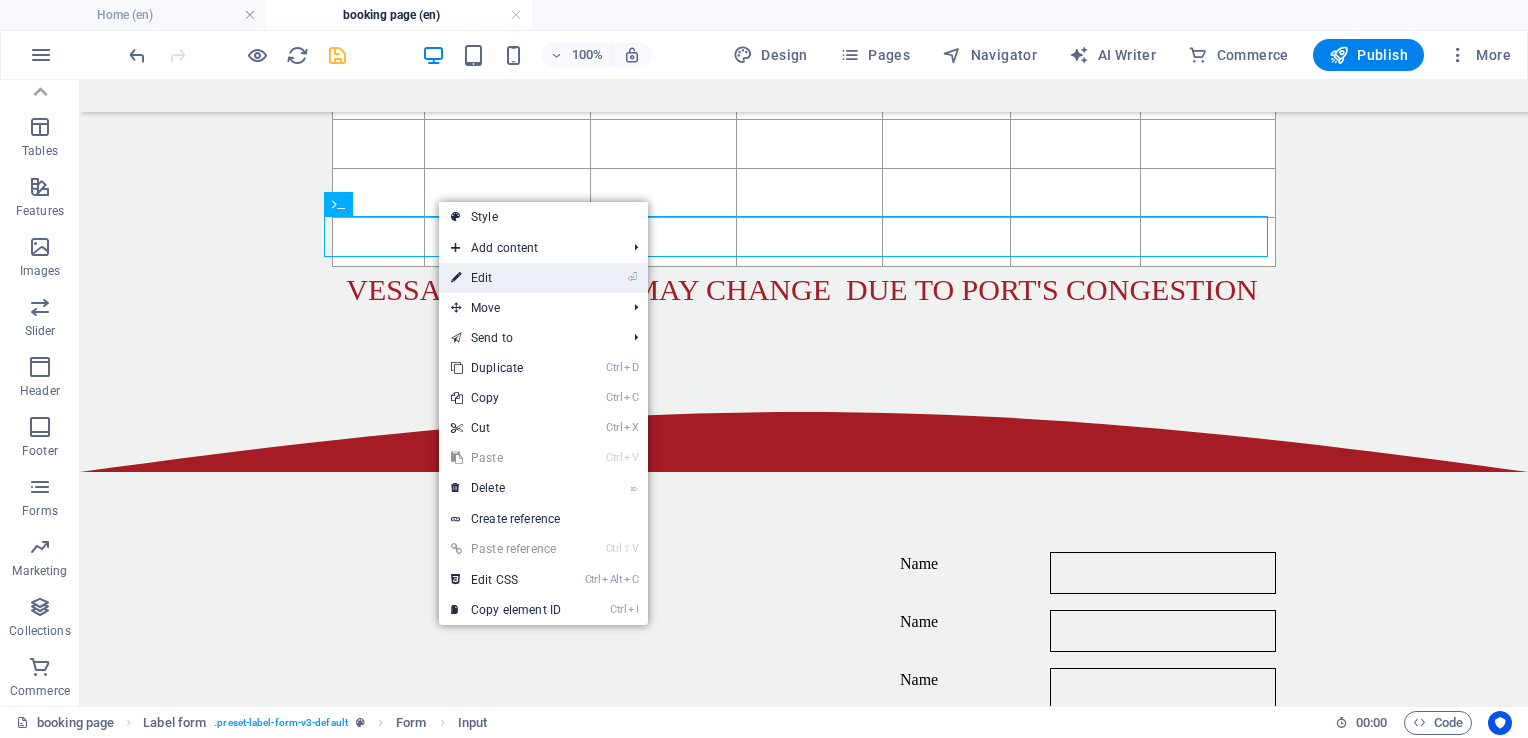 click on "⏎  Edit" at bounding box center [506, 278] 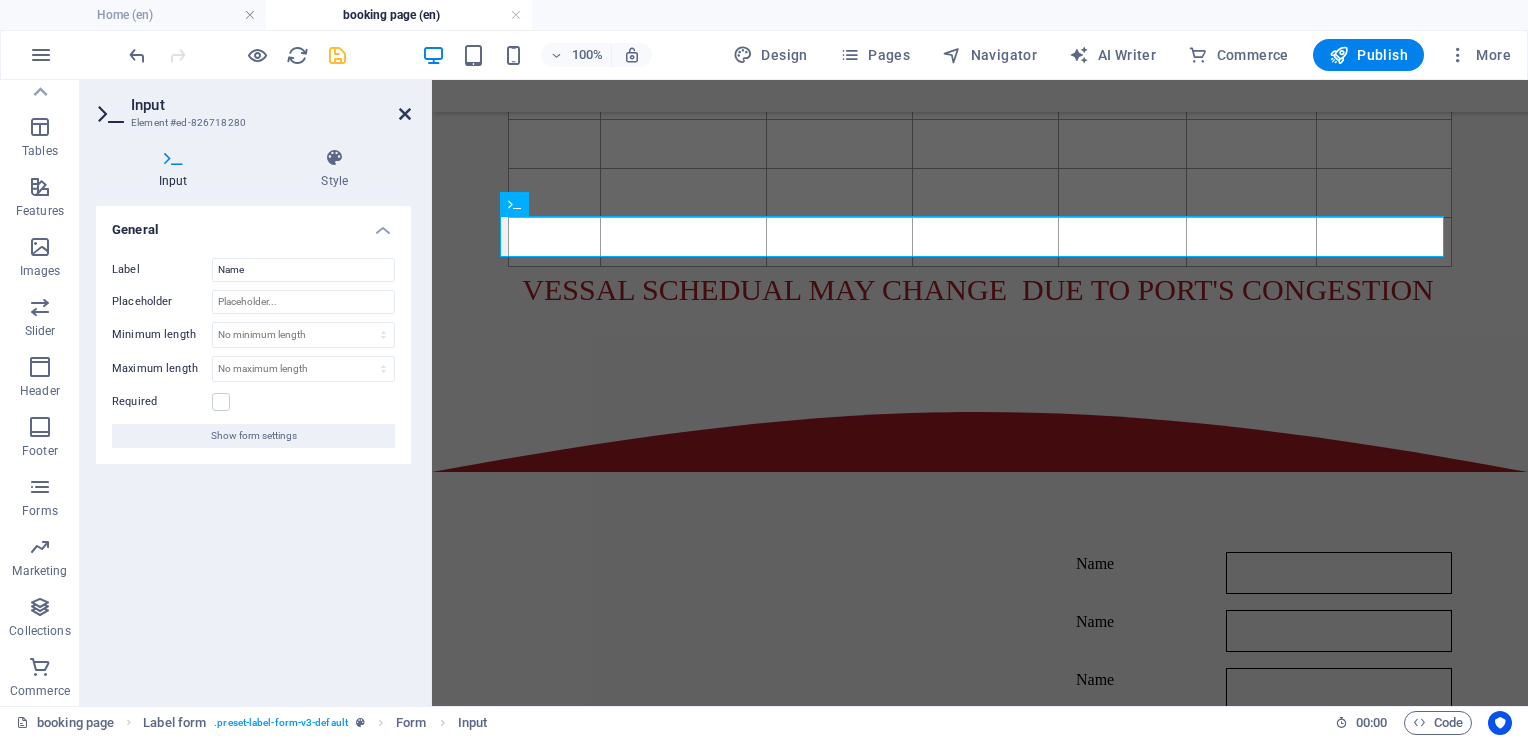click at bounding box center [405, 114] 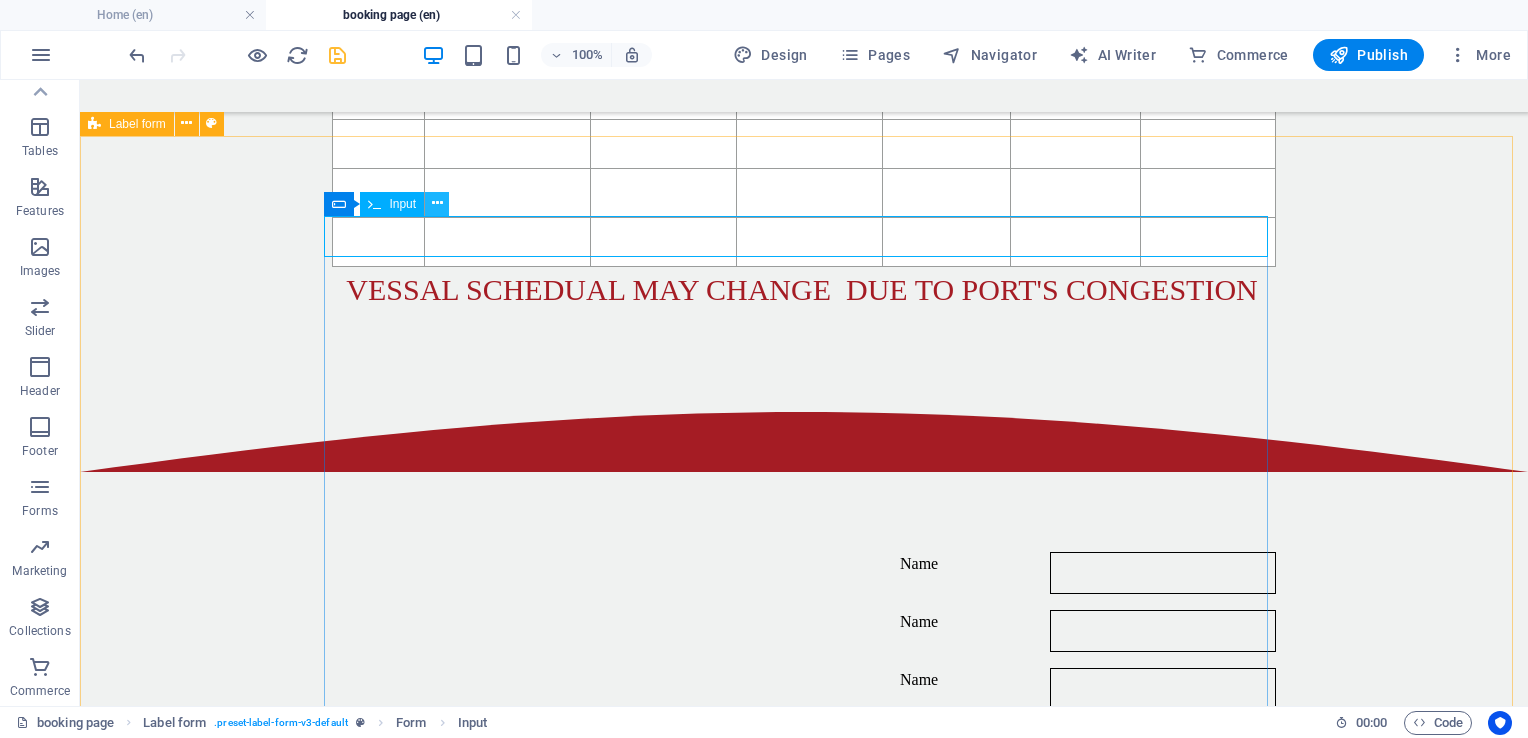 click at bounding box center [437, 204] 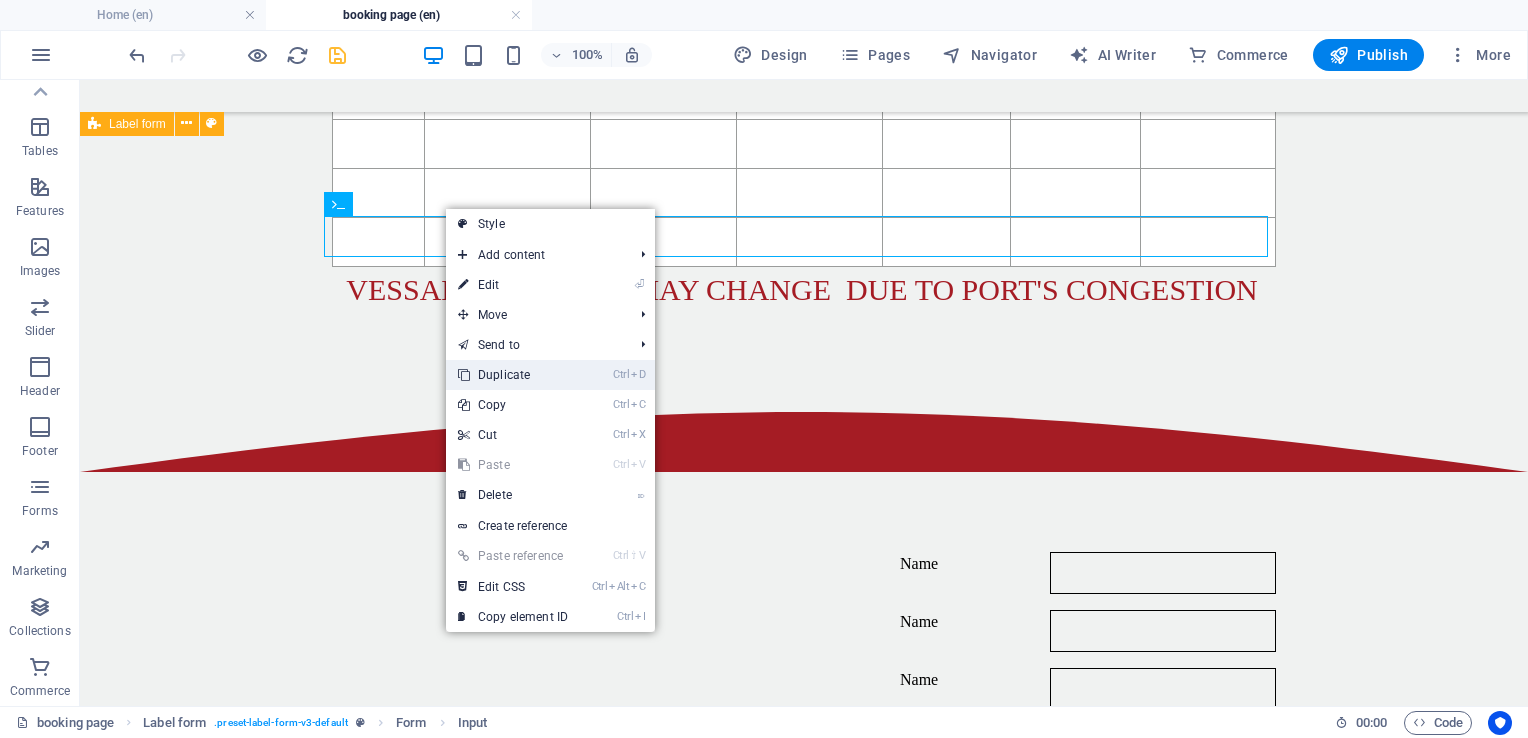 click on "Ctrl D  Duplicate" at bounding box center (513, 375) 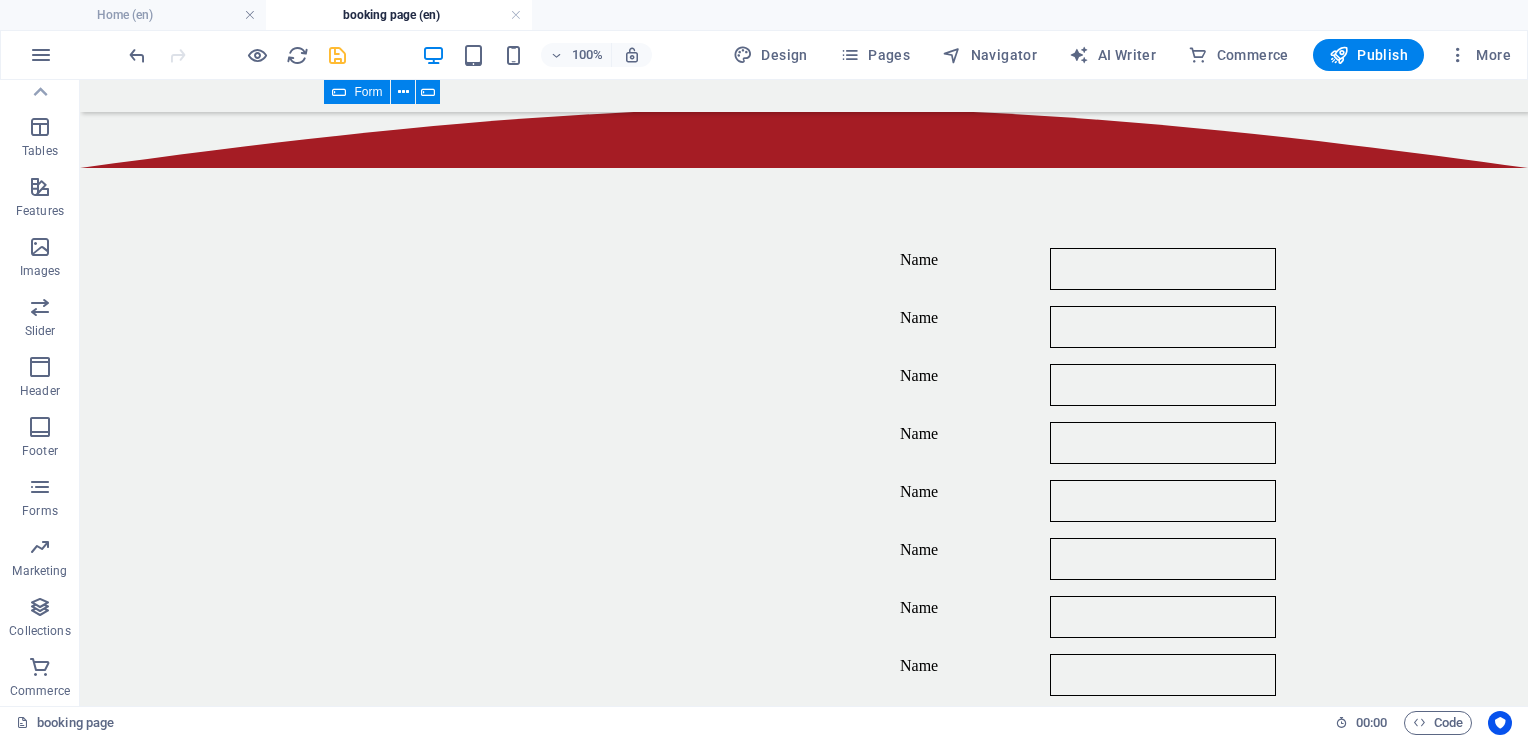 scroll, scrollTop: 1347, scrollLeft: 0, axis: vertical 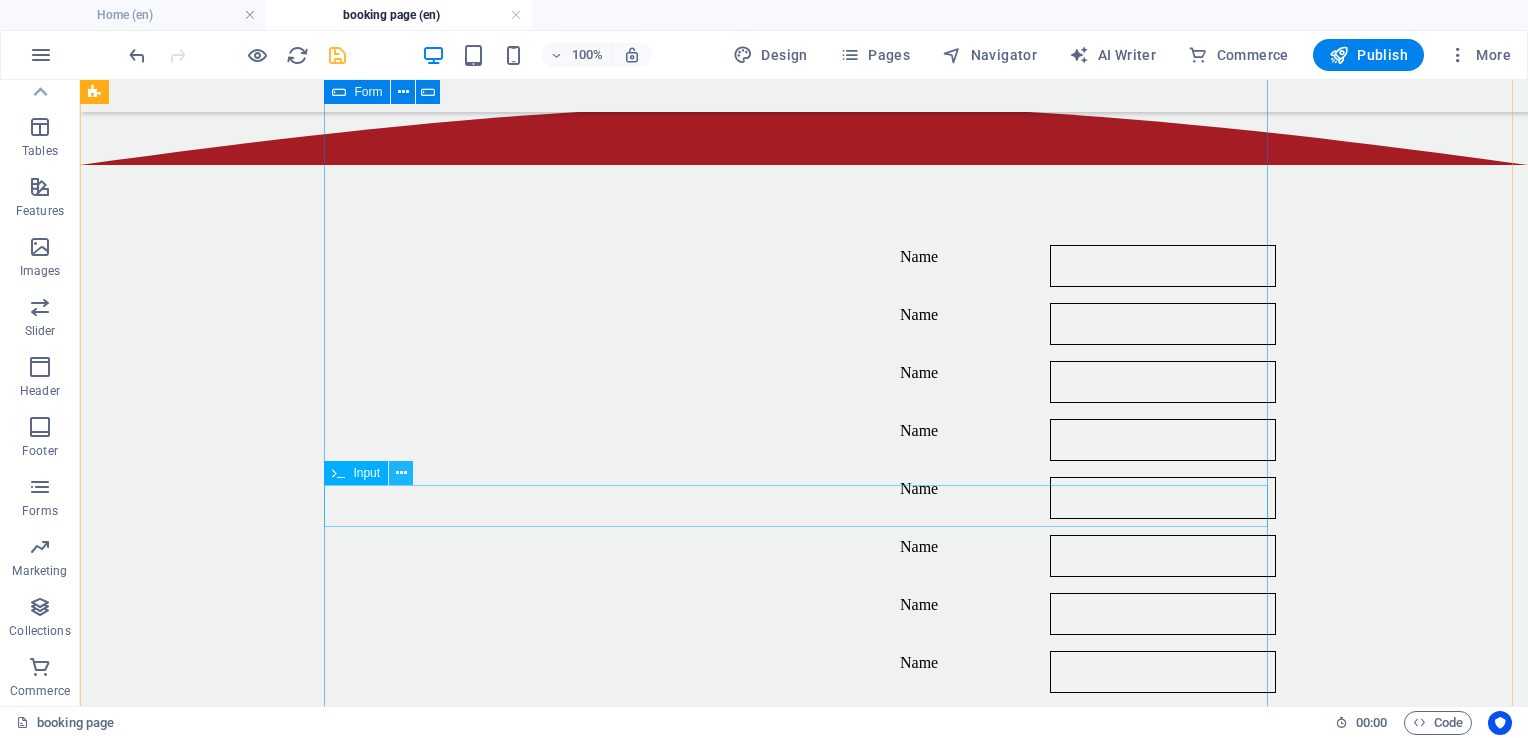 click at bounding box center [401, 473] 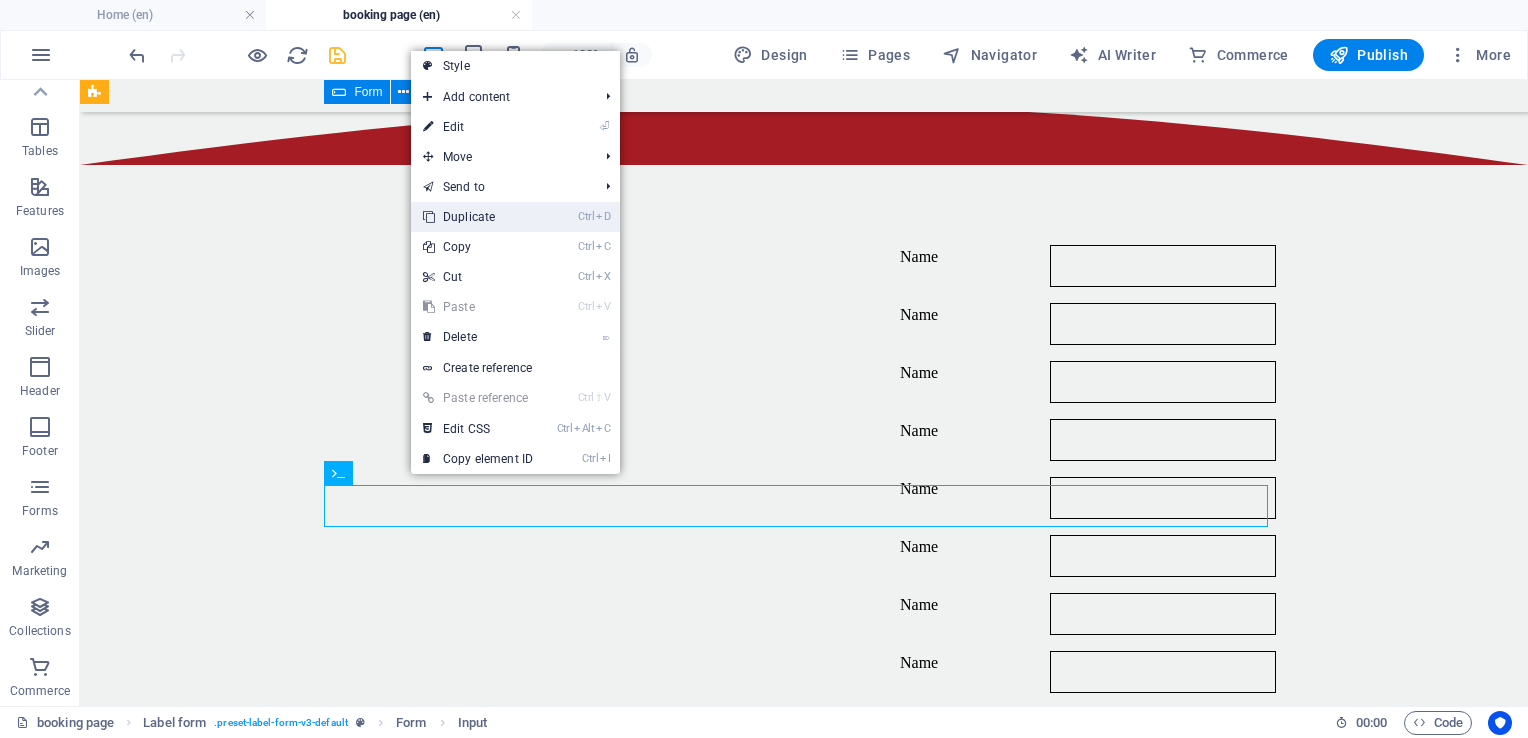 click on "Ctrl D  Duplicate" at bounding box center [478, 217] 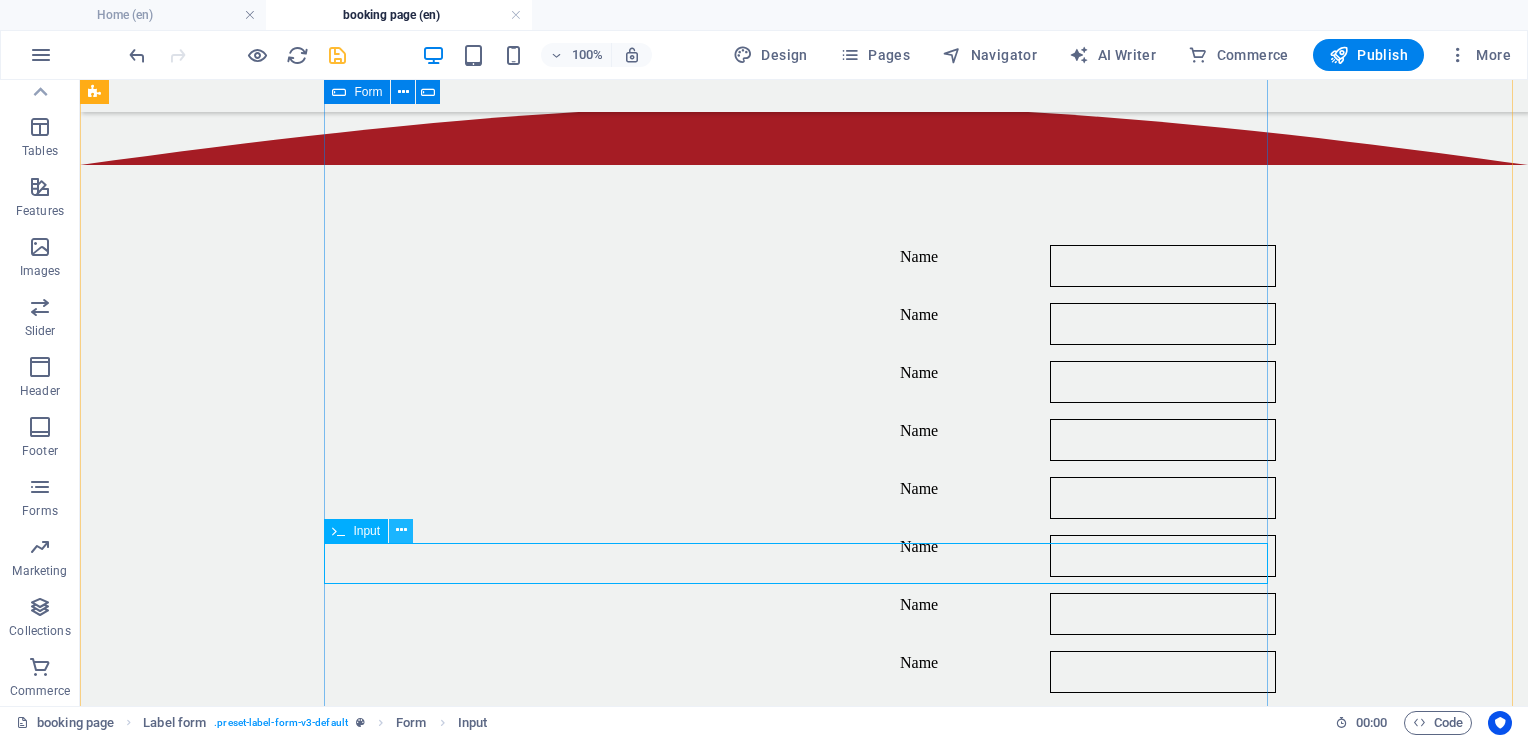 click at bounding box center (401, 530) 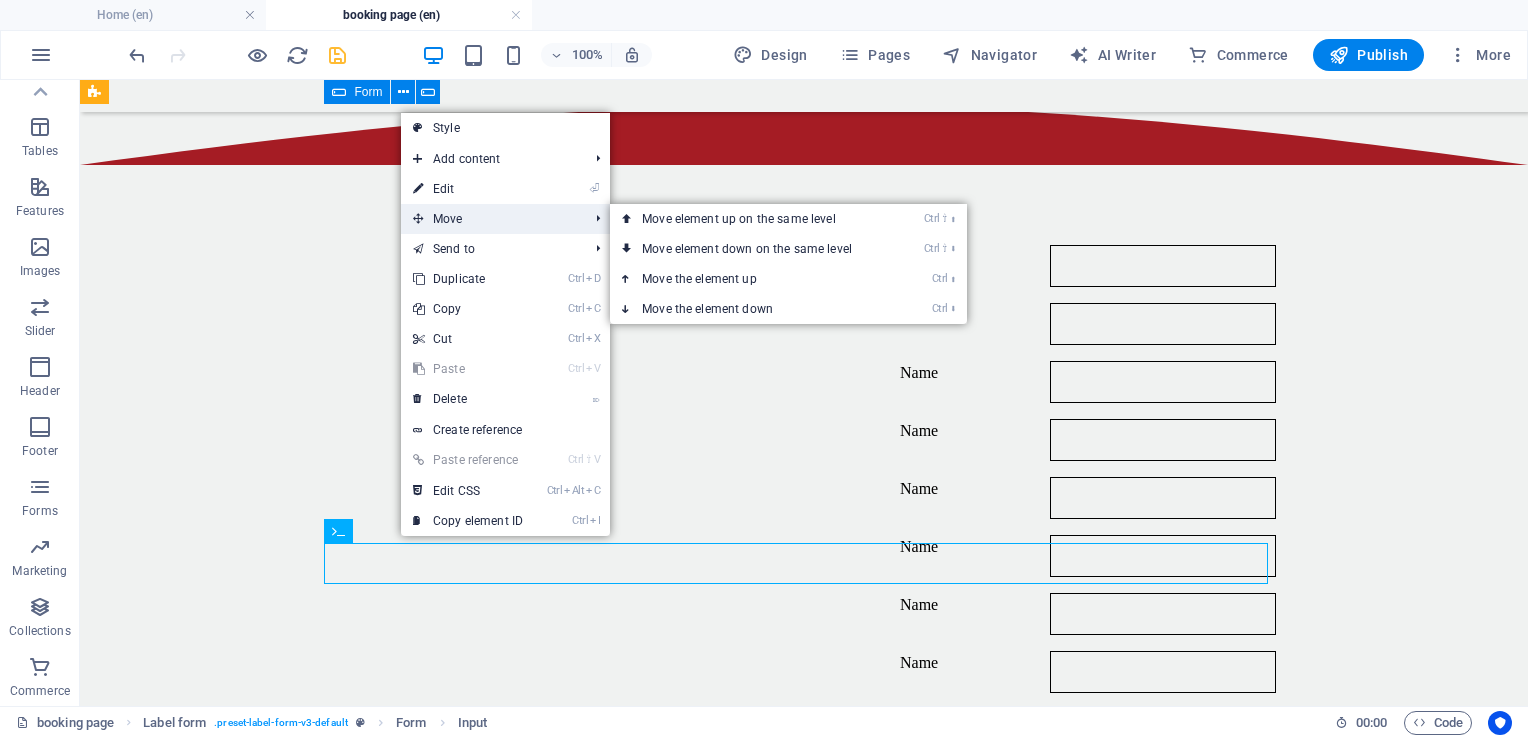 click on "Move" at bounding box center (490, 219) 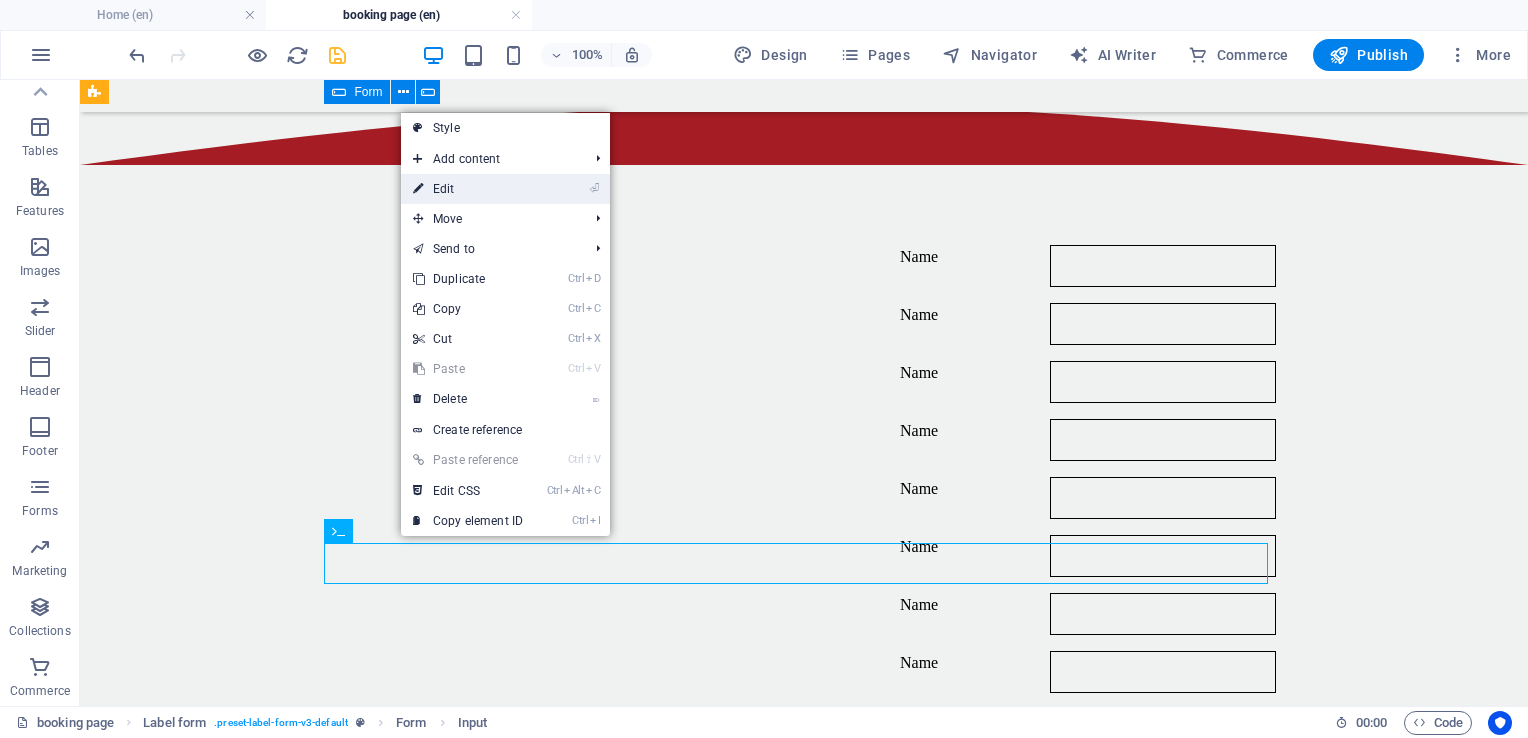 click on "⏎  Edit" at bounding box center [468, 189] 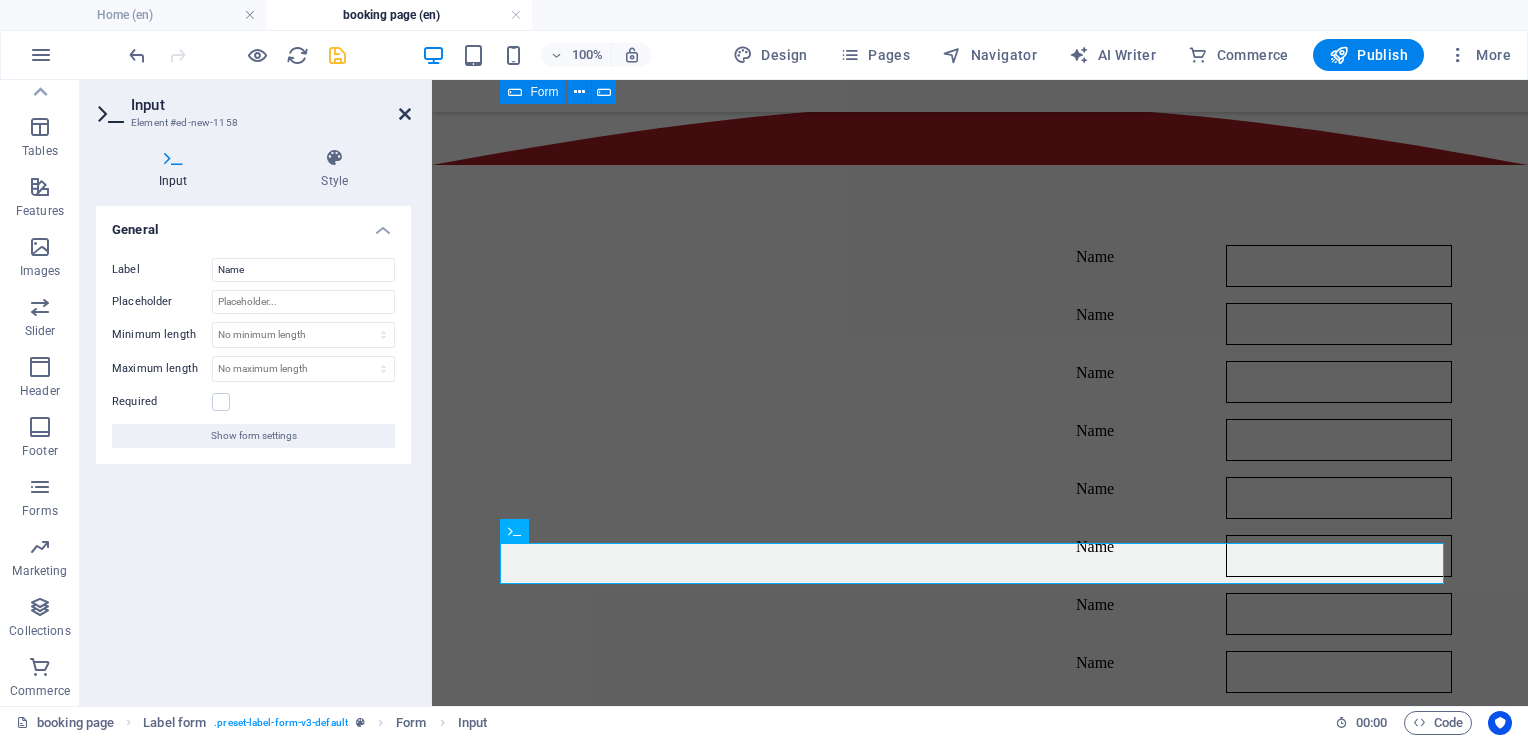 click at bounding box center [405, 114] 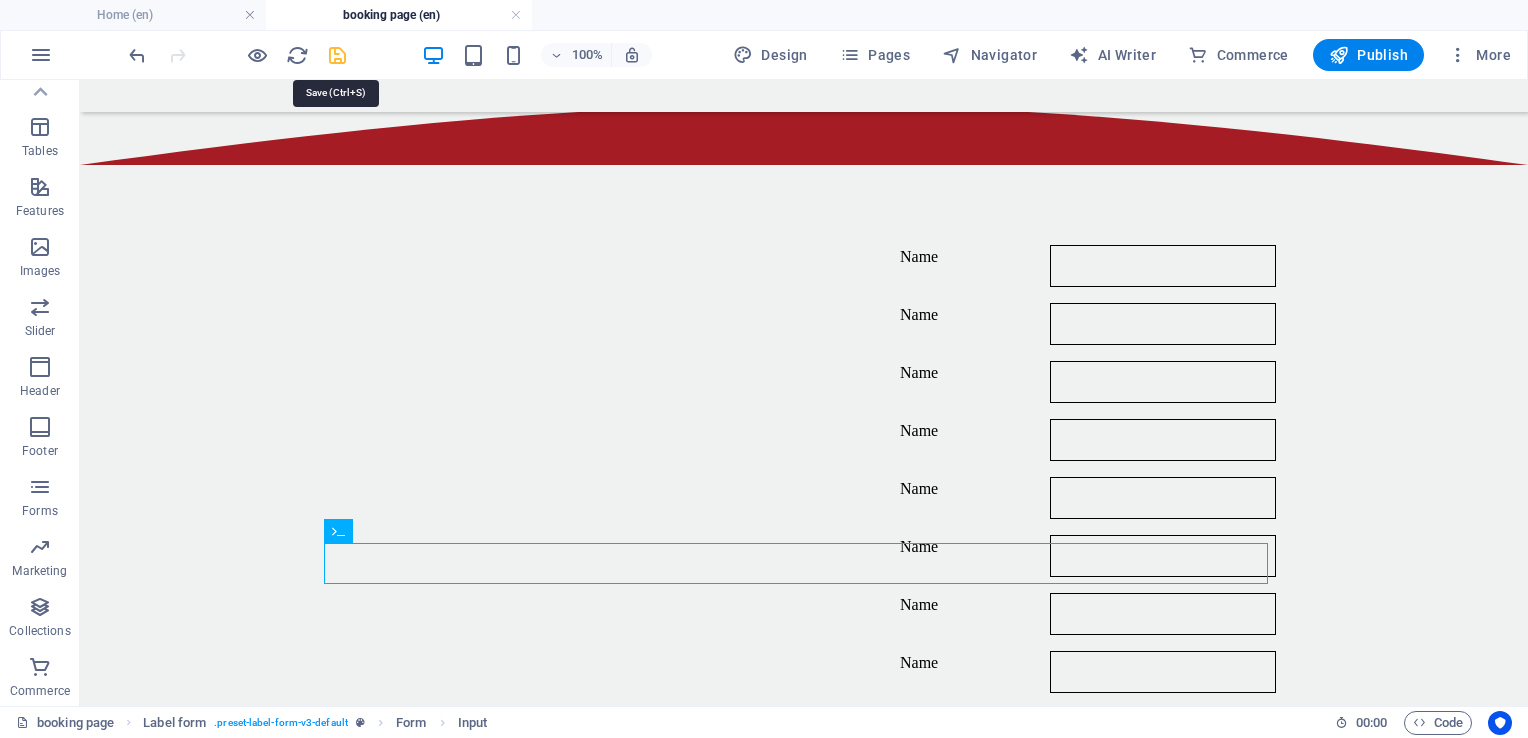 click at bounding box center (337, 55) 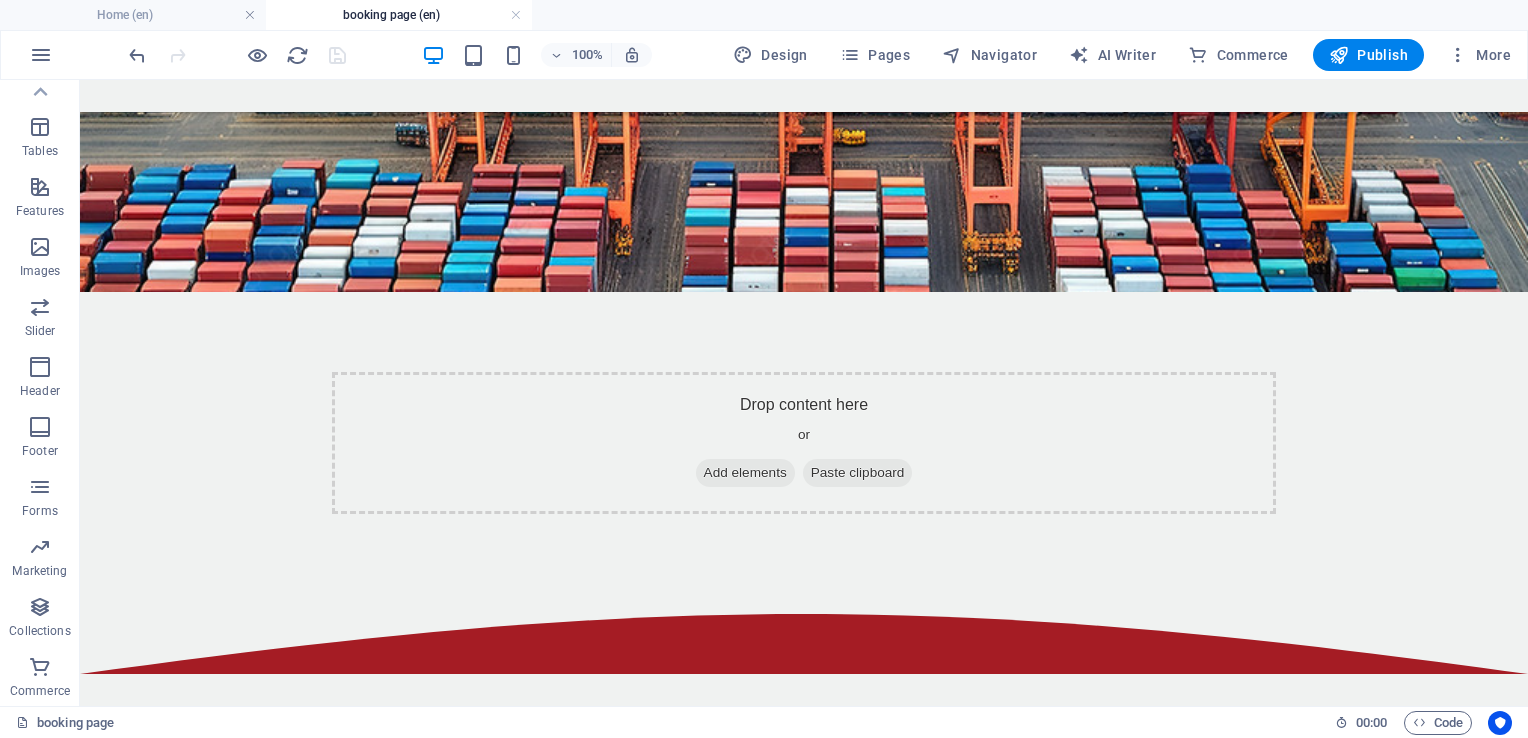 scroll, scrollTop: 149, scrollLeft: 0, axis: vertical 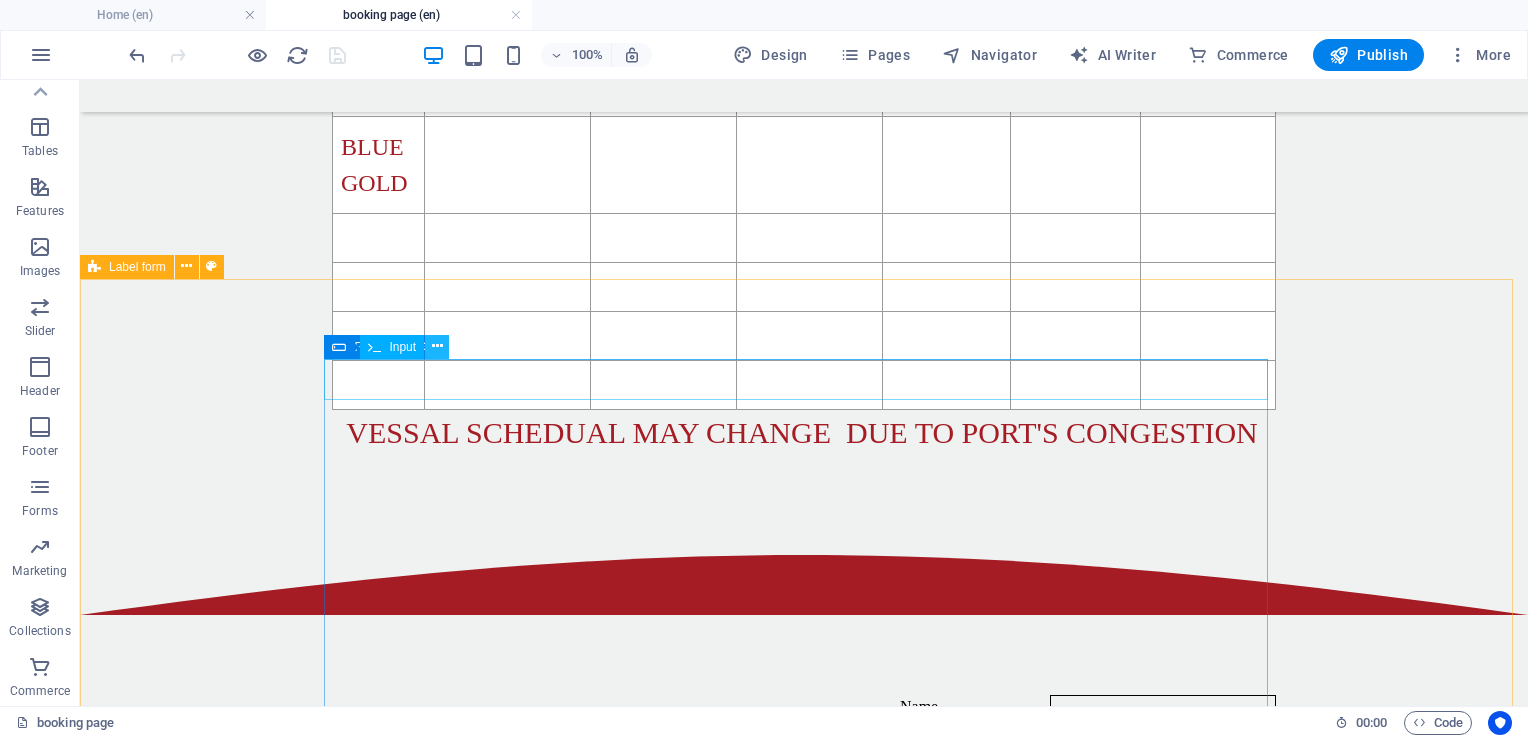 click at bounding box center [437, 346] 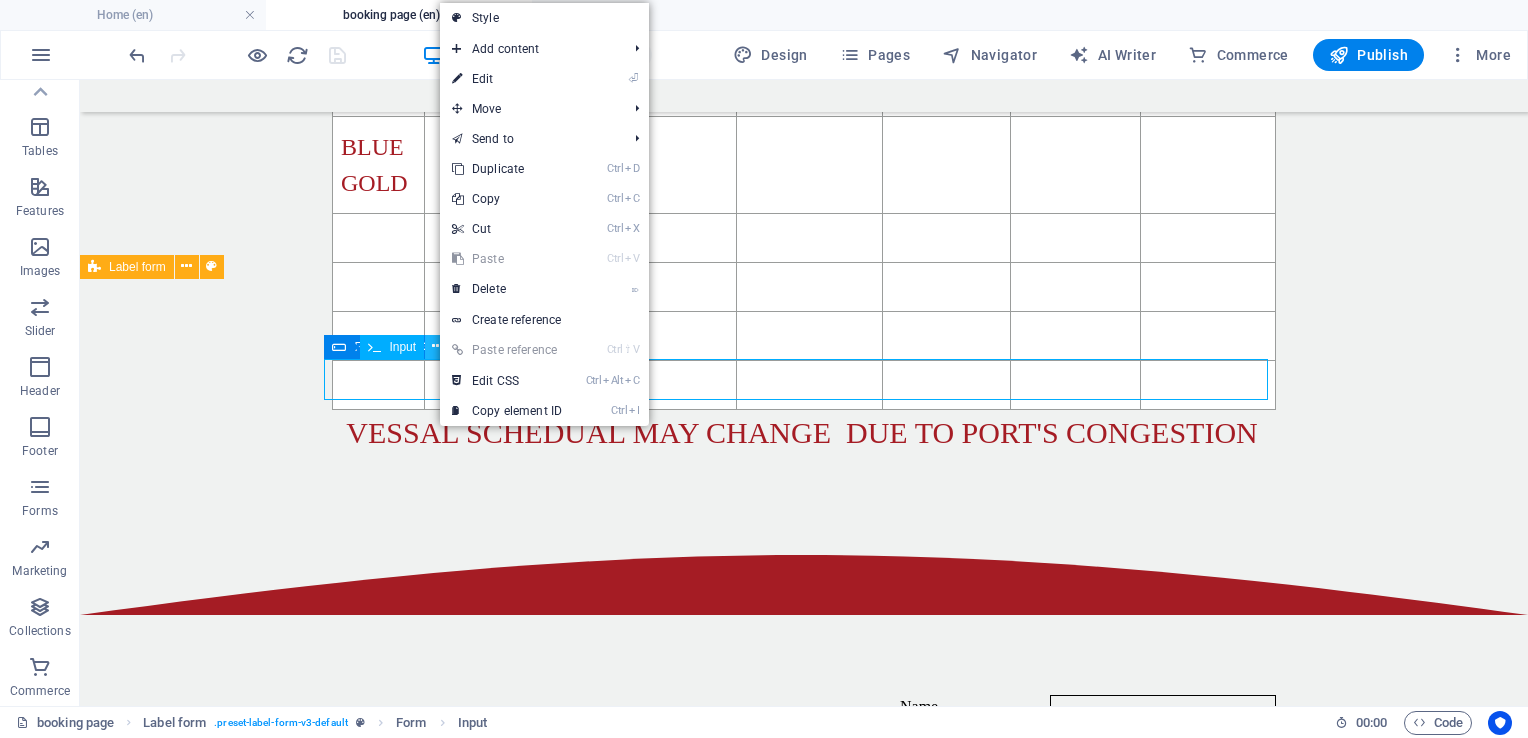 scroll, scrollTop: 0, scrollLeft: 0, axis: both 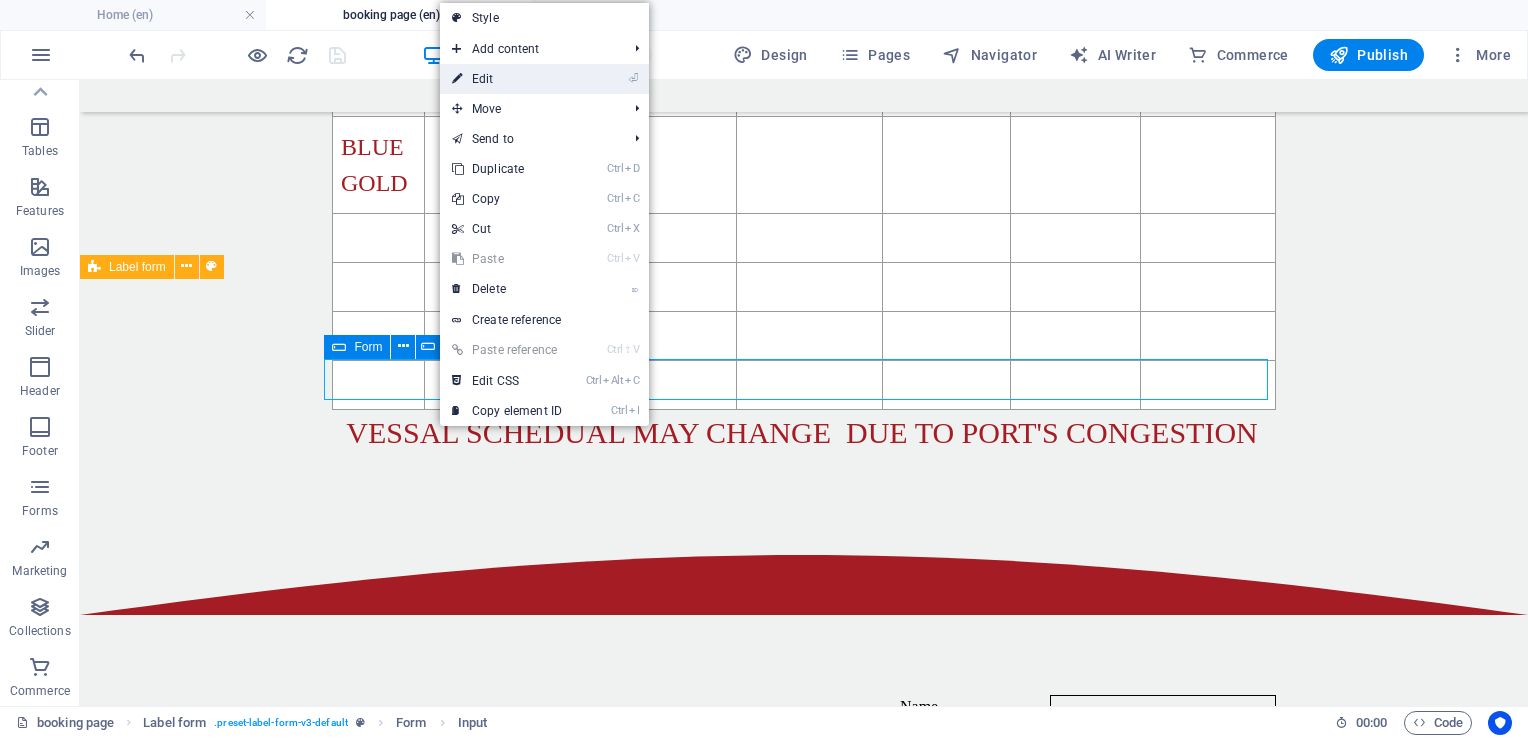 click on "⏎  Edit" at bounding box center (507, 79) 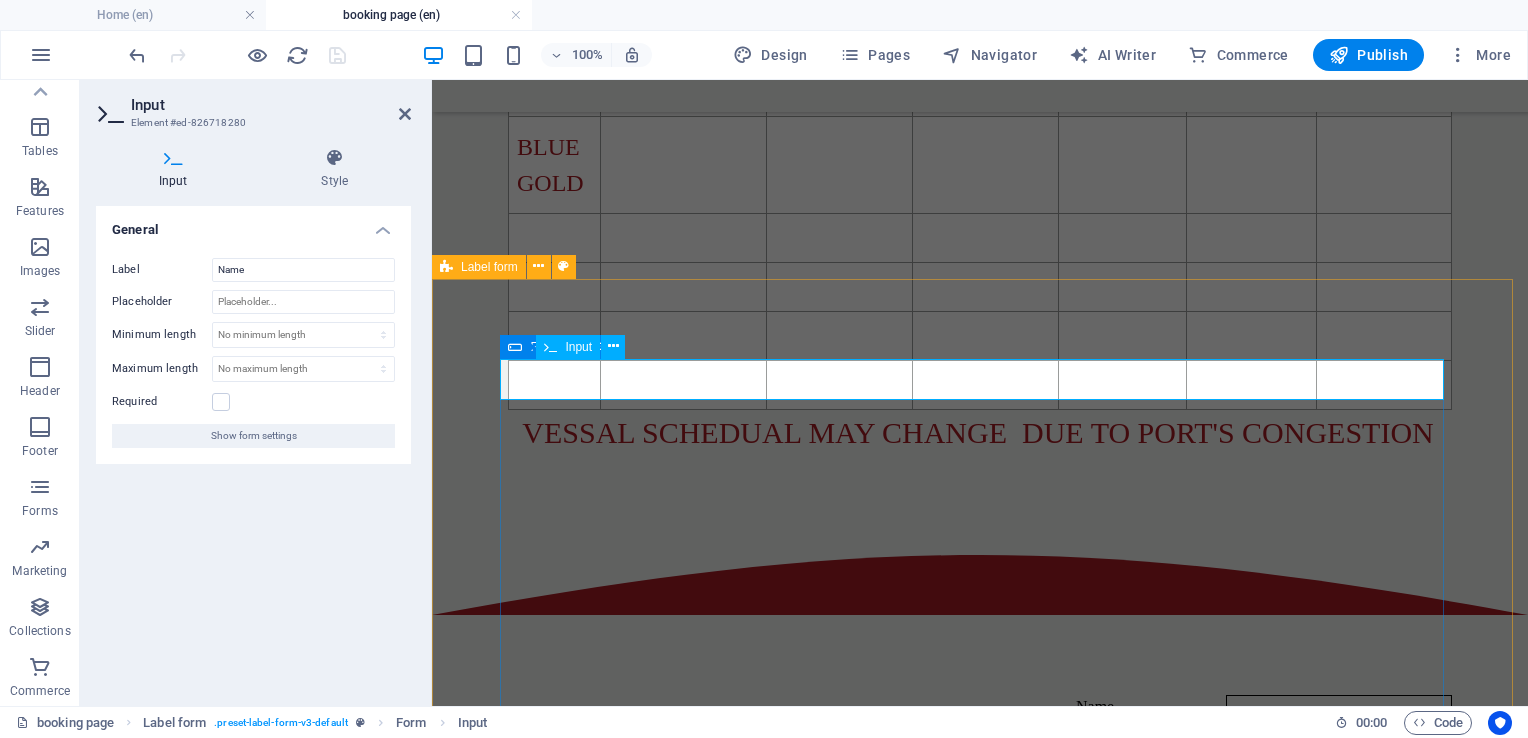click on "Name" at bounding box center (980, 716) 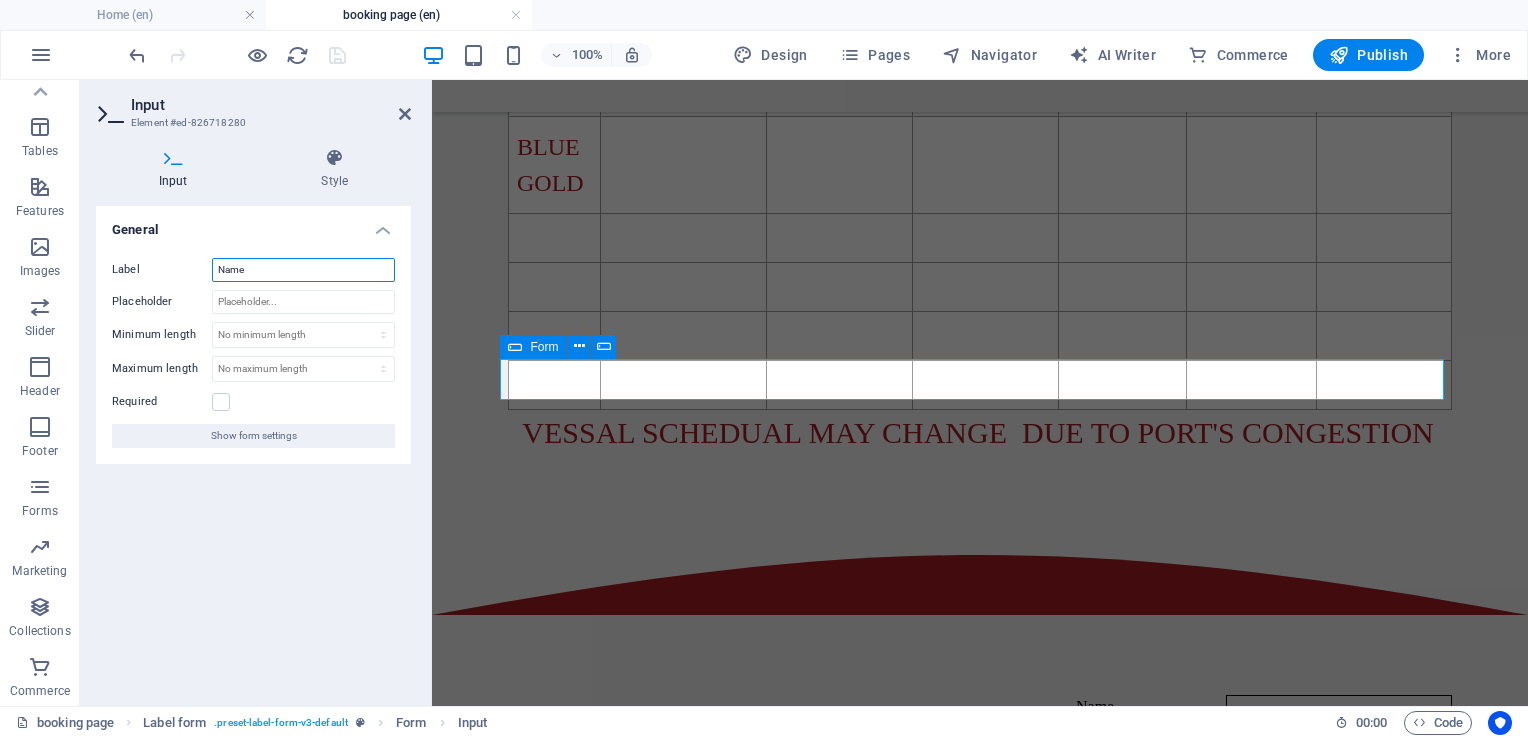 click on "Name" at bounding box center [303, 270] 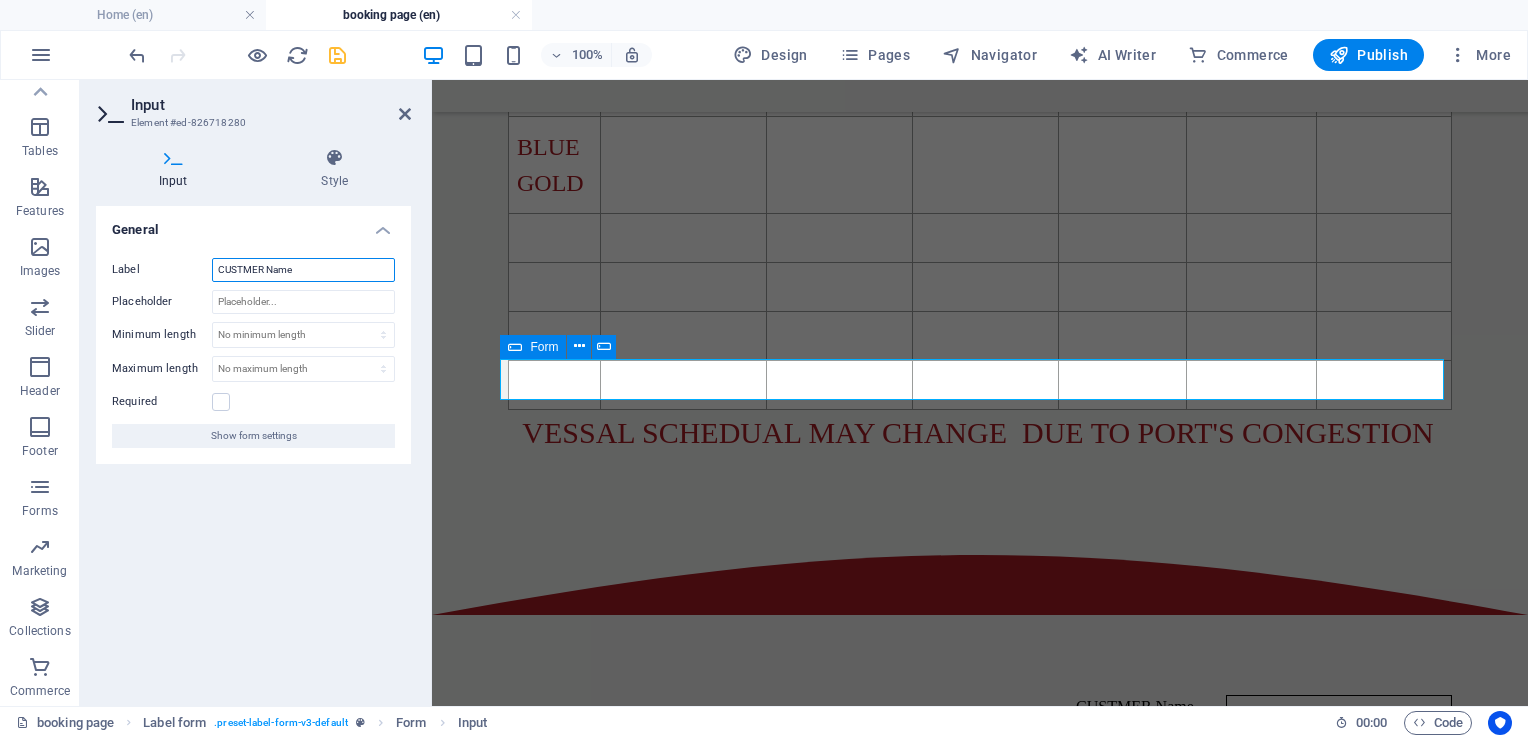type on "CUSTMER Name" 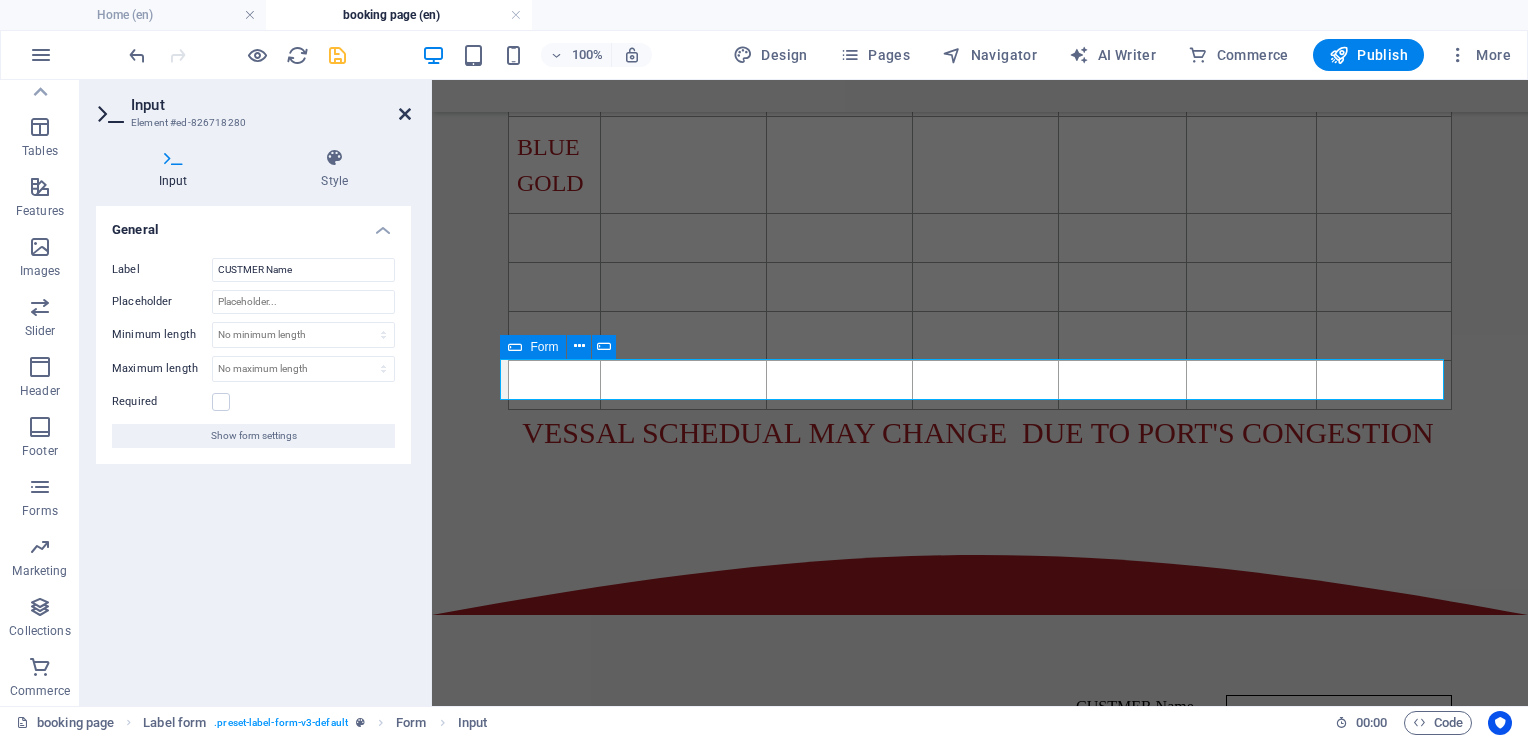 click at bounding box center [405, 114] 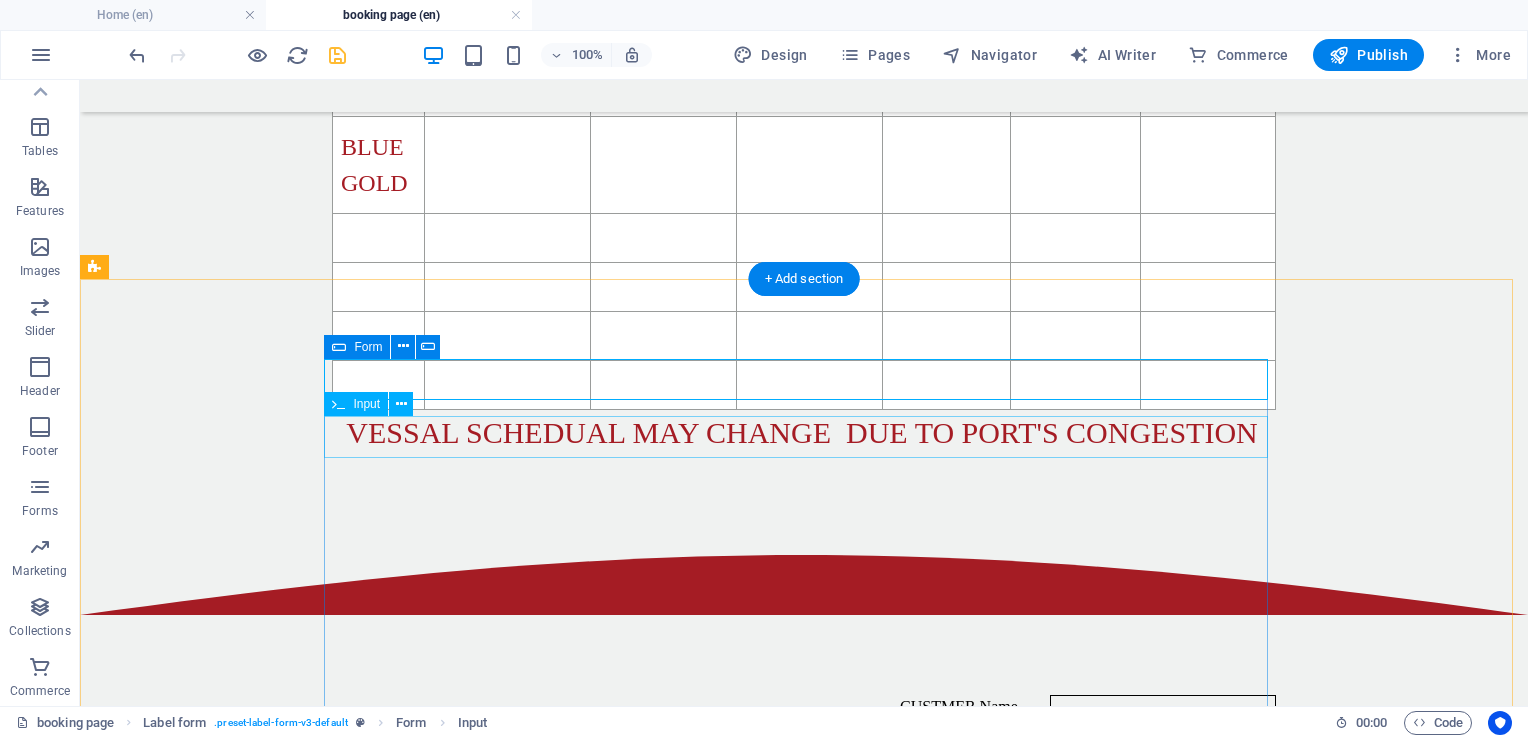 click on "Name" at bounding box center (804, 774) 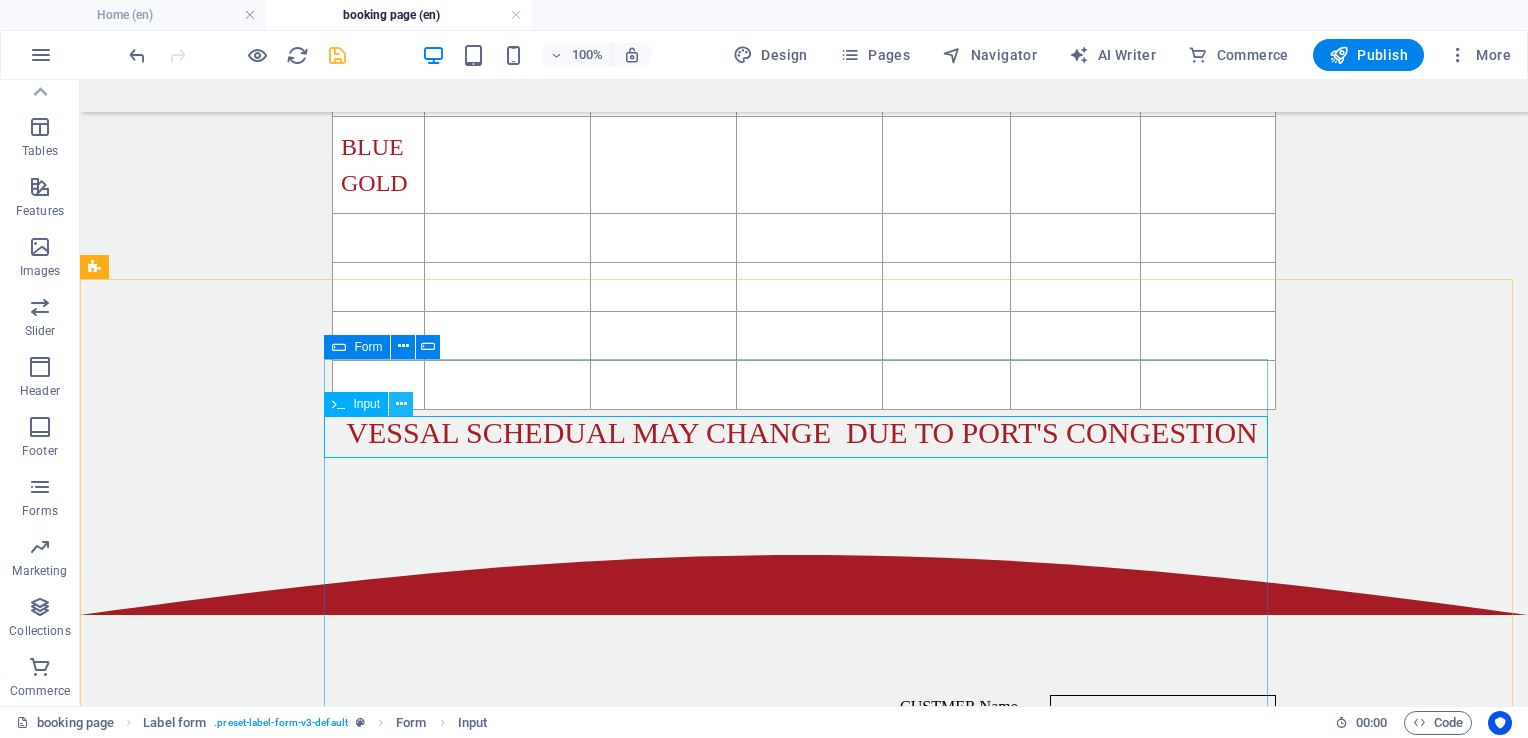 click at bounding box center [401, 404] 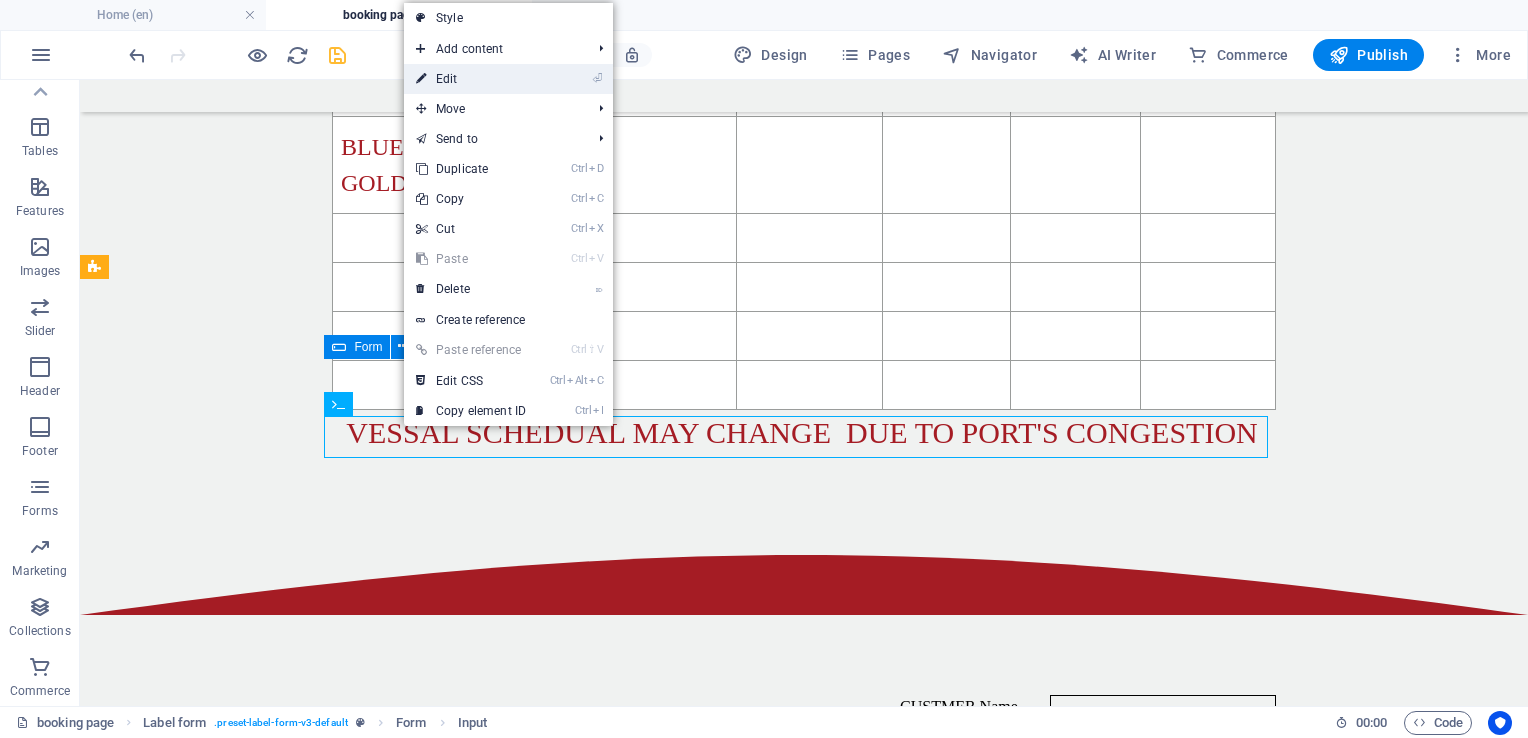 click on "⏎  Edit" at bounding box center (471, 79) 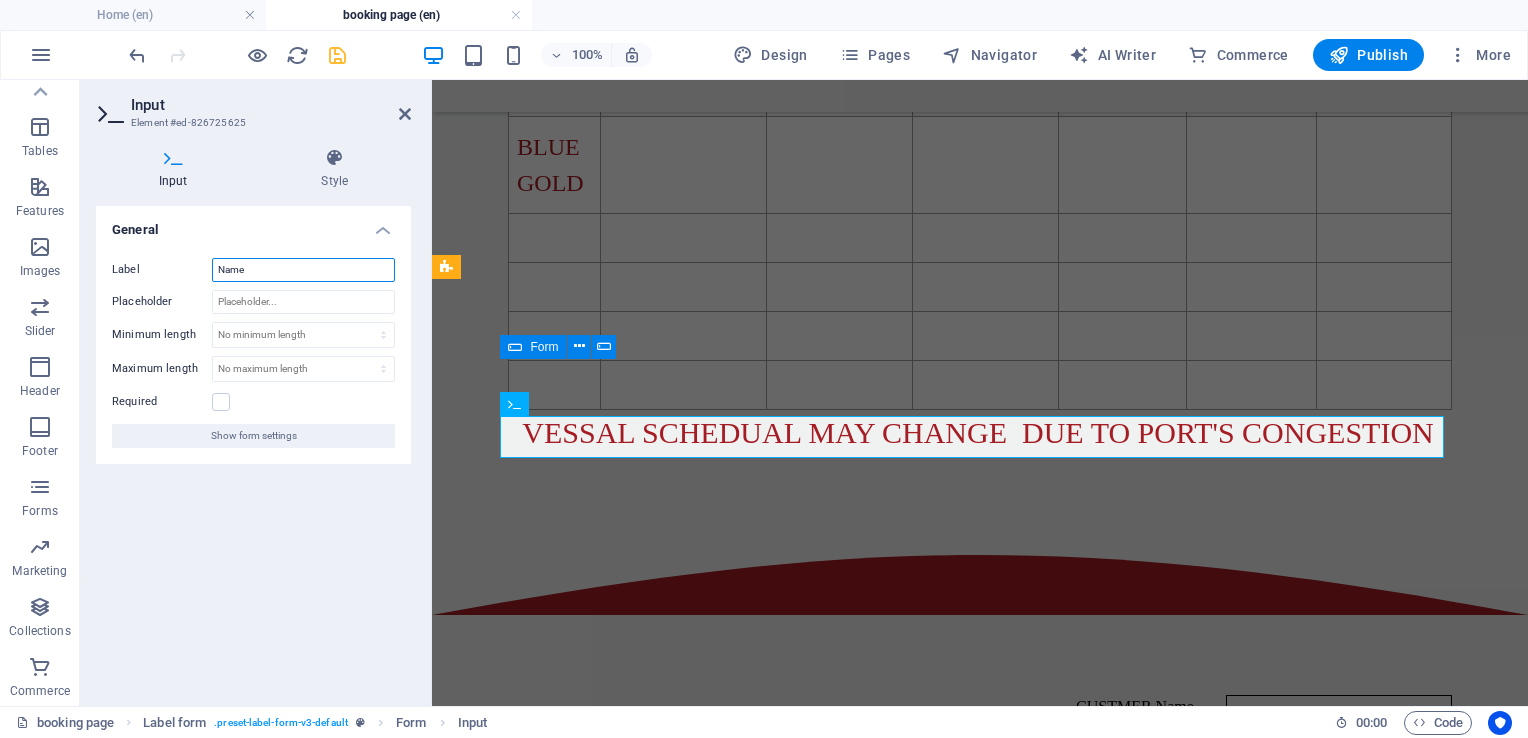 drag, startPoint x: 246, startPoint y: 268, endPoint x: 198, endPoint y: 273, distance: 48.259712 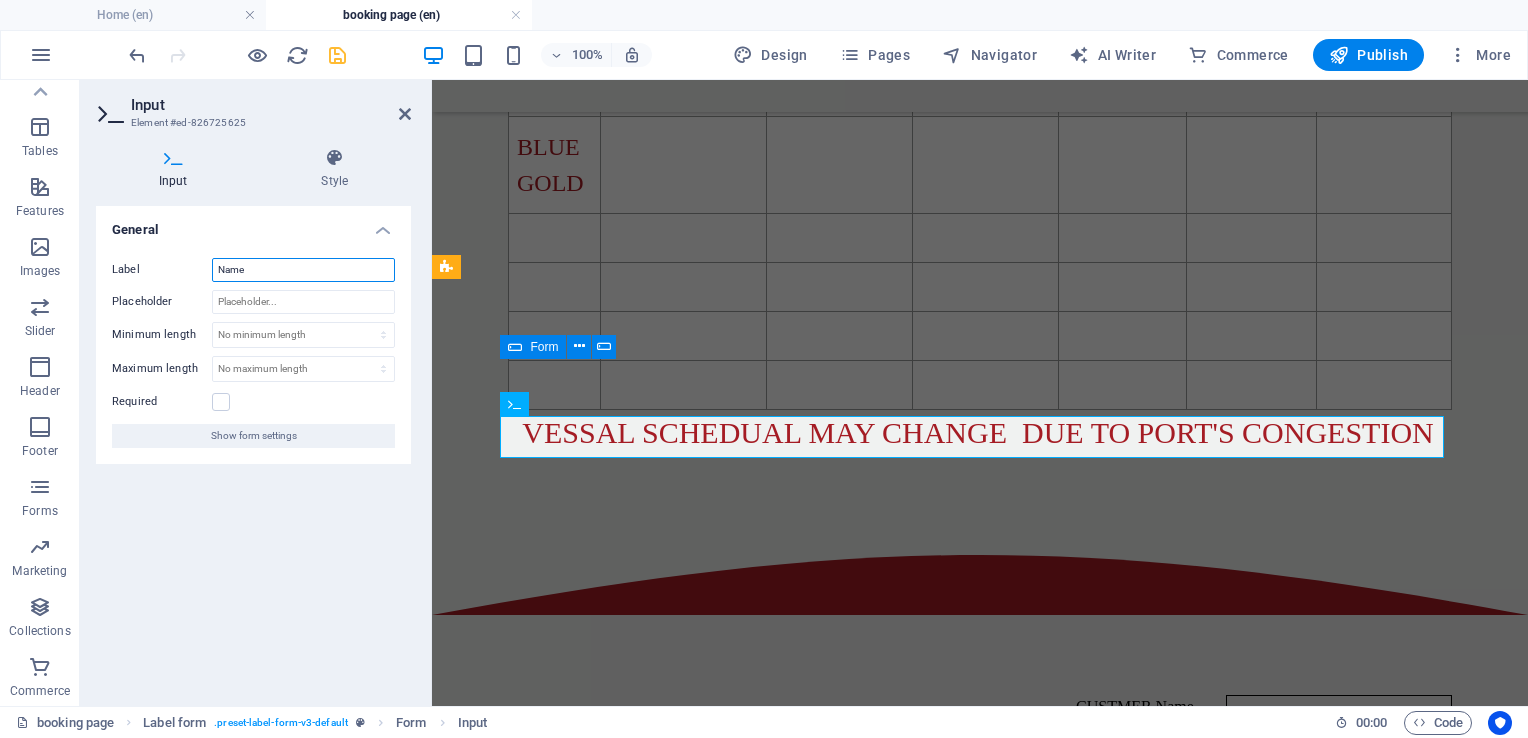 click on "Label Name" at bounding box center [253, 270] 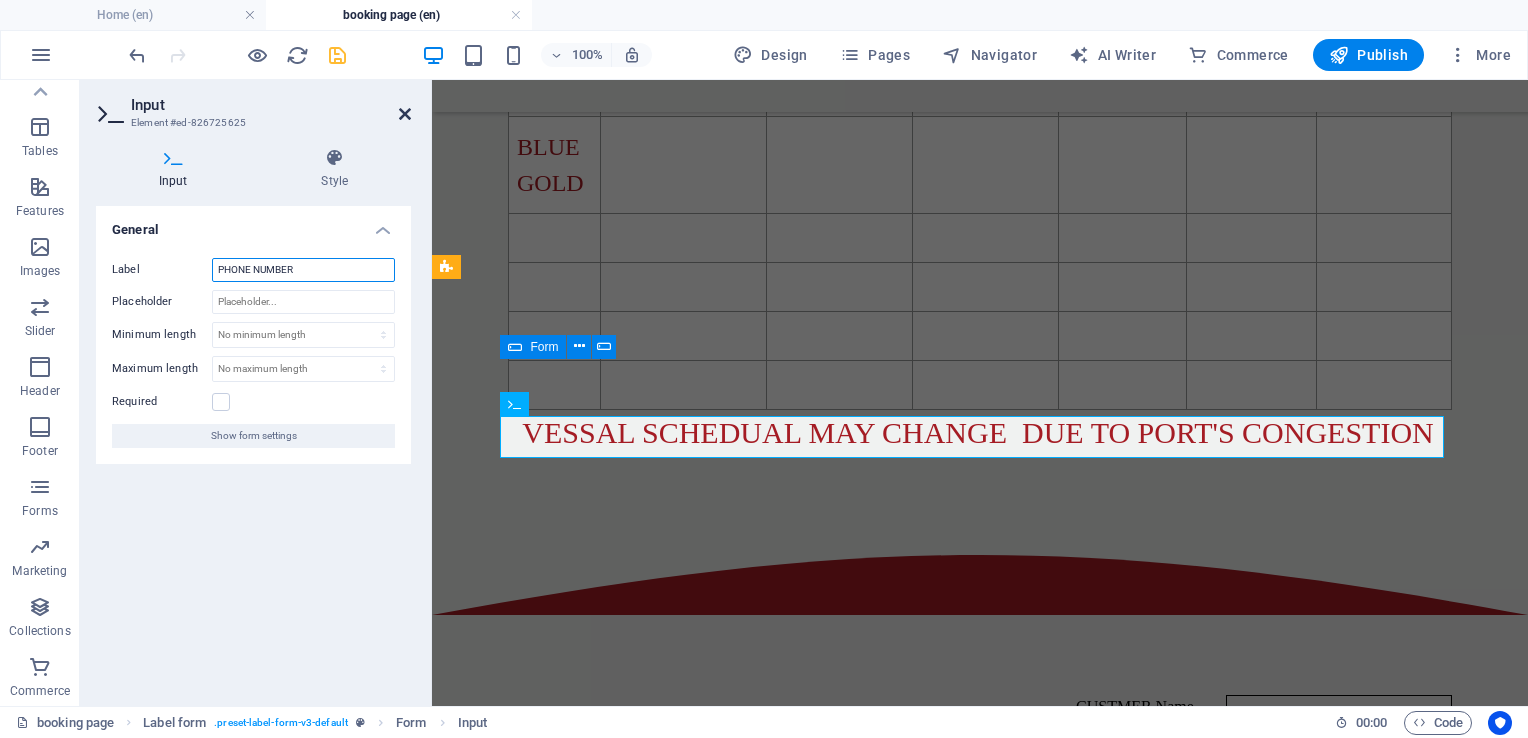 type on "PHONE NUMBER" 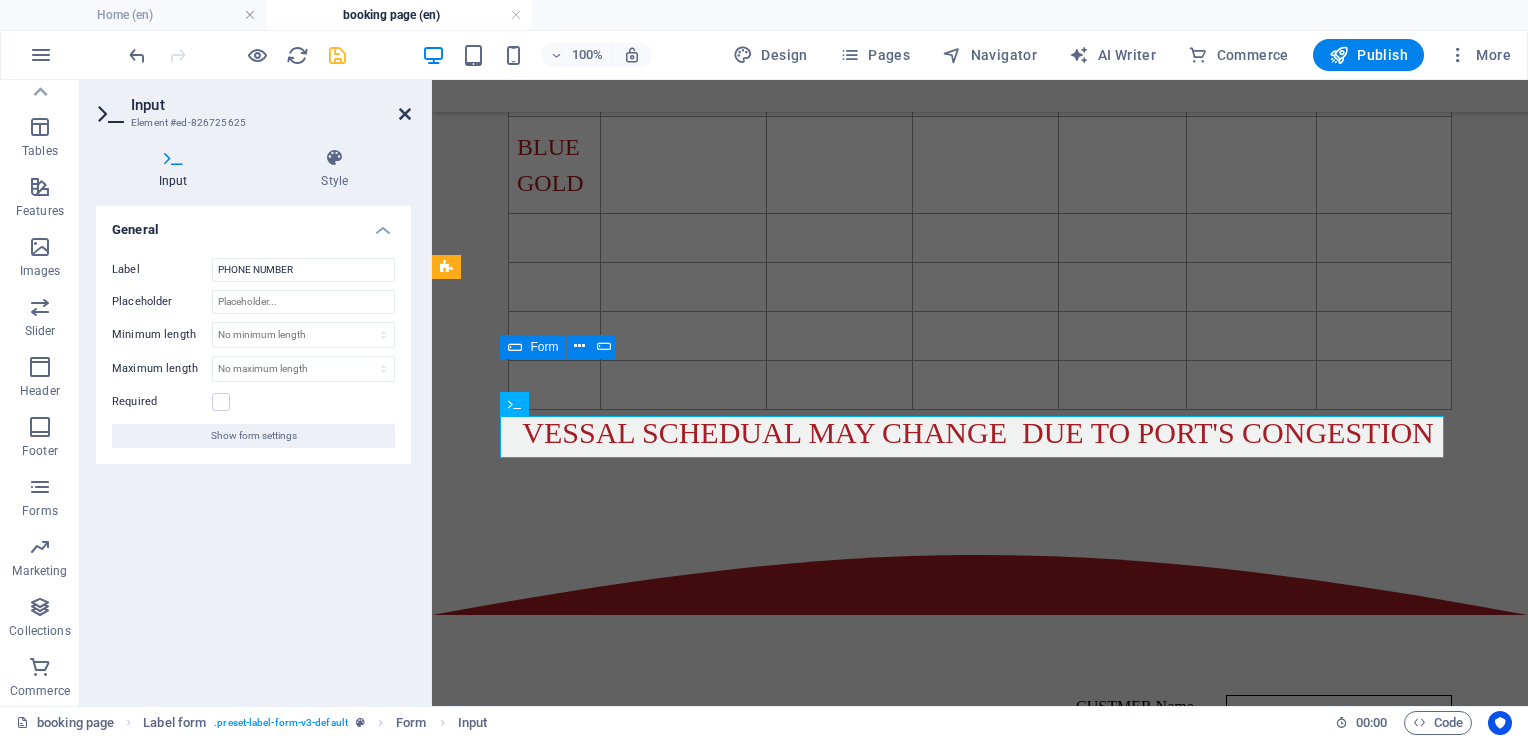 click at bounding box center (405, 114) 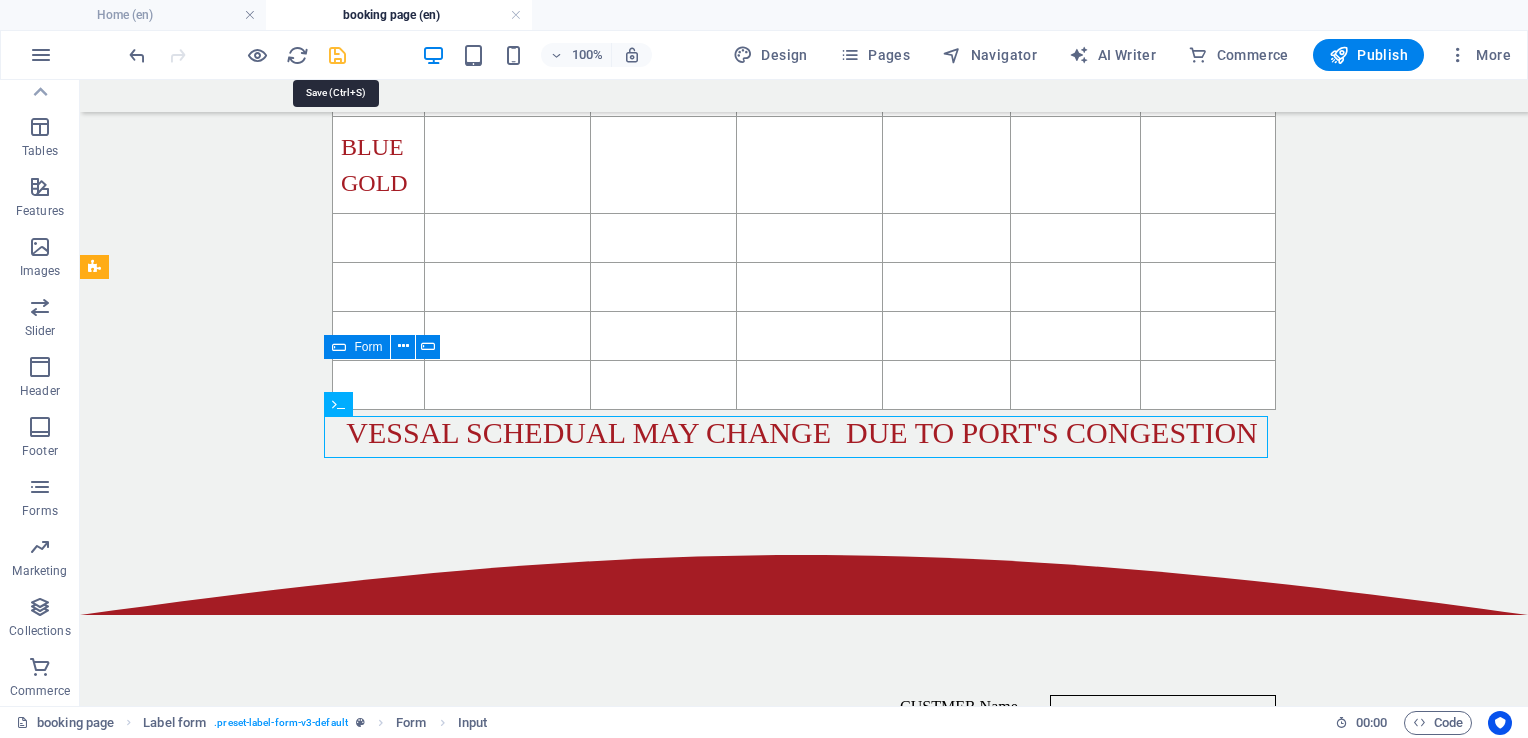 click at bounding box center (337, 55) 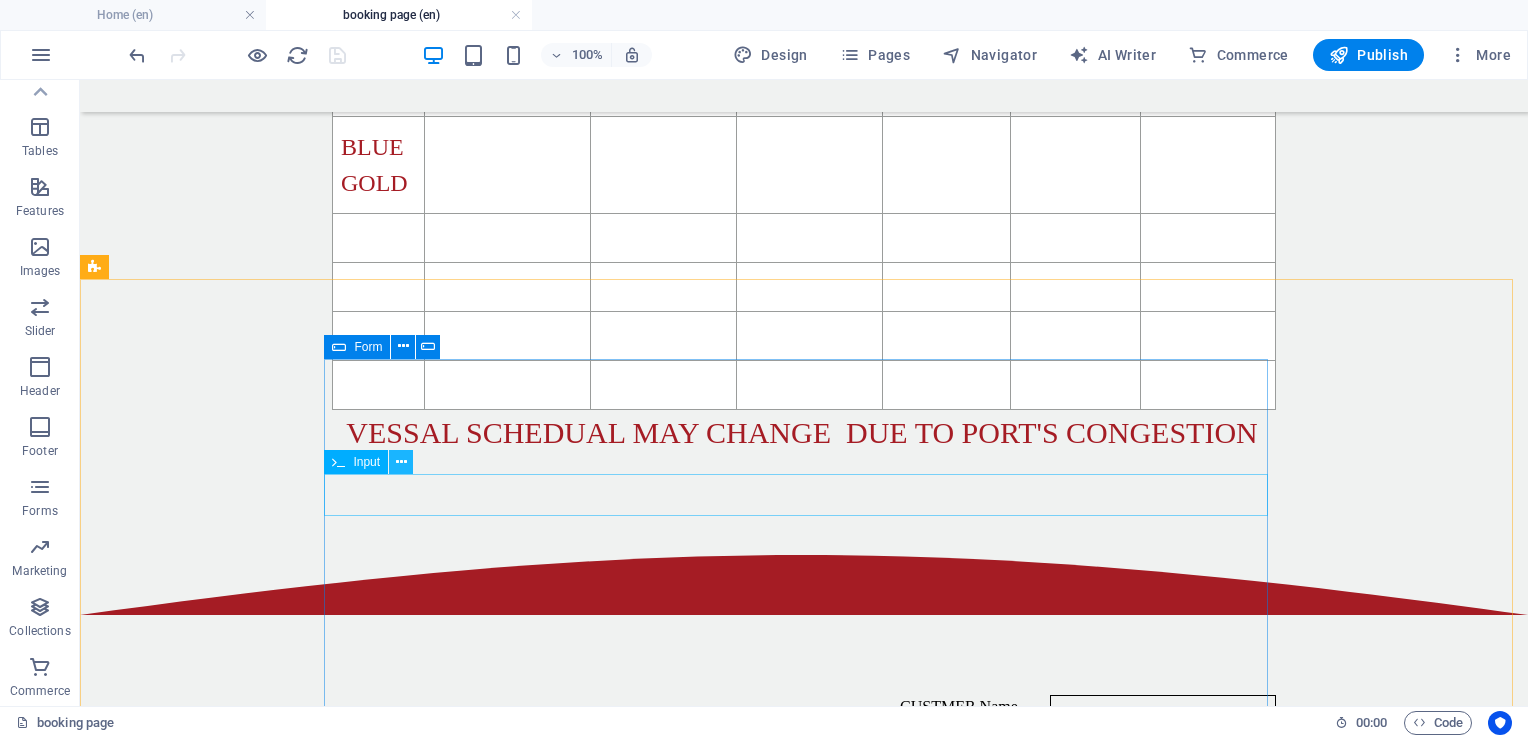 click at bounding box center [401, 462] 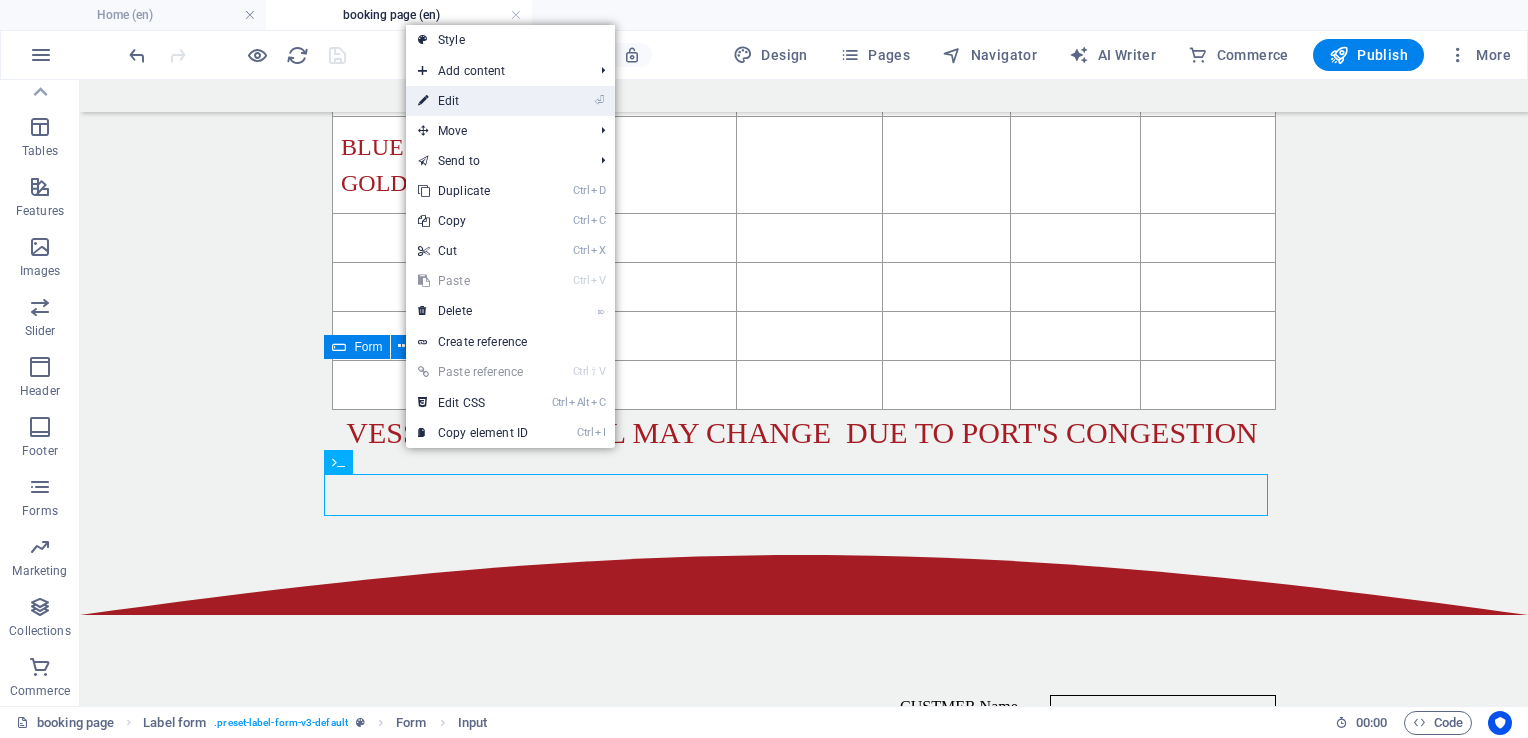 click on "⏎  Edit" at bounding box center [473, 101] 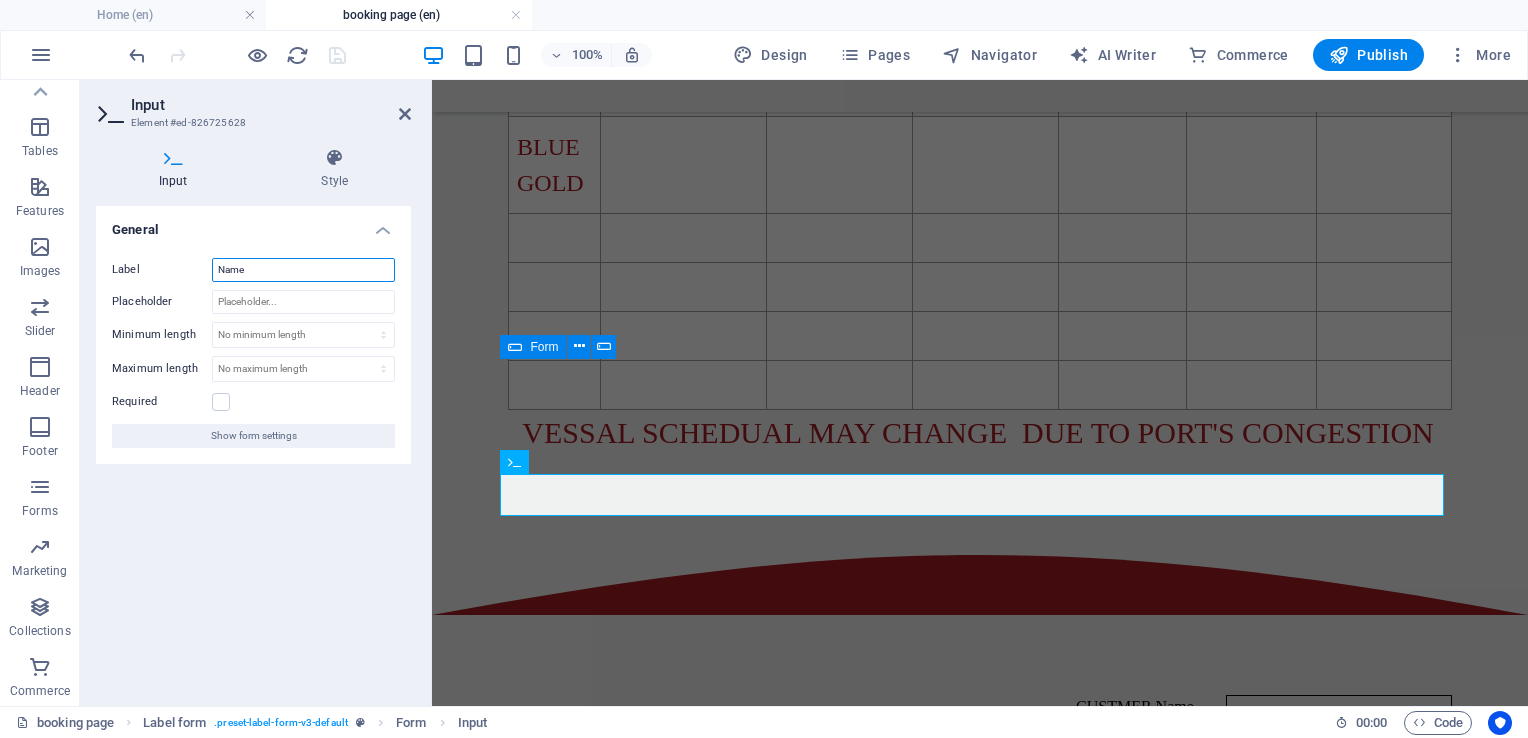 drag, startPoint x: 272, startPoint y: 276, endPoint x: 206, endPoint y: 276, distance: 66 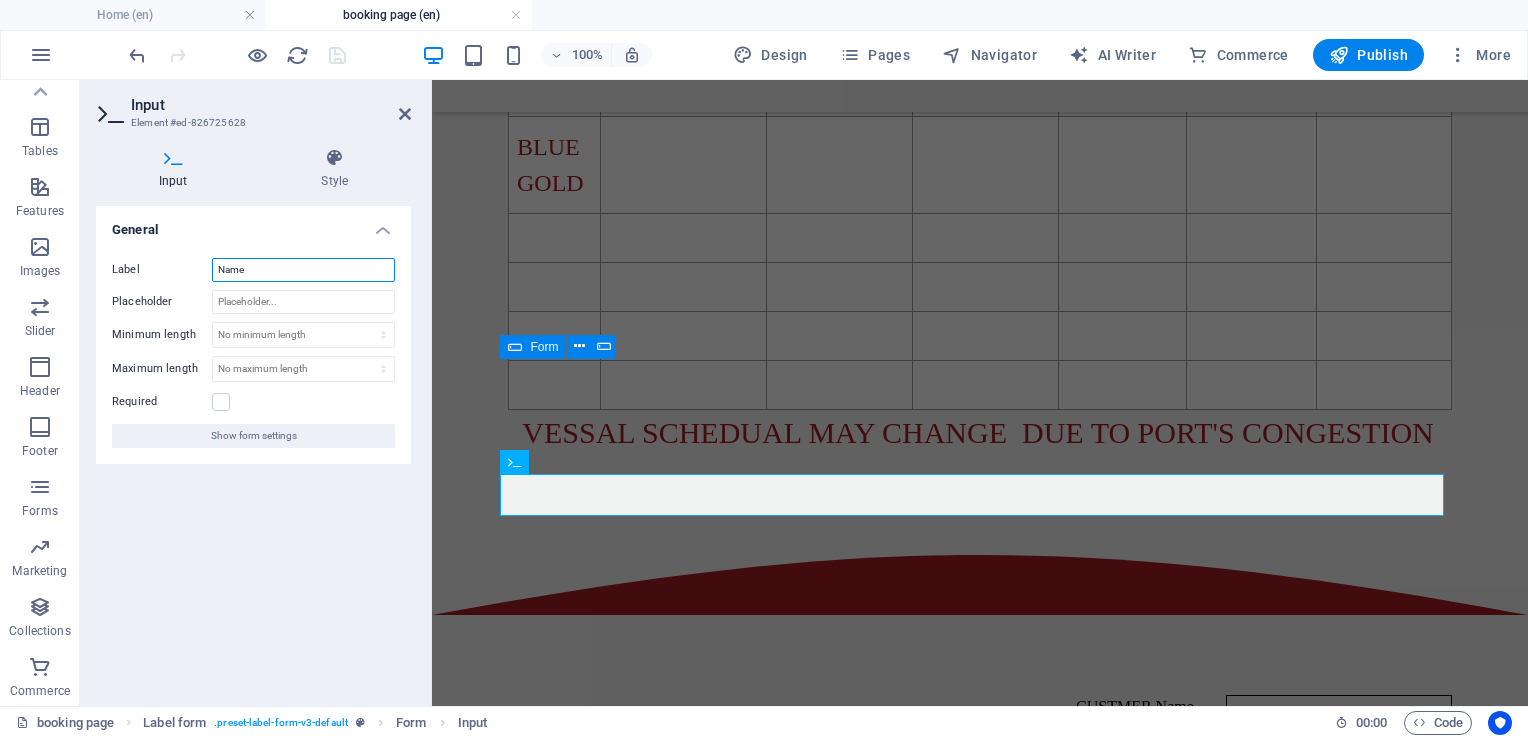 click on "Label Name" at bounding box center (253, 270) 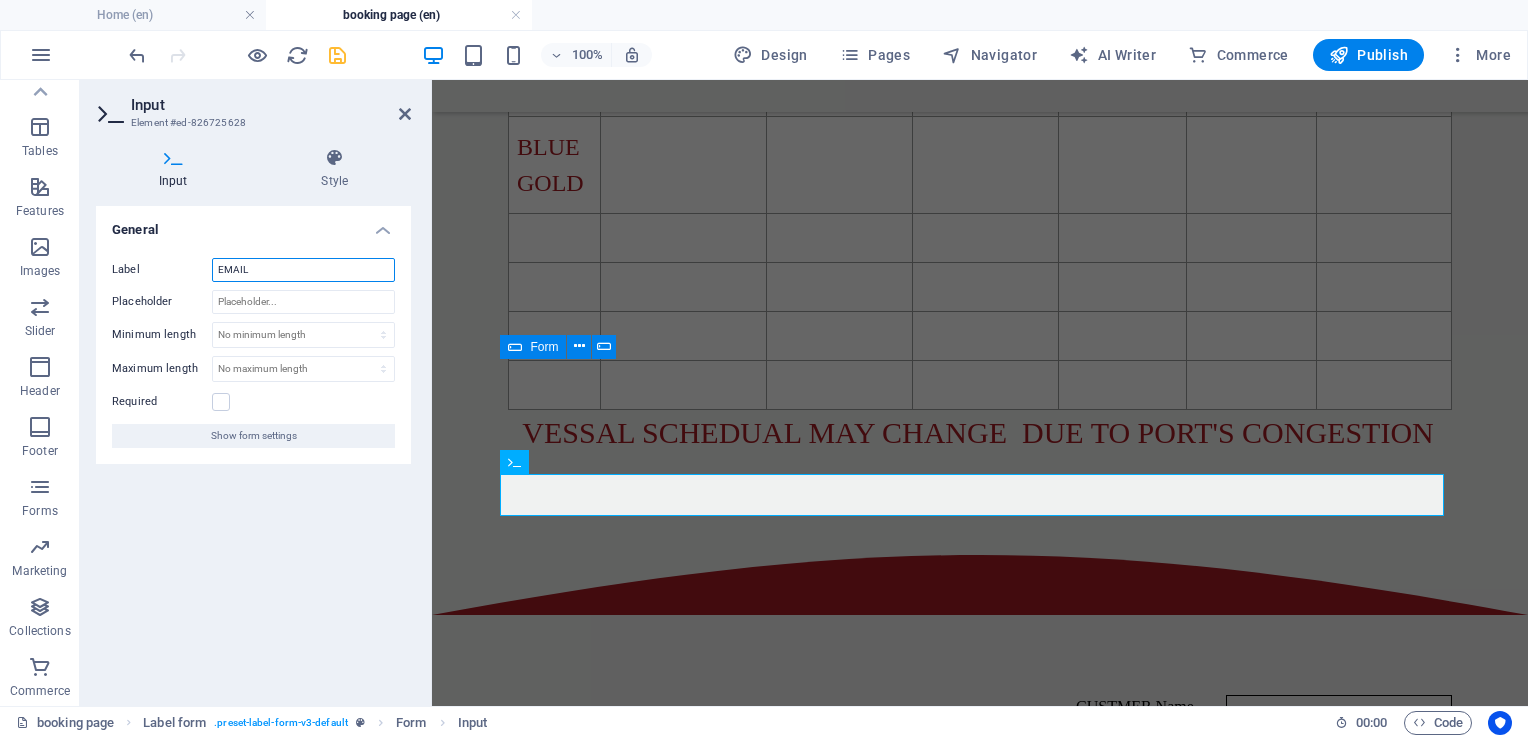 type on "EMAIL" 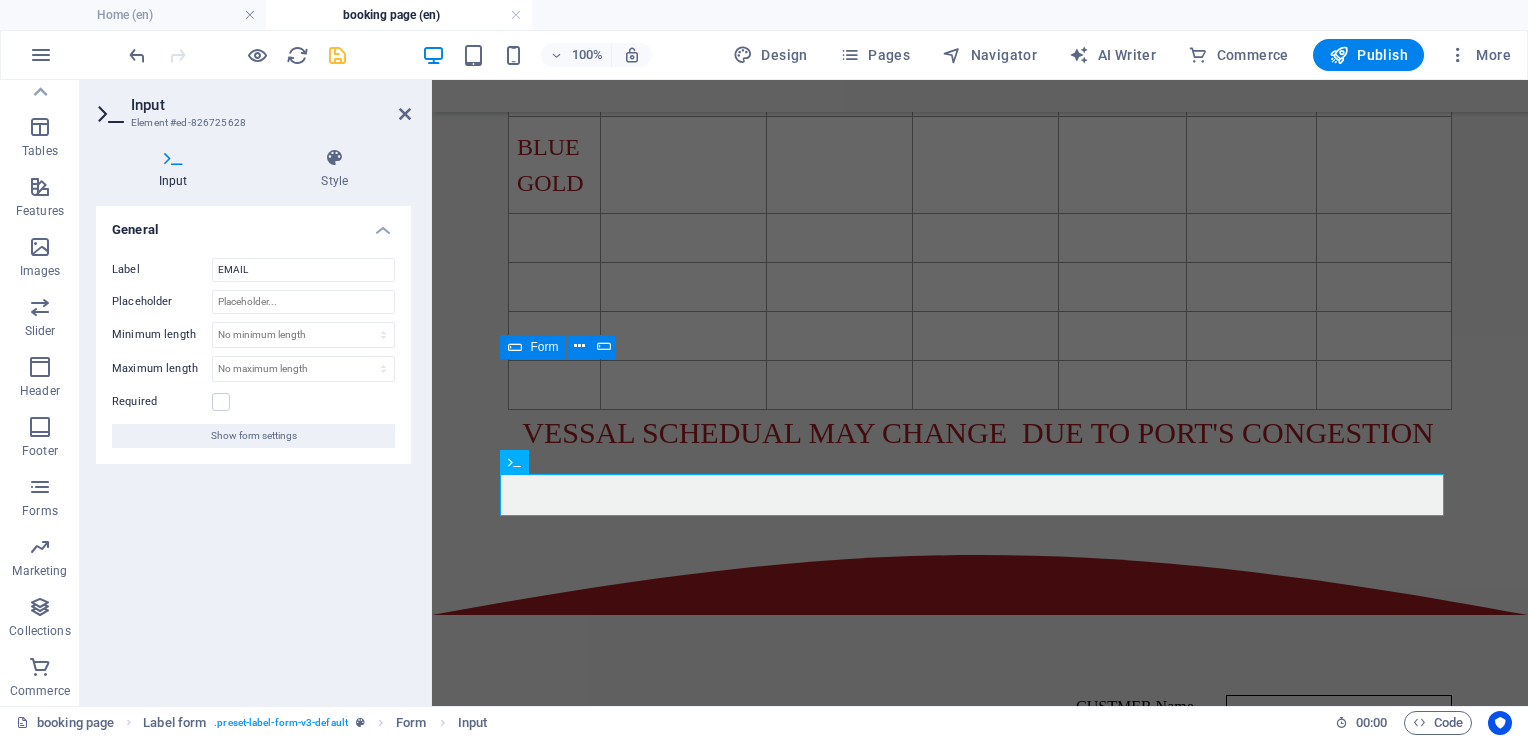 click on "Input Element #ed-826725628 Input Style General Label EMAIL Placeholder Minimum length No minimum length chars Maximum length No maximum length chars Required Show form settings Label form Element Layout How this element expands within the layout (Flexbox). Size Default auto px % 1/1 1/2 1/3 1/4 1/5 1/6 1/7 1/8 1/9 1/10 Grow Shrink Order Container layout Visible Visible Opacity 100 % Overflow Spacing Margin Default auto px % rem vw vh Custom Custom auto px % rem vw vh auto px % rem vw vh auto px % rem vw vh auto px % rem vw vh Padding Default px rem % vh vw Custom Custom px rem % vh vw px rem % vh vw px rem % vh vw px rem % vh vw Border Style              - Width 1 auto px rem % vh vw Custom Custom 1 auto px rem % vh vw 1 auto px rem % vh vw 1 auto px rem % vh vw 1 auto px rem % vh vw  - Color Round corners Default px rem % vh vw Custom Custom px rem % vh vw px rem % vh vw px rem % vh vw px rem % vh vw Shadow Default None Outside Inside Color X offset 0 px rem vh vw Y offset 0 px rem vh vw Blur 0 px" at bounding box center (256, 393) 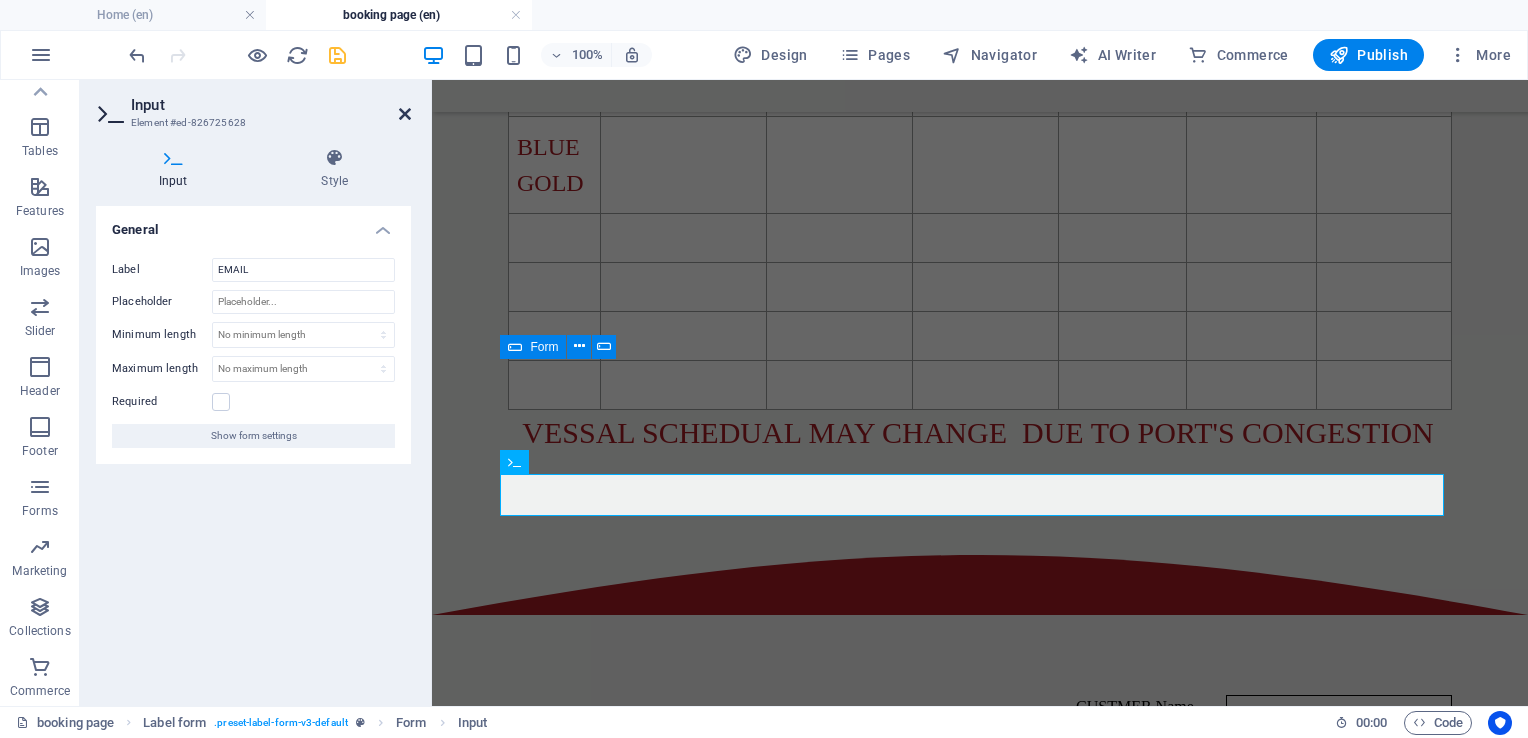 click at bounding box center [405, 114] 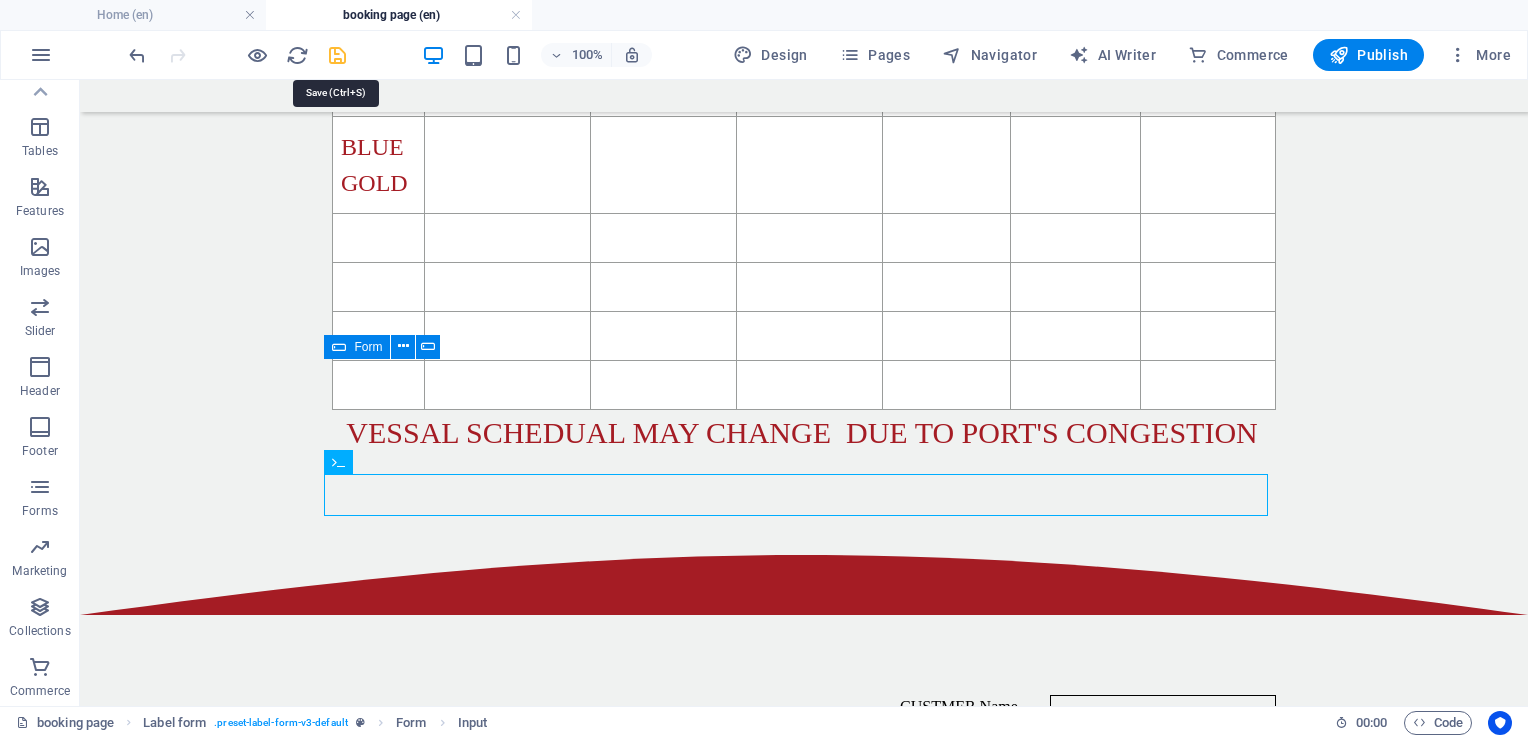 click at bounding box center [337, 55] 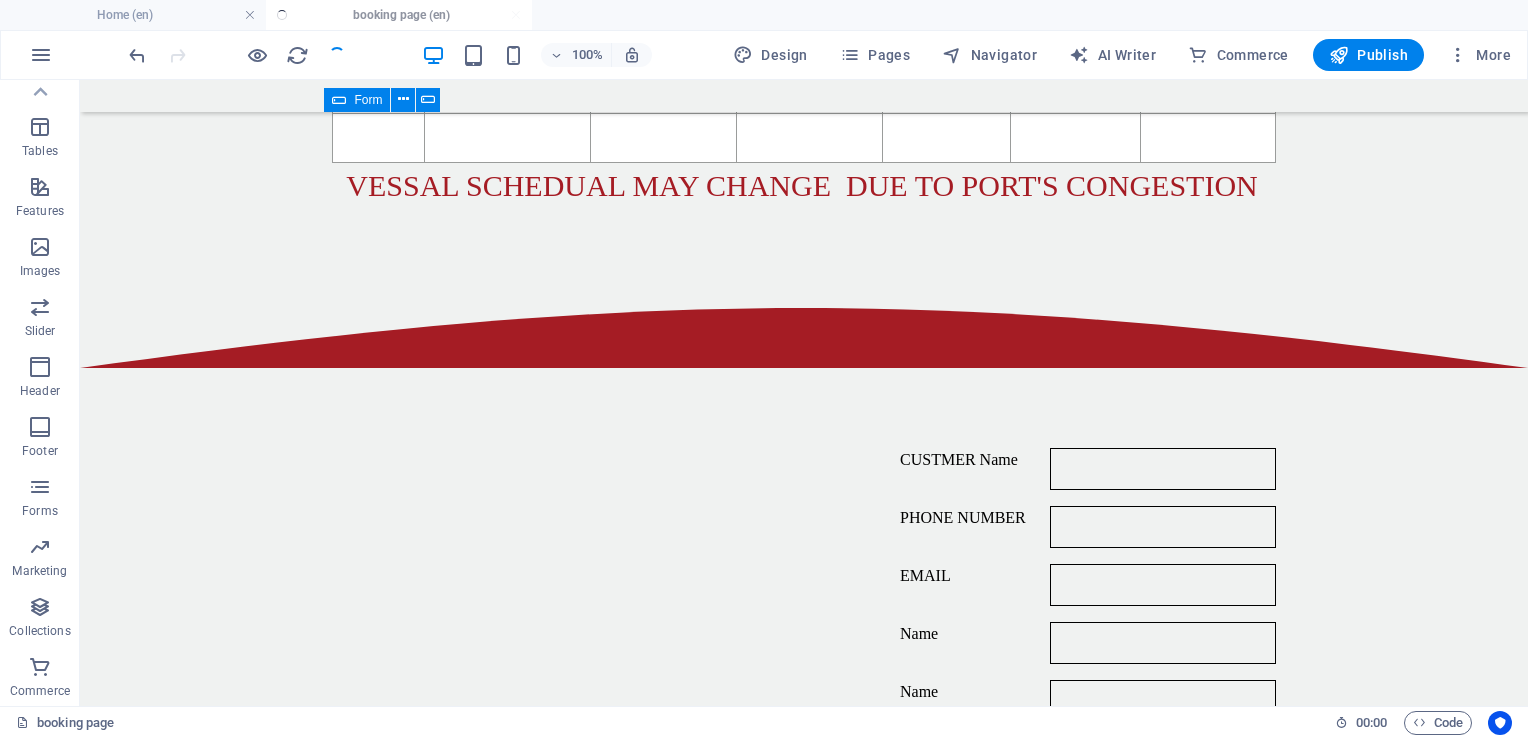 scroll, scrollTop: 1148, scrollLeft: 0, axis: vertical 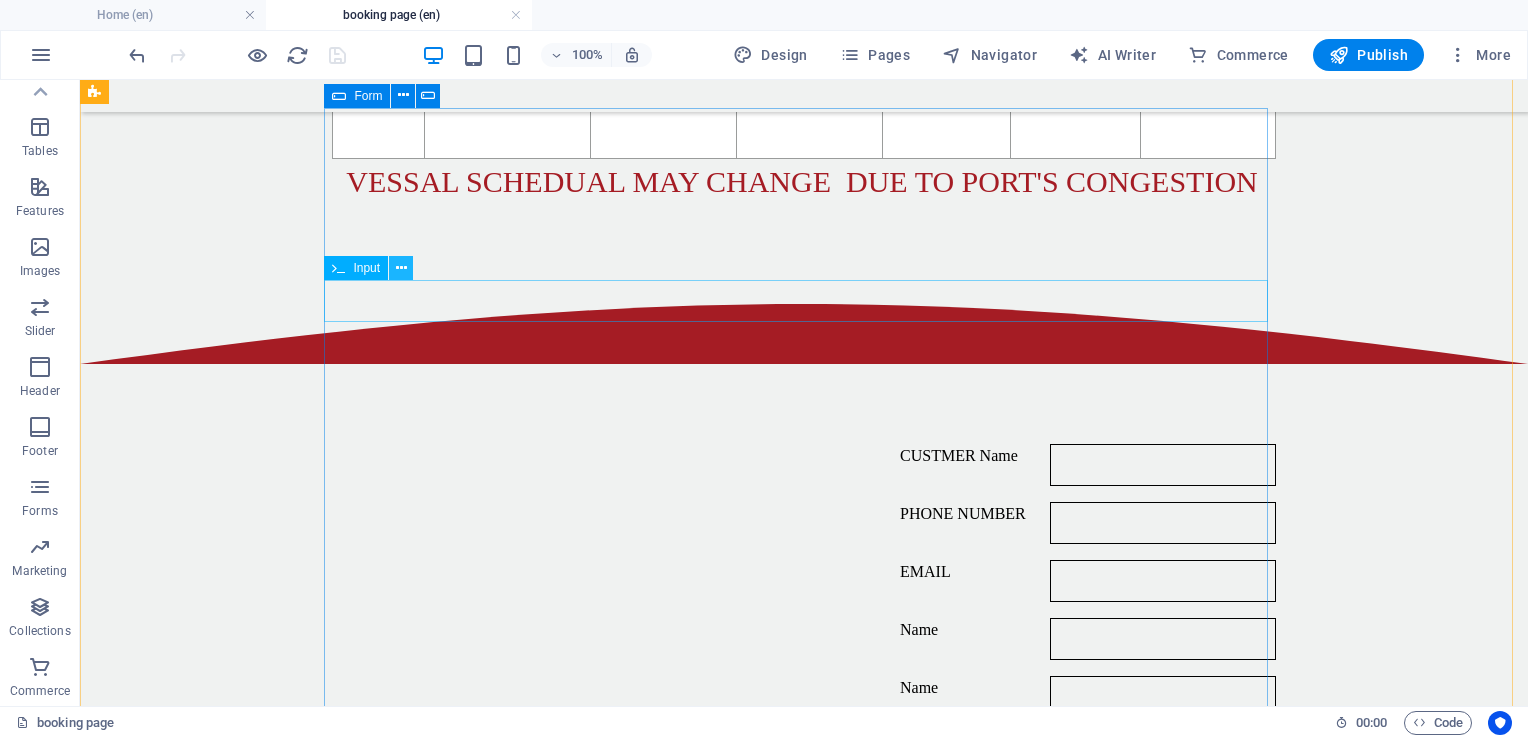 click at bounding box center [401, 268] 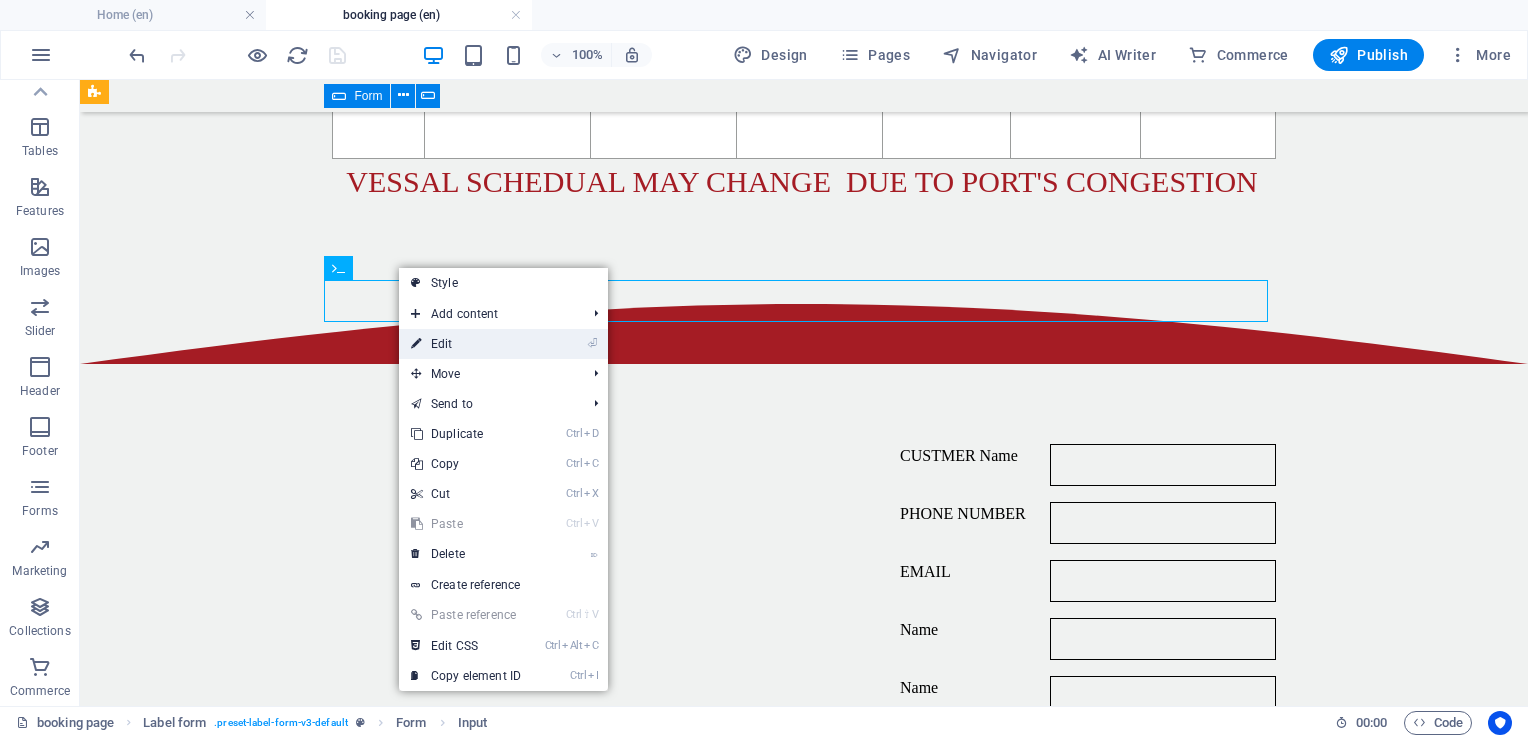 click on "⏎  Edit" at bounding box center (466, 344) 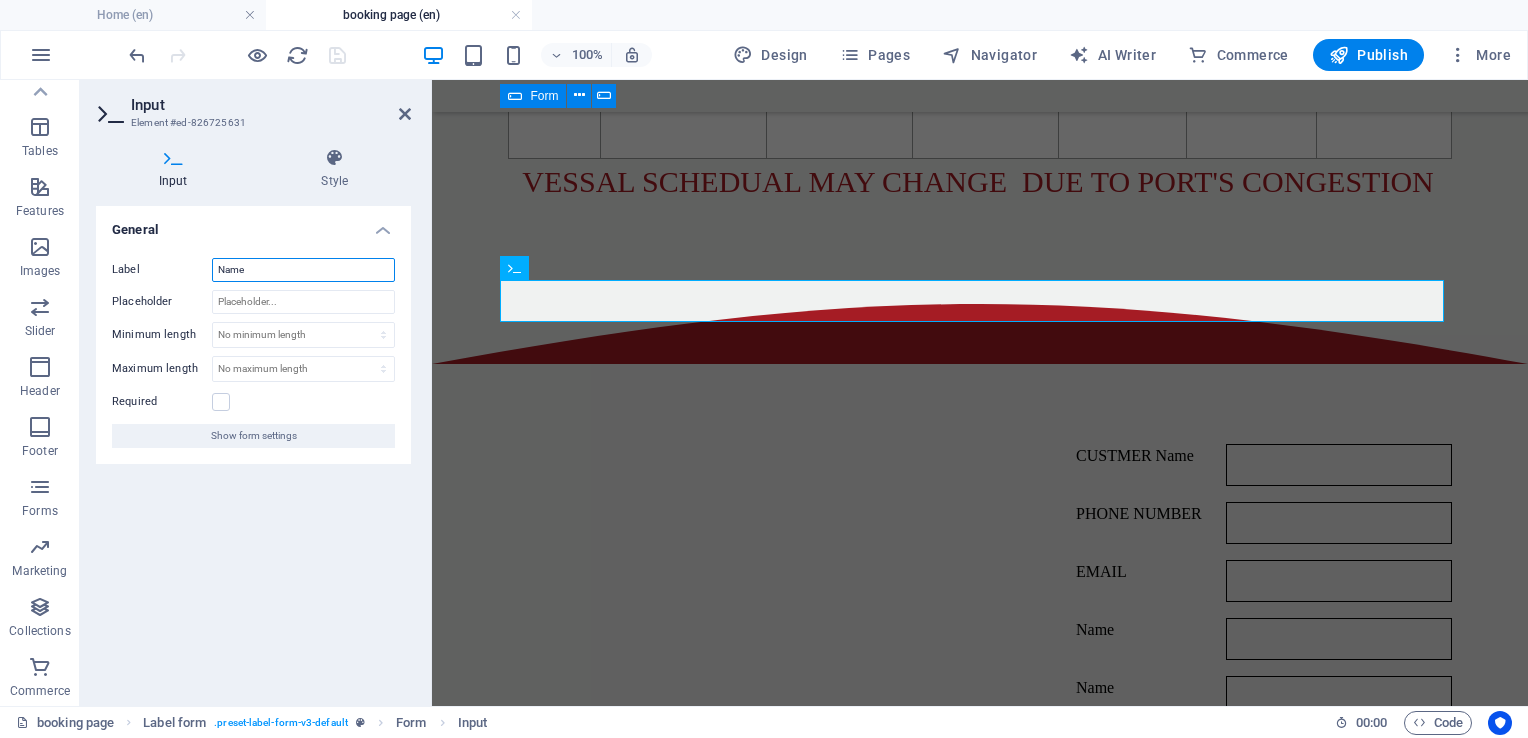 drag, startPoint x: 256, startPoint y: 265, endPoint x: 208, endPoint y: 269, distance: 48.166378 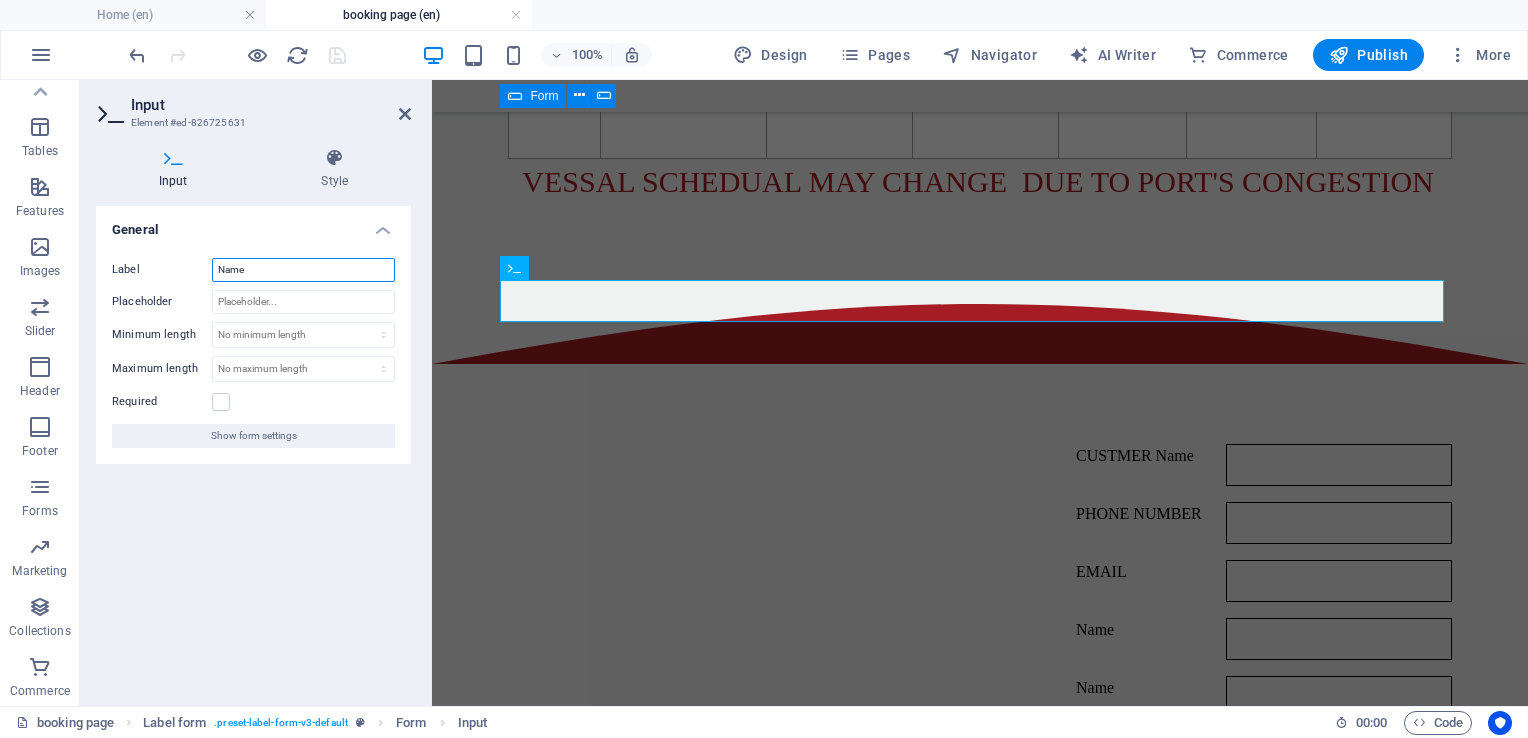 click on "Label Name" at bounding box center (253, 270) 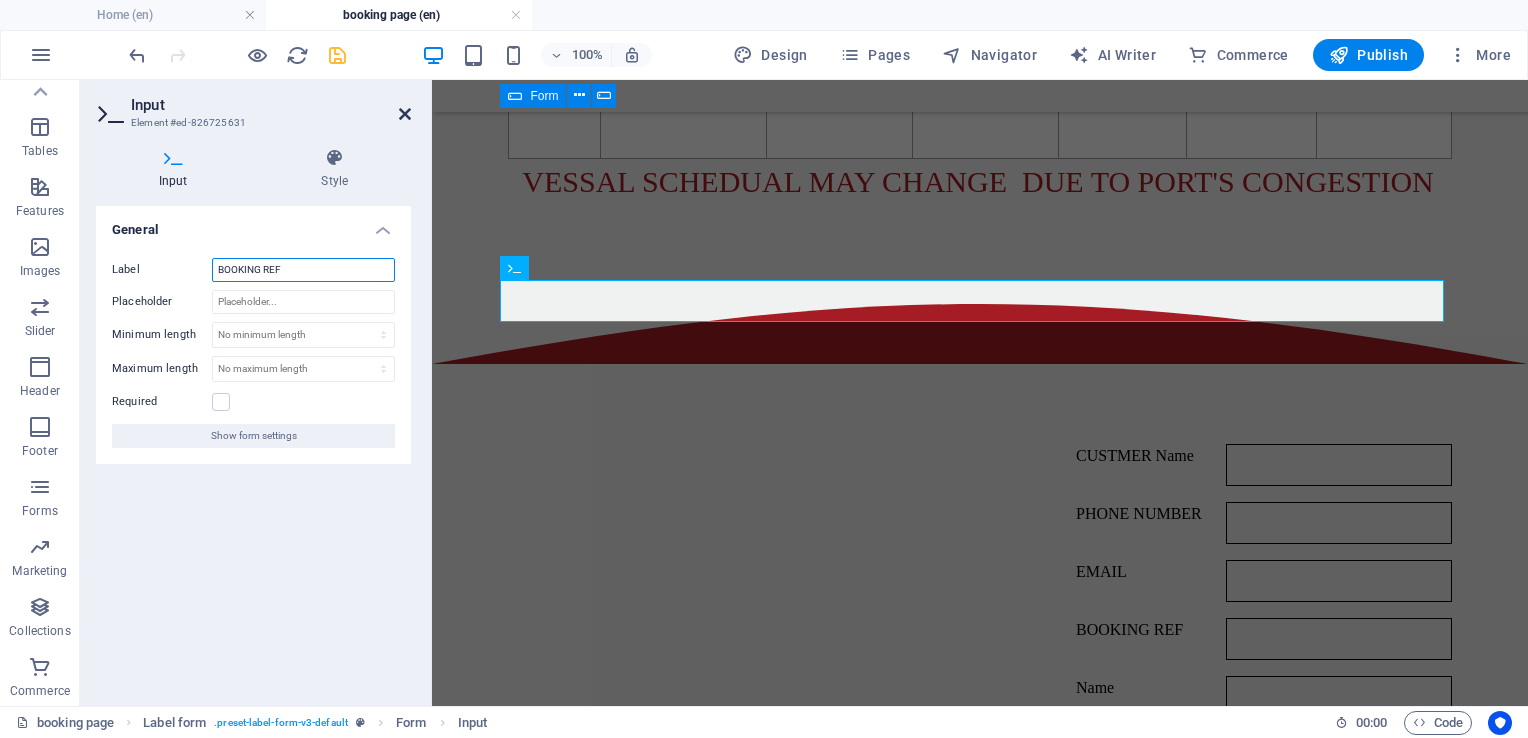 type on "BOOKING REF" 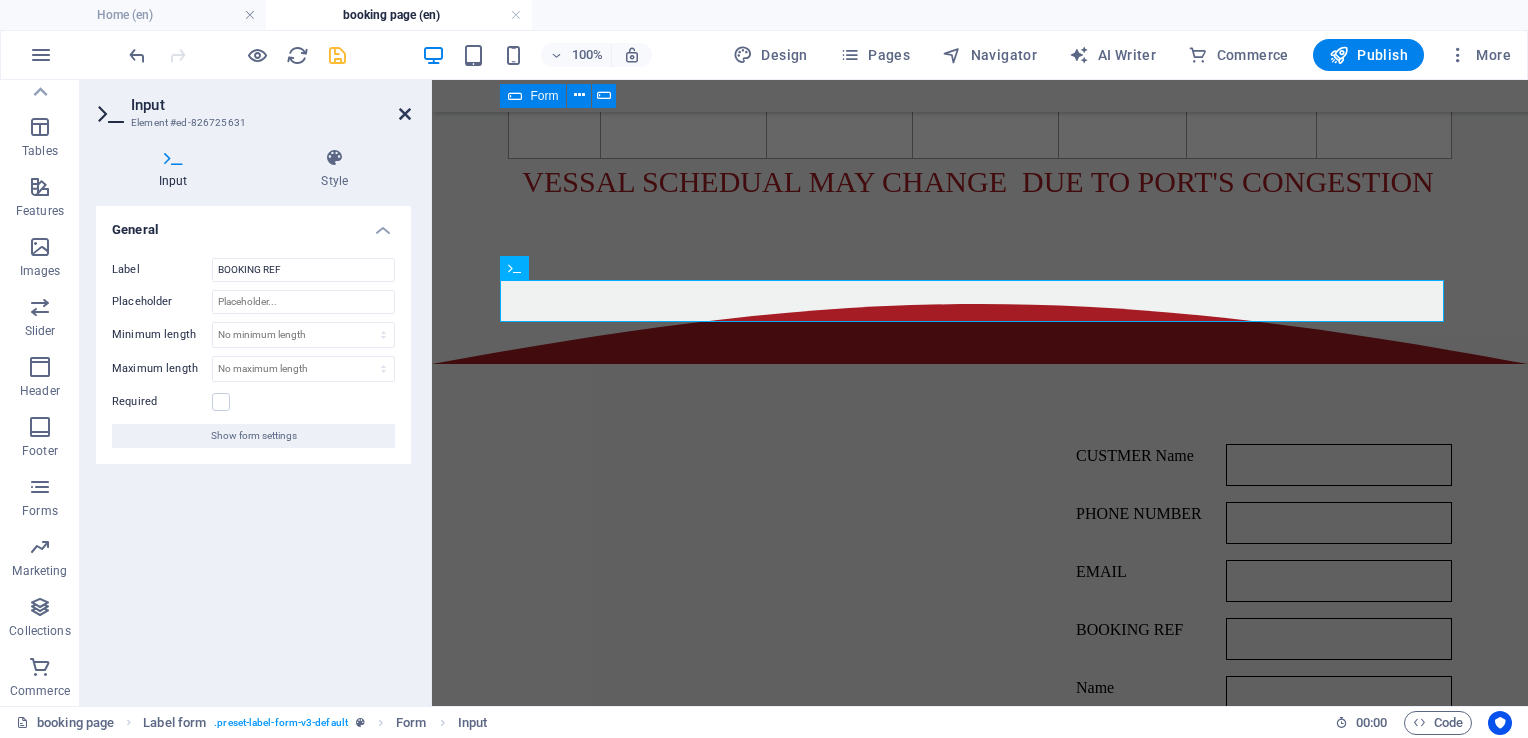 click at bounding box center [405, 114] 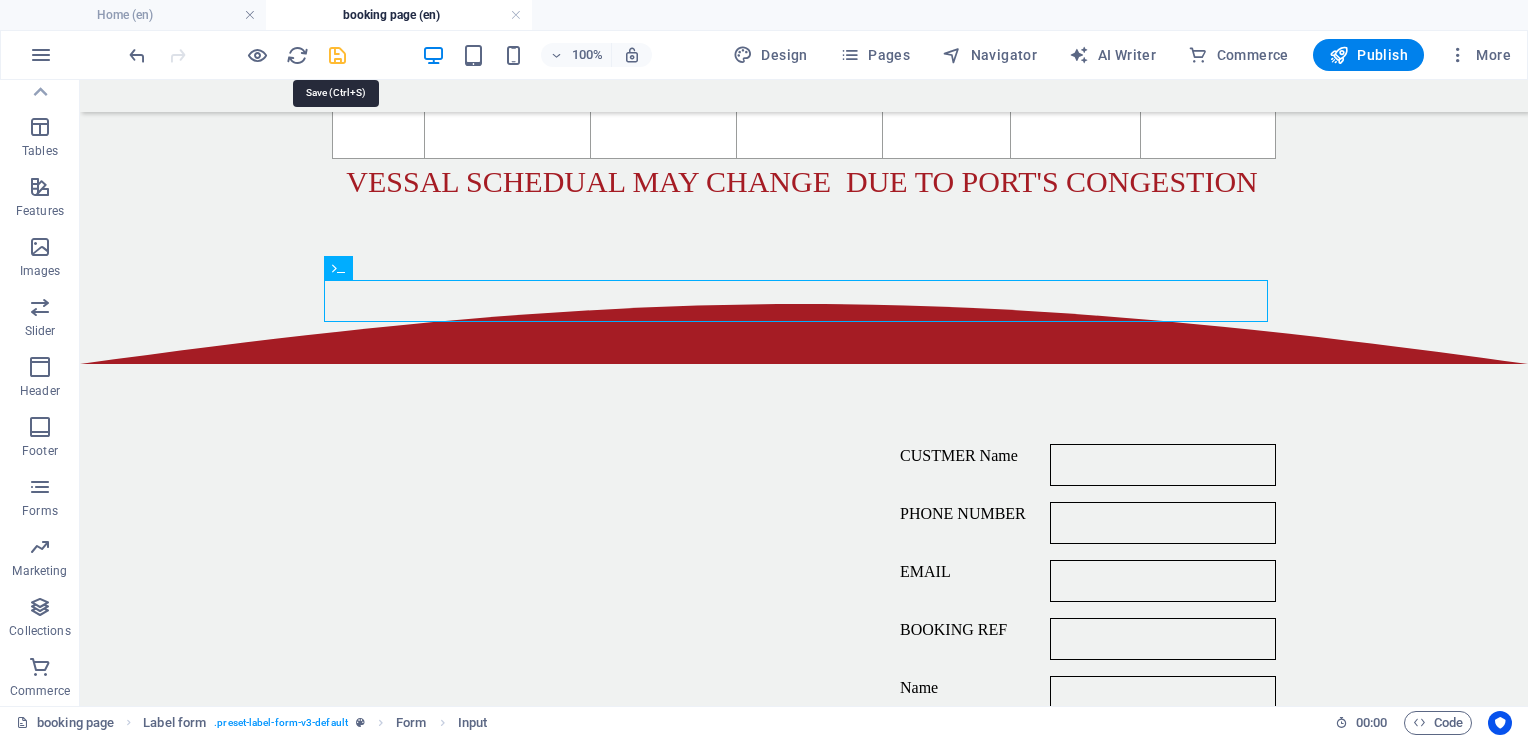 click at bounding box center (337, 55) 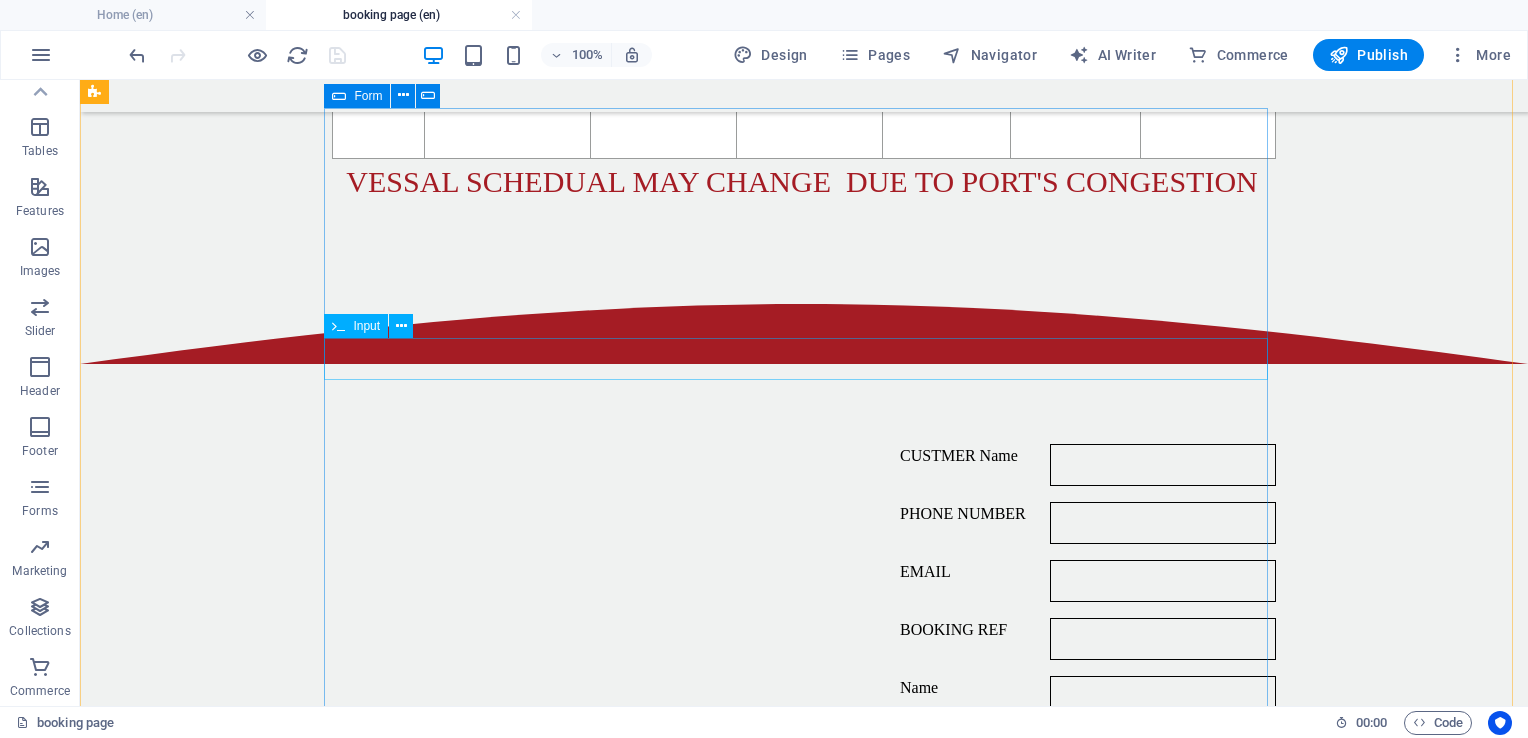 click on "Name" at bounding box center [804, 697] 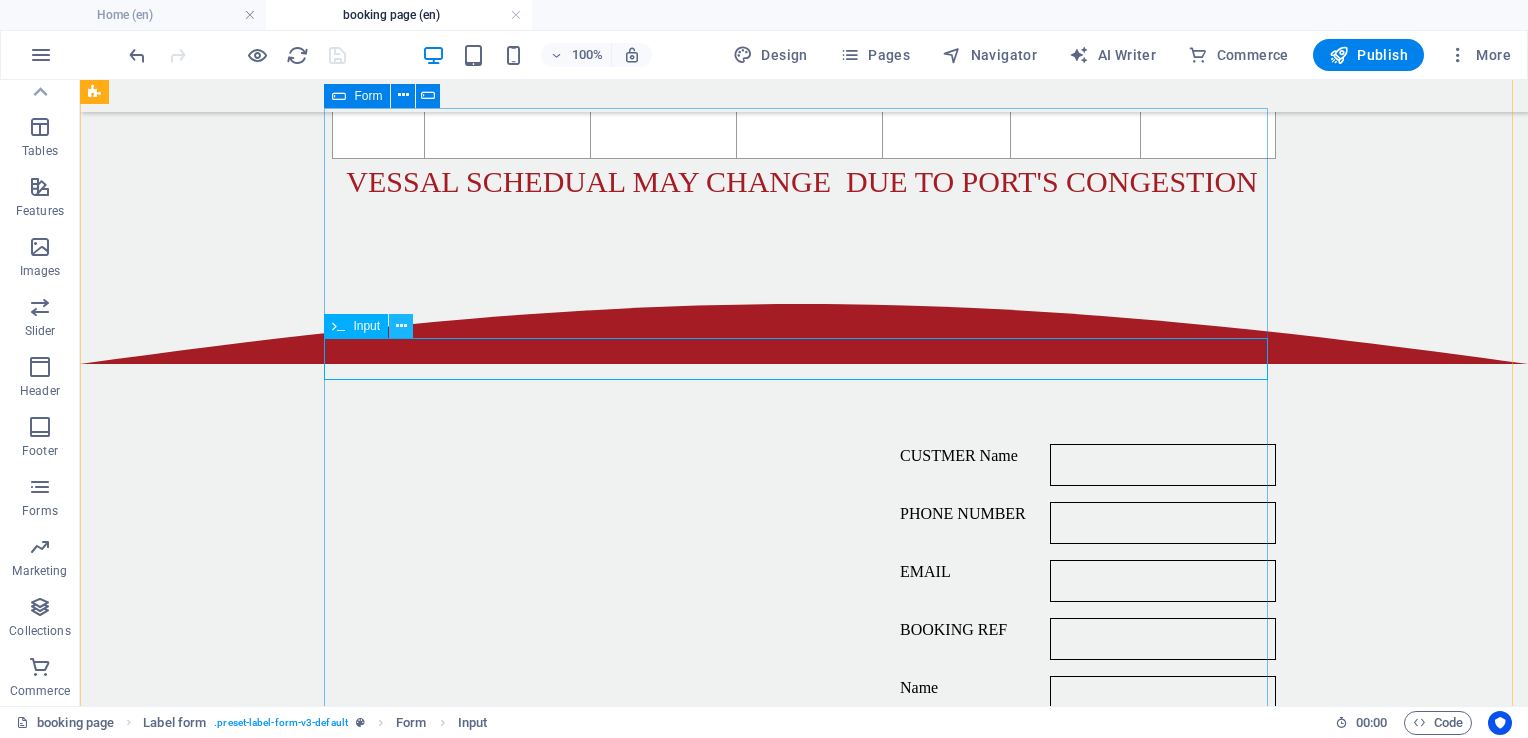 click at bounding box center (401, 326) 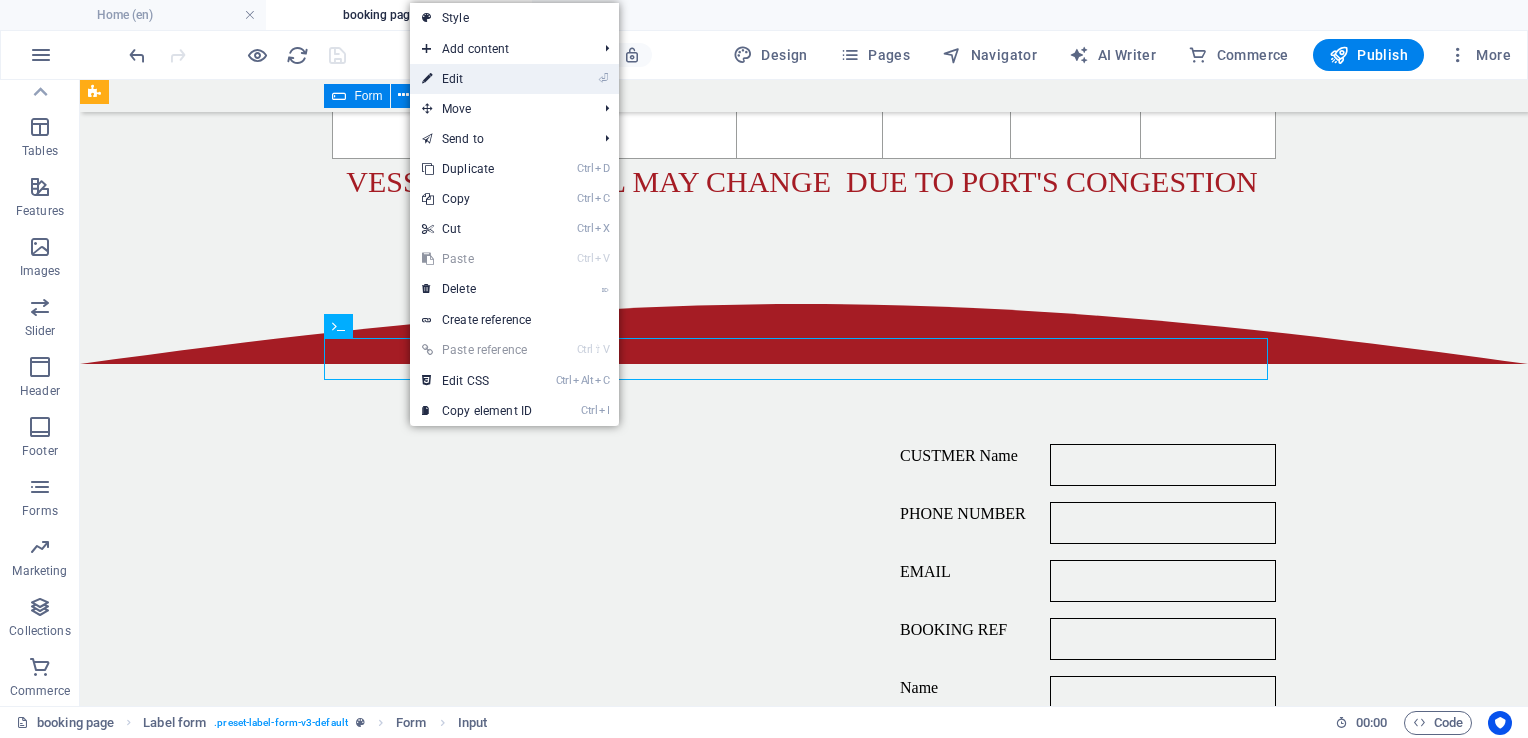click on "⏎  Edit" at bounding box center (477, 79) 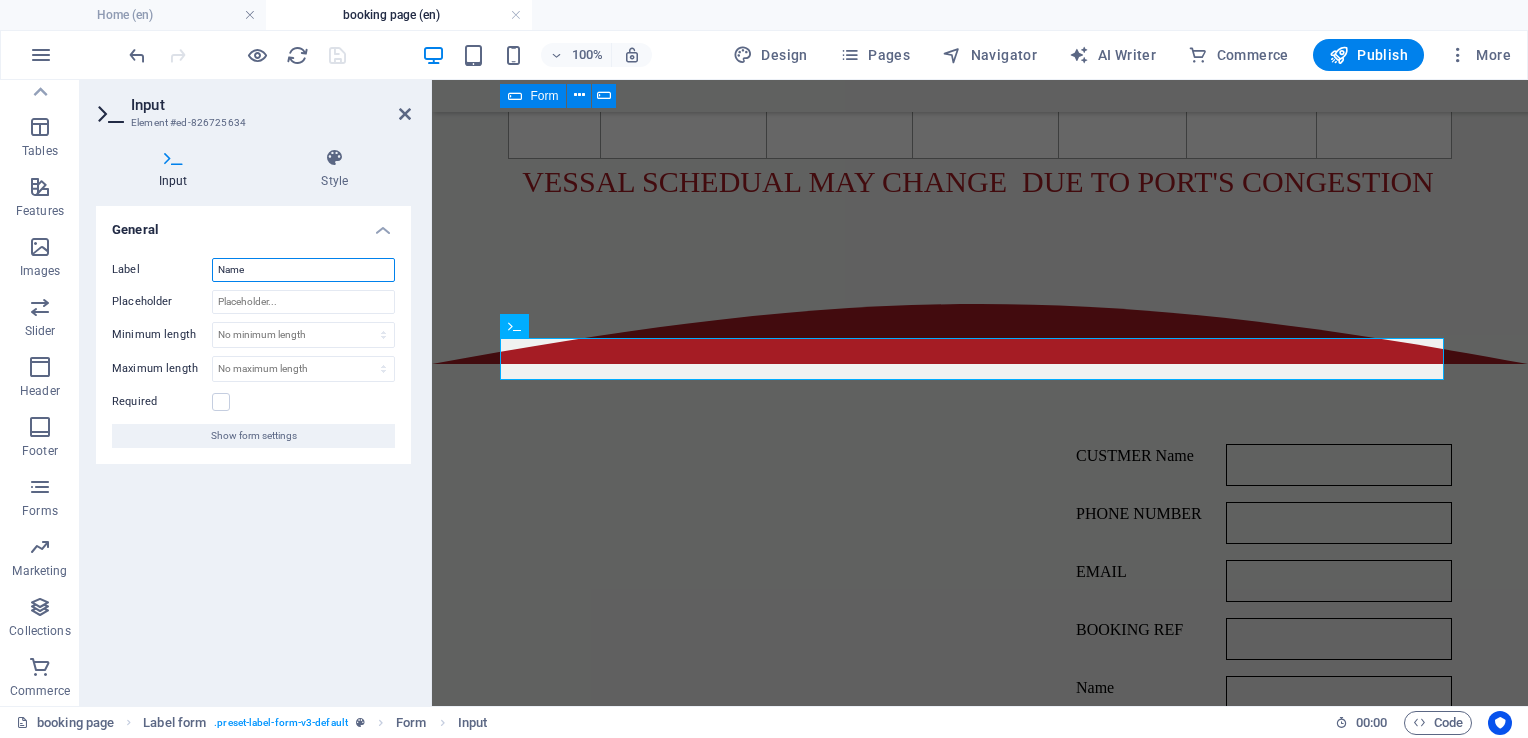 drag, startPoint x: 253, startPoint y: 269, endPoint x: 192, endPoint y: 270, distance: 61.008198 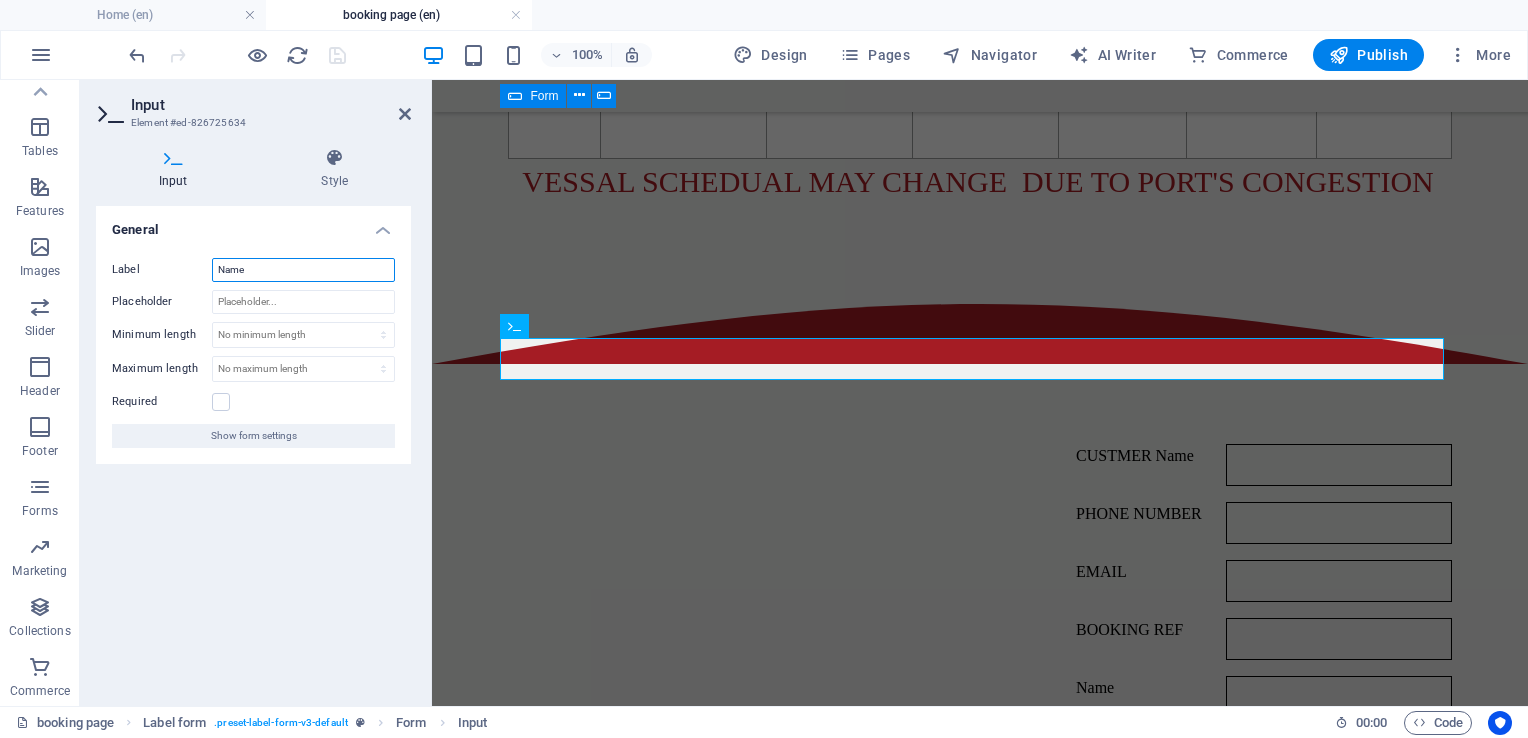 click on "Label Name" at bounding box center (253, 270) 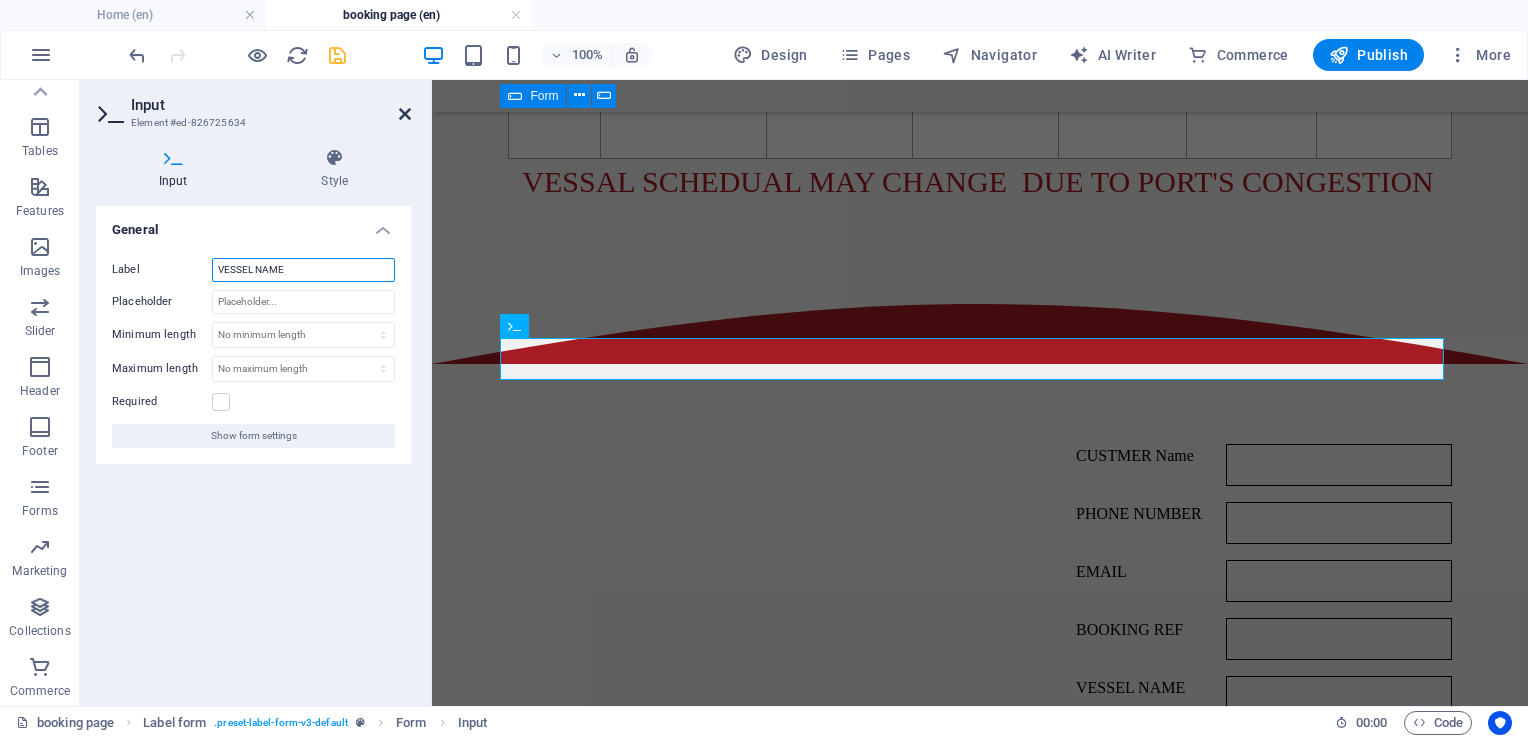 type on "VESSEL NAME" 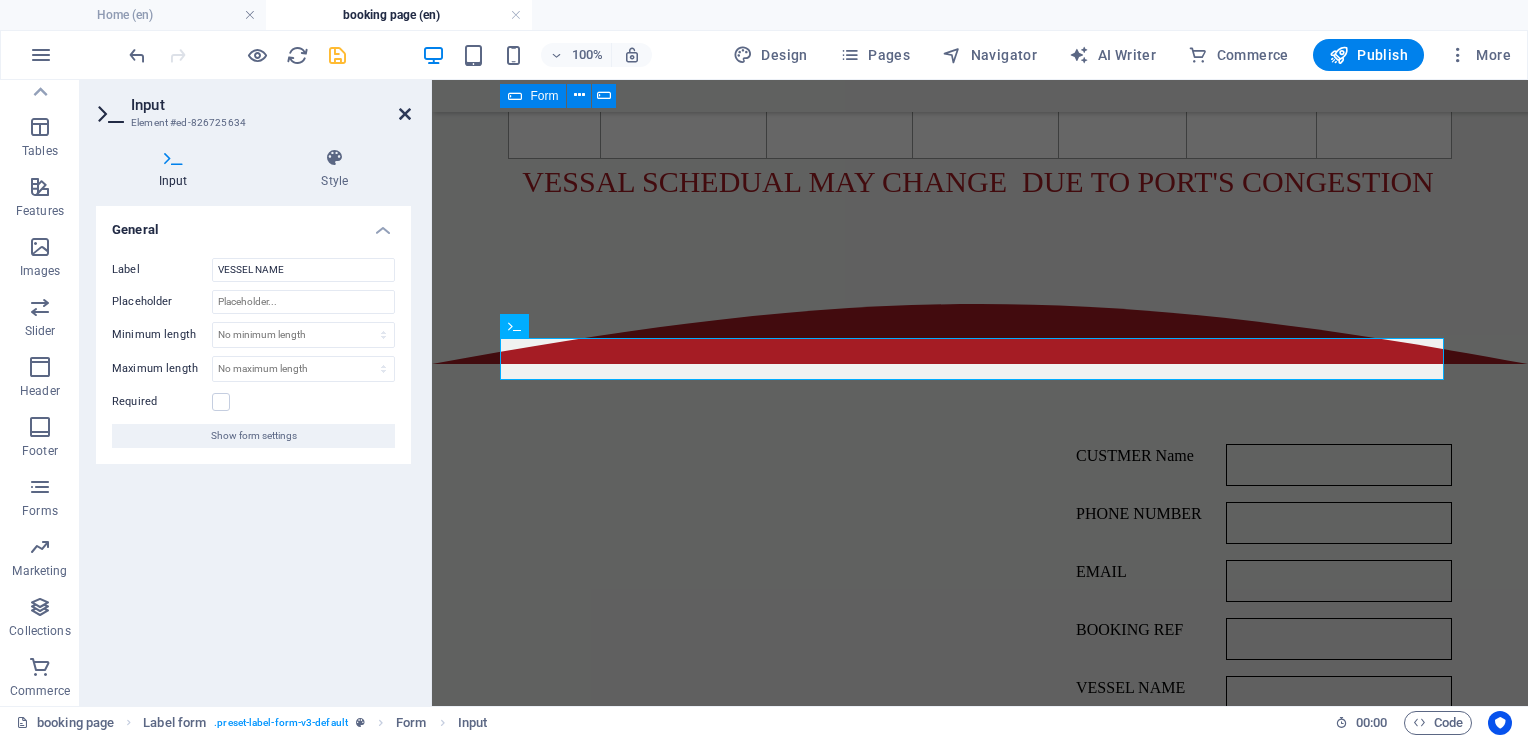 click at bounding box center (405, 114) 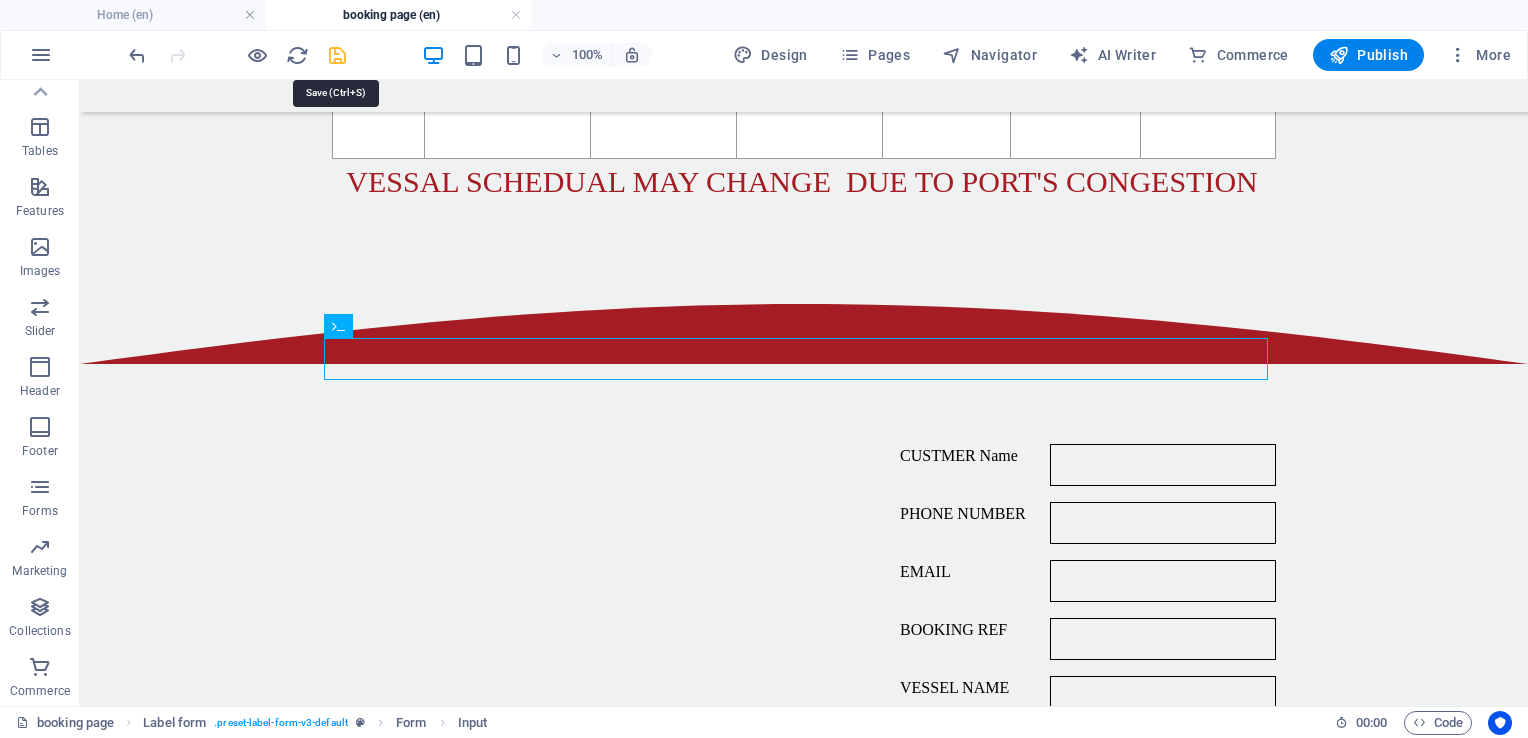 click at bounding box center [337, 55] 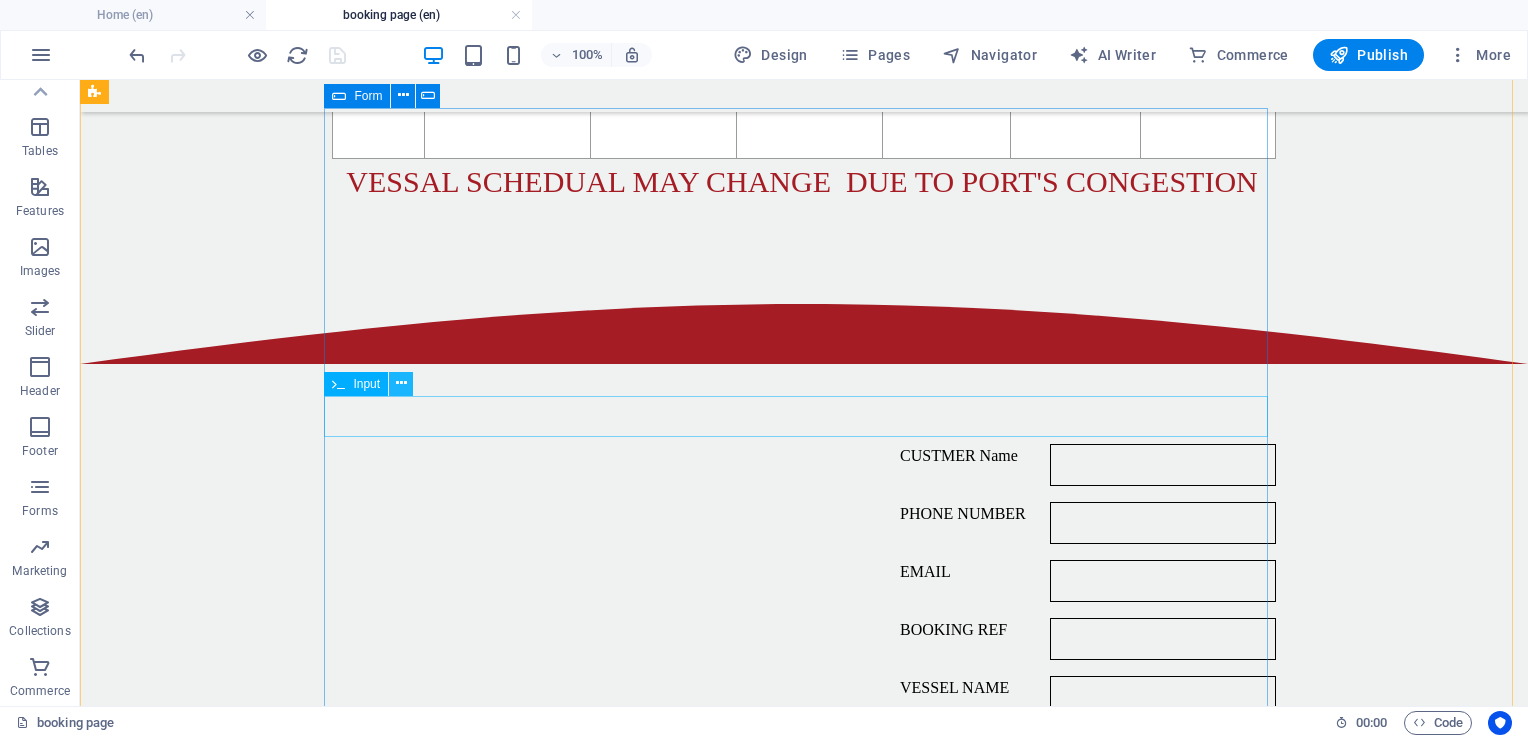 click at bounding box center [401, 383] 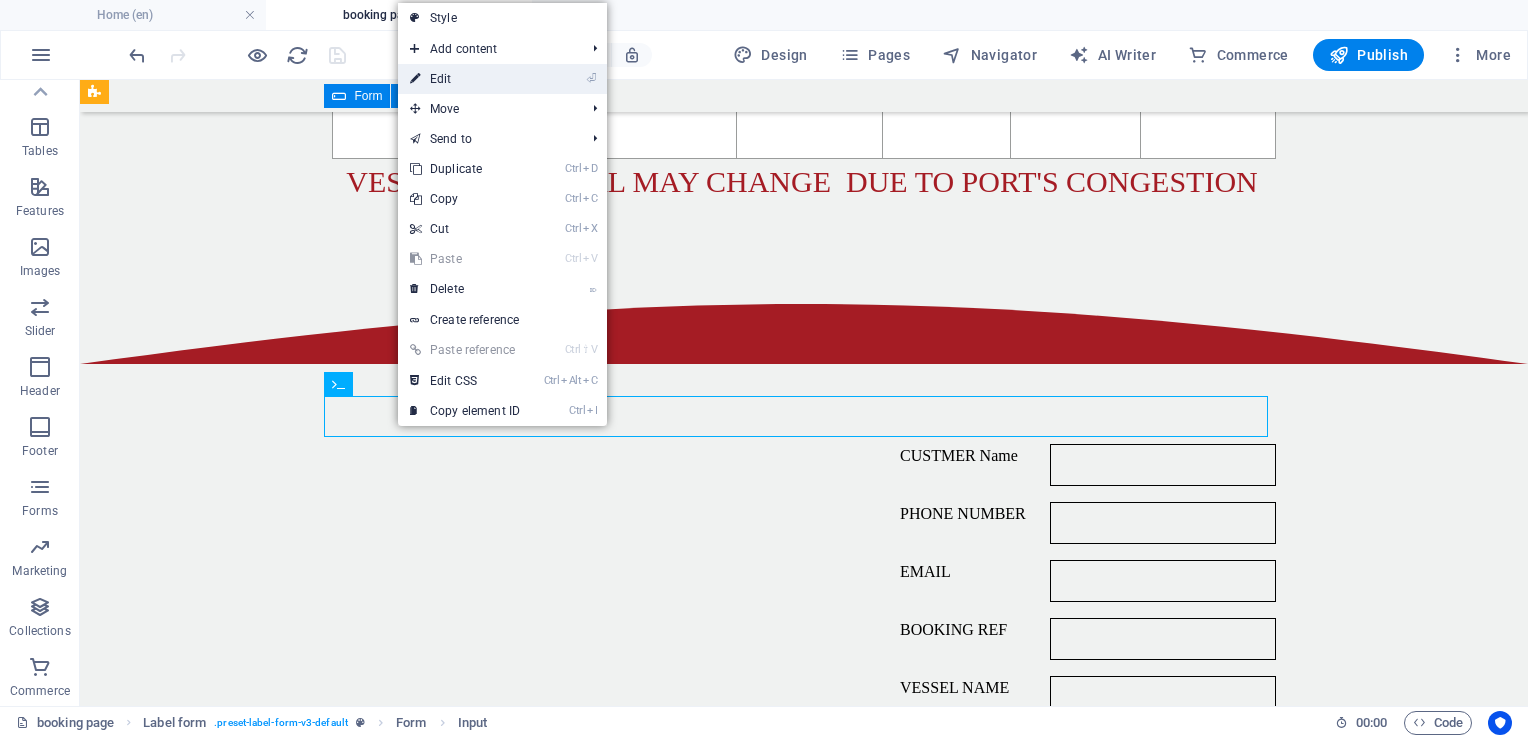 click on "⏎  Edit" at bounding box center [465, 79] 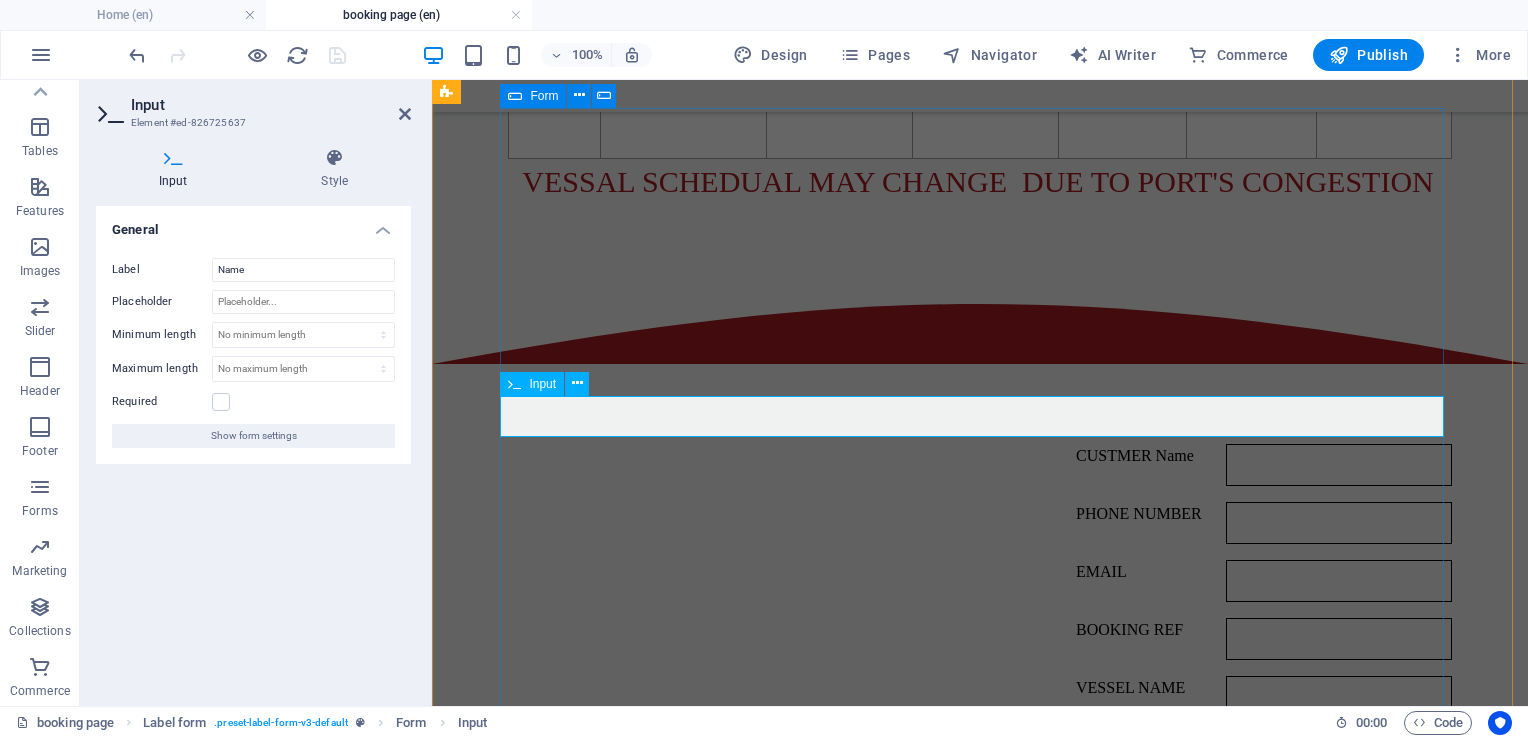 click on "Name" at bounding box center [980, 755] 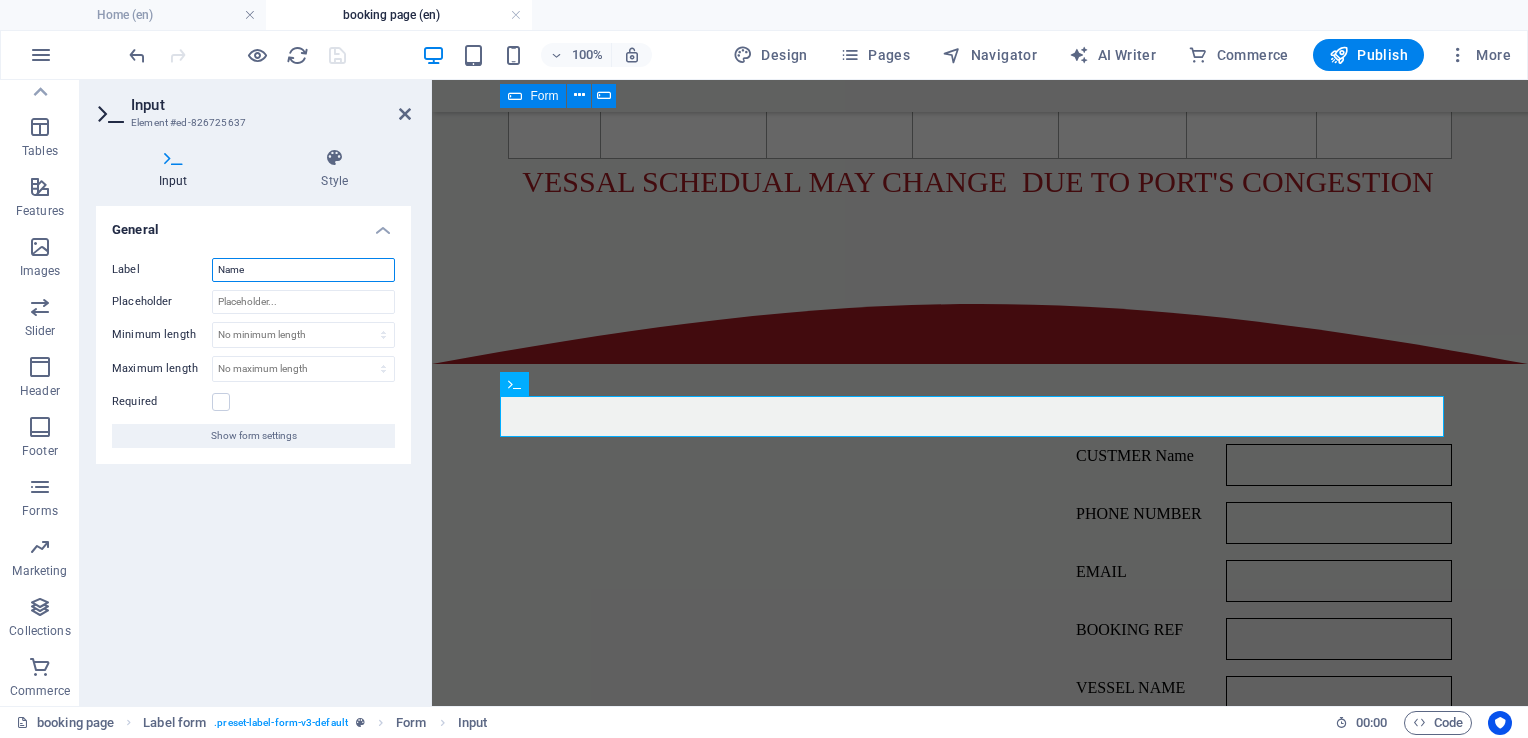 drag, startPoint x: 260, startPoint y: 274, endPoint x: 182, endPoint y: 274, distance: 78 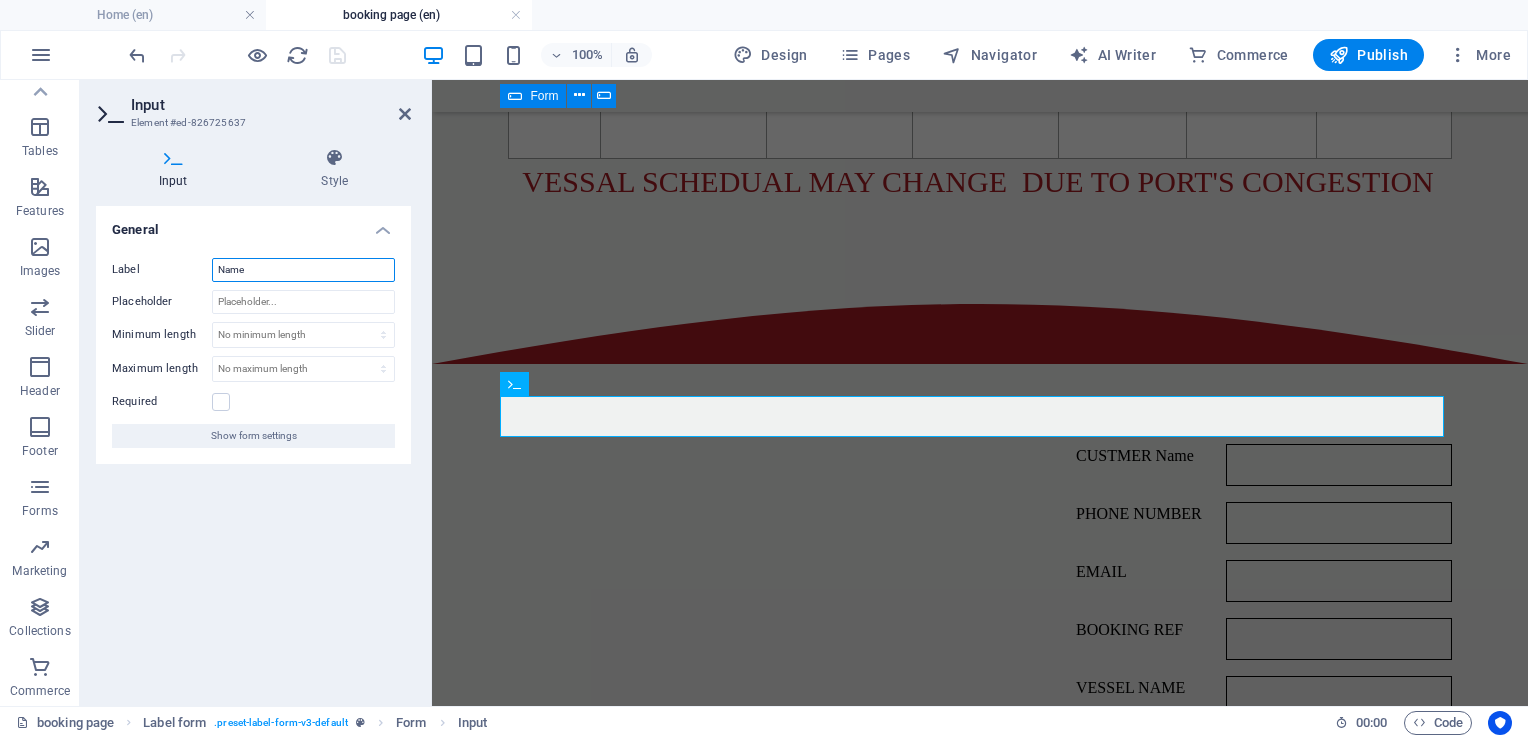 click on "Label Name" at bounding box center [253, 270] 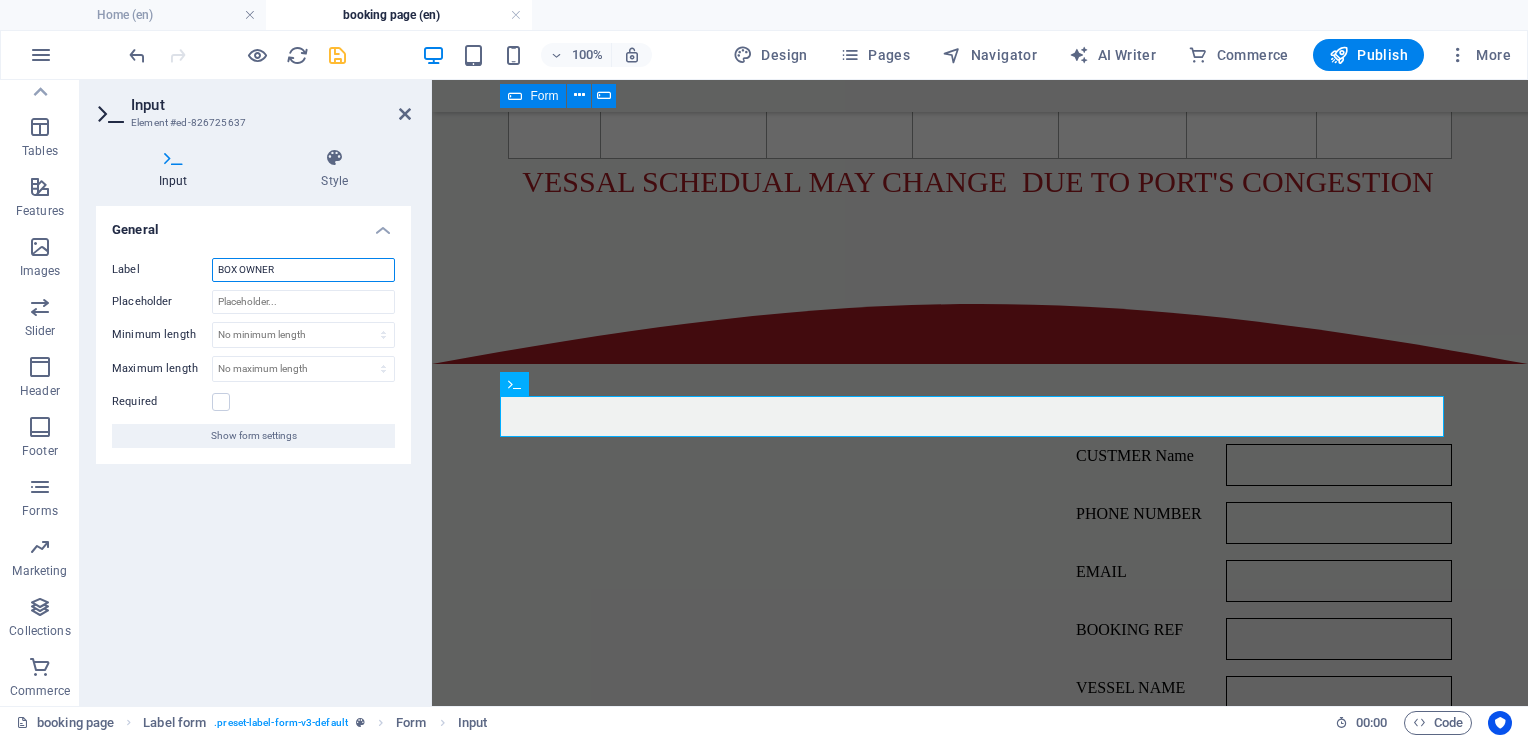 type on "BOX OWNER" 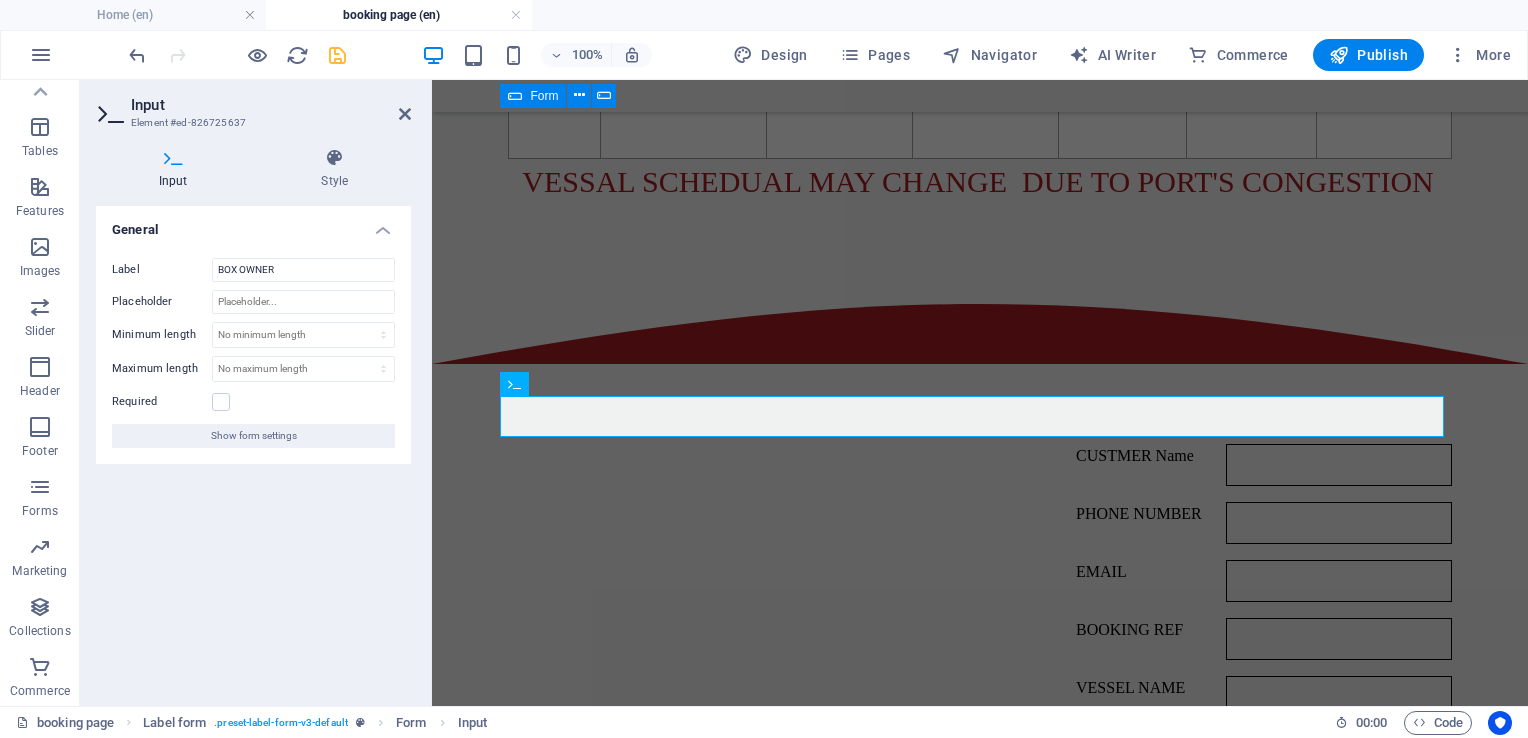 click on "Input Element #ed-826725637 Input Style General Label BOX OWNER Placeholder Minimum length No minimum length chars Maximum length No maximum length chars Required Show form settings Label form Element Layout How this element expands within the layout (Flexbox). Size Default auto px % 1/1 1/2 1/3 1/4 1/5 1/6 1/7 1/8 1/9 1/10 Grow Shrink Order Container layout Visible Visible Opacity 100 % Overflow Spacing Margin Default auto px % rem vw vh Custom Custom auto px % rem vw vh auto px % rem vw vh auto px % rem vw vh auto px % rem vw vh Padding Default px rem % vh vw Custom Custom px rem % vh vw px rem % vh vw px rem % vh vw px rem % vh vw Border Style              - Width 1 auto px rem % vh vw Custom Custom 1 auto px rem % vh vw 1 auto px rem % vh vw 1 auto px rem % vh vw 1 auto px rem % vh vw  - Color Round corners Default px rem % vh vw Custom Custom px rem % vh vw px rem % vh vw px rem % vh vw px rem % vh vw Shadow Default None Outside Inside Color X offset 0 px rem vh vw Y offset 0 px rem vh vw Blur" at bounding box center (256, 393) 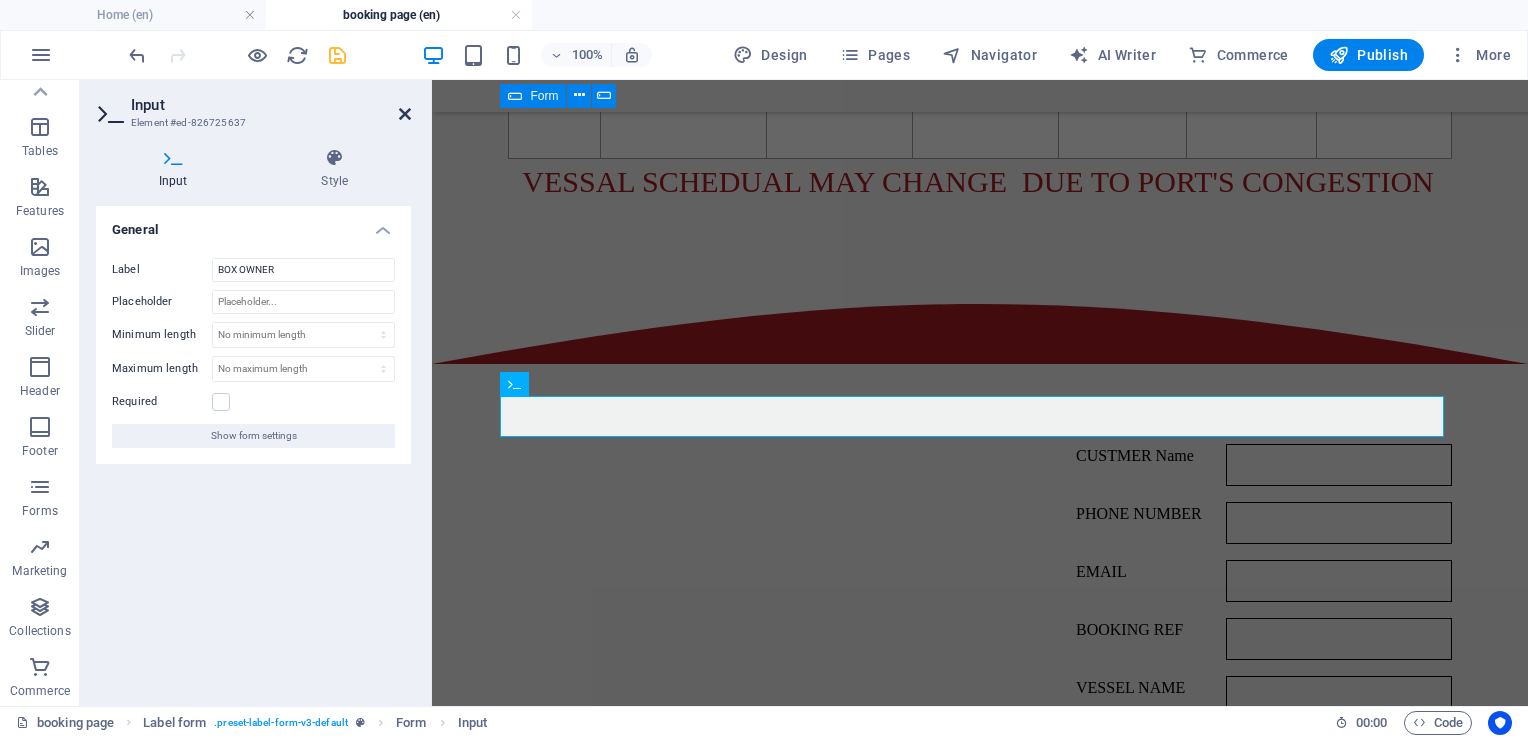 click at bounding box center (405, 114) 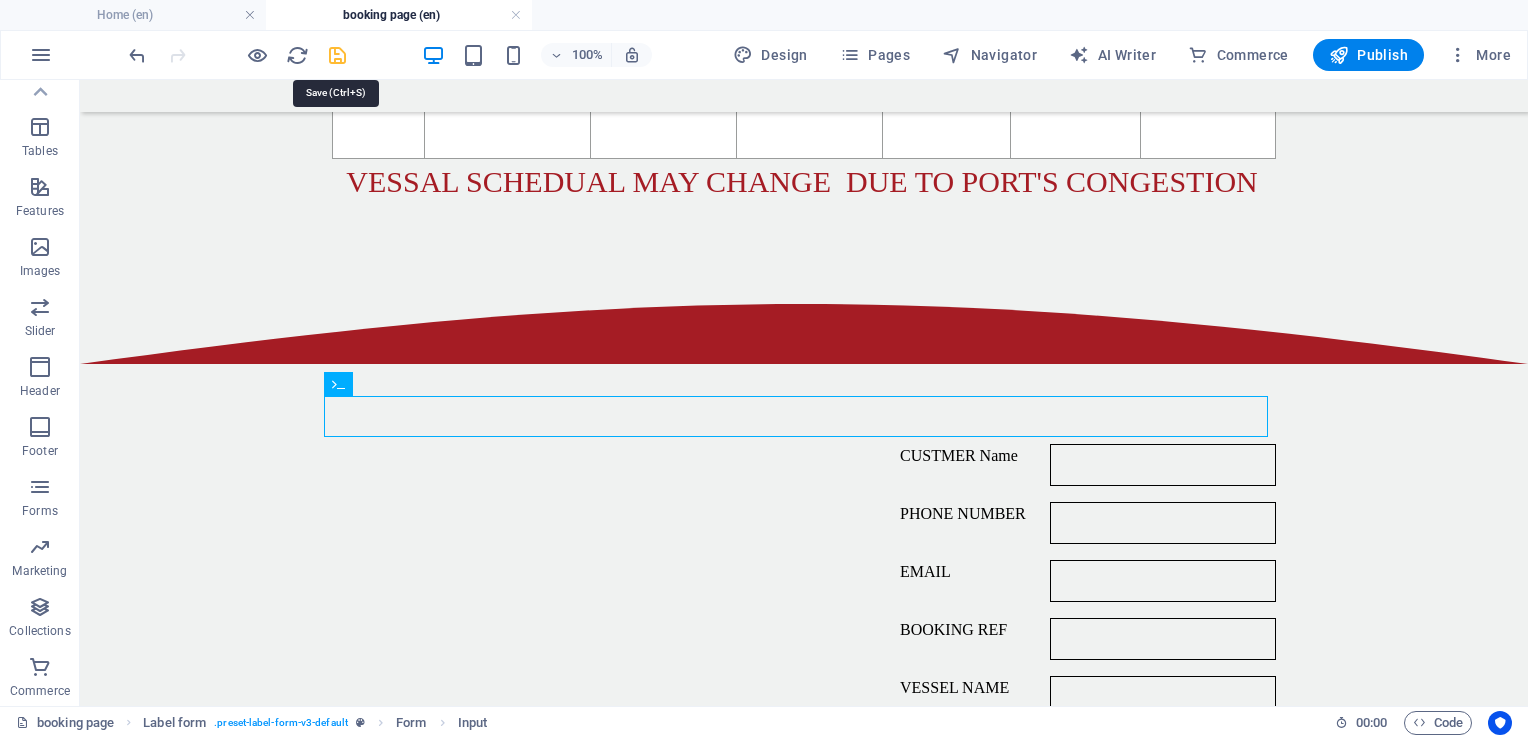 click at bounding box center [337, 55] 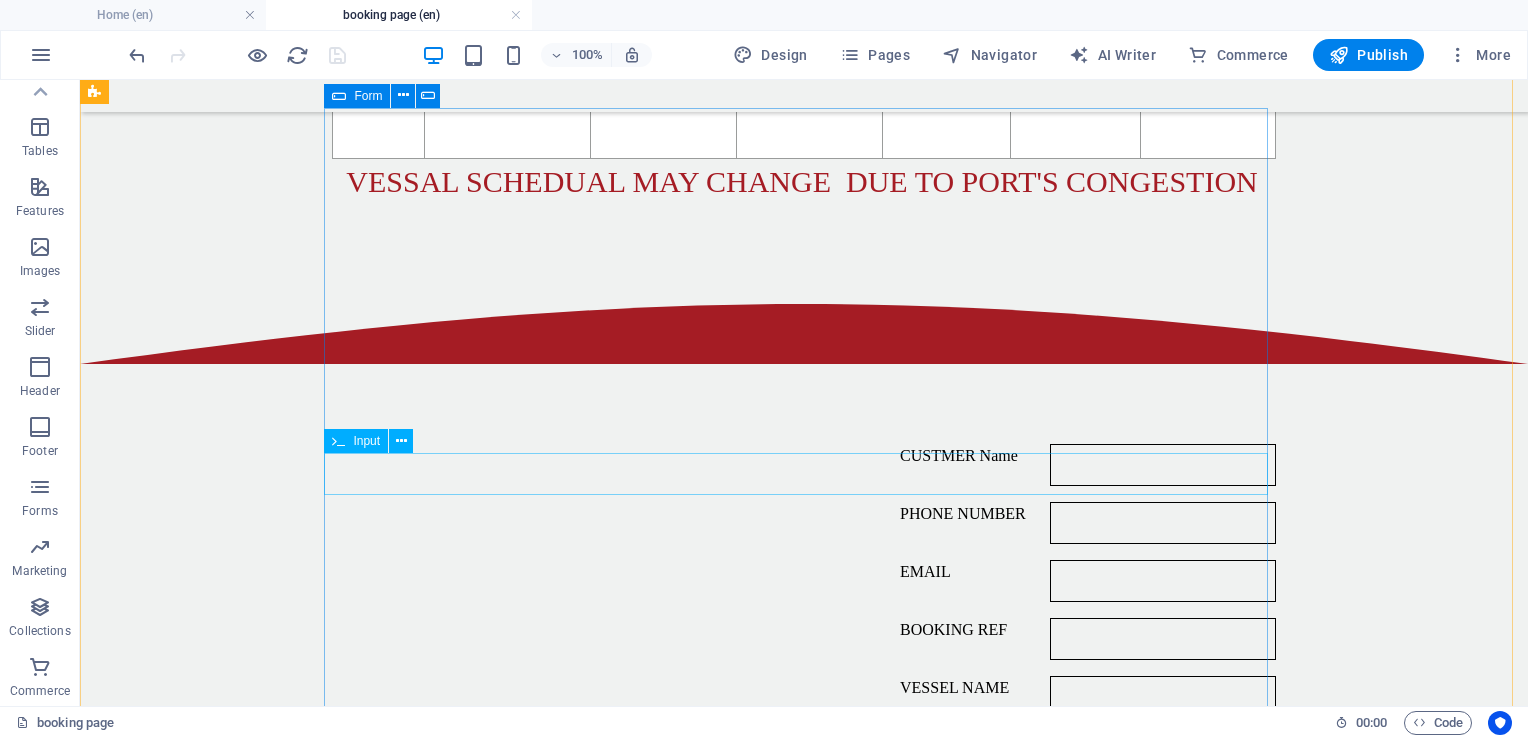 click on "Name" at bounding box center [804, 813] 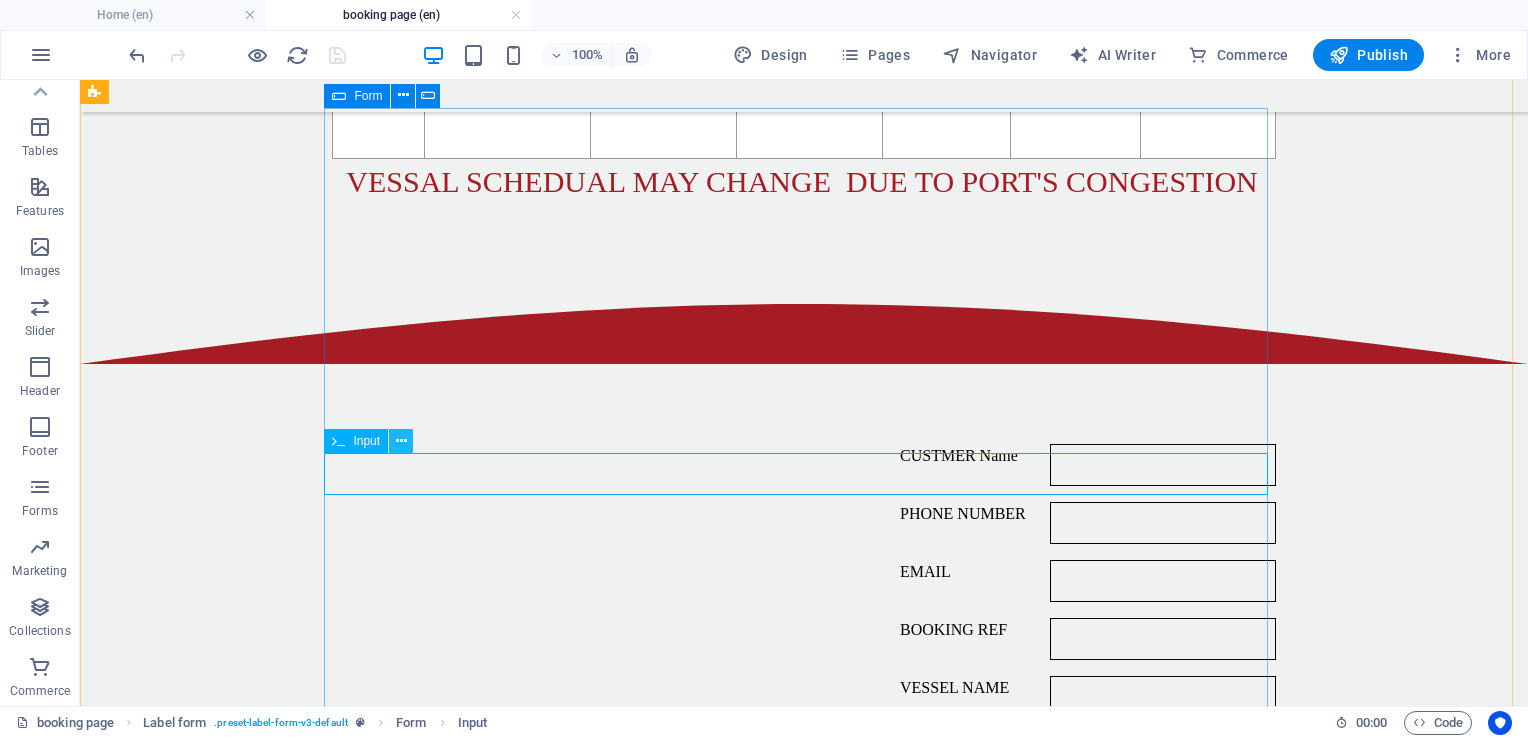 click at bounding box center [401, 441] 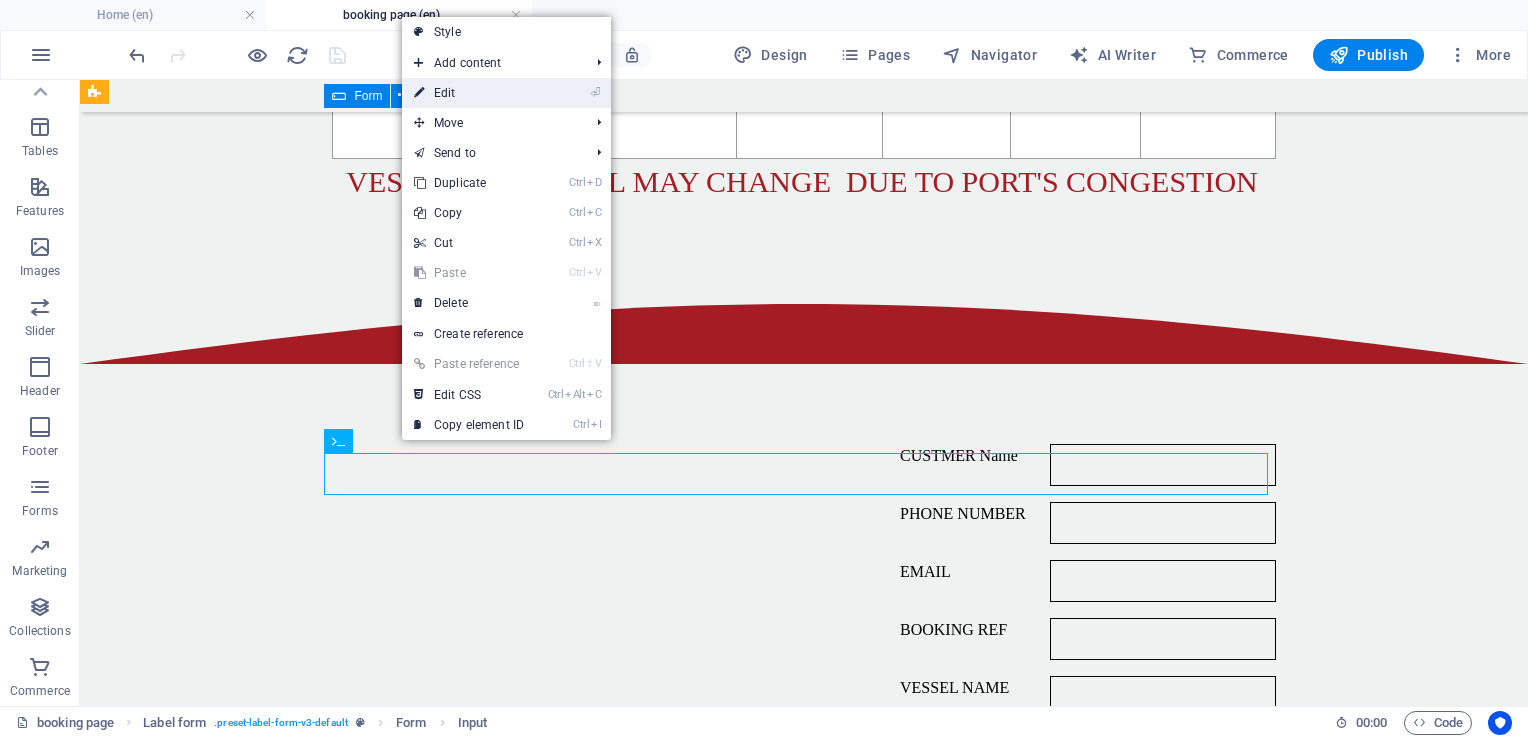 click on "⏎  Edit" at bounding box center [469, 93] 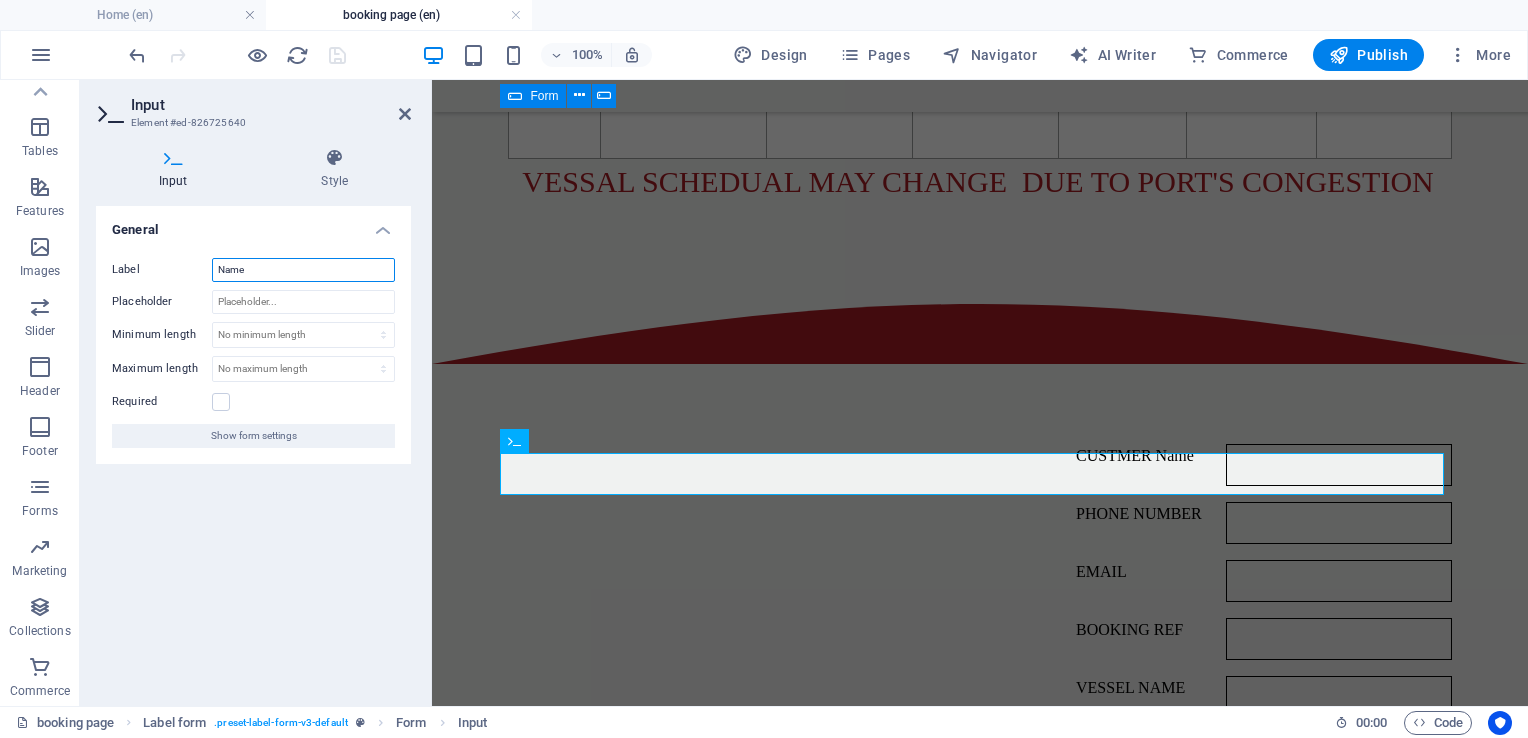 drag, startPoint x: 298, startPoint y: 275, endPoint x: 197, endPoint y: 271, distance: 101.07918 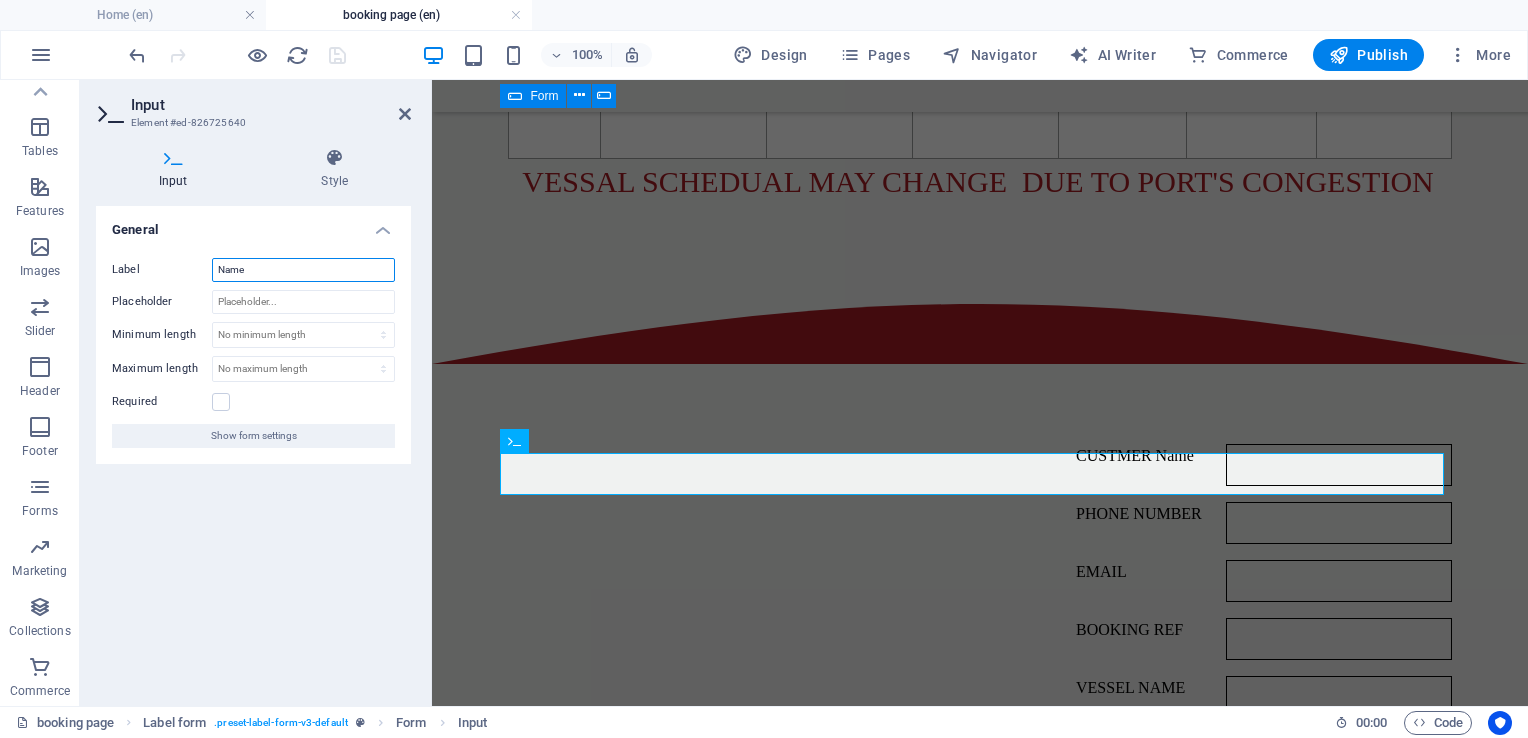 click on "Label Name" at bounding box center (253, 270) 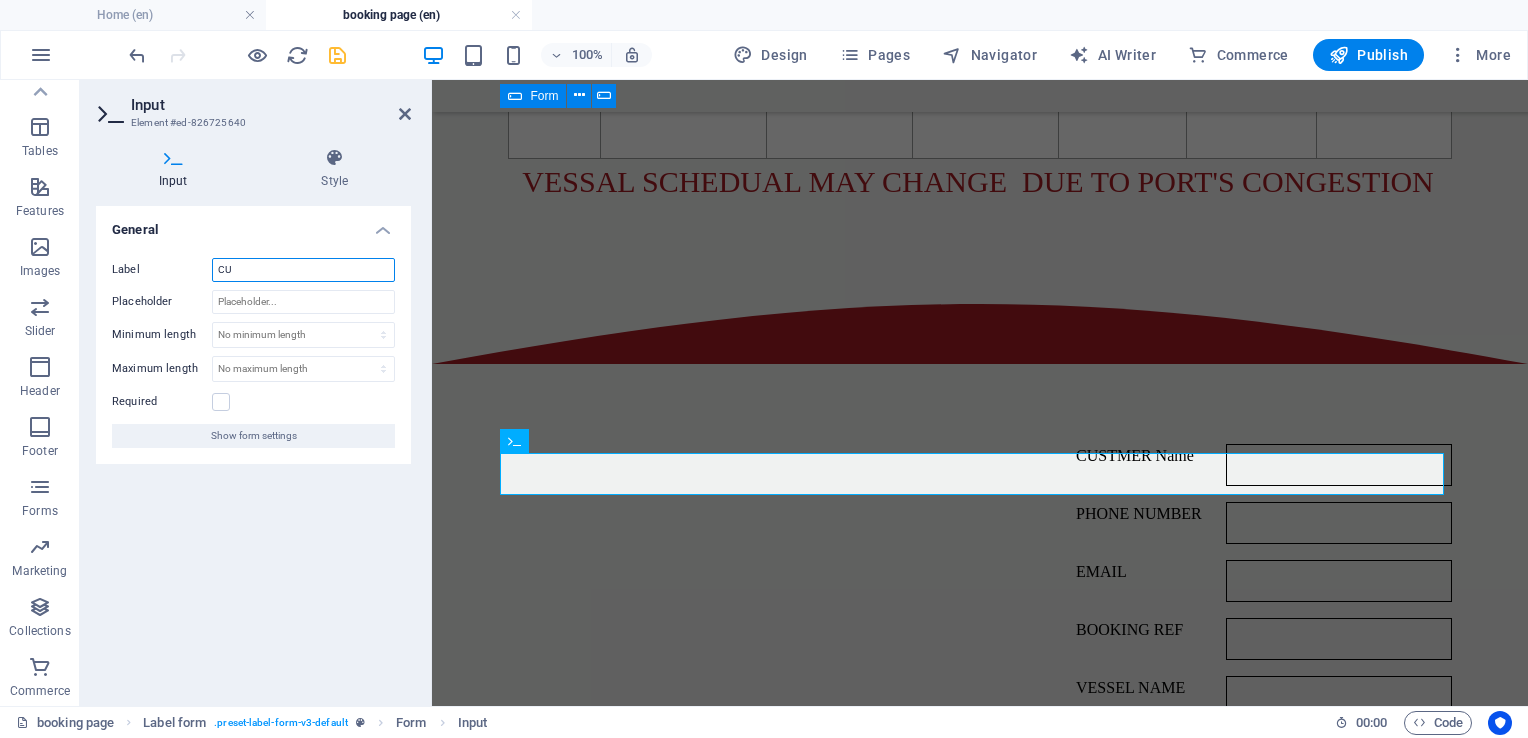 type on "C" 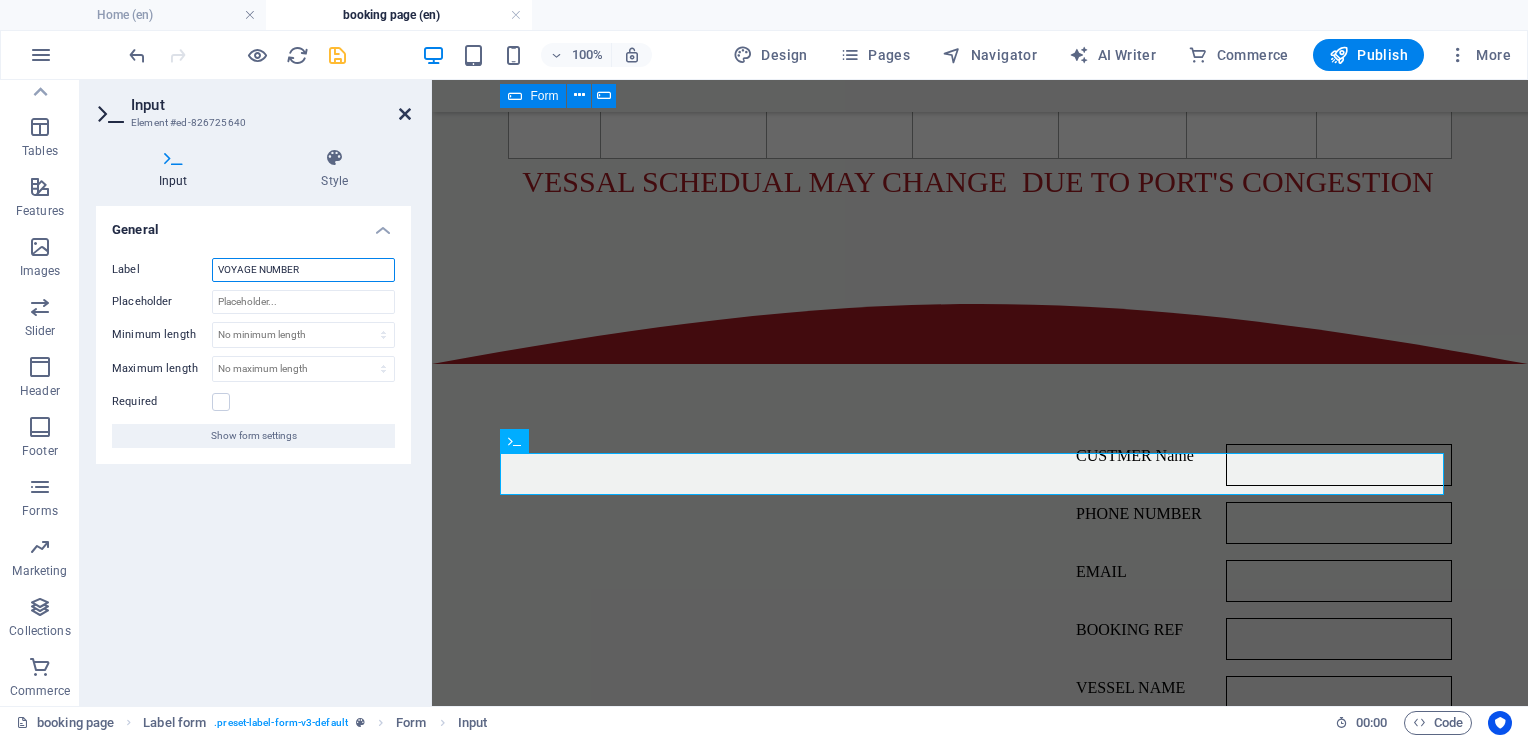 type on "VOYAGE NUMBER" 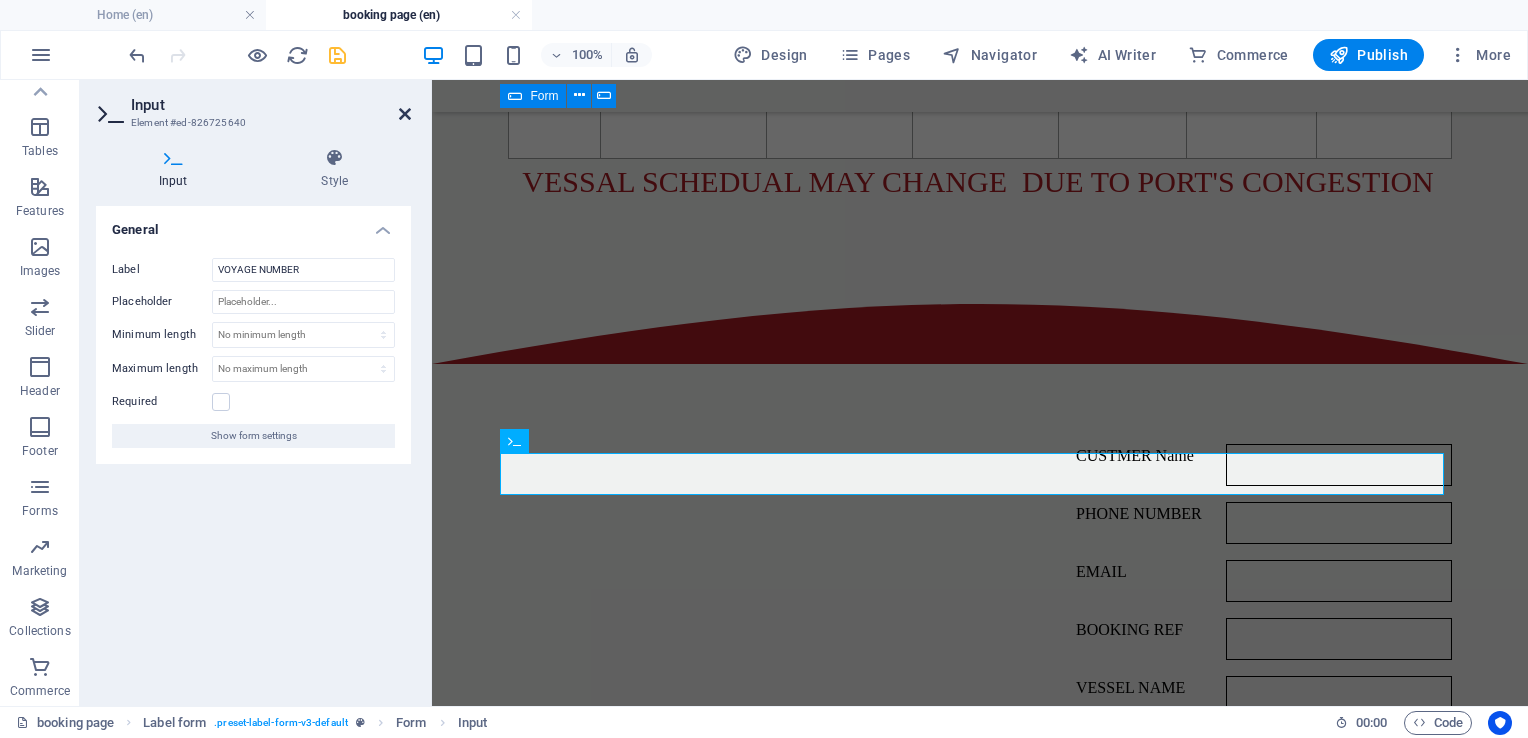 click at bounding box center [405, 114] 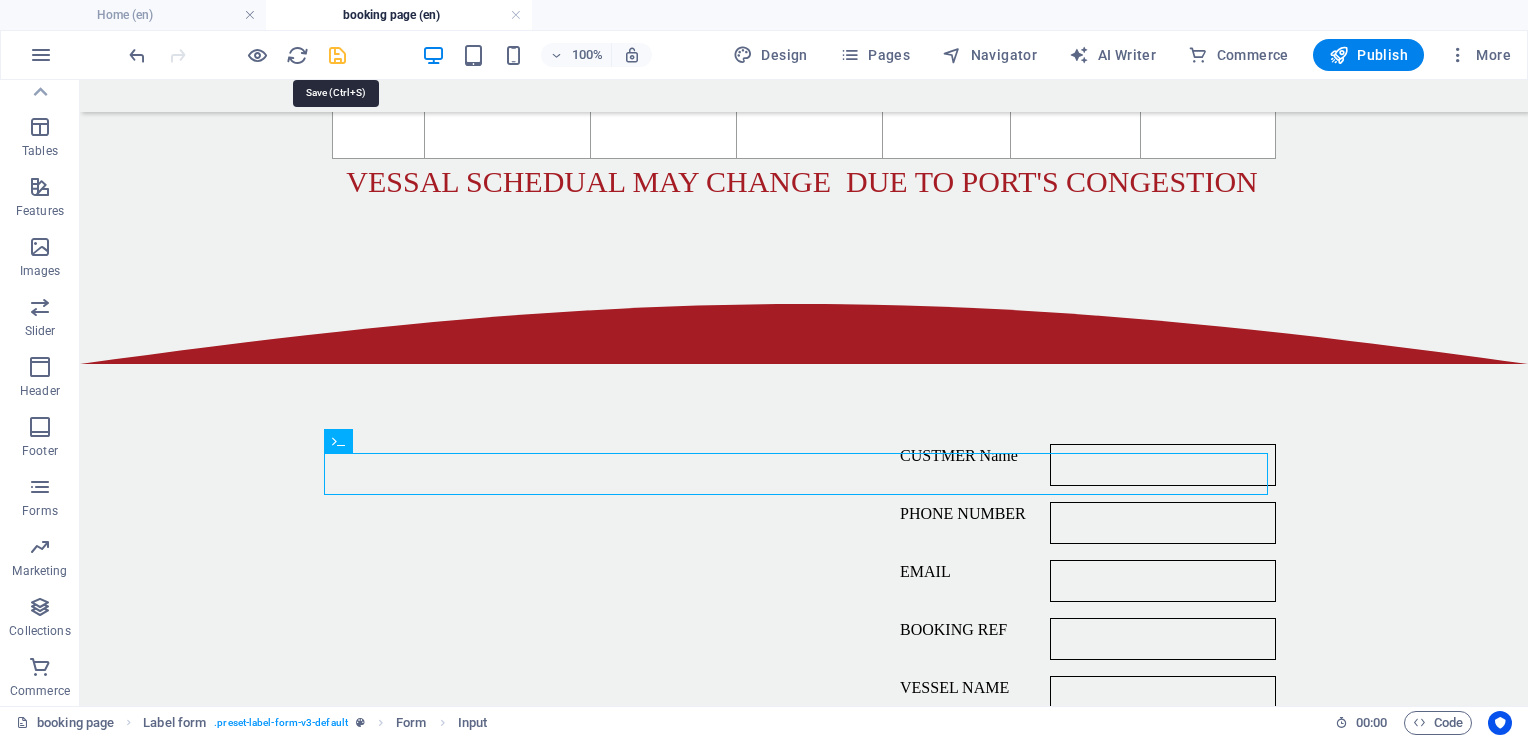 click at bounding box center [337, 55] 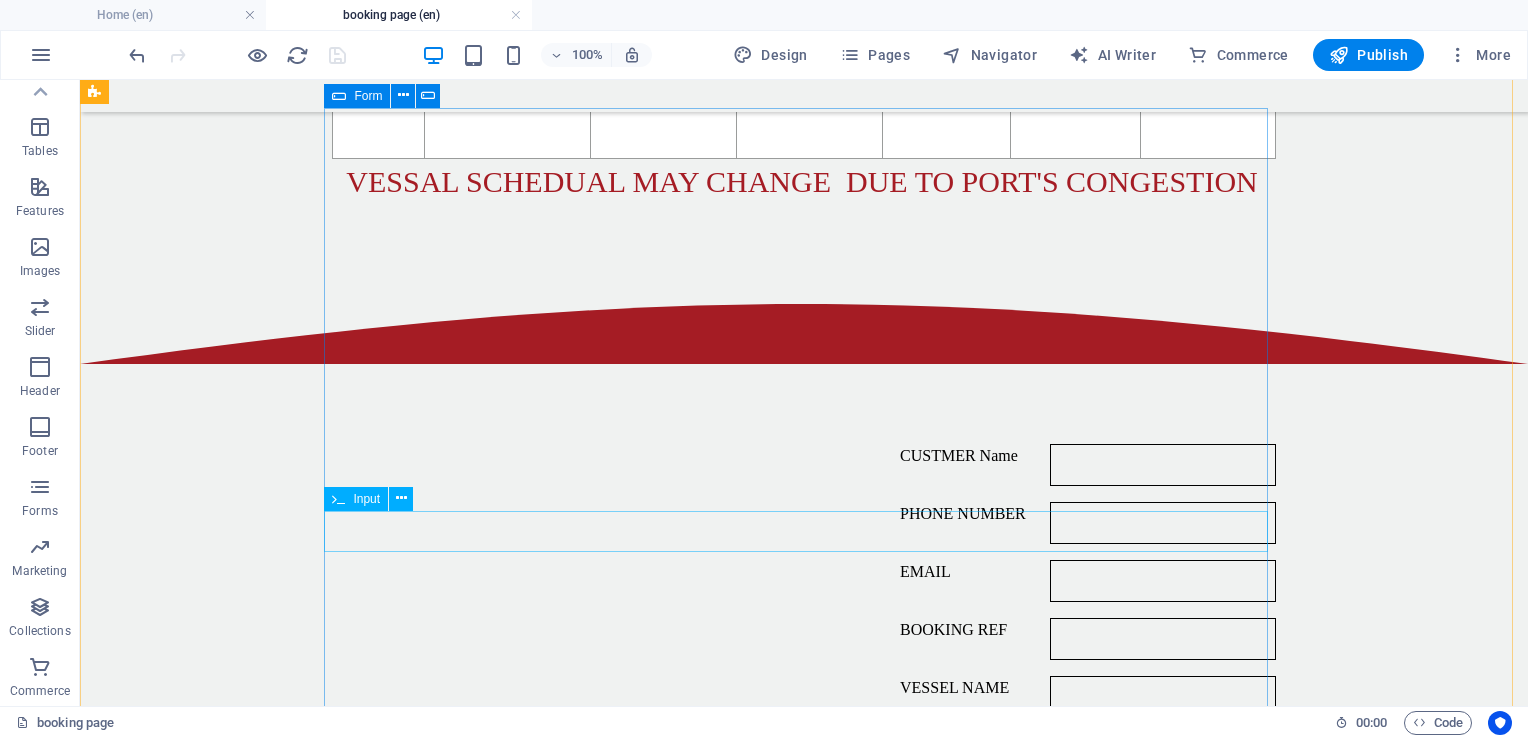 click on "Name" at bounding box center [804, 871] 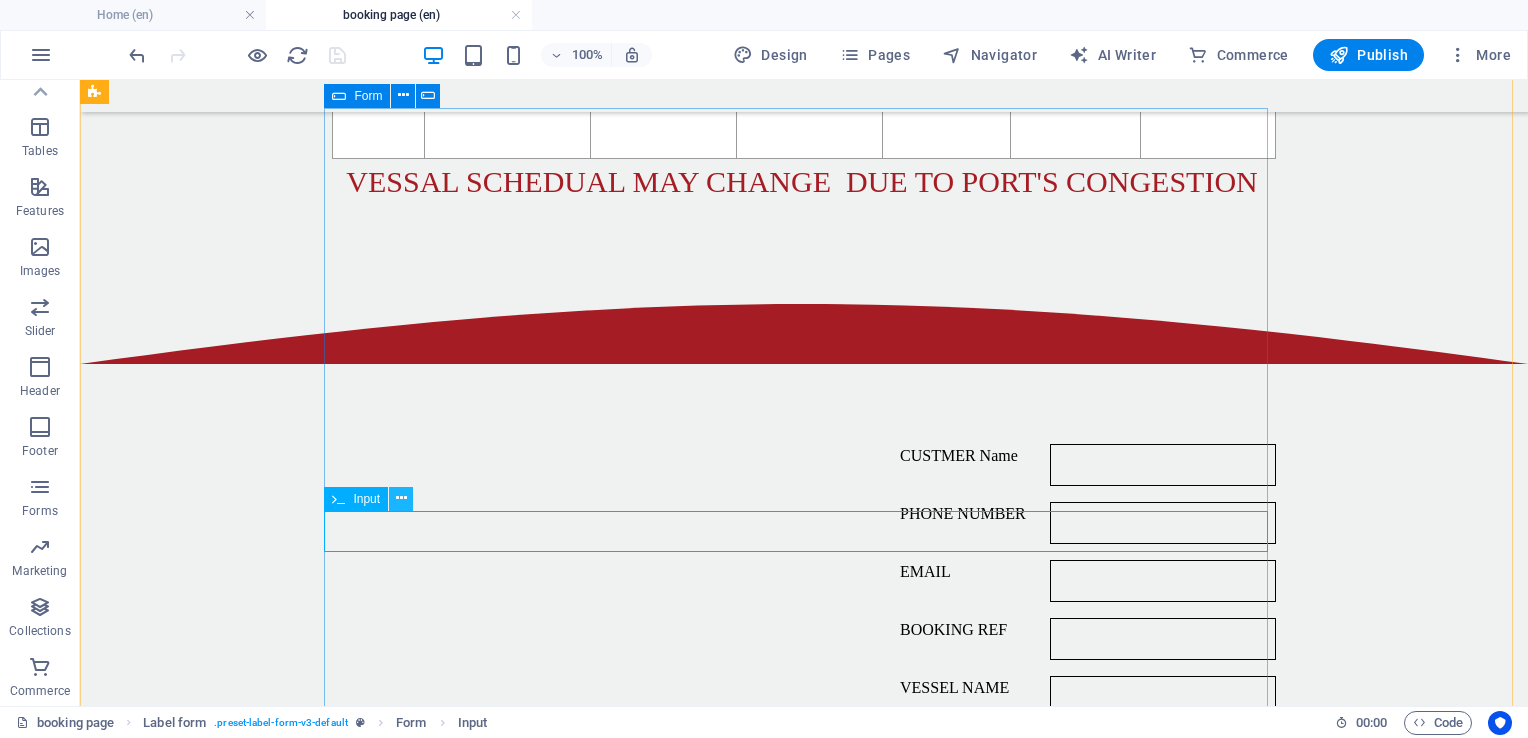 click at bounding box center (401, 498) 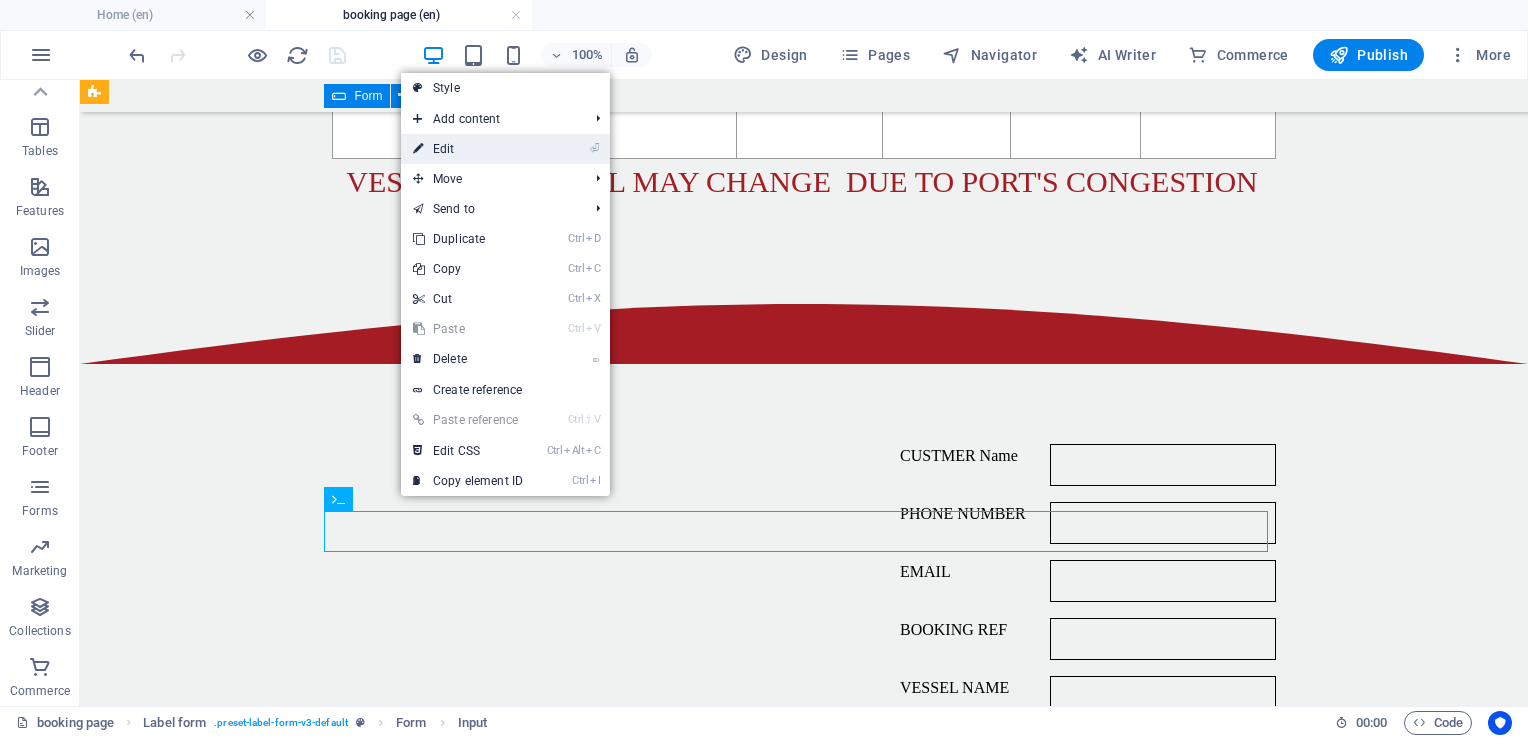 click on "⏎  Edit" at bounding box center (468, 149) 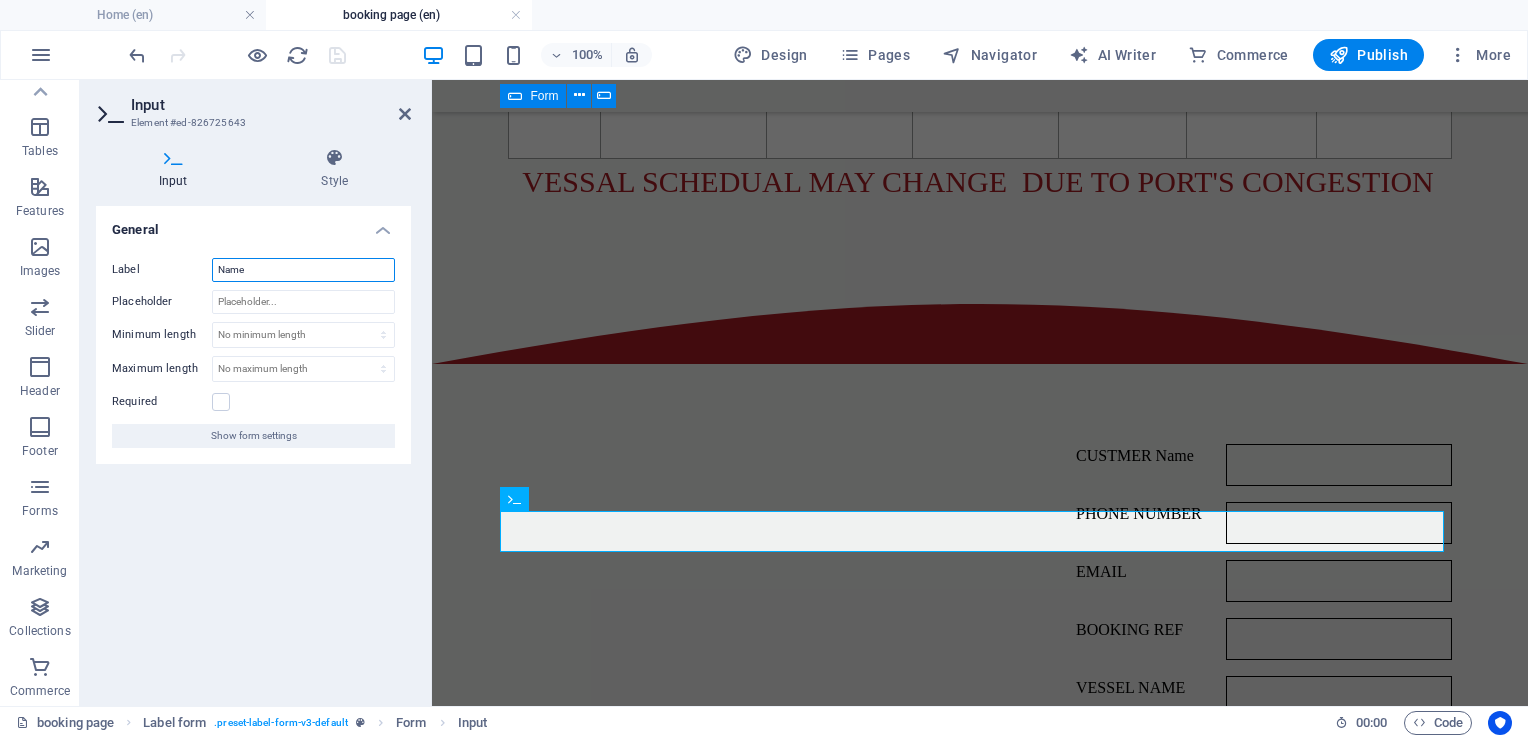 drag, startPoint x: 257, startPoint y: 268, endPoint x: 184, endPoint y: 251, distance: 74.953316 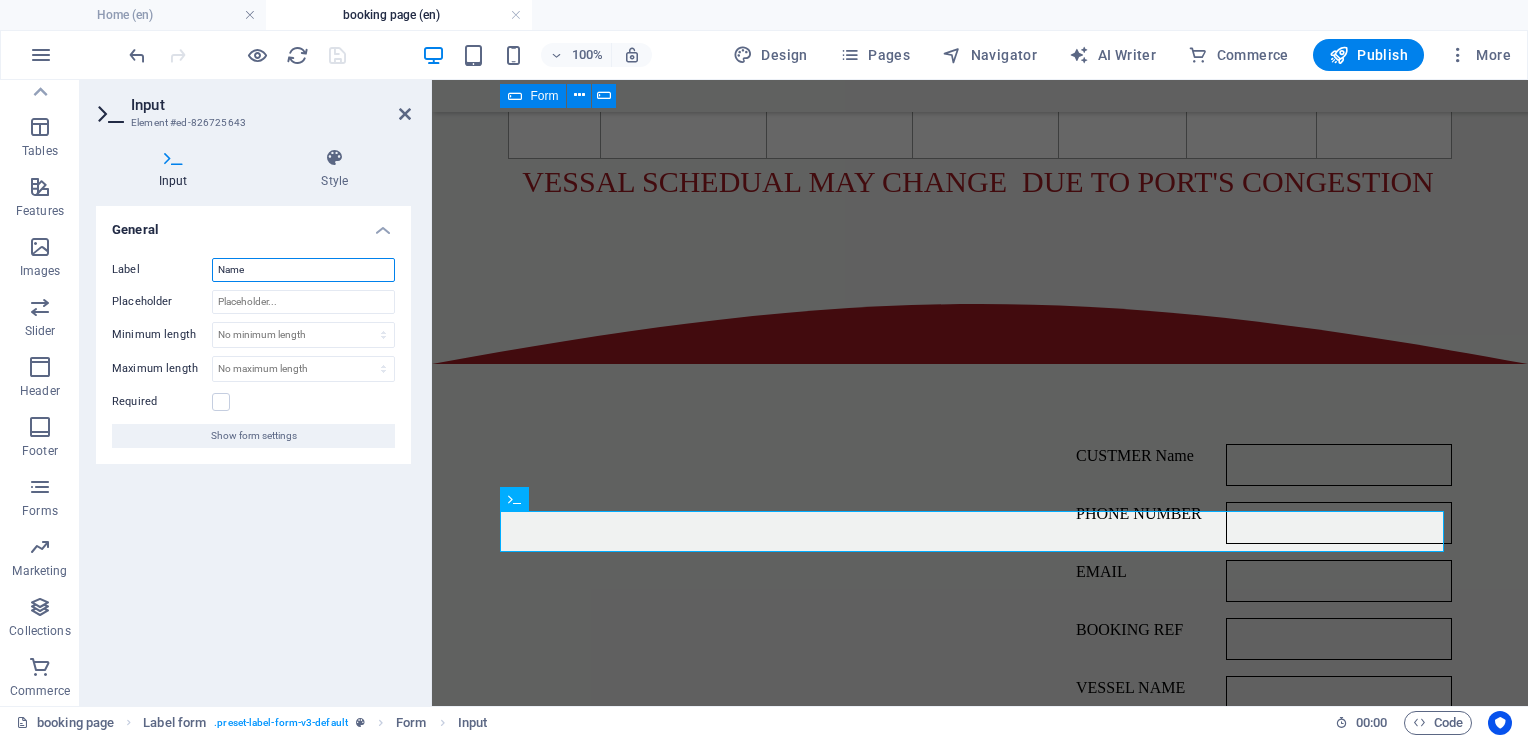 click on "Label Name Placeholder Minimum length No minimum length chars Maximum length No maximum length chars Required Show form settings" at bounding box center [253, 353] 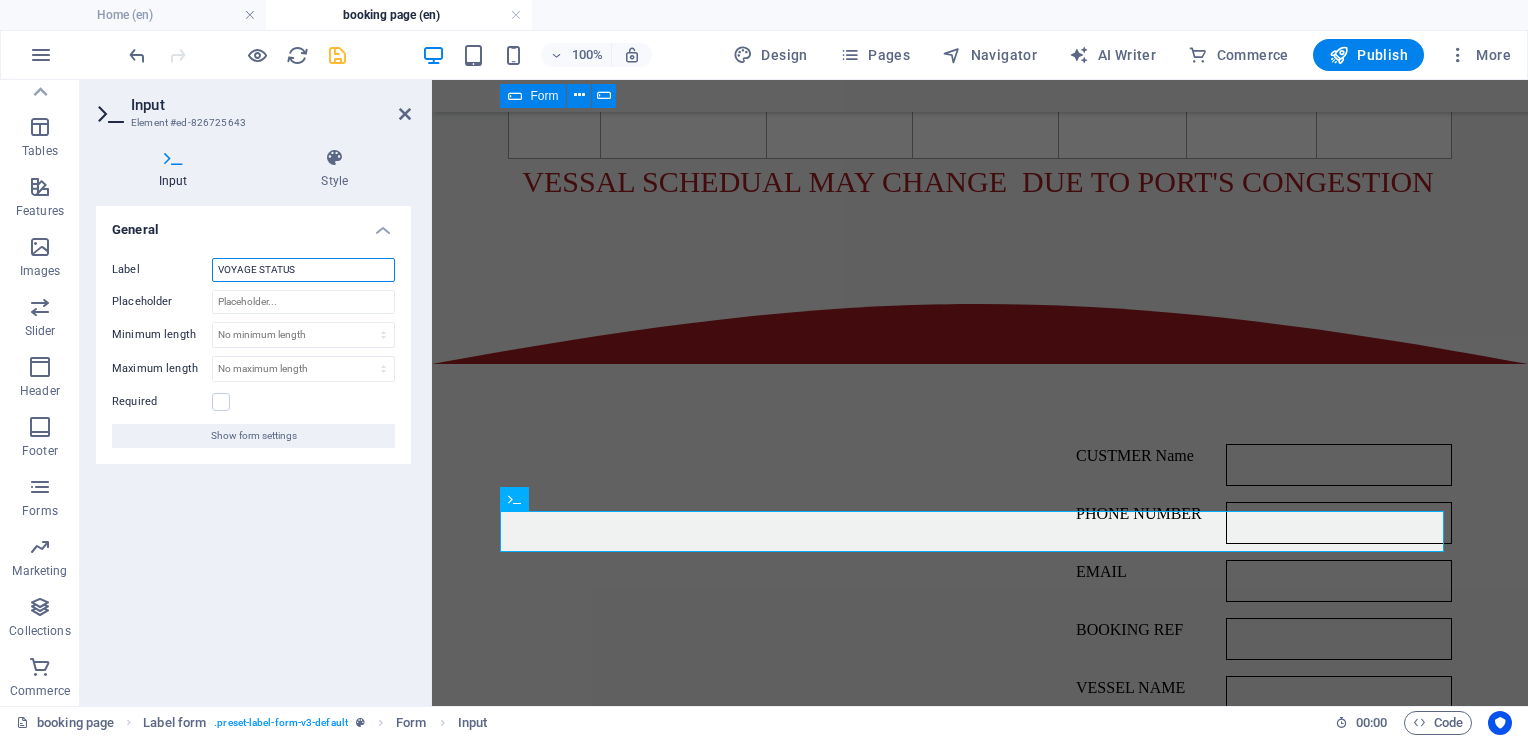 type on "VOYAGE STATUS" 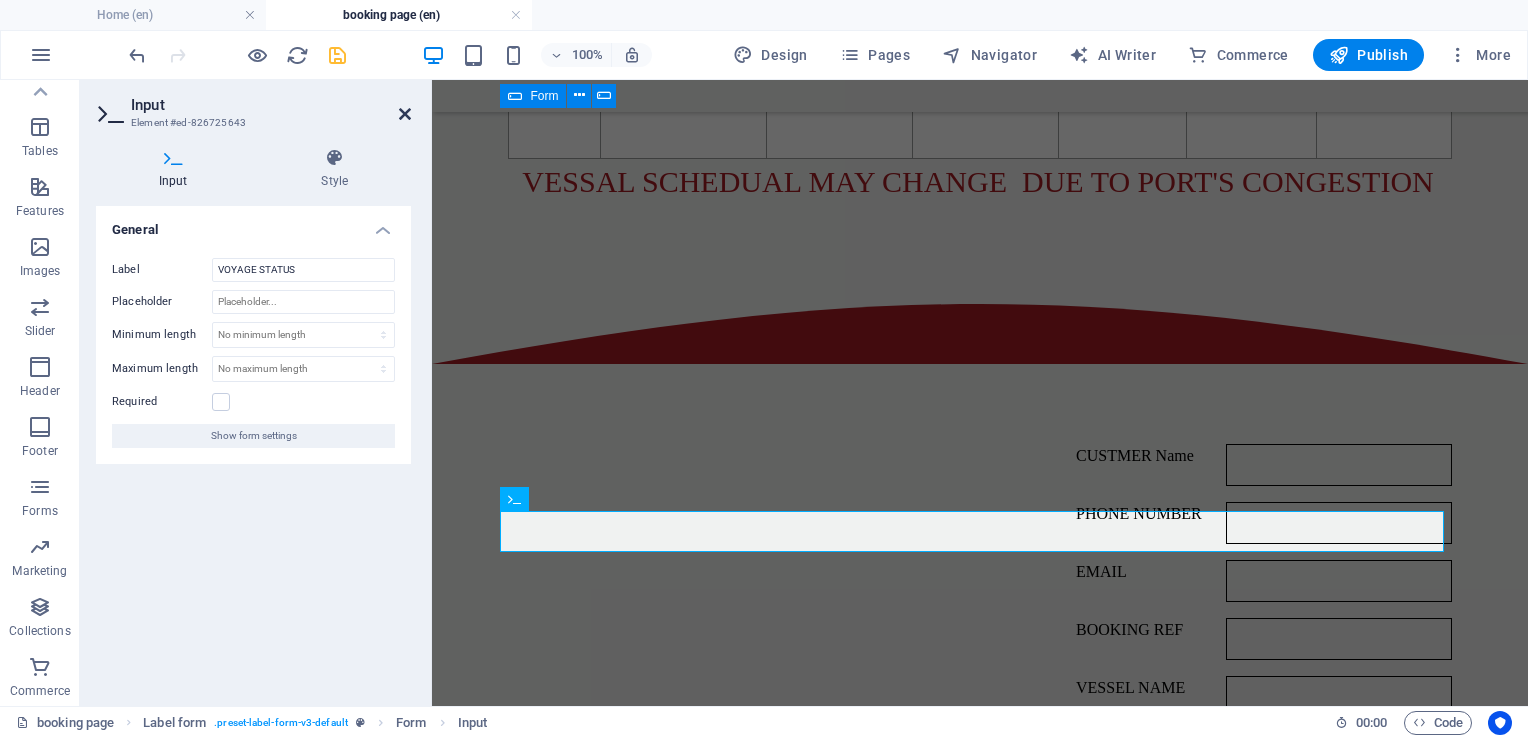 drag, startPoint x: 184, startPoint y: 251, endPoint x: 406, endPoint y: 115, distance: 260.34592 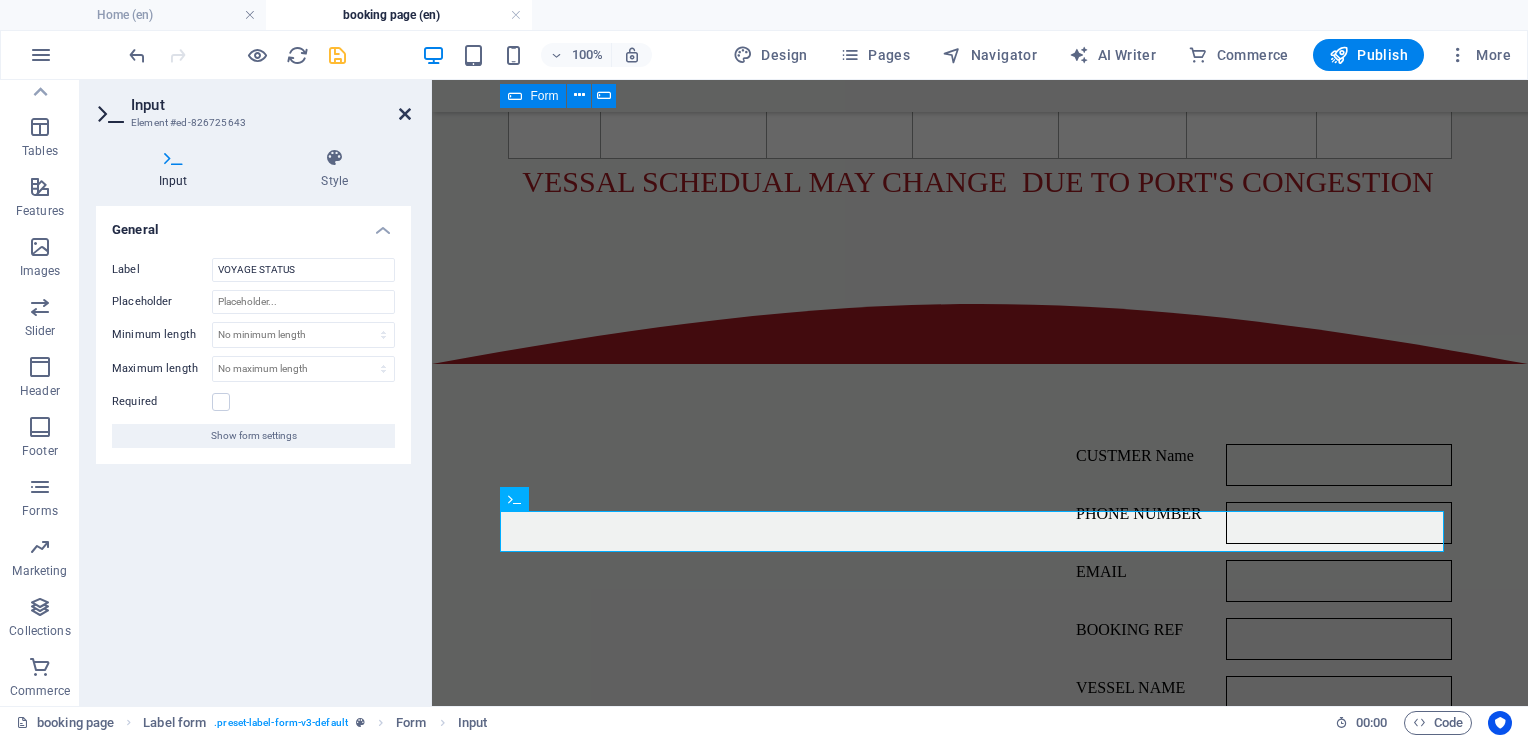 click on "Input Element #ed-826725643 Input Style General Label VOYAGE STATUS Placeholder Minimum length No minimum length chars Maximum length No maximum length chars Required Show form settings Label form Element Layout How this element expands within the layout (Flexbox). Size Default auto px % 1/1 1/2 1/3 1/4 1/5 1/6 1/7 1/8 1/9 1/10 Grow Shrink Order Container layout Visible Visible Opacity 100 % Overflow Spacing Margin Default auto px % rem vw vh Custom Custom auto px % rem vw vh auto px % rem vw vh auto px % rem vw vh auto px % rem vw vh Padding Default px rem % vh vw Custom Custom px rem % vh vw px rem % vh vw px rem % vh vw px rem % vh vw Border Style              - Width 1 auto px rem % vh vw Custom Custom 1 auto px rem % vh vw 1 auto px rem % vh vw 1 auto px rem % vh vw 1 auto px rem % vh vw  - Color Round corners Default px rem % vh vw Custom Custom px rem % vh vw px rem % vh vw px rem % vh vw px rem % vh vw Shadow Default None Outside Inside Color X offset 0 px rem vh vw Y offset 0 px rem vh vw 0" at bounding box center (256, 393) 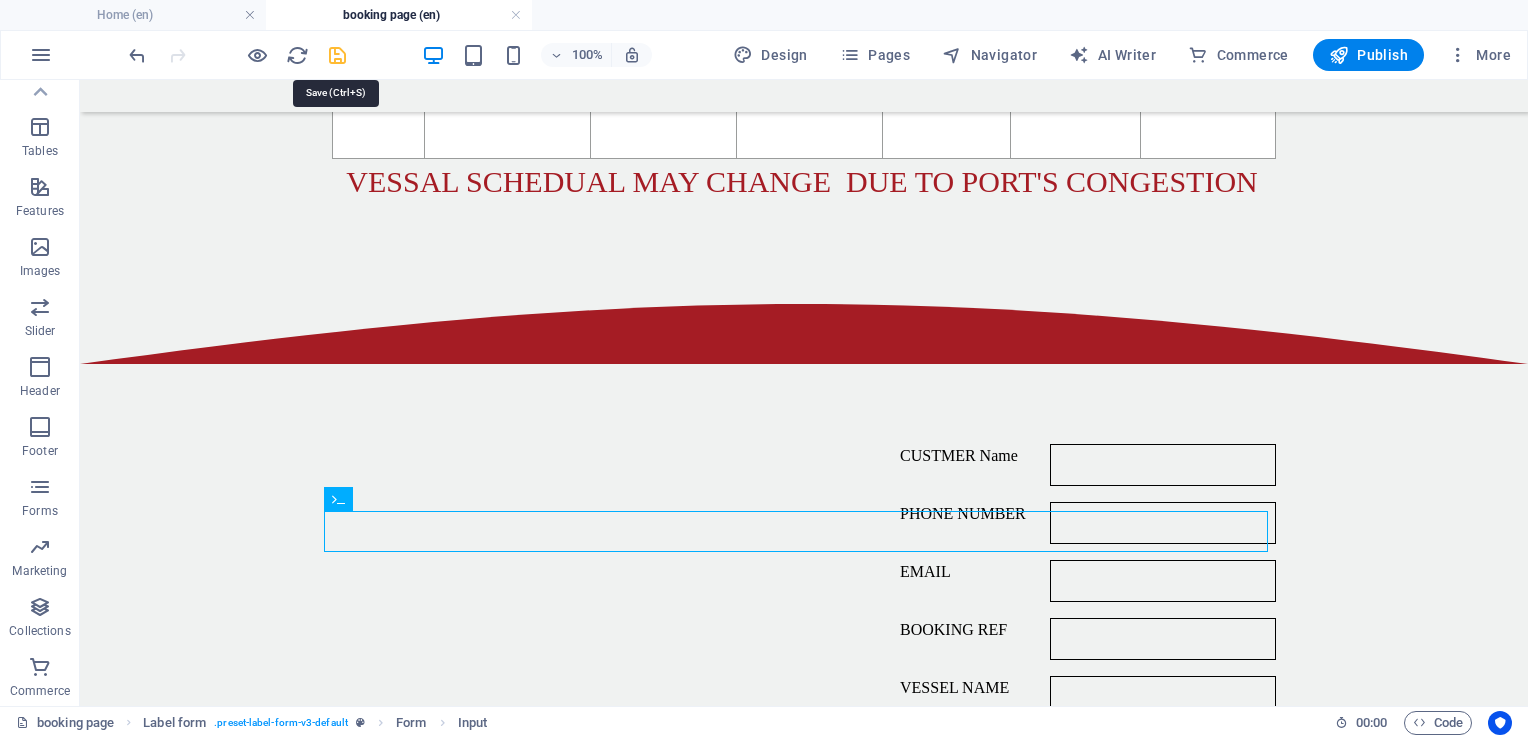 click at bounding box center [337, 55] 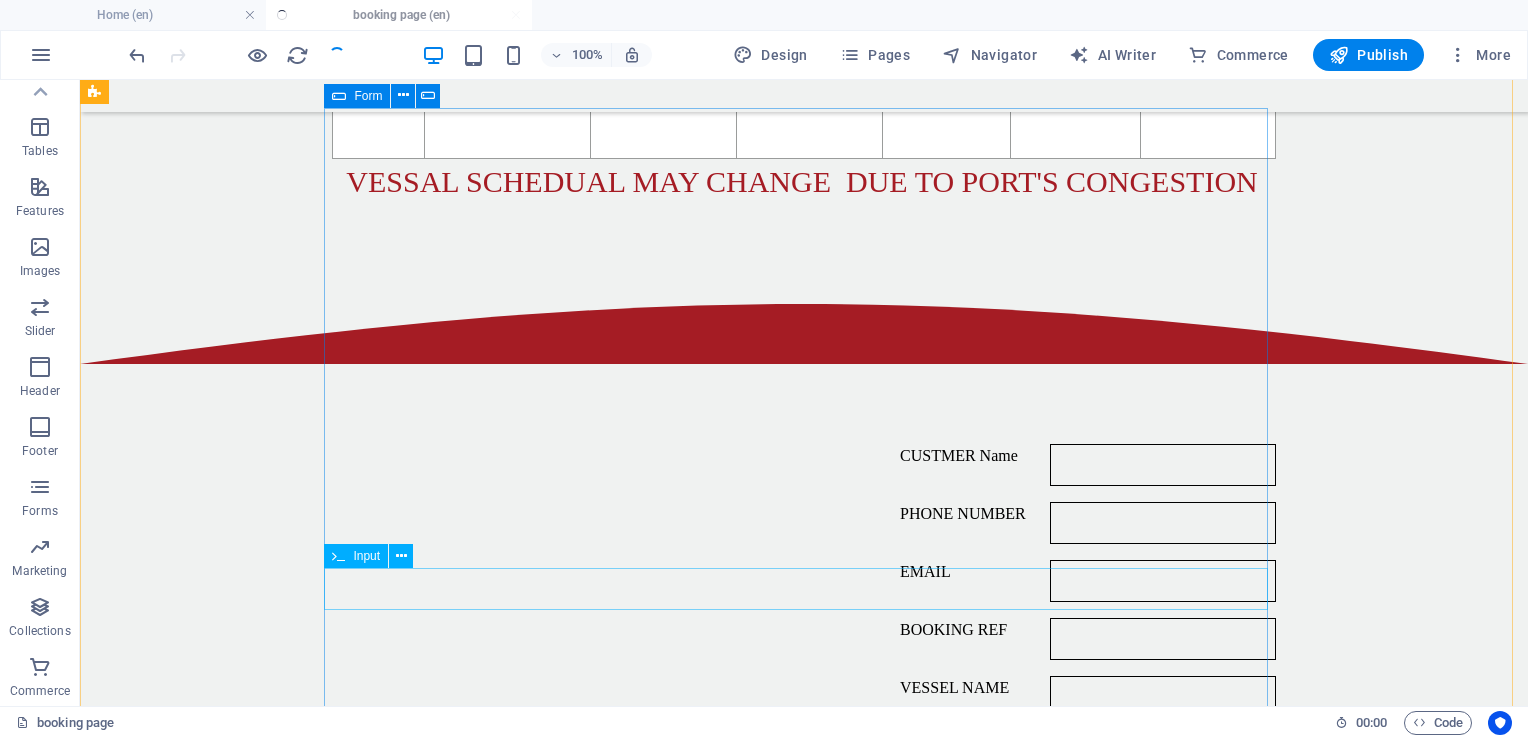 click on "Name" at bounding box center (804, 929) 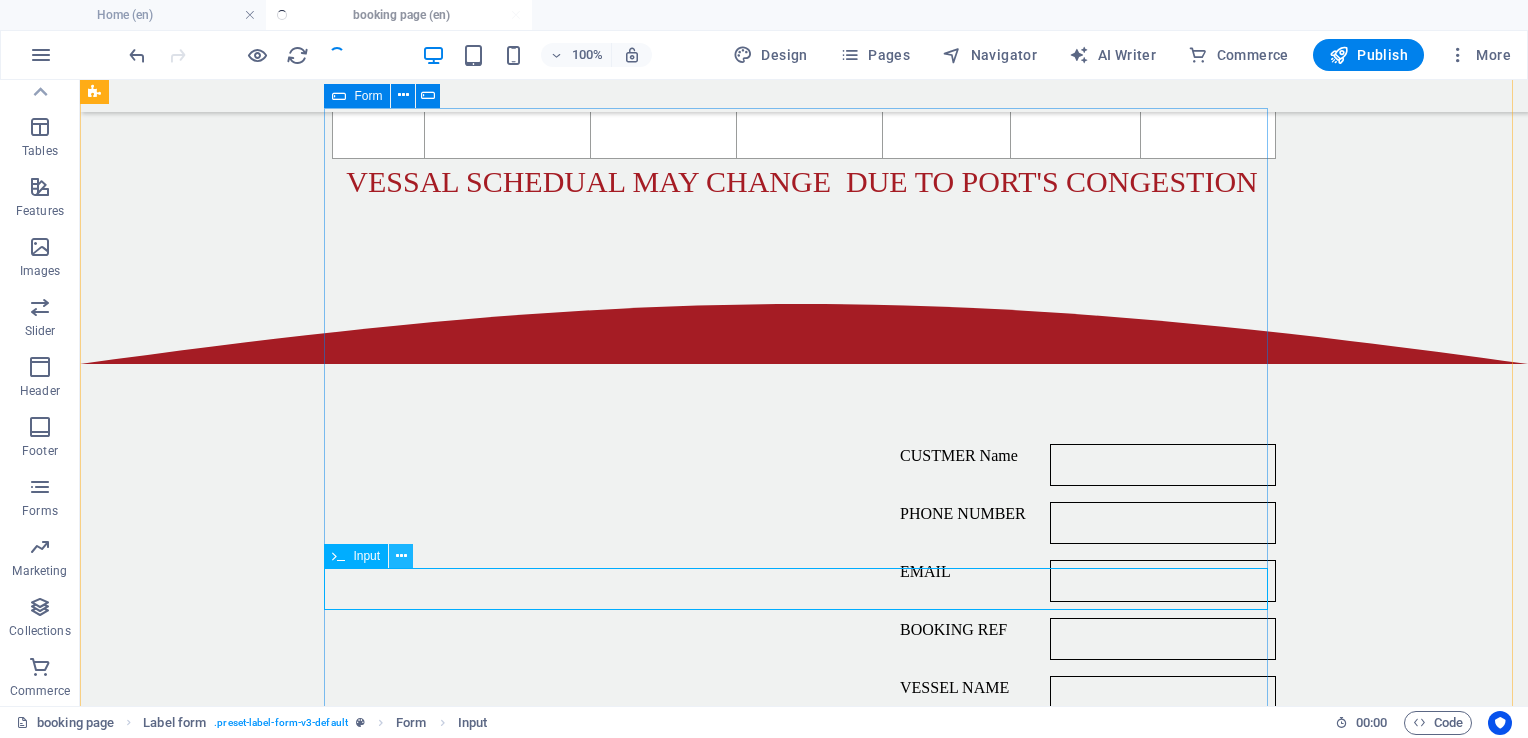 click at bounding box center (401, 556) 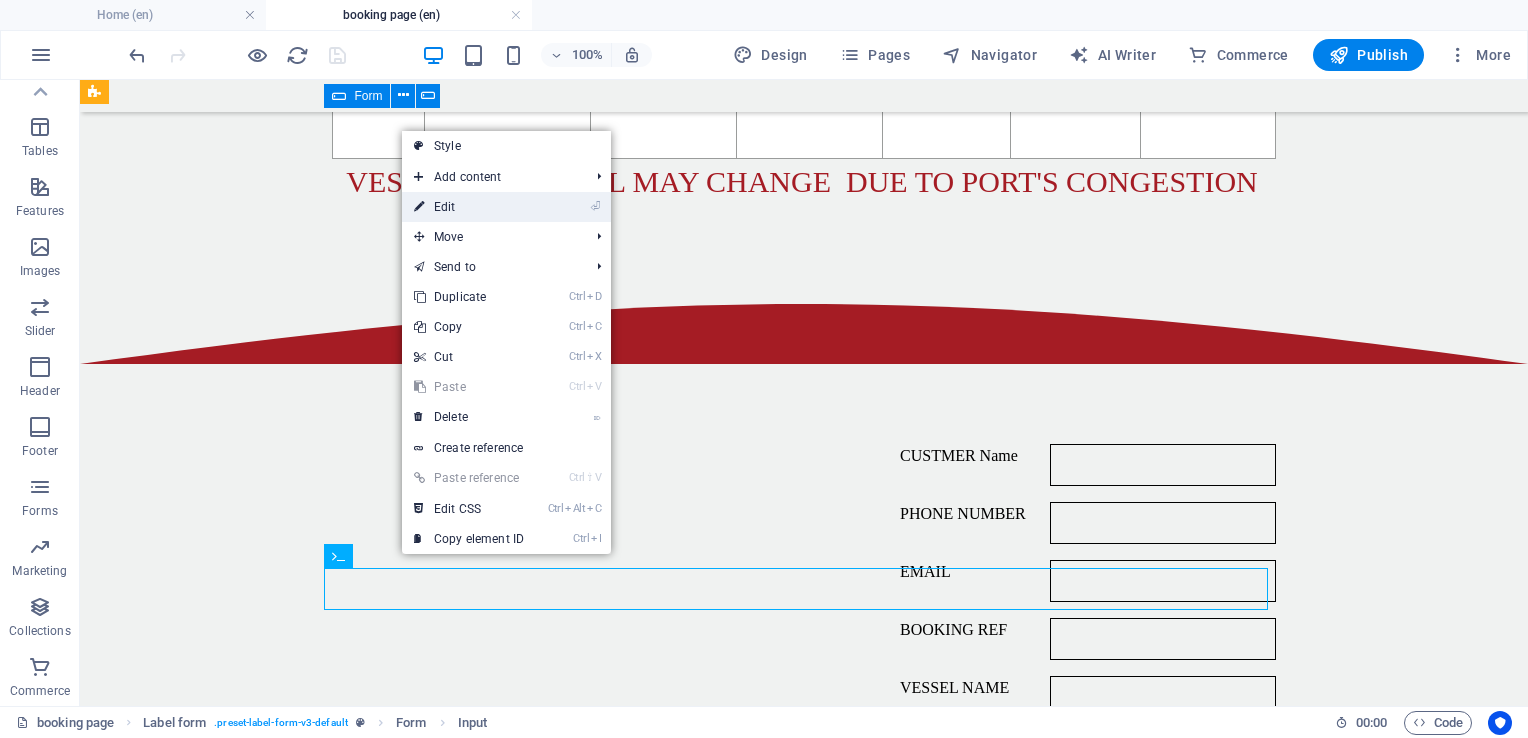 click on "⏎  Edit" at bounding box center [469, 207] 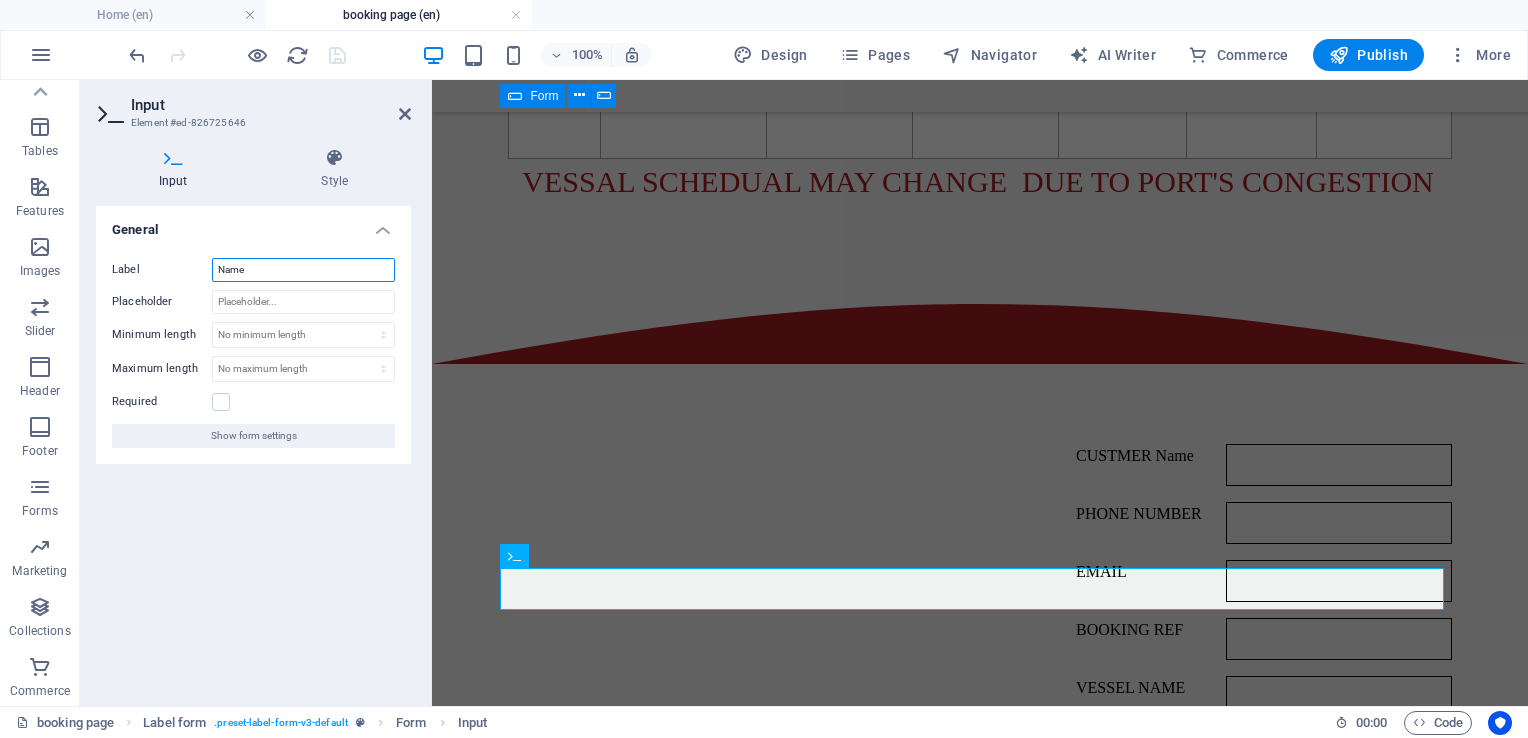 drag, startPoint x: 255, startPoint y: 275, endPoint x: 199, endPoint y: 278, distance: 56.0803 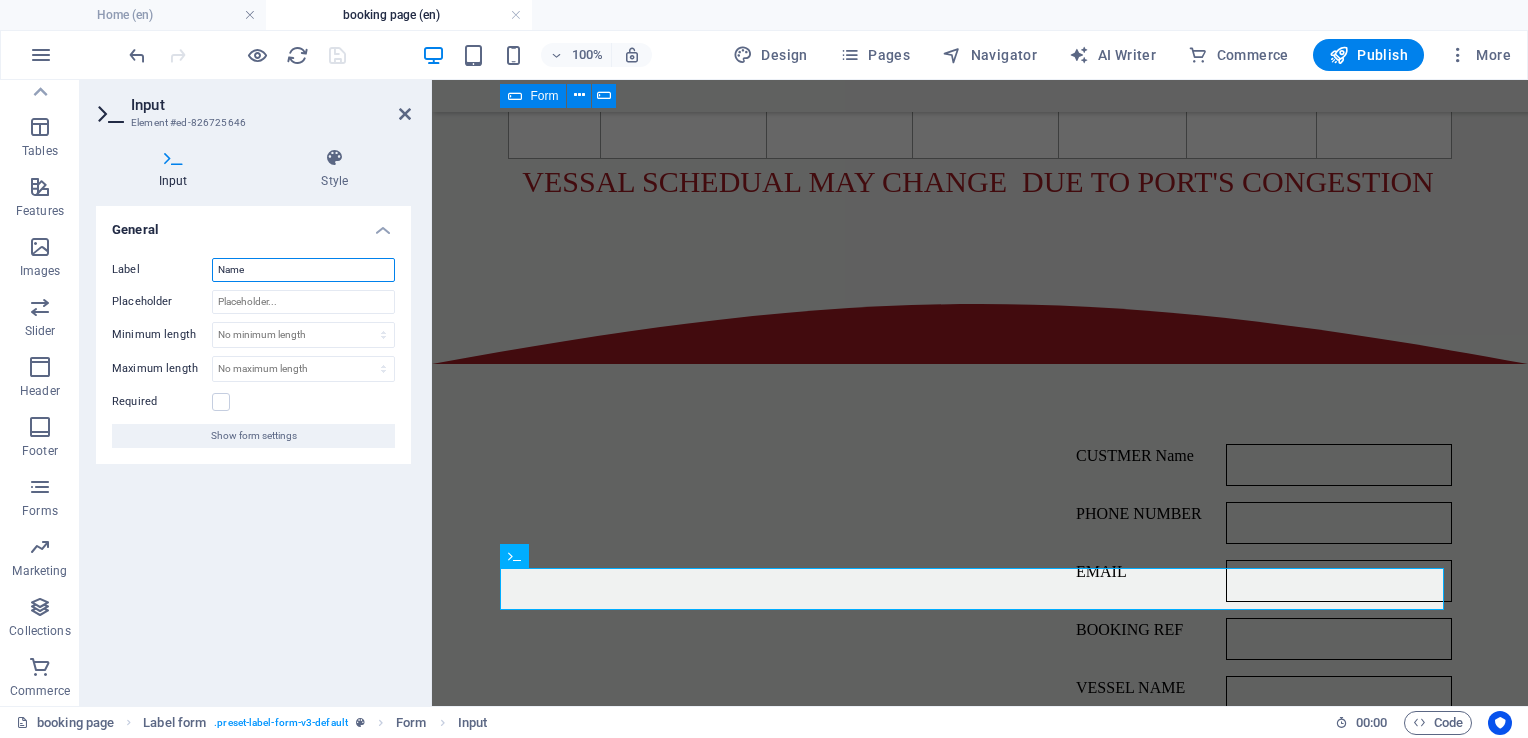 click on "Label Name" at bounding box center [253, 270] 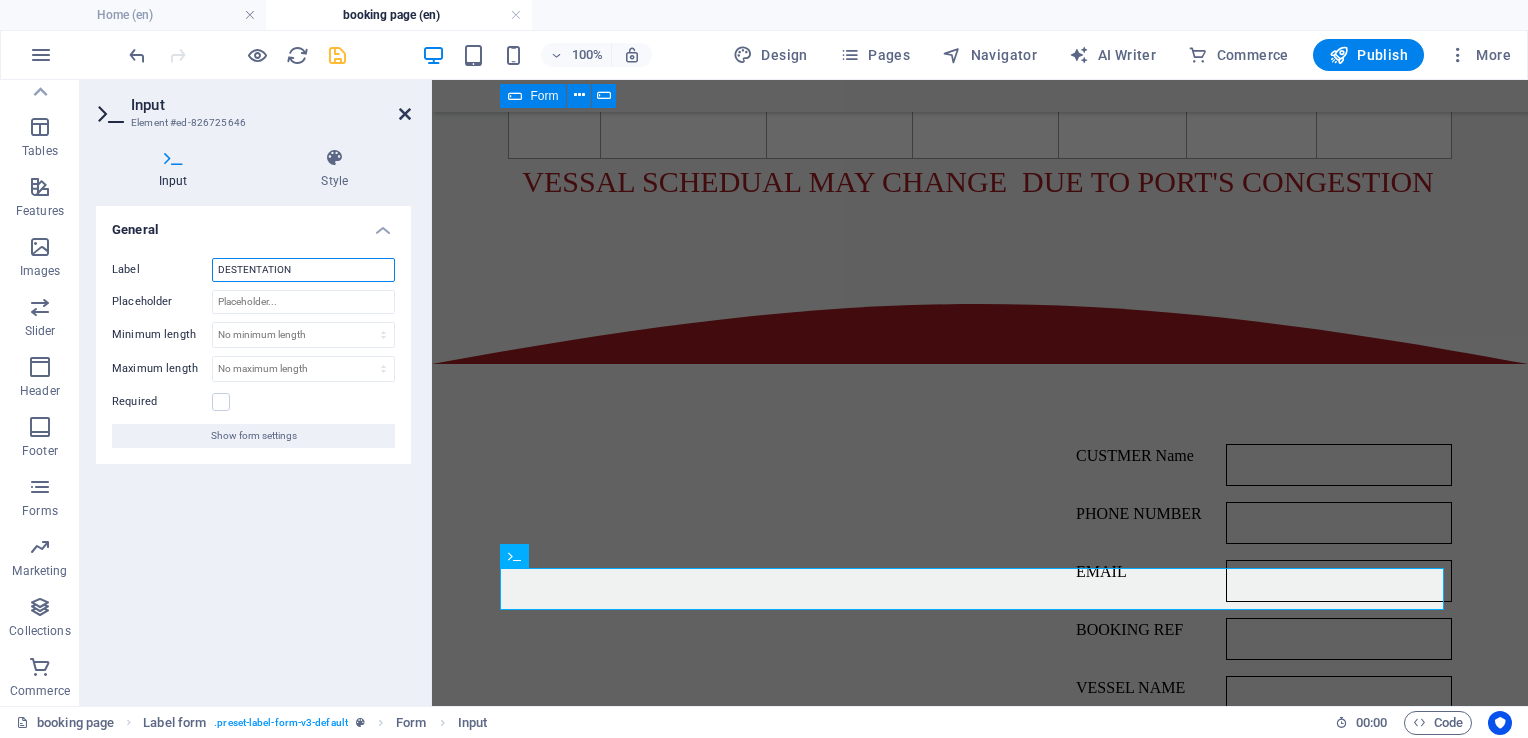 type on "DESTENTATION" 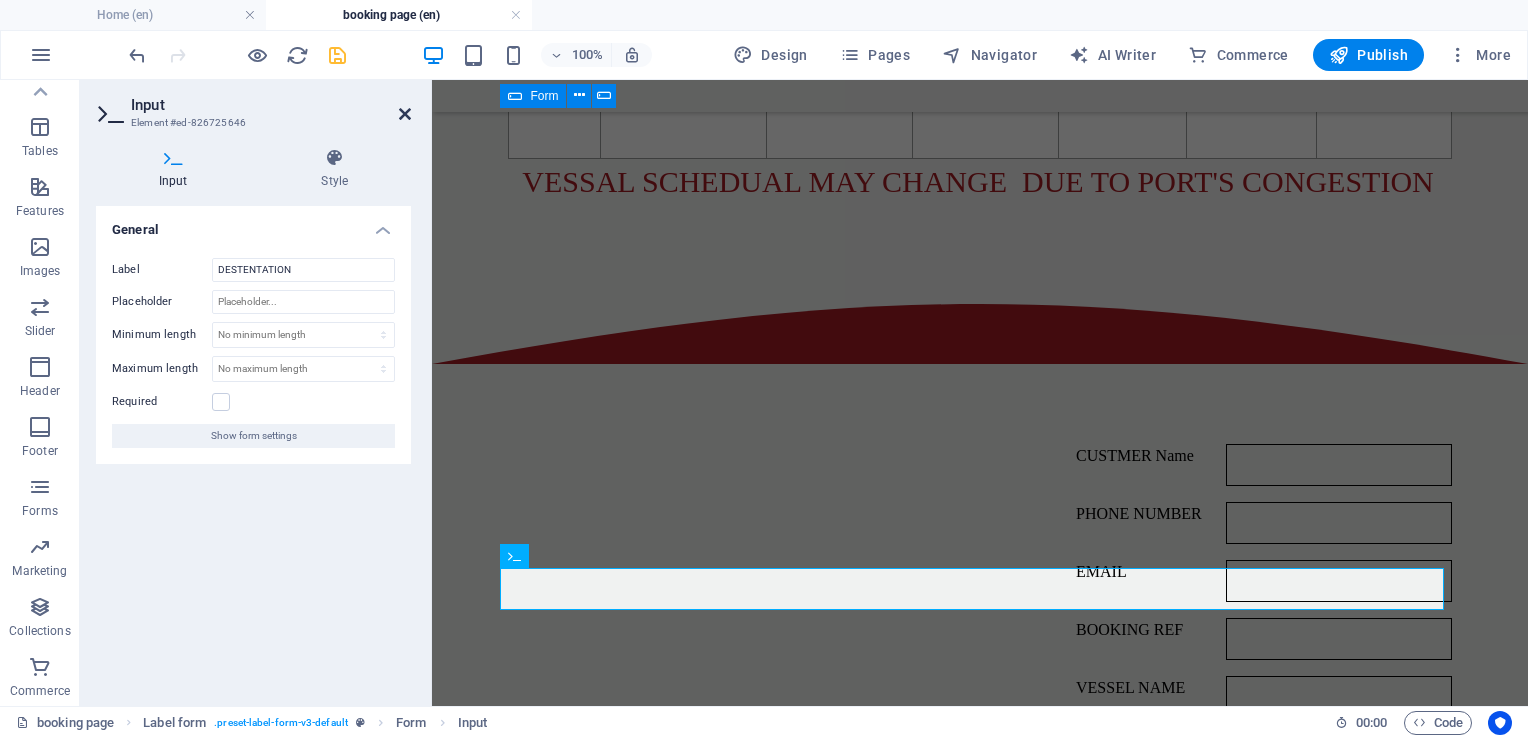 click at bounding box center [405, 114] 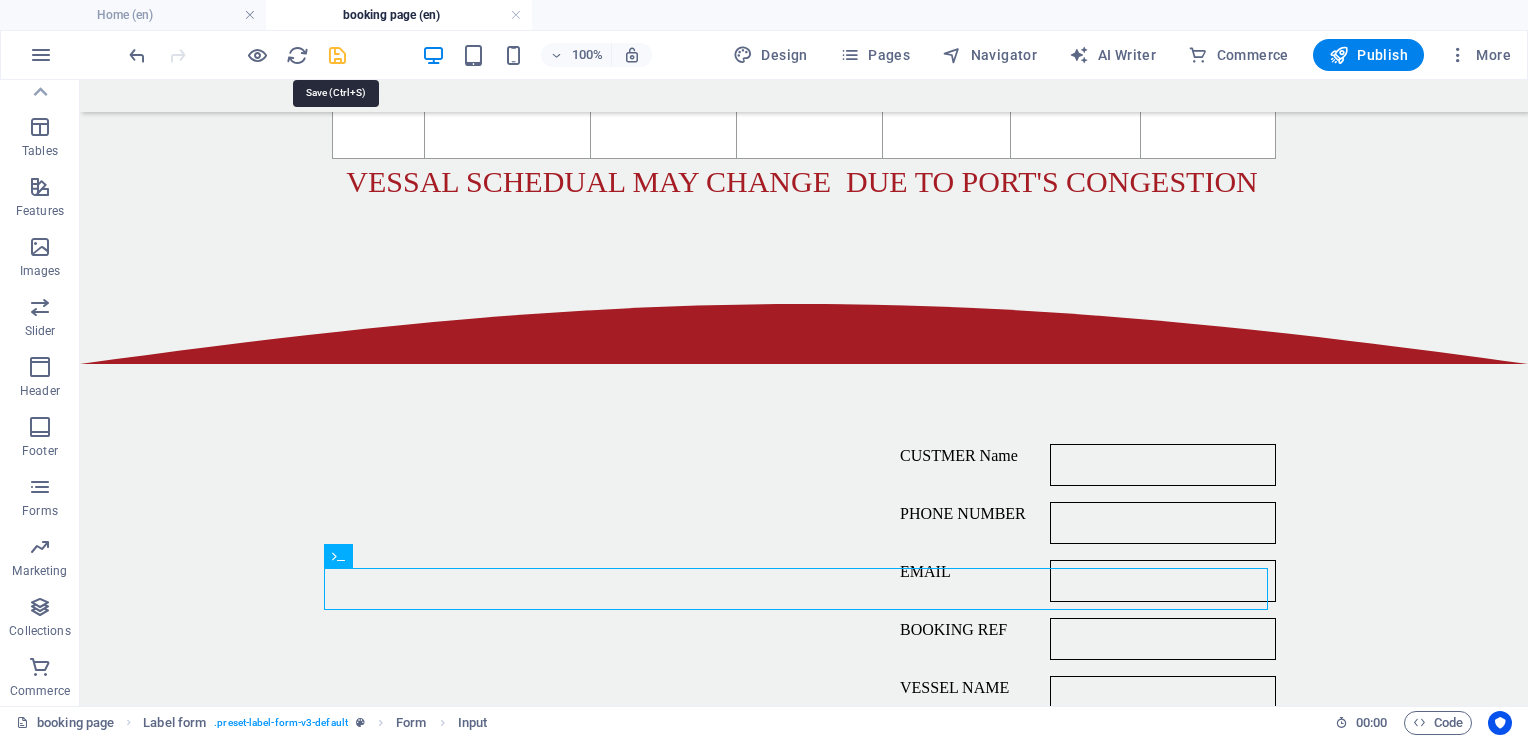 click at bounding box center [337, 55] 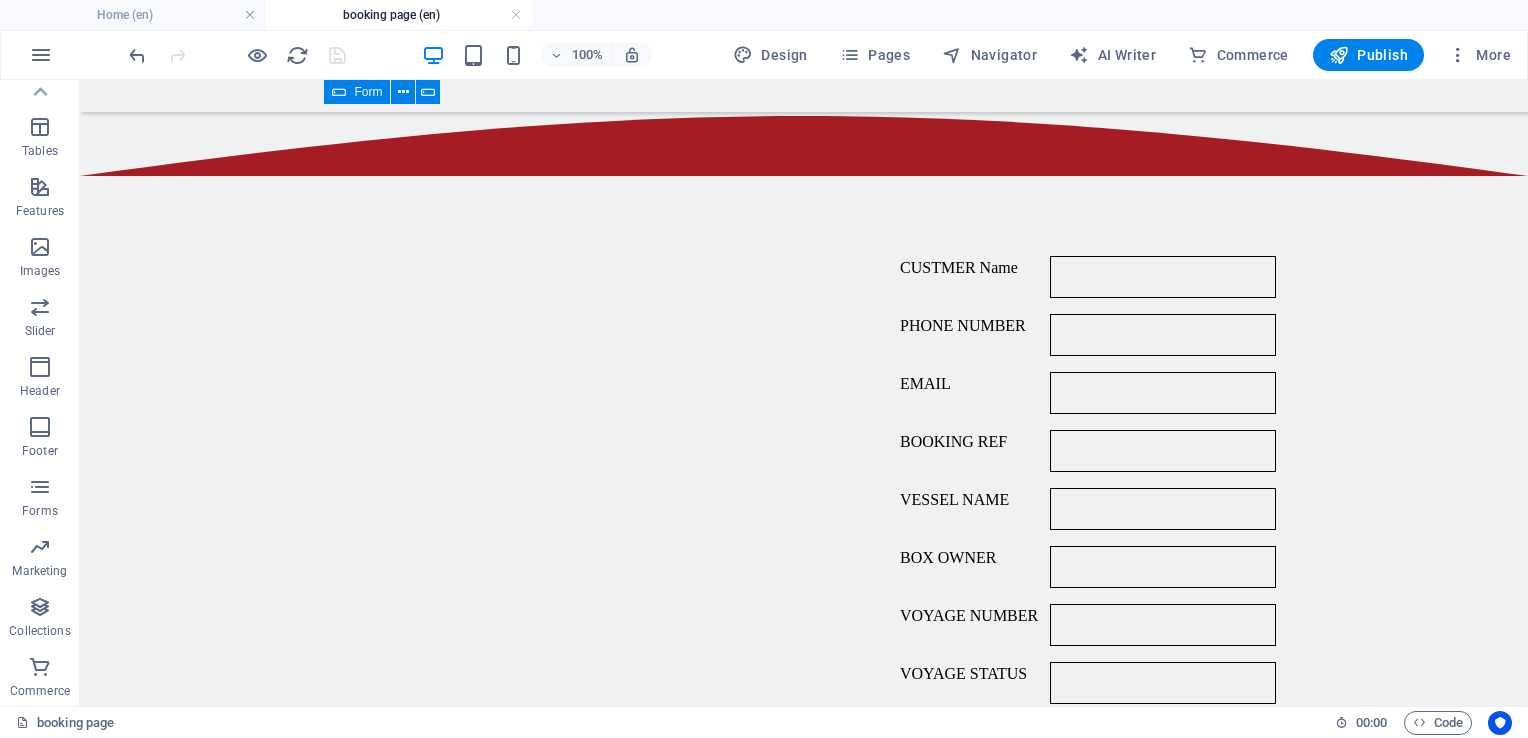 scroll, scrollTop: 1340, scrollLeft: 0, axis: vertical 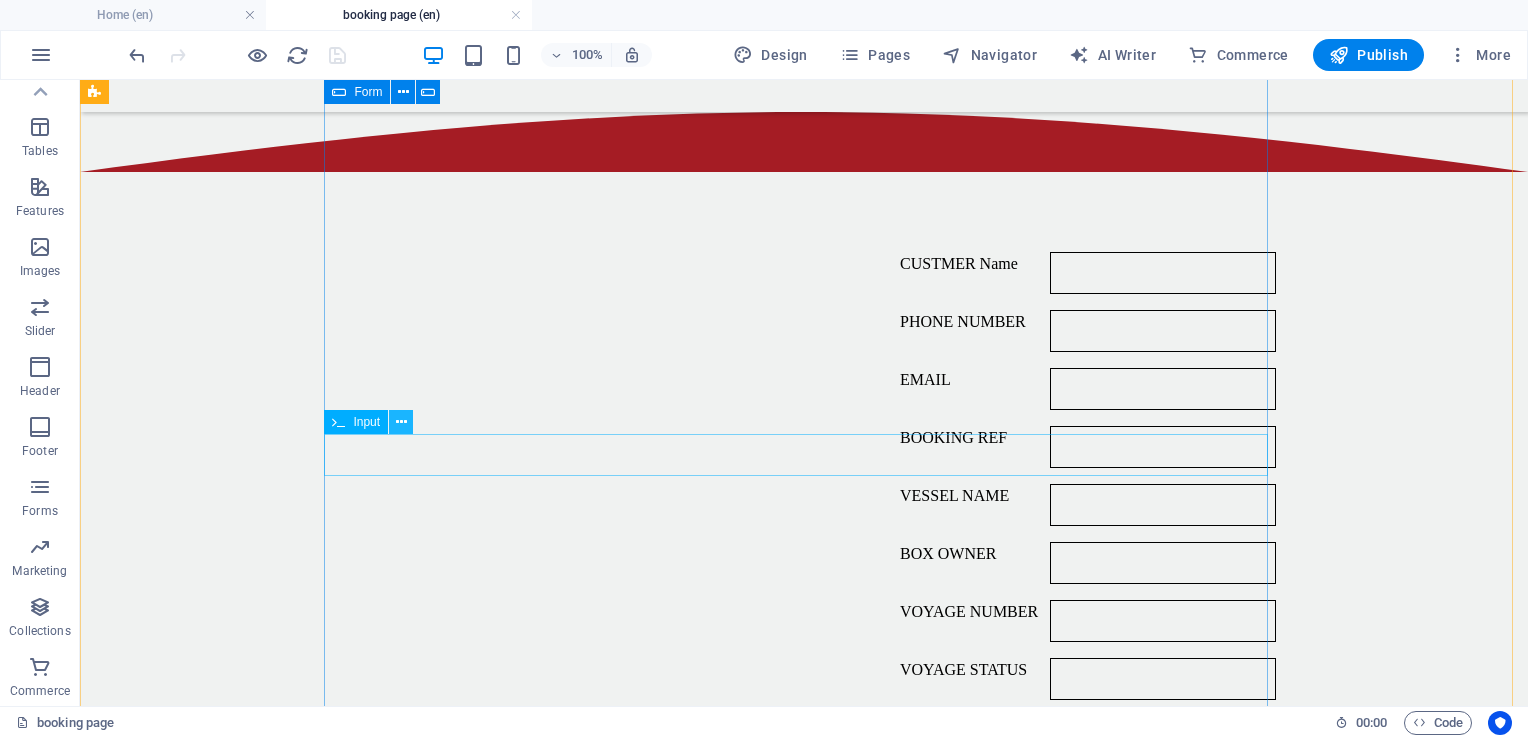 click at bounding box center [401, 422] 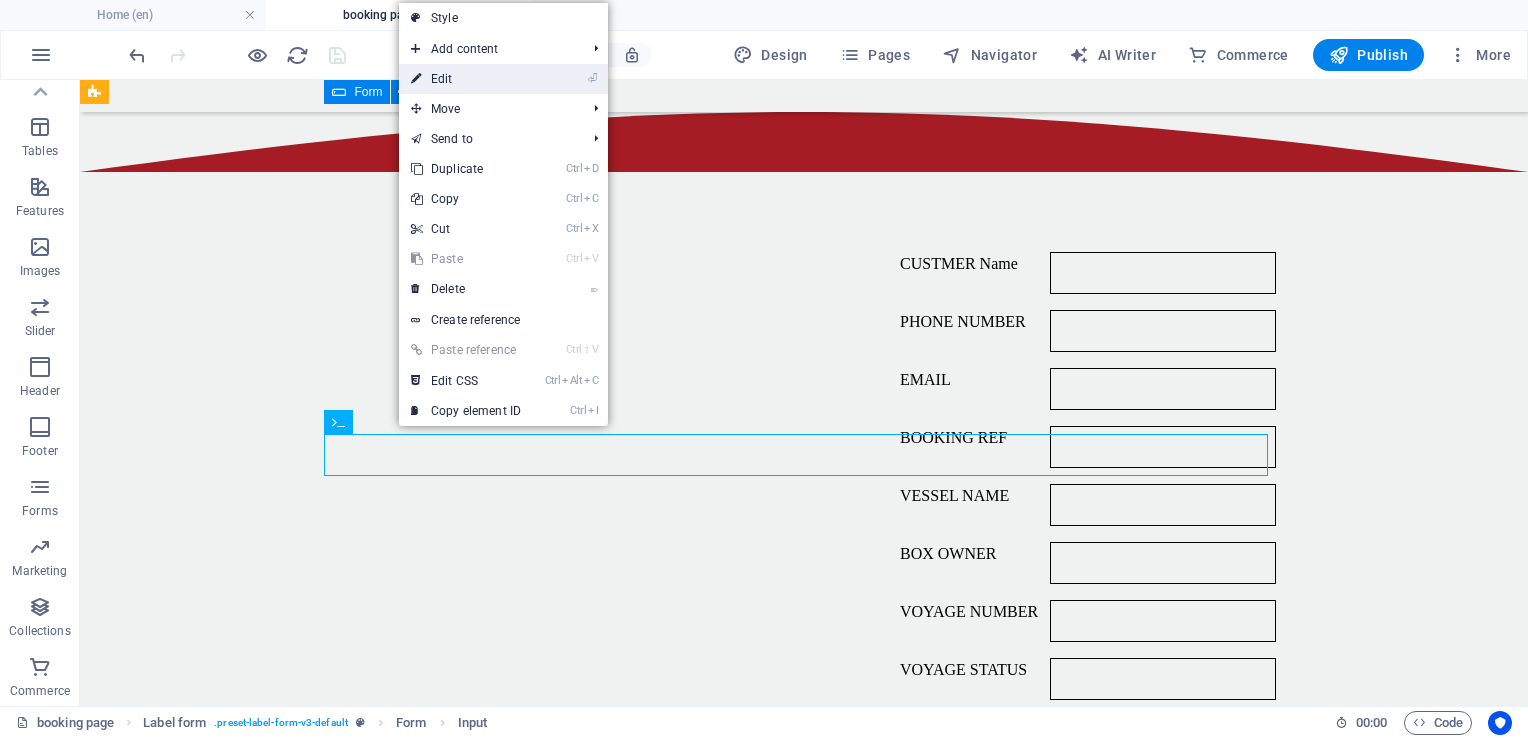 click on "⏎  Edit" at bounding box center (466, 79) 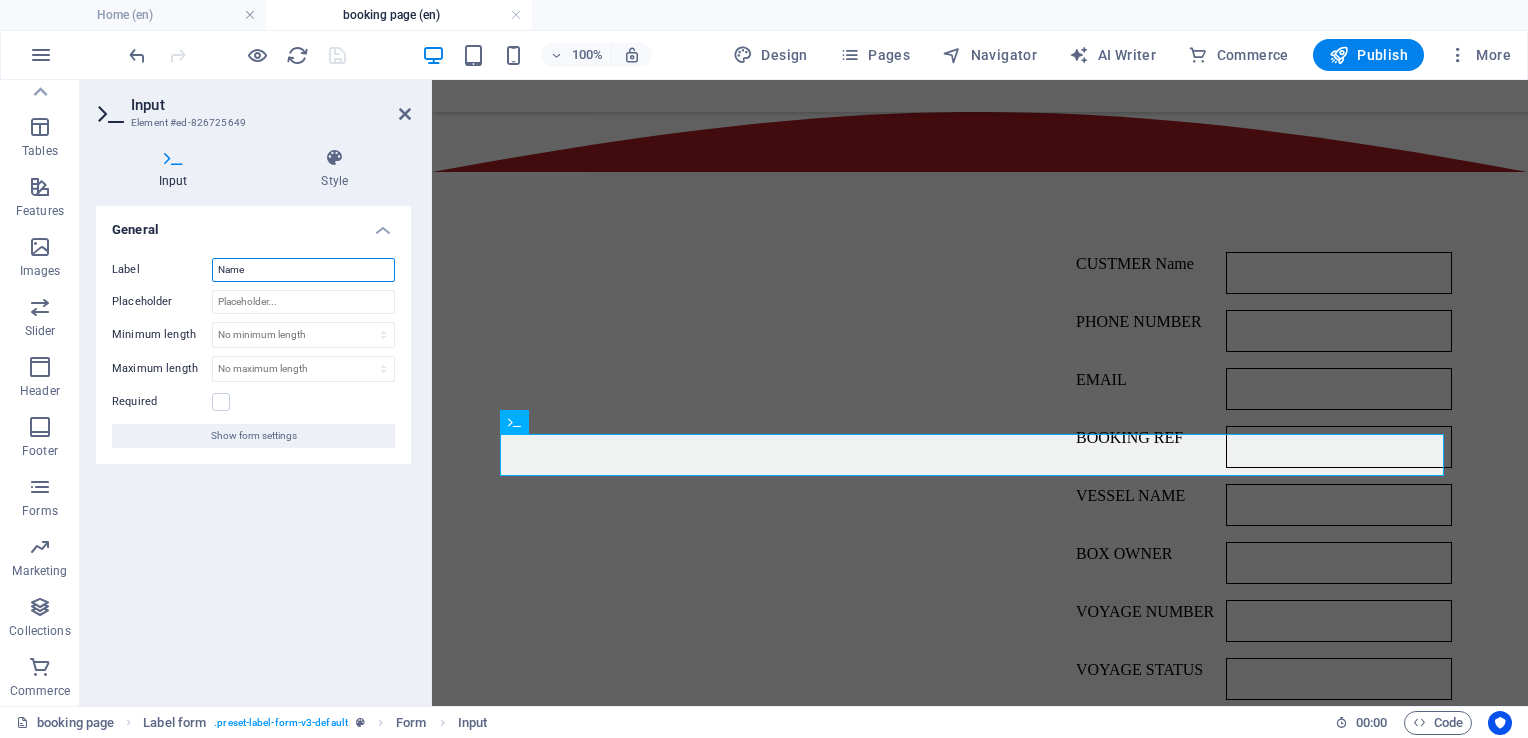 drag, startPoint x: 260, startPoint y: 270, endPoint x: 194, endPoint y: 278, distance: 66.48308 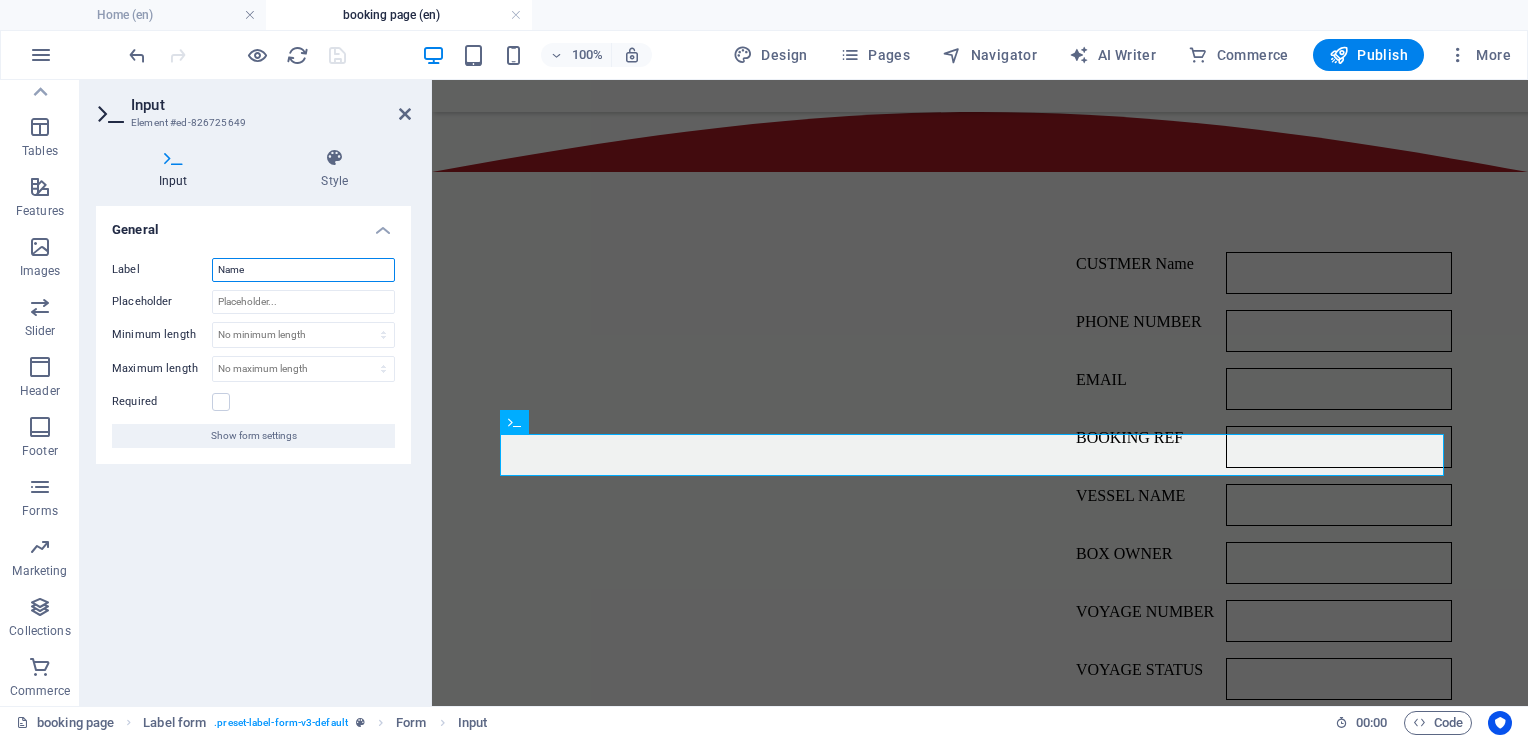 click on "Label Name" at bounding box center (253, 270) 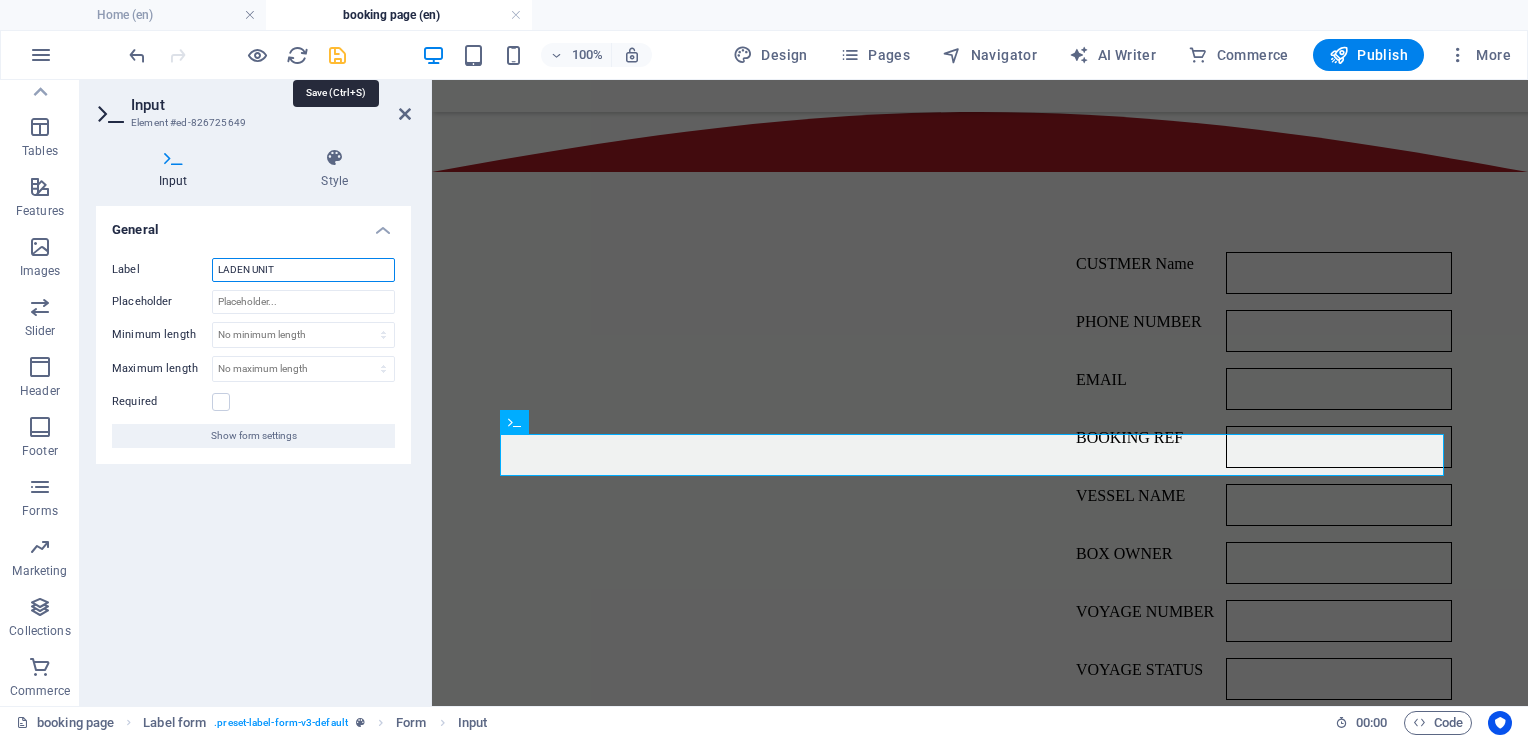 type on "LADEN UNIT" 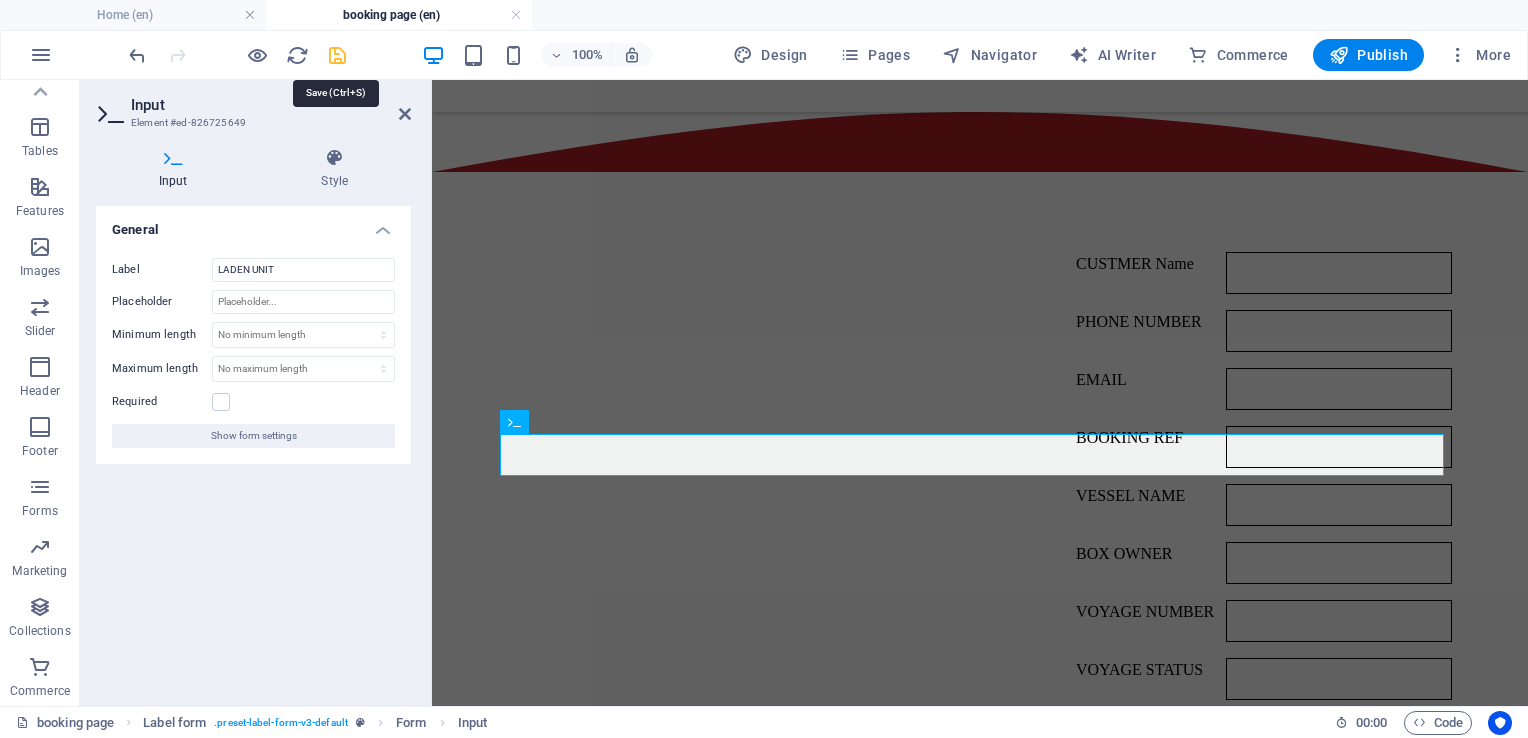 click at bounding box center [337, 55] 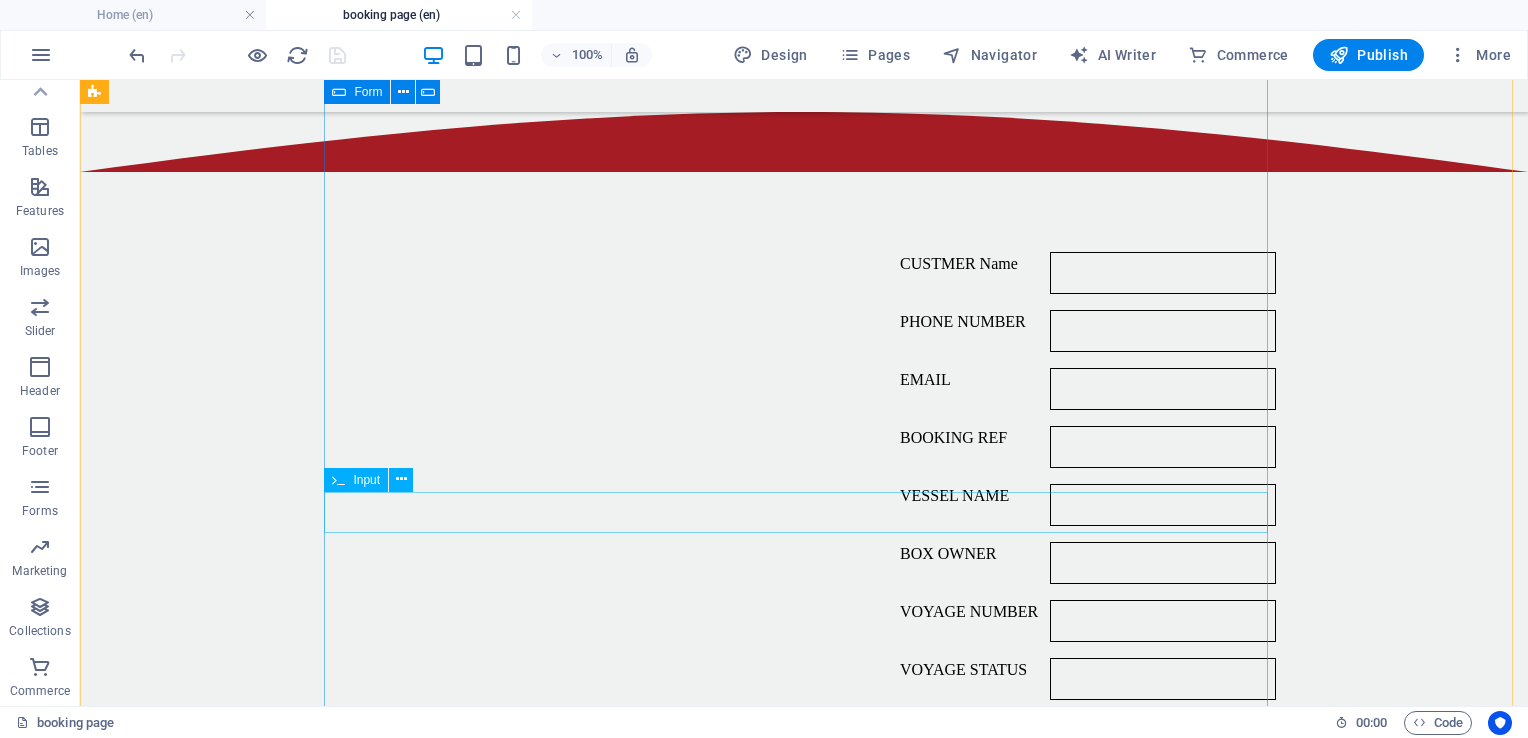 click on "Name" at bounding box center [804, 853] 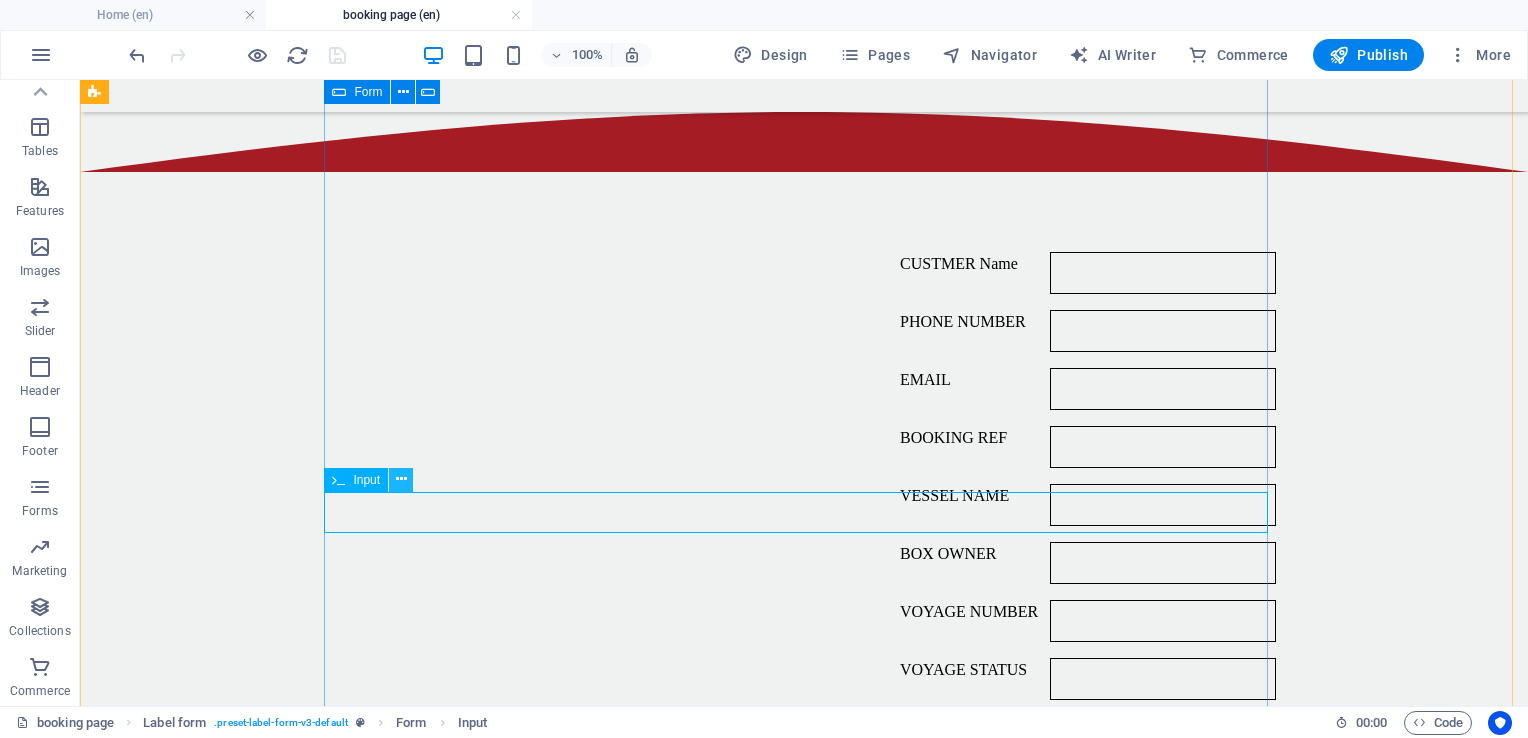 click at bounding box center (401, 479) 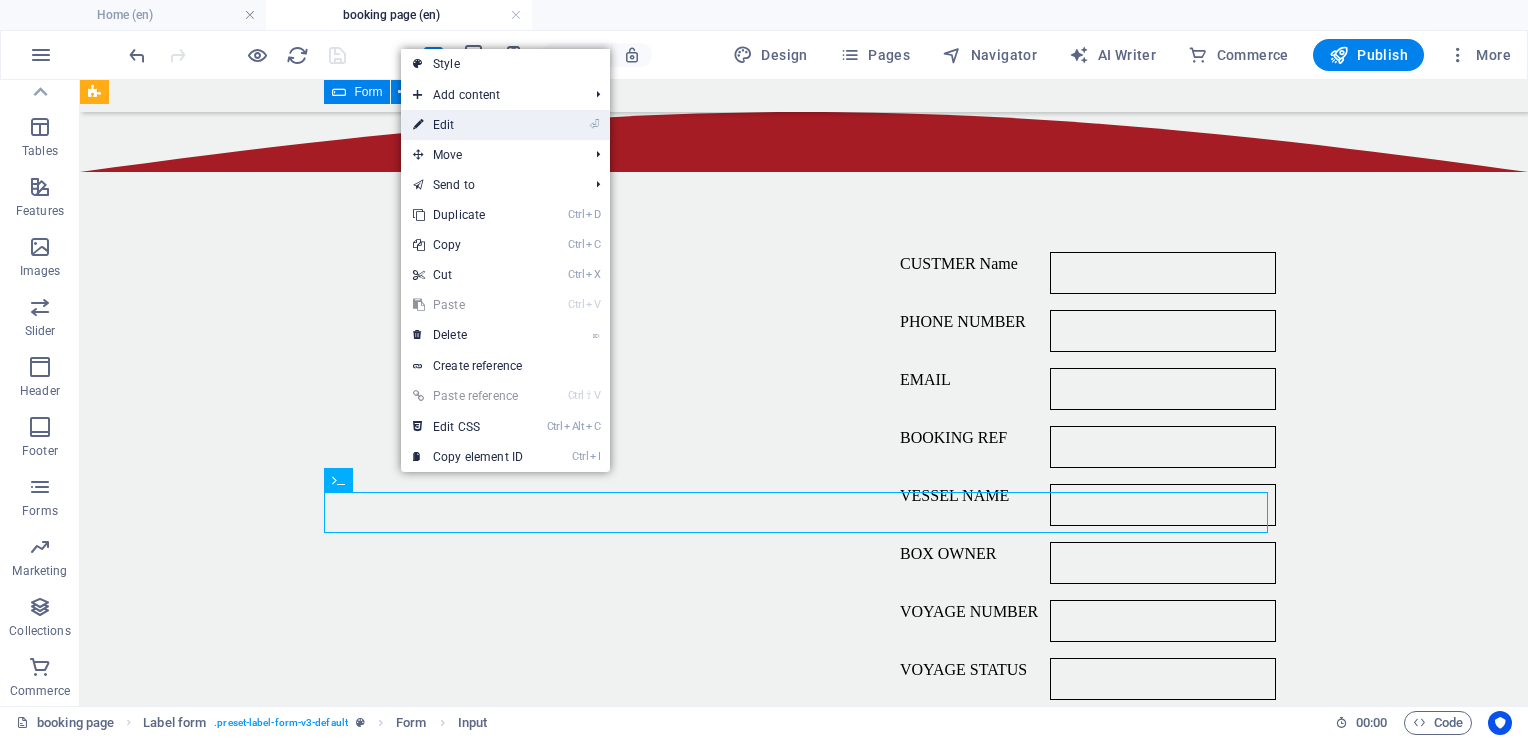click on "⏎  Edit" at bounding box center (468, 125) 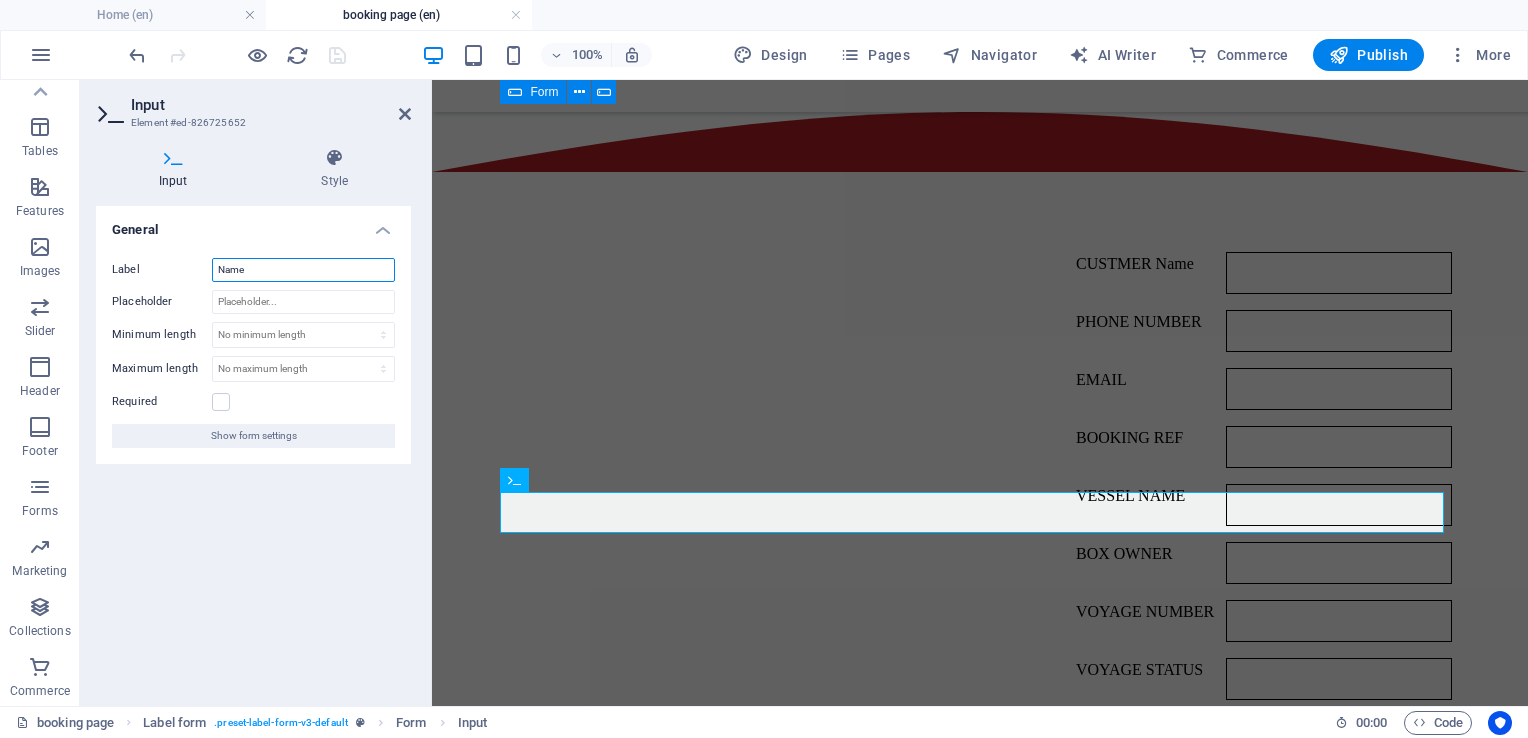 drag, startPoint x: 284, startPoint y: 274, endPoint x: 196, endPoint y: 271, distance: 88.051125 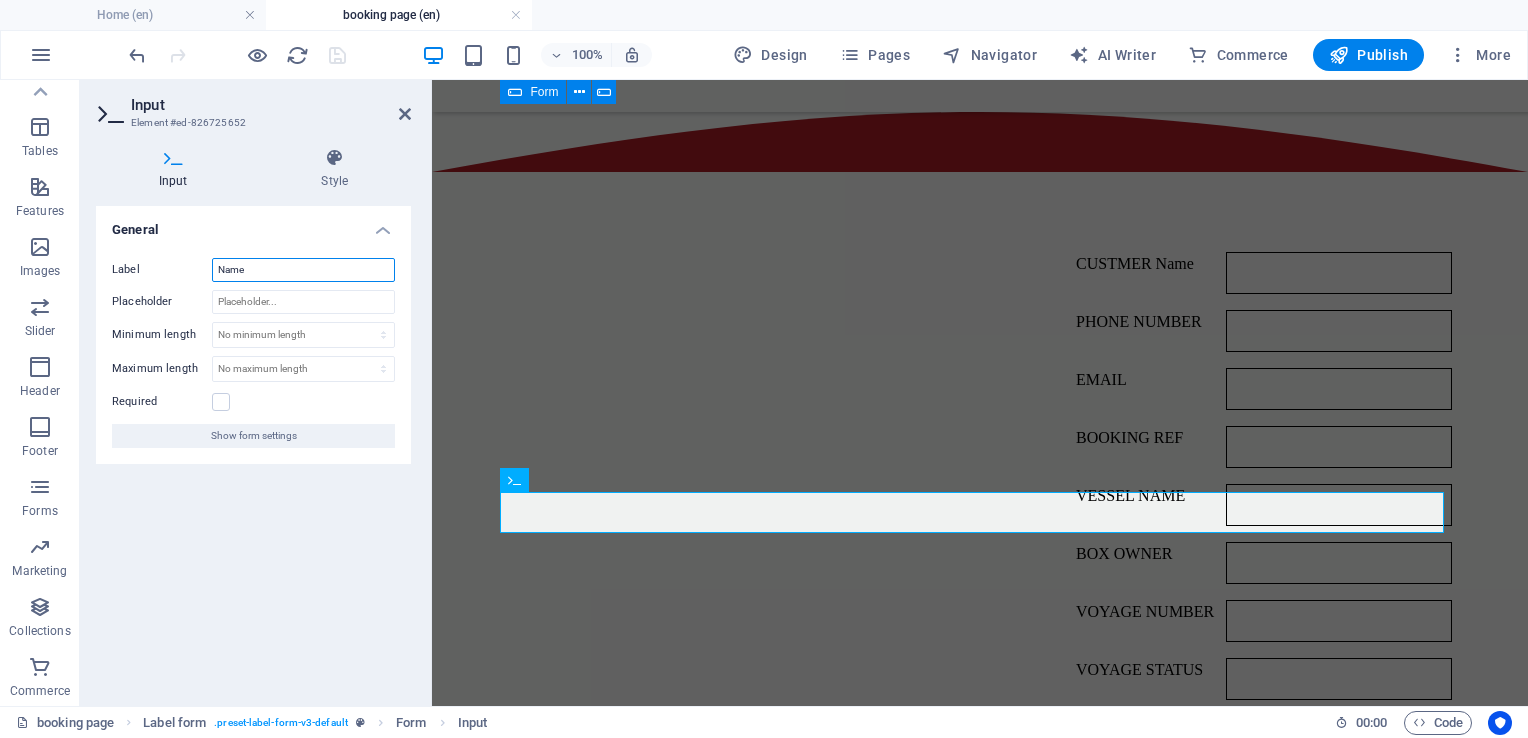click on "Label Name" at bounding box center [253, 270] 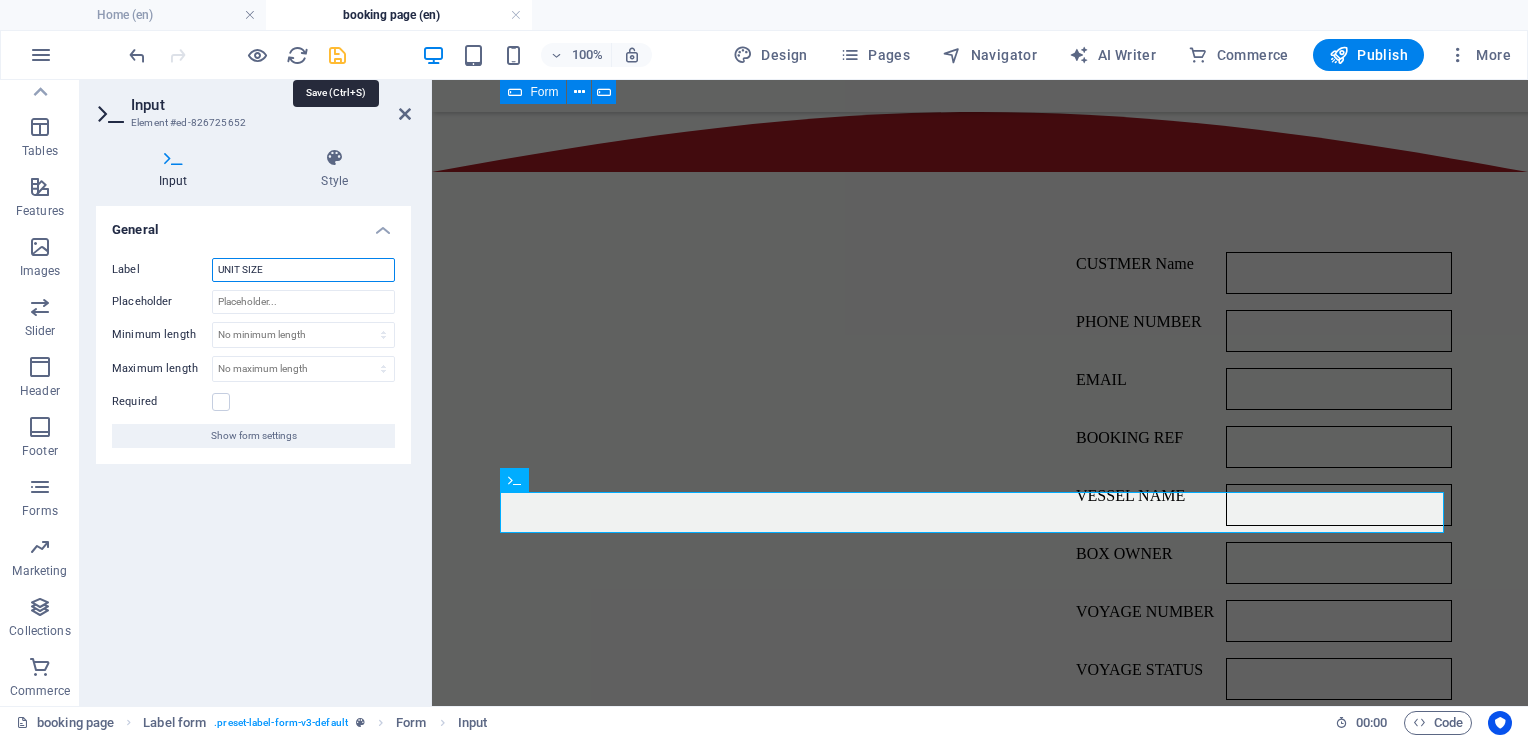 type on "UNIT SIZE" 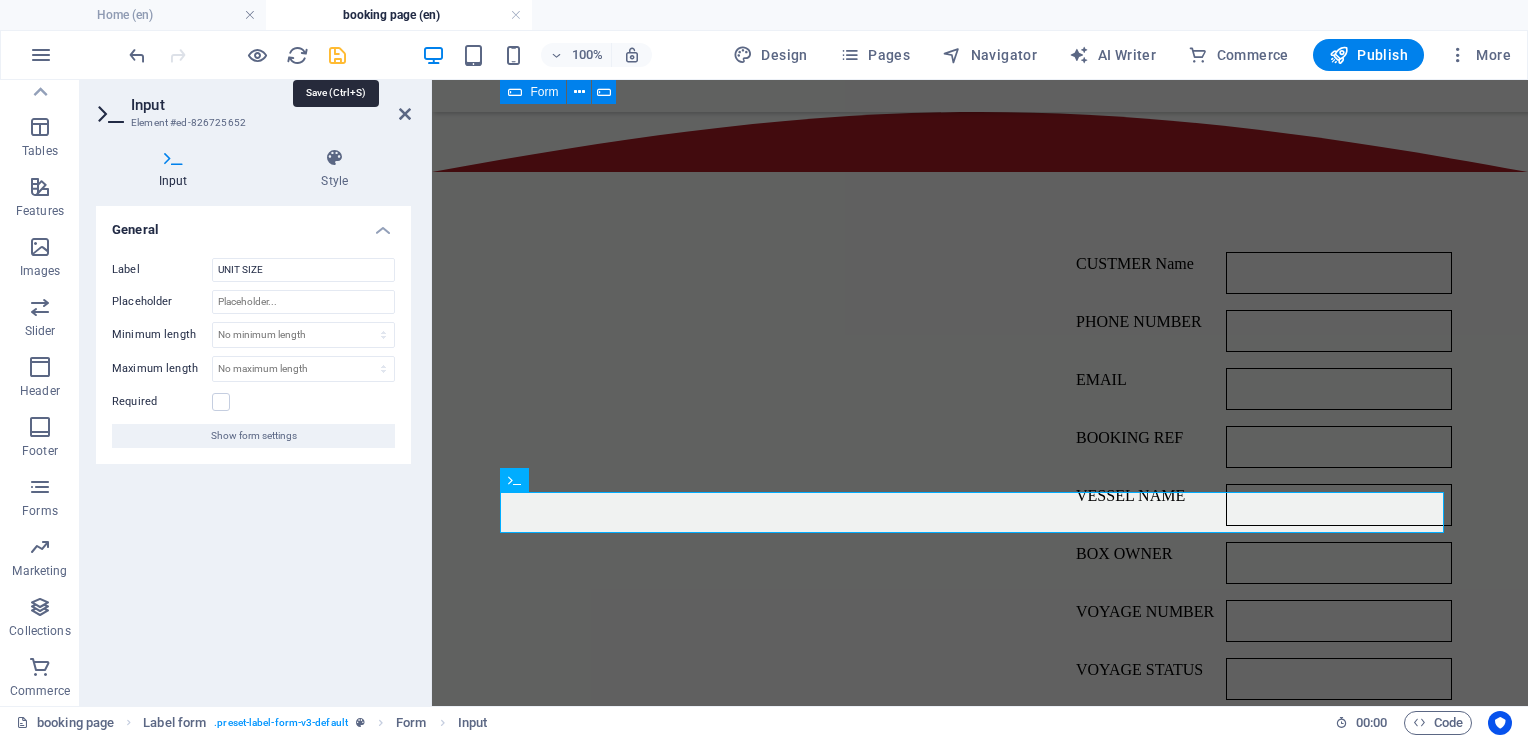 click at bounding box center (337, 55) 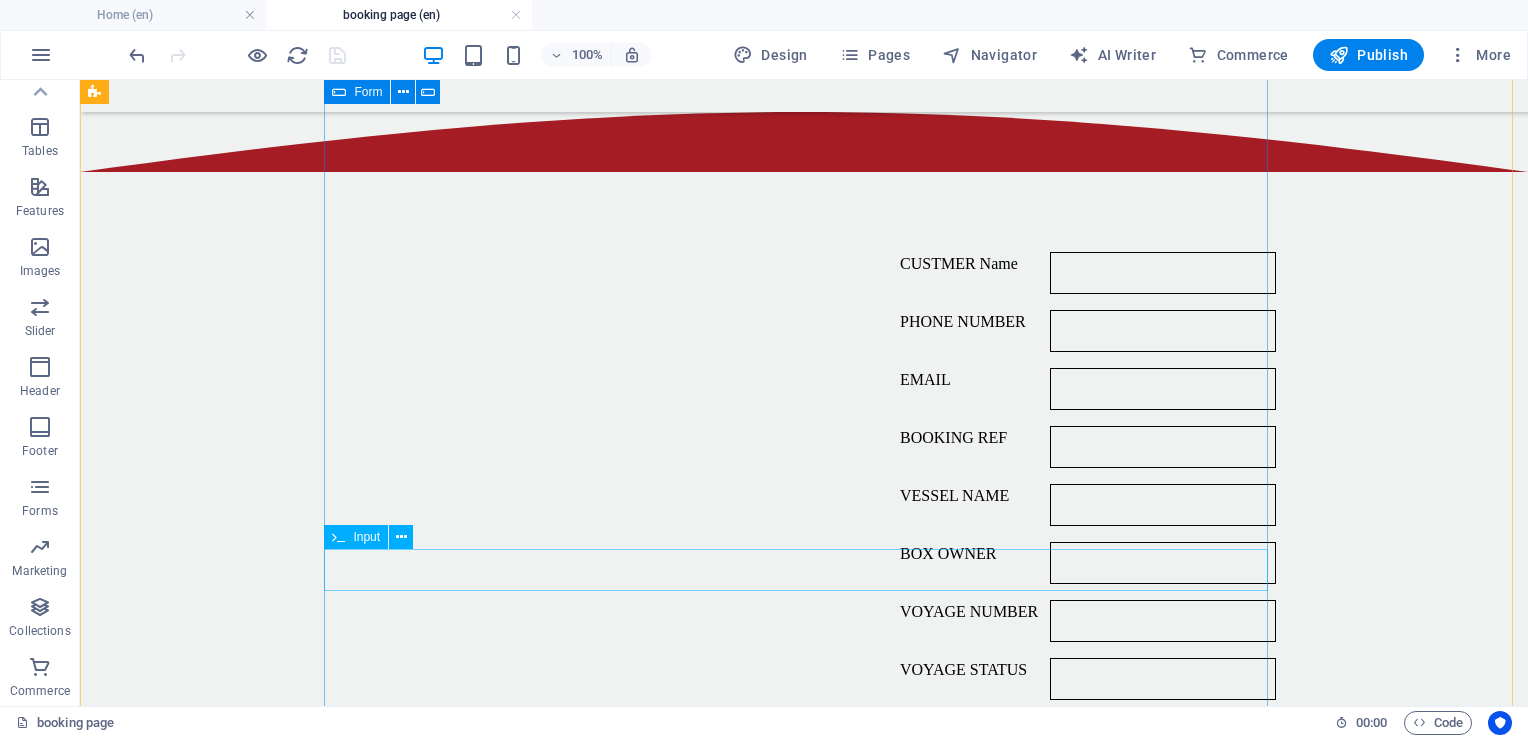 click on "Name" at bounding box center (804, 911) 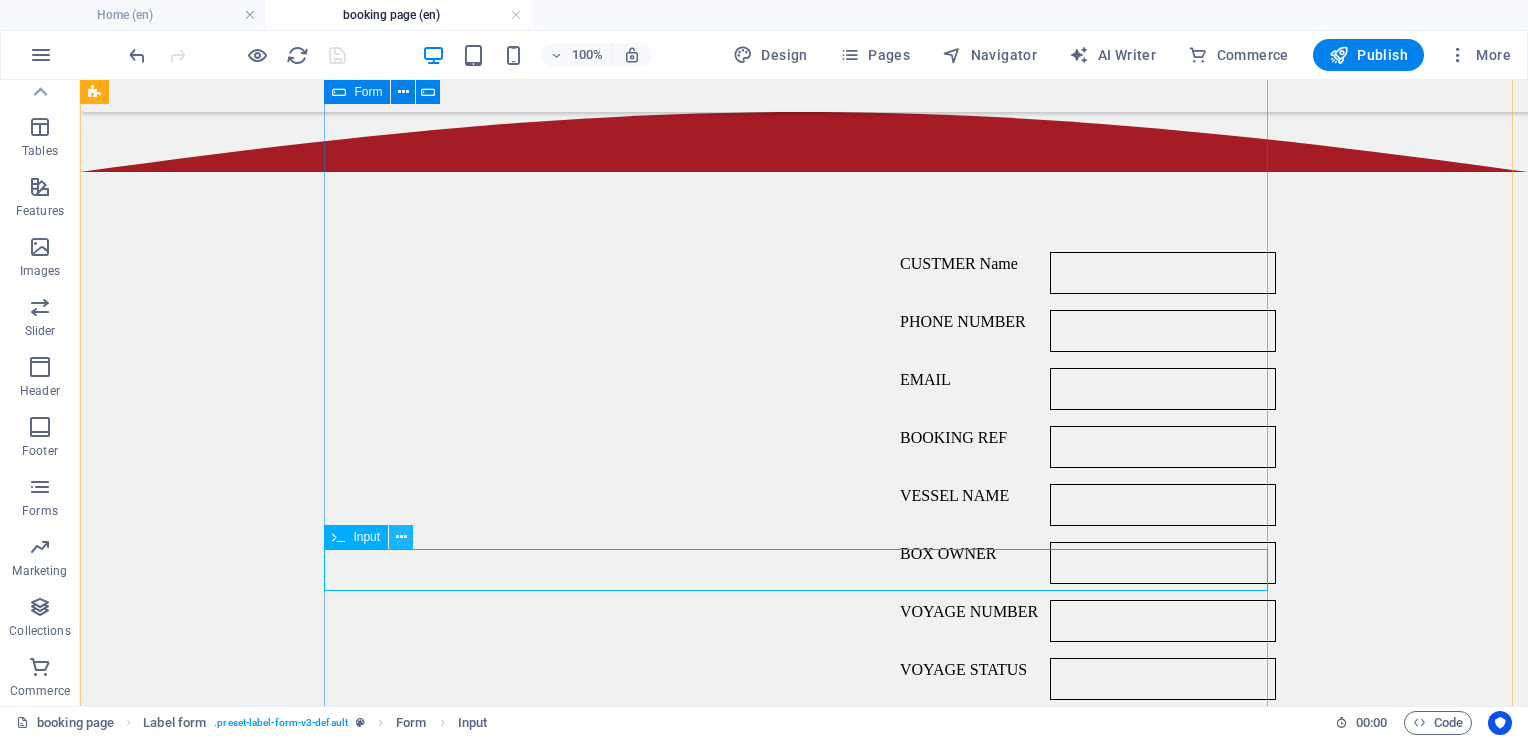 click at bounding box center [401, 537] 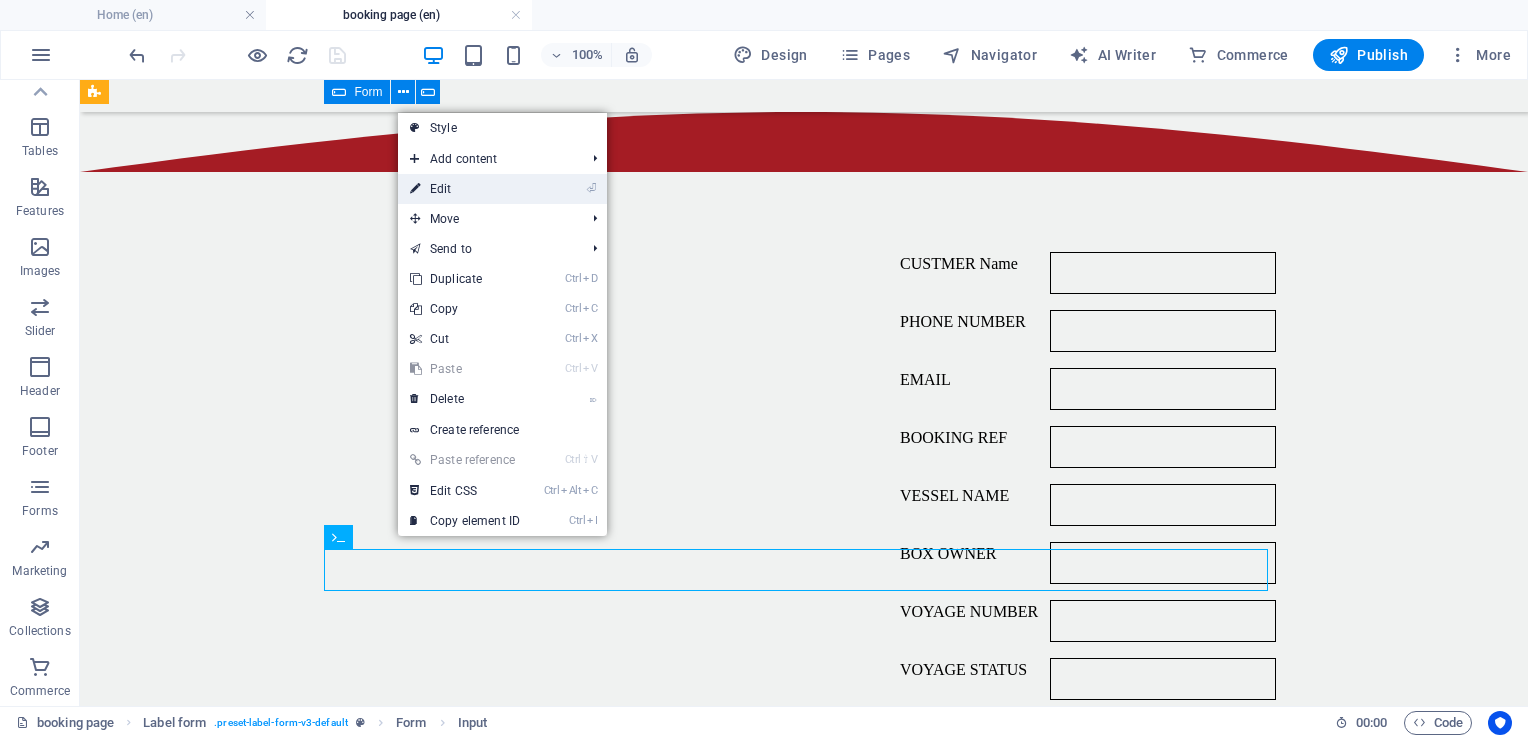click on "⏎  Edit" at bounding box center [465, 189] 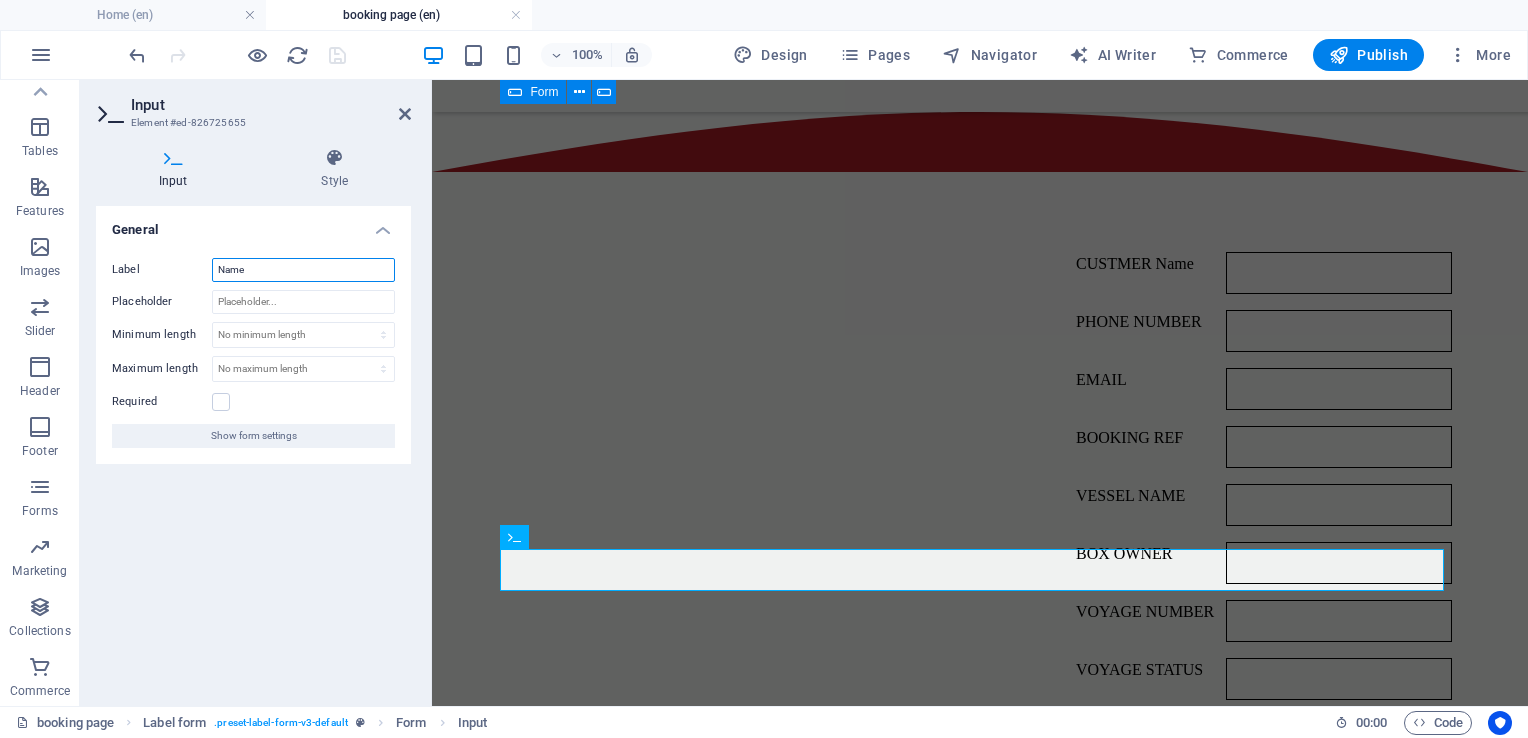drag, startPoint x: 267, startPoint y: 272, endPoint x: 189, endPoint y: 271, distance: 78.00641 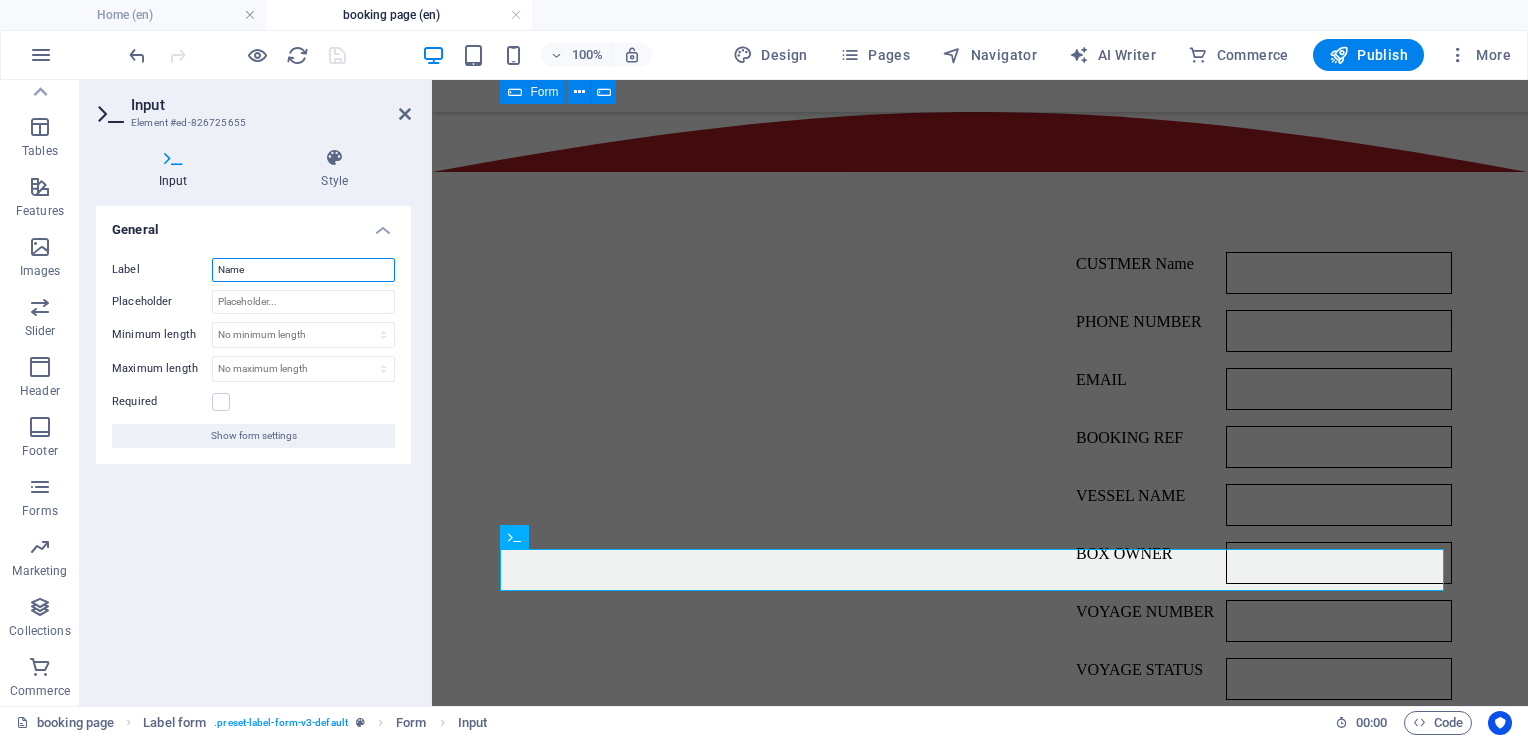 click on "Label Name" at bounding box center [253, 270] 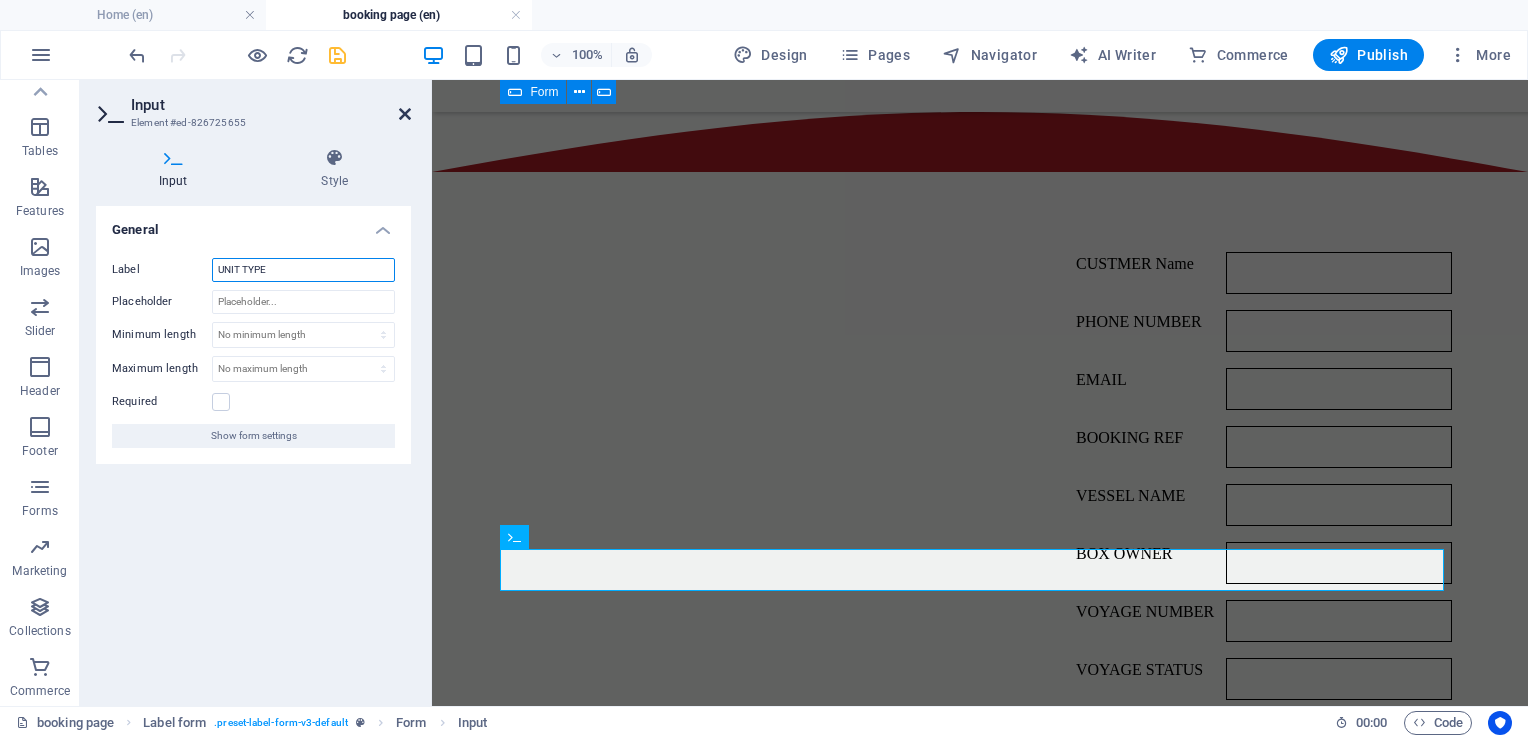 type on "UNIT TYPE" 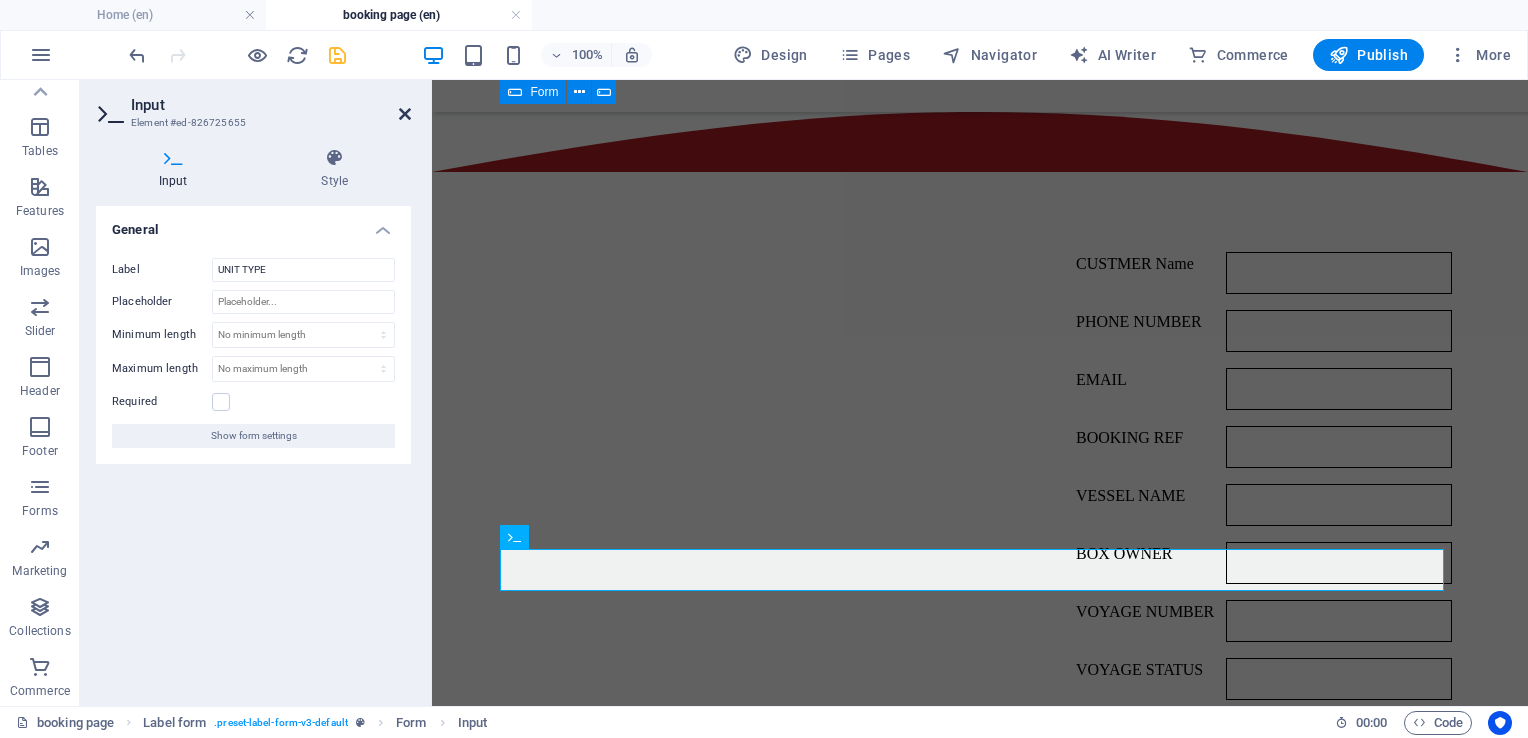click at bounding box center (405, 114) 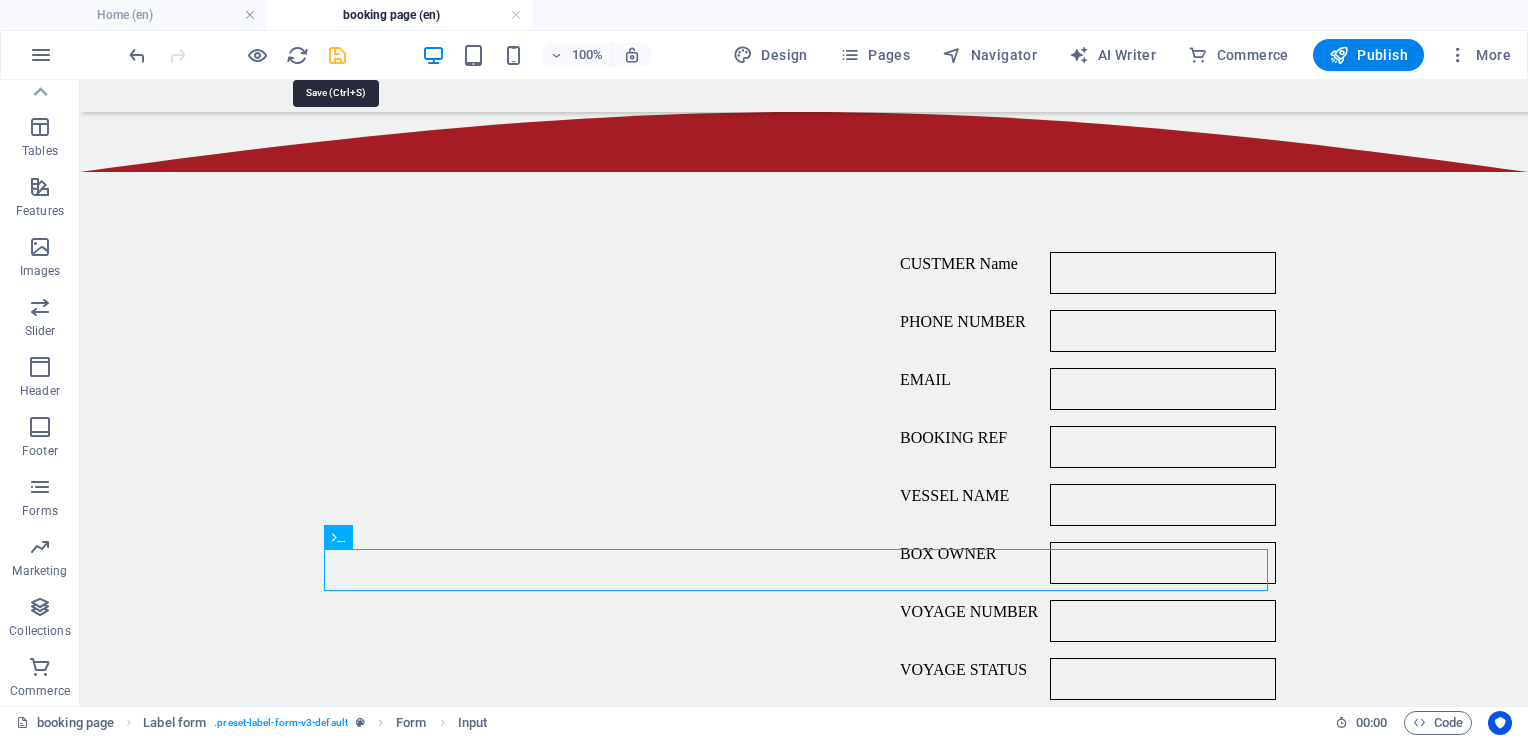 click at bounding box center [337, 55] 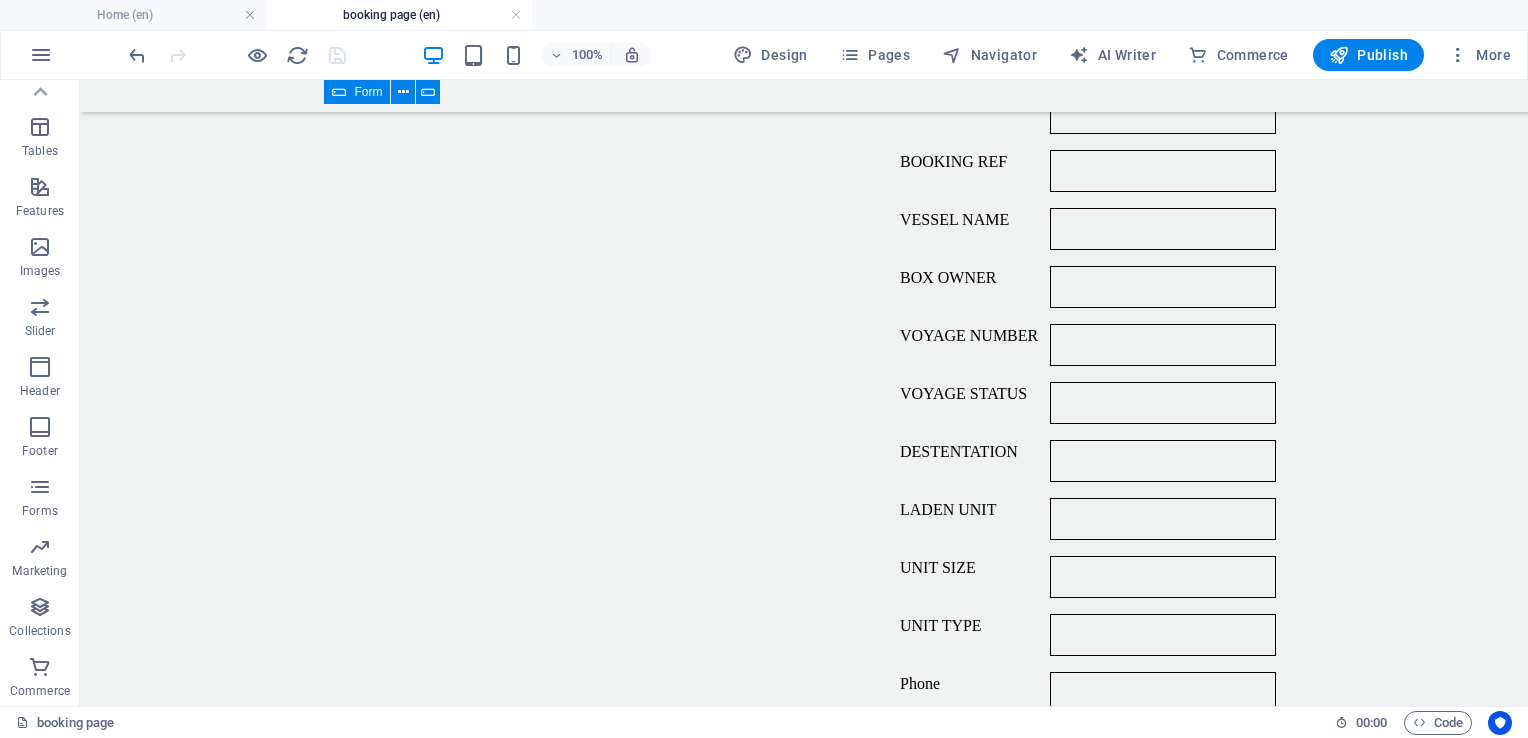 scroll, scrollTop: 1644, scrollLeft: 0, axis: vertical 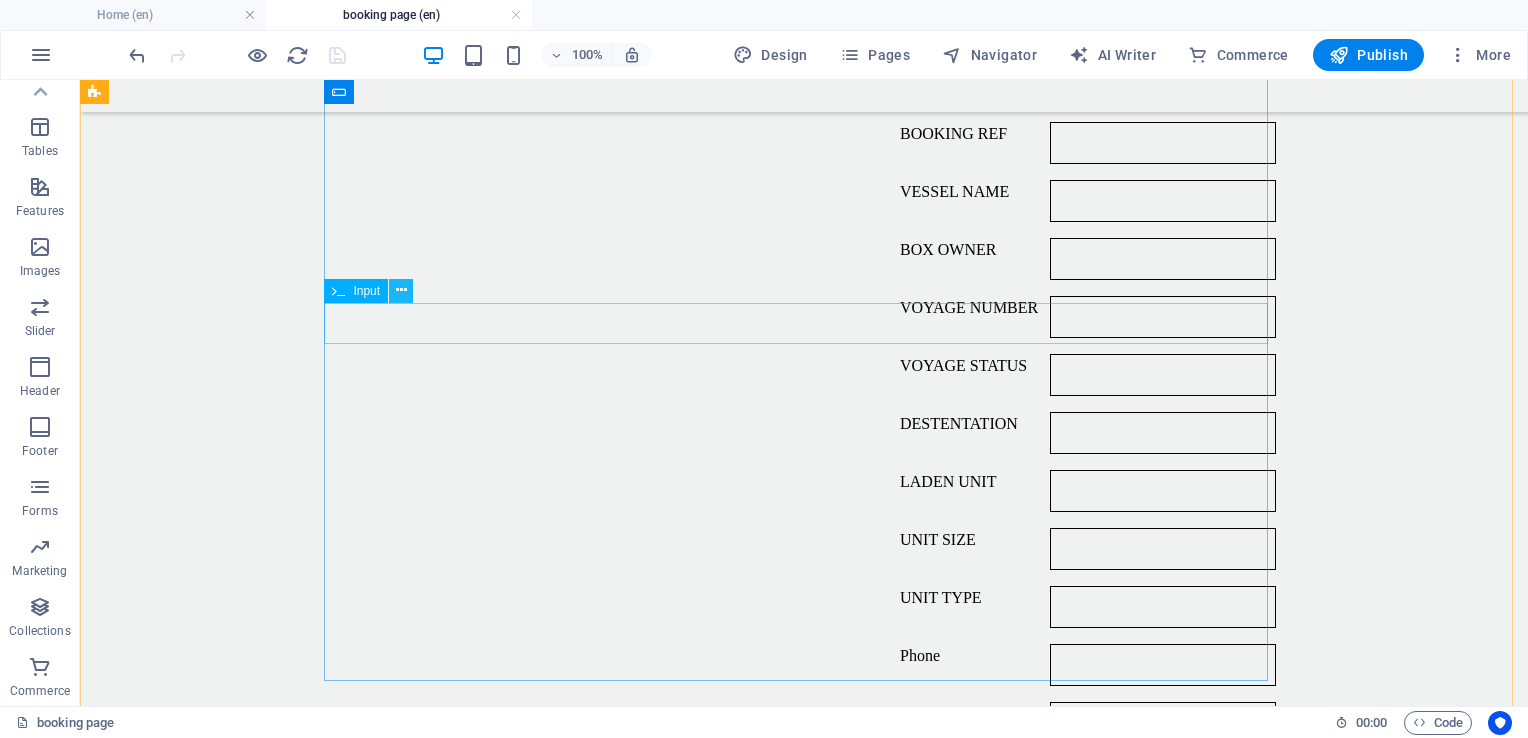 click at bounding box center [401, 290] 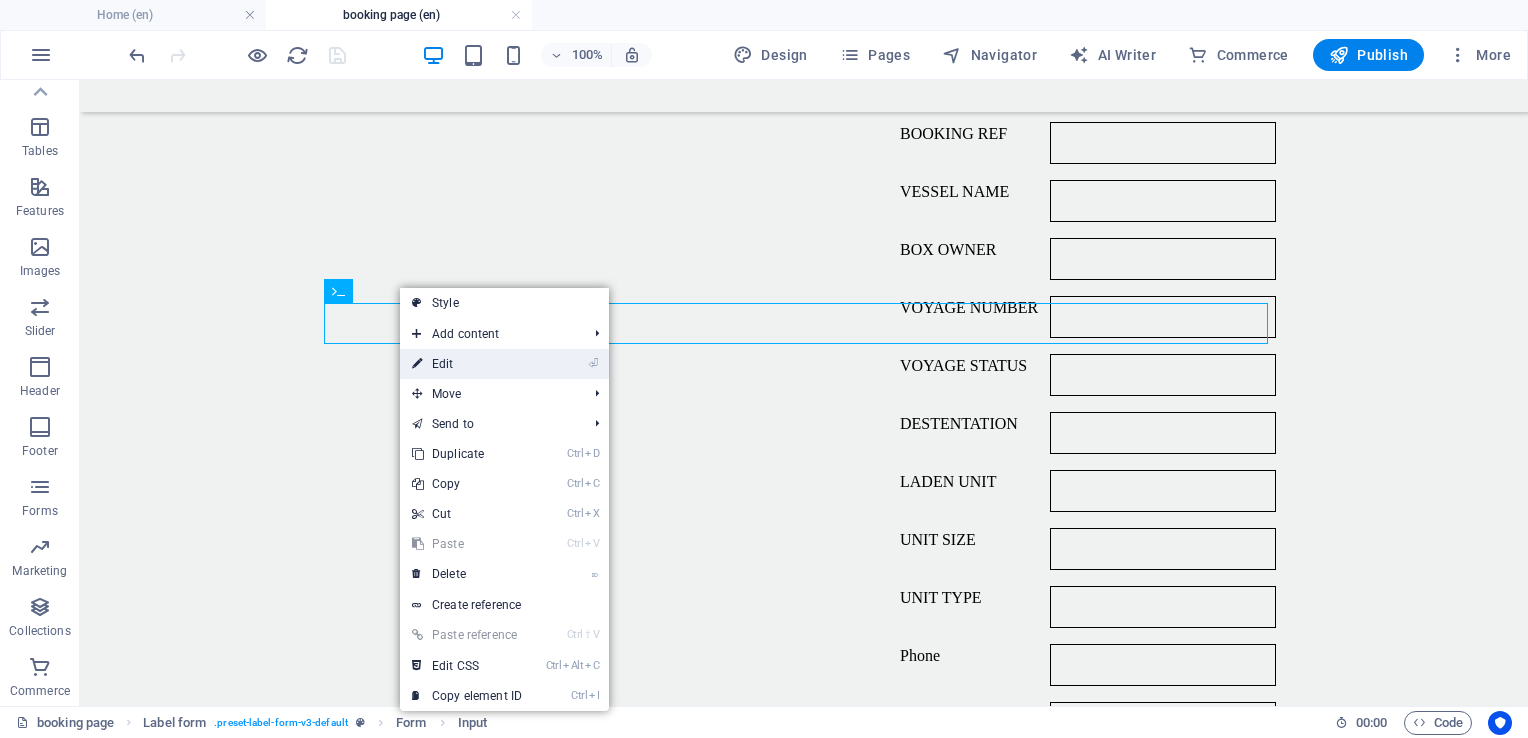 click on "⏎  Edit" at bounding box center [467, 364] 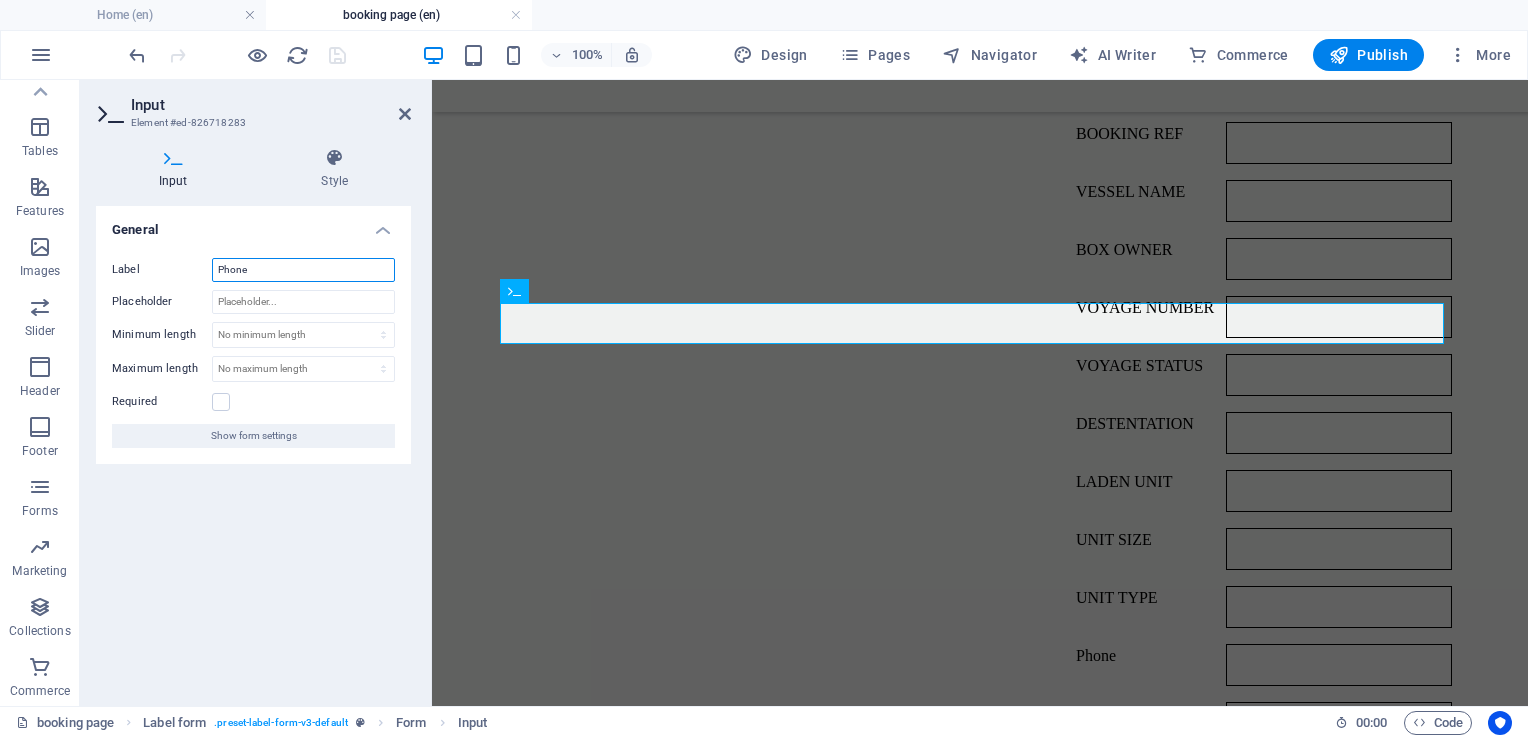 drag, startPoint x: 299, startPoint y: 275, endPoint x: 202, endPoint y: 274, distance: 97.00516 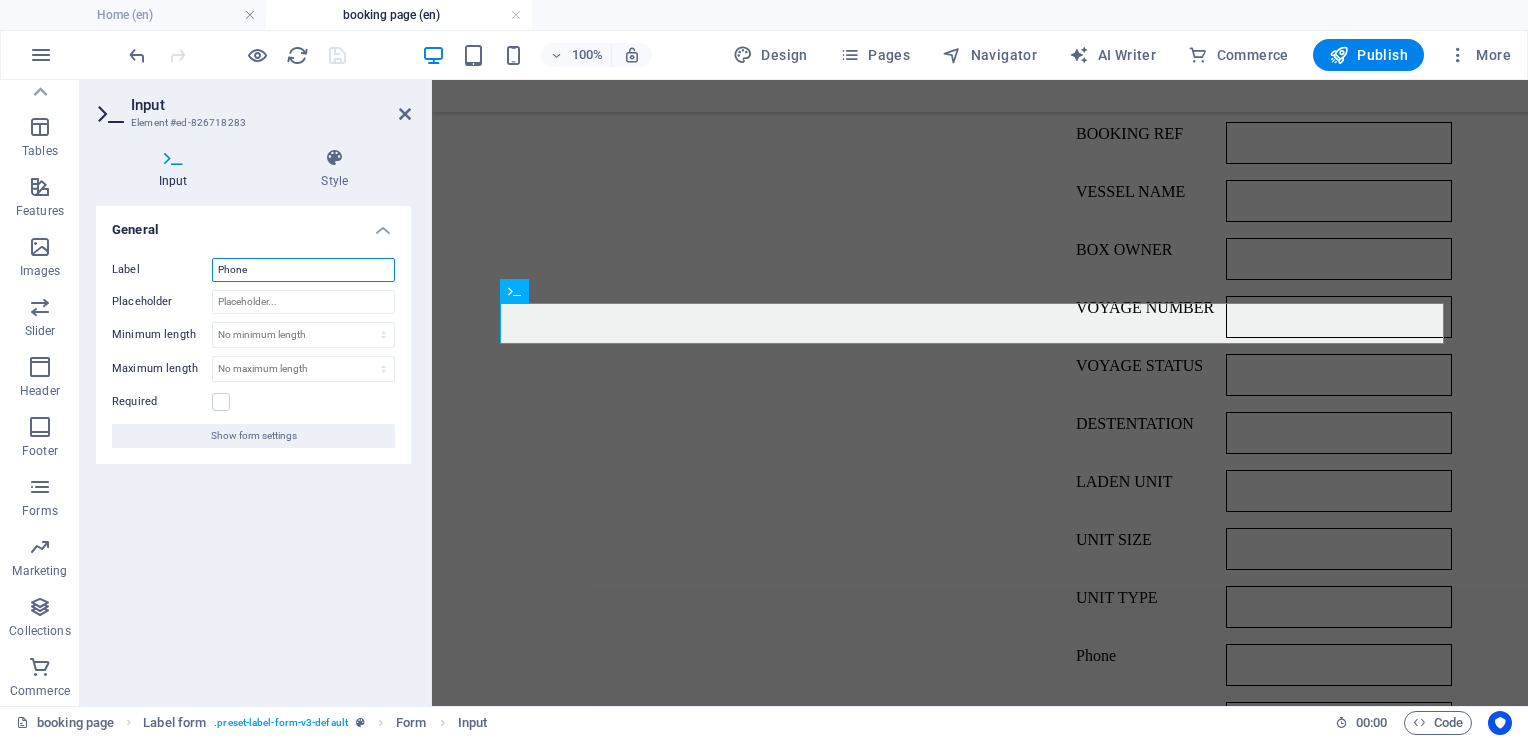 click on "Label Phone" at bounding box center [253, 270] 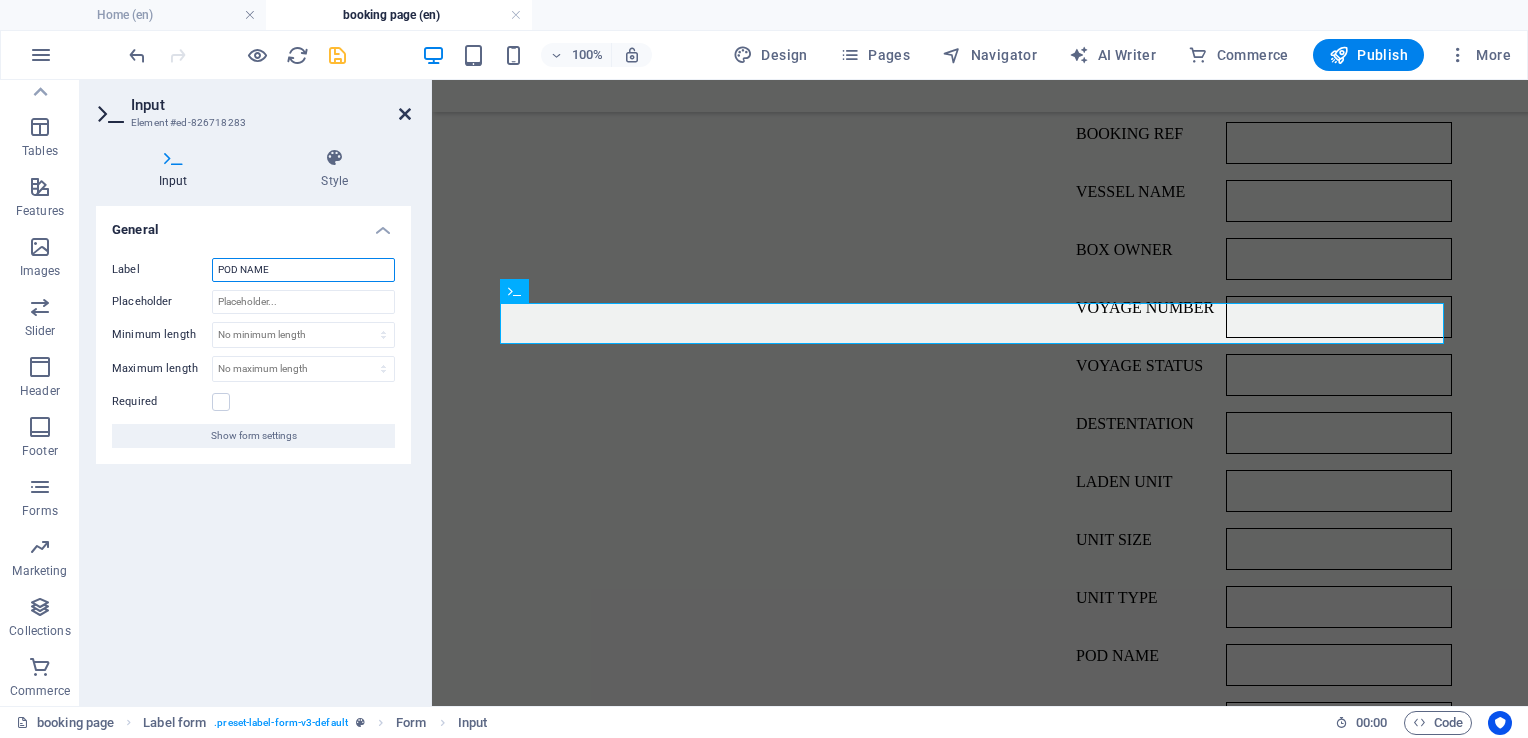 type on "POD NAME" 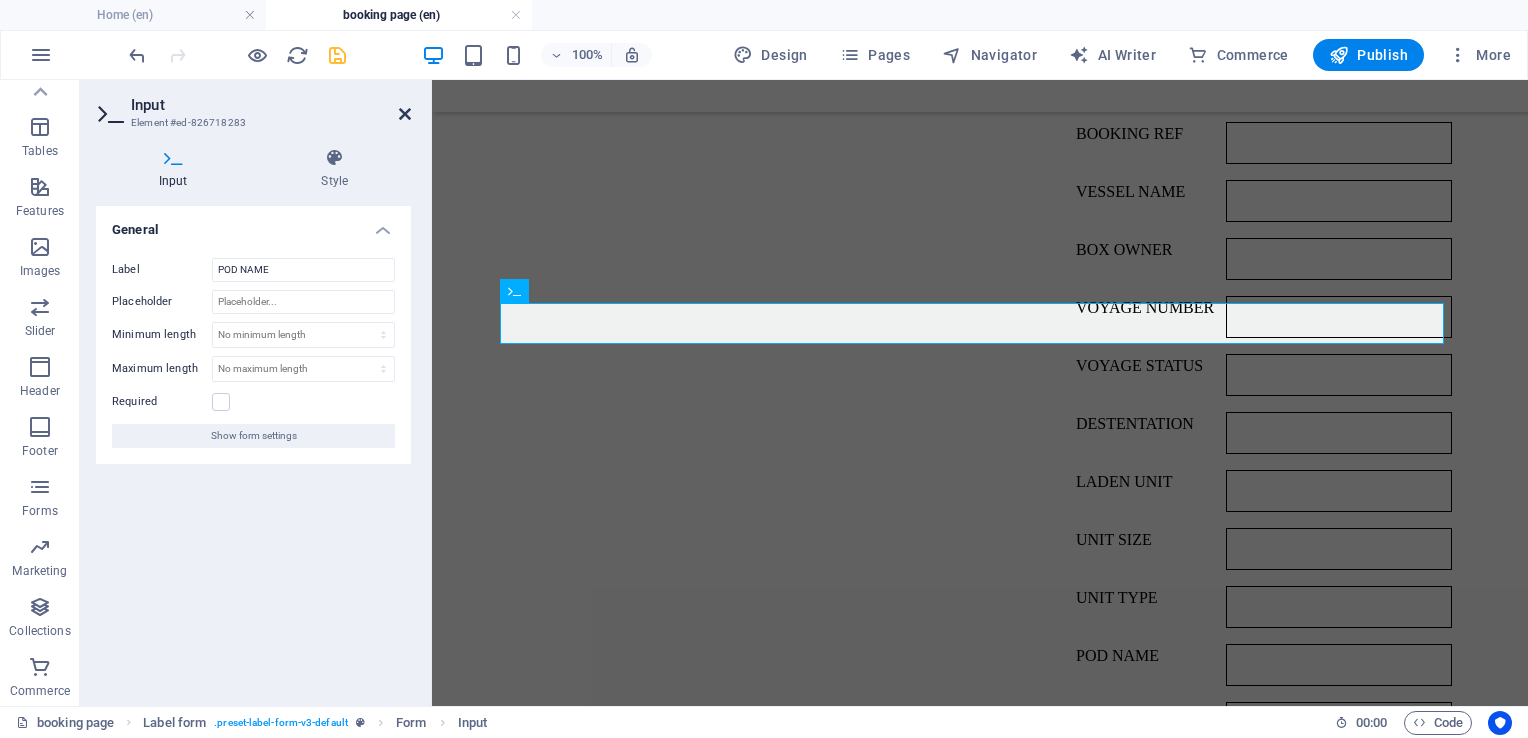 click at bounding box center (405, 114) 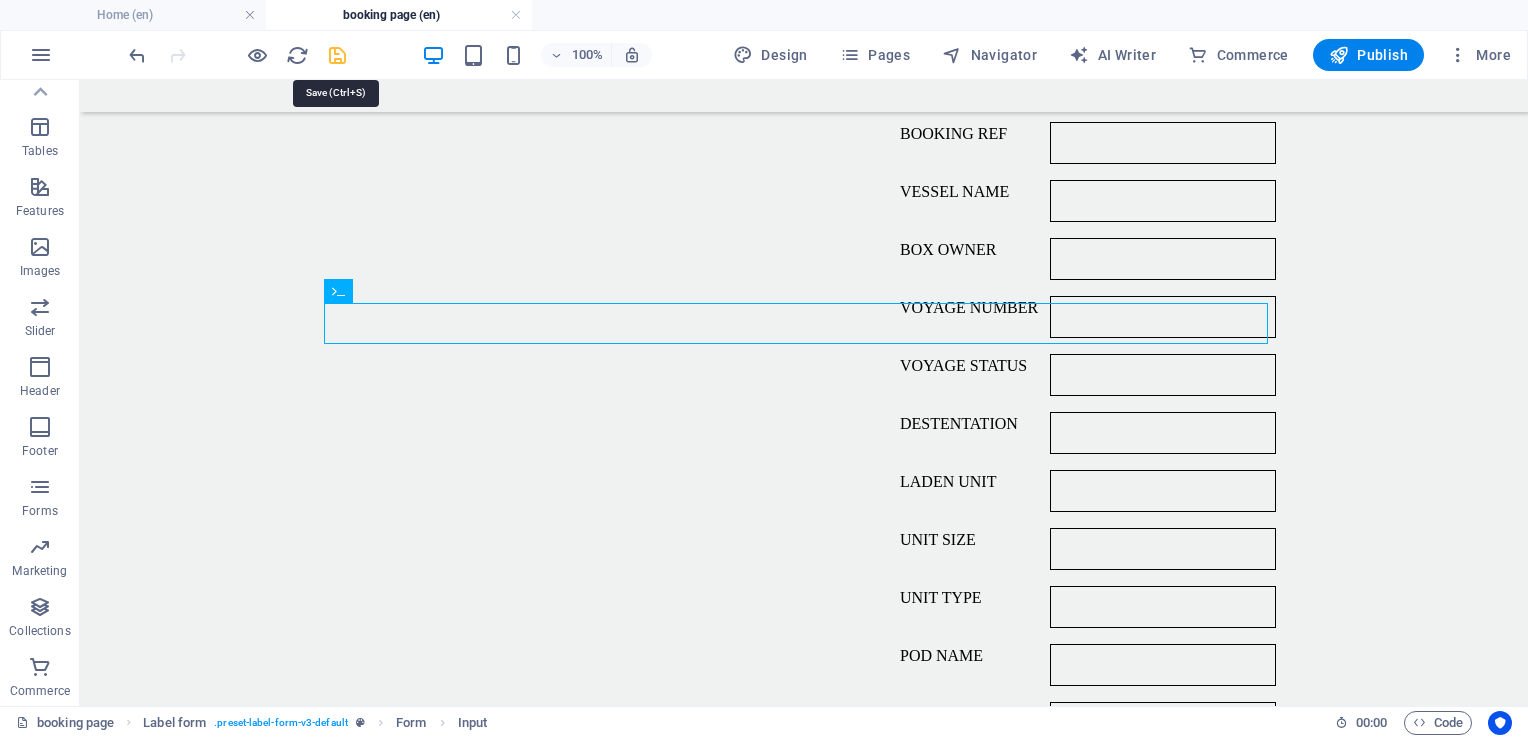 click at bounding box center (337, 55) 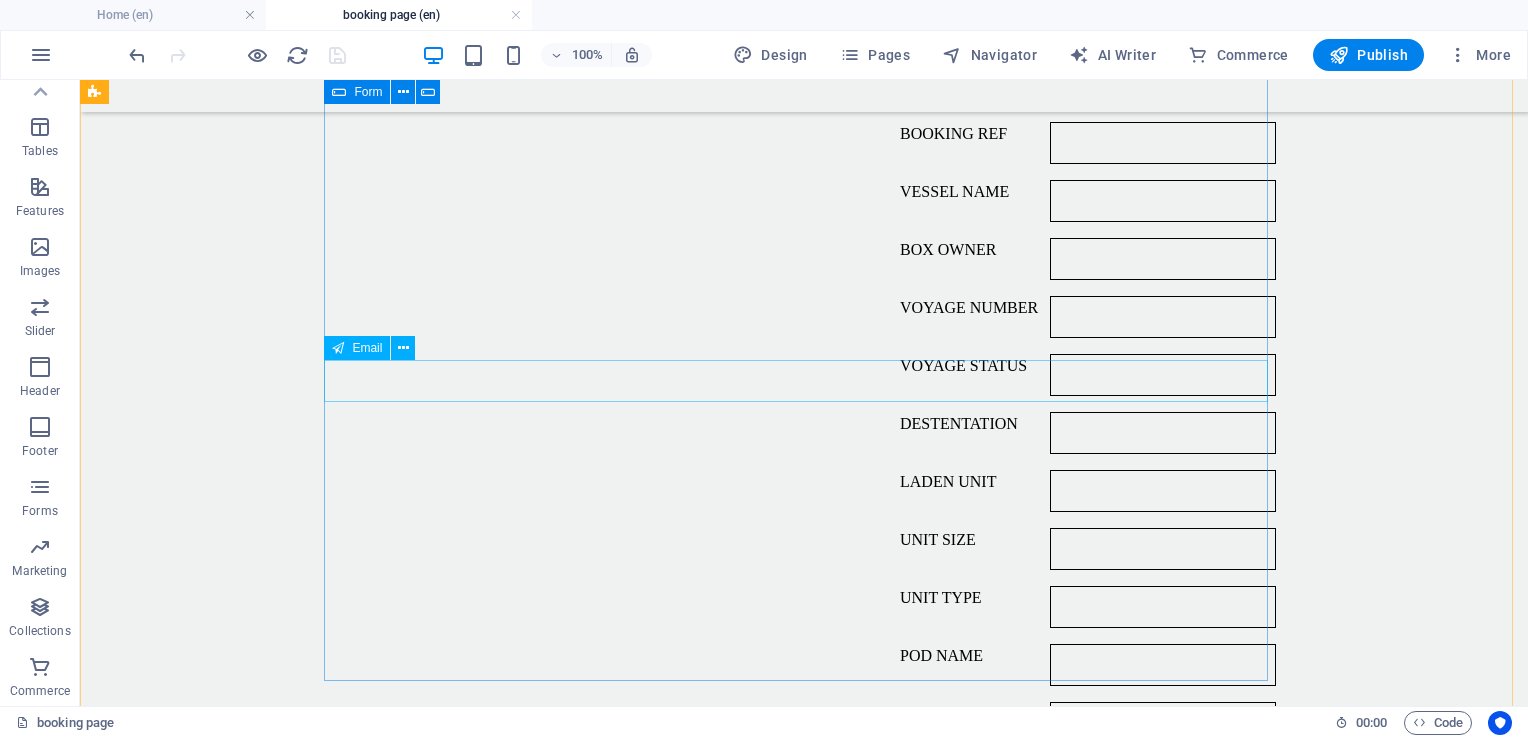 click on "Email" at bounding box center [804, 723] 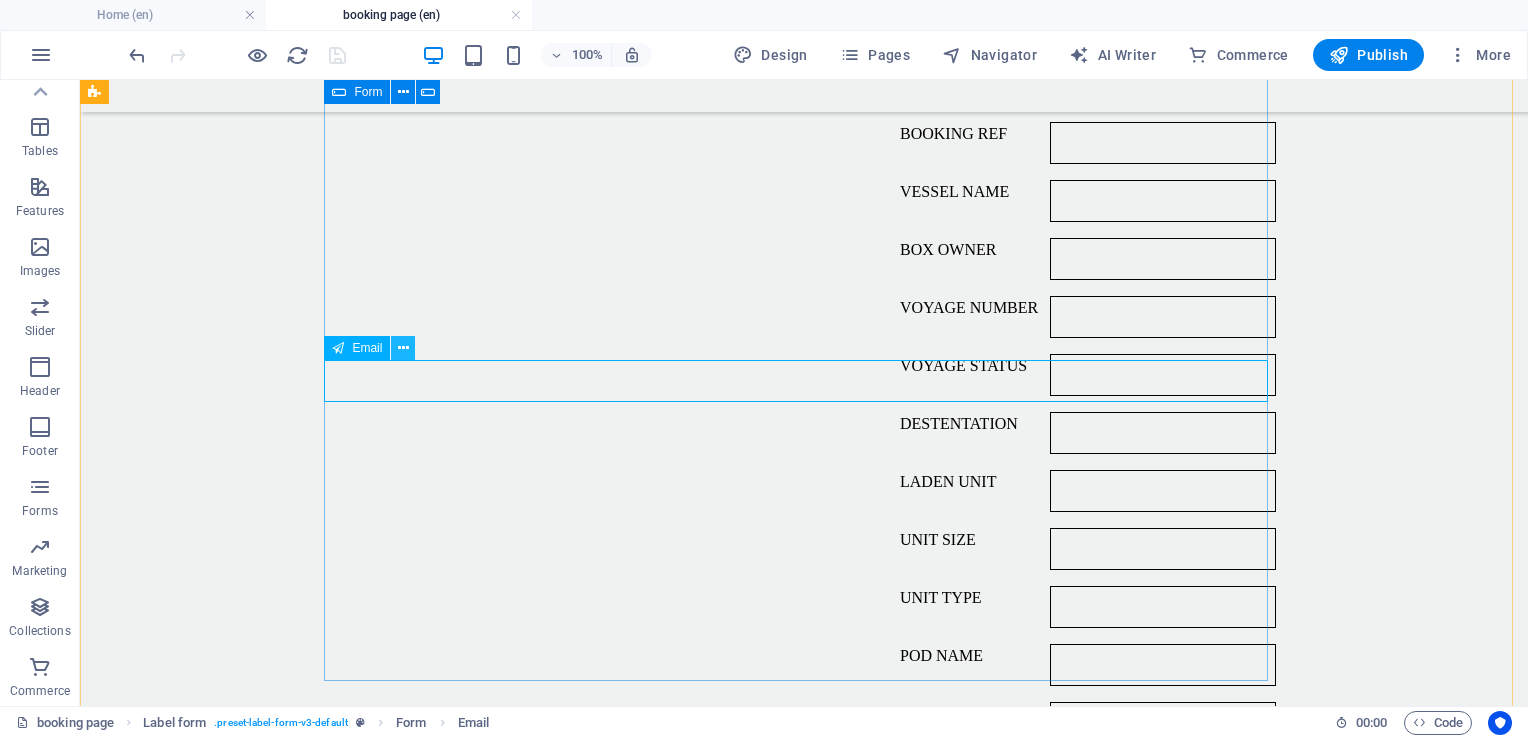 click at bounding box center [403, 348] 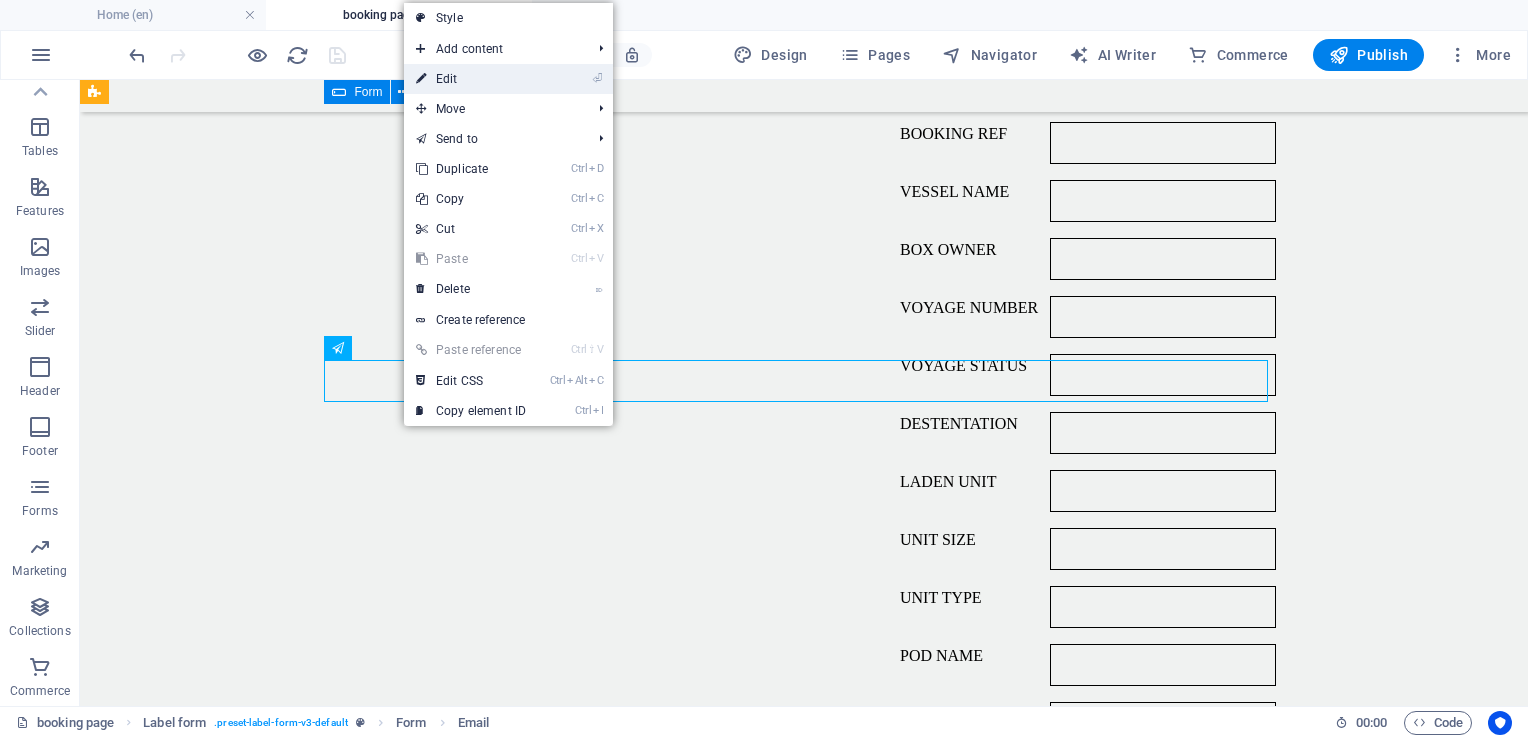 click on "⏎  Edit" at bounding box center (471, 79) 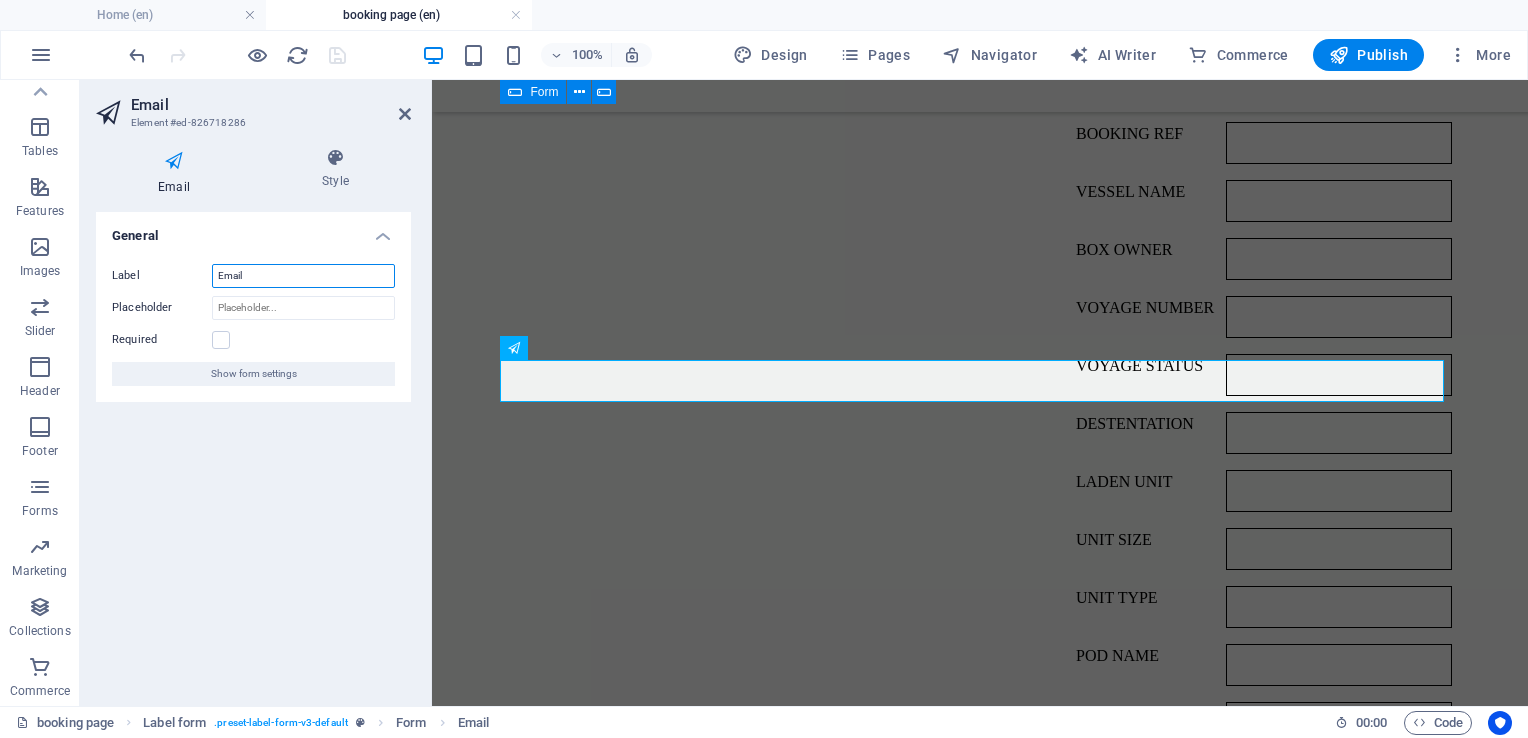 drag, startPoint x: 265, startPoint y: 270, endPoint x: 187, endPoint y: 273, distance: 78.05767 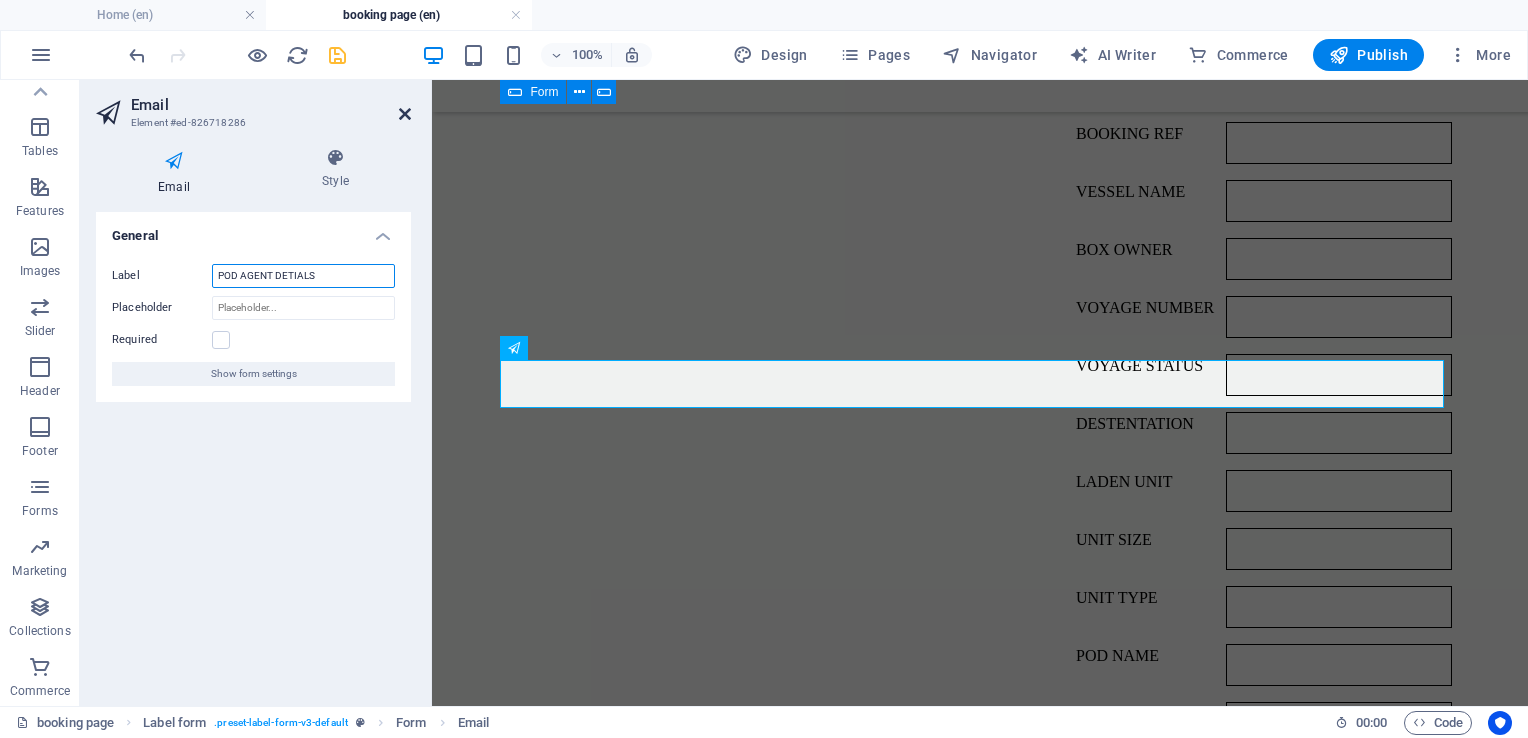 type on "POD AGENT DETIALS" 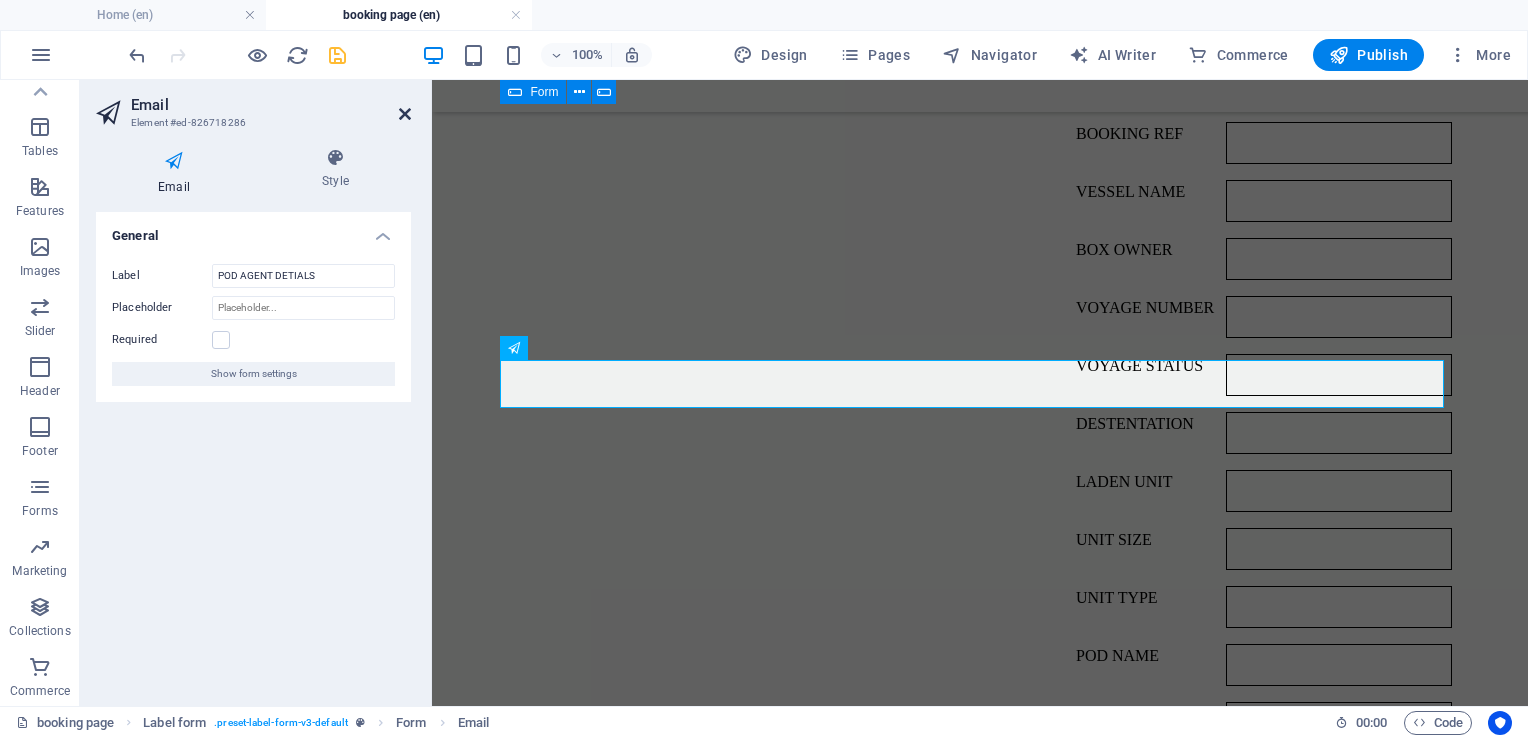 click at bounding box center [405, 114] 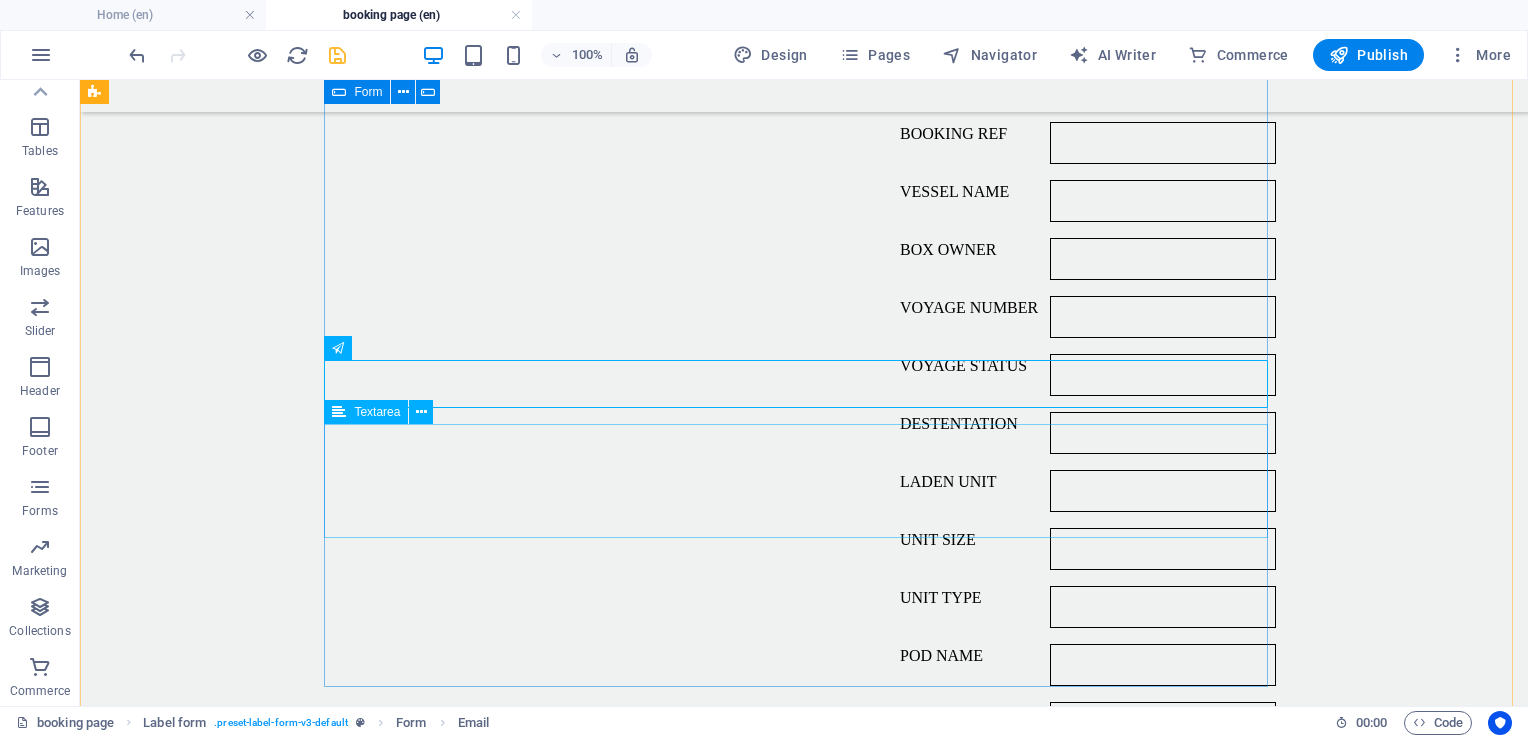 click on "Message" at bounding box center (804, 823) 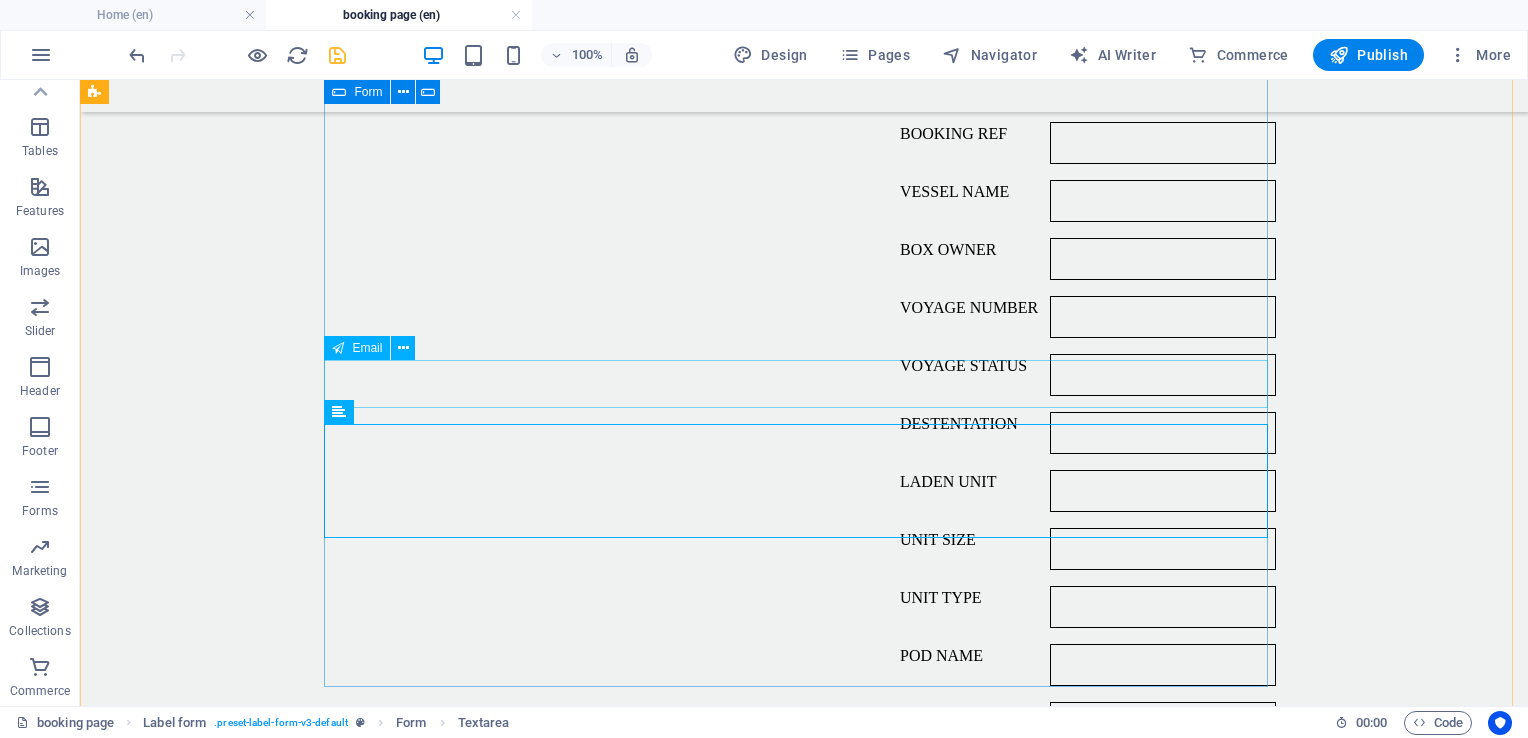 click on "POD AGENT DETIALS" at bounding box center (804, 726) 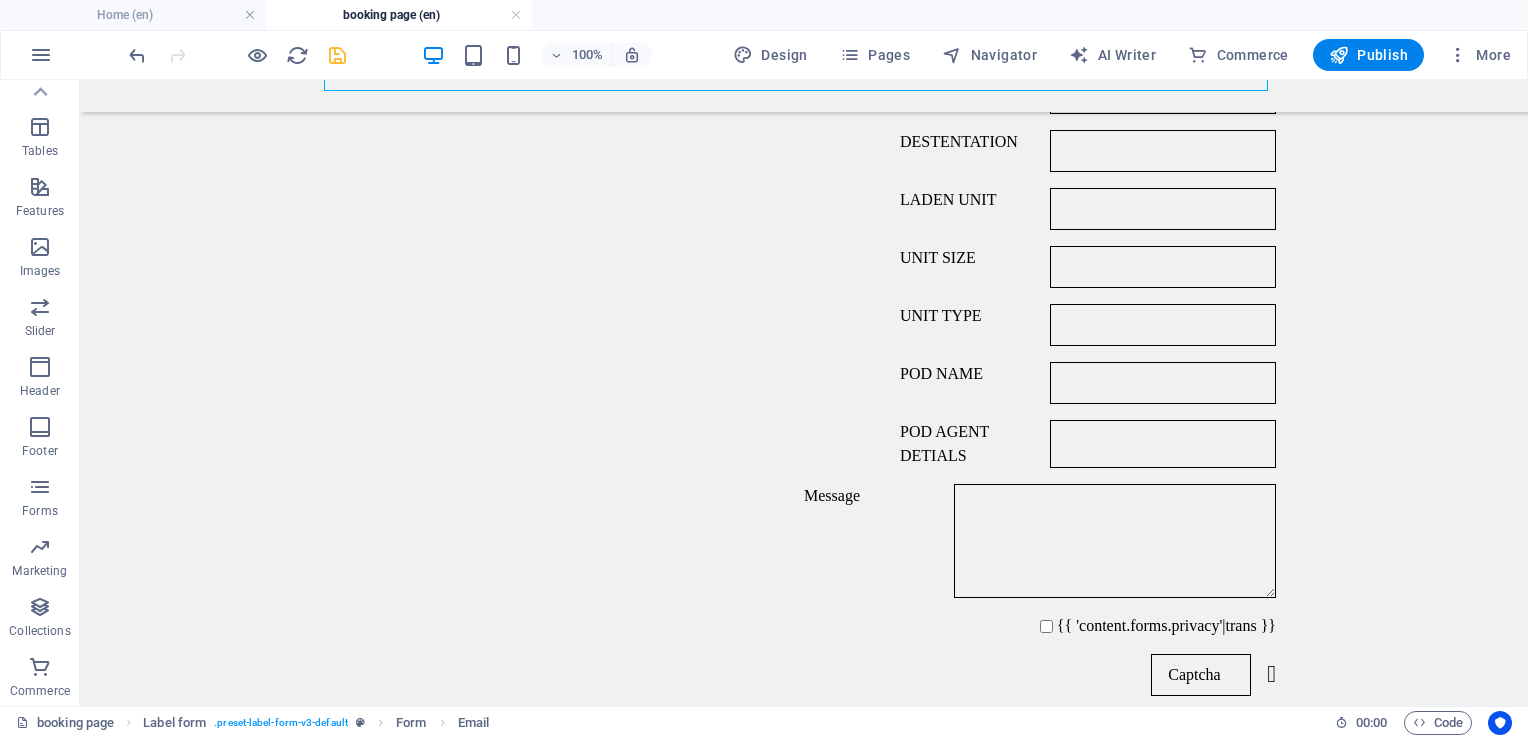 scroll, scrollTop: 1967, scrollLeft: 0, axis: vertical 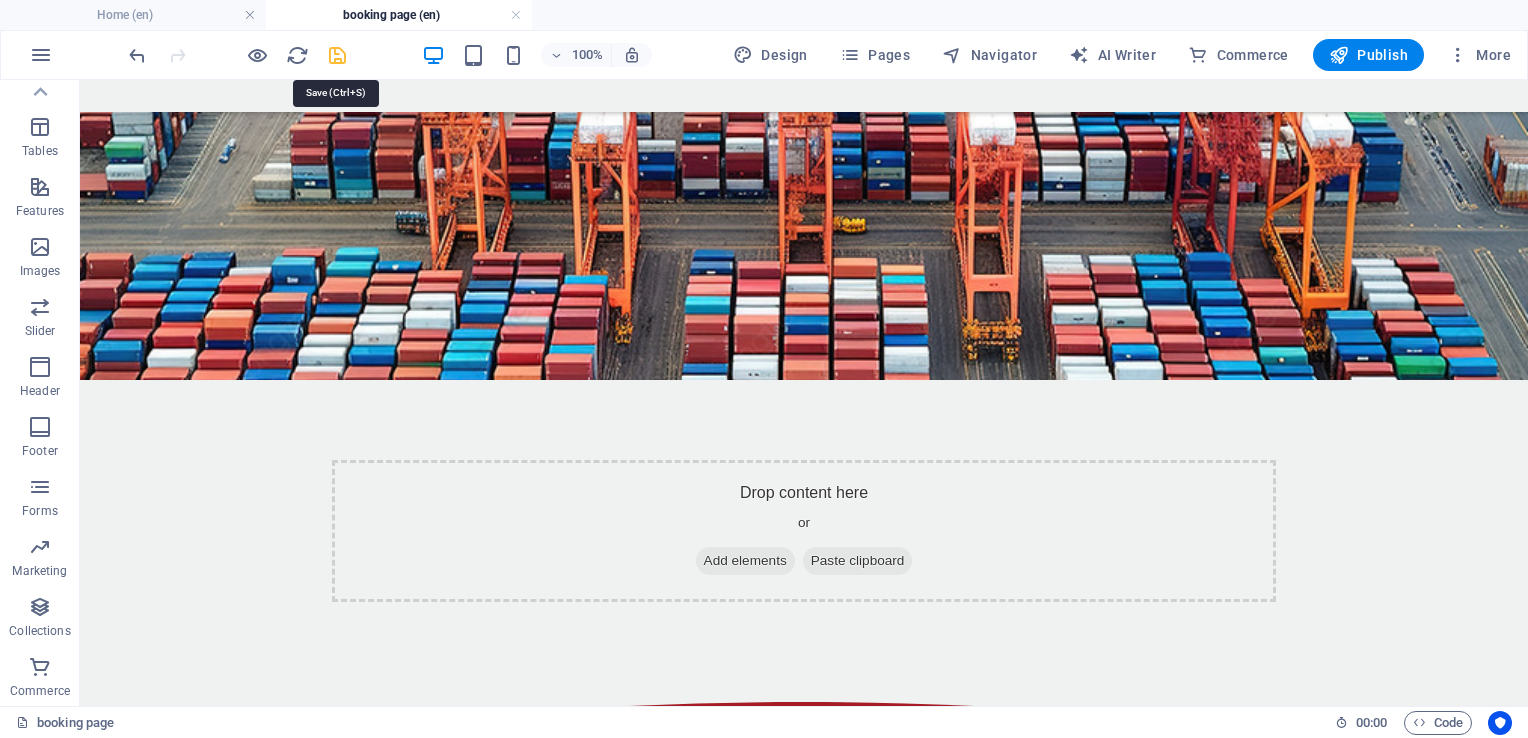 click at bounding box center (337, 55) 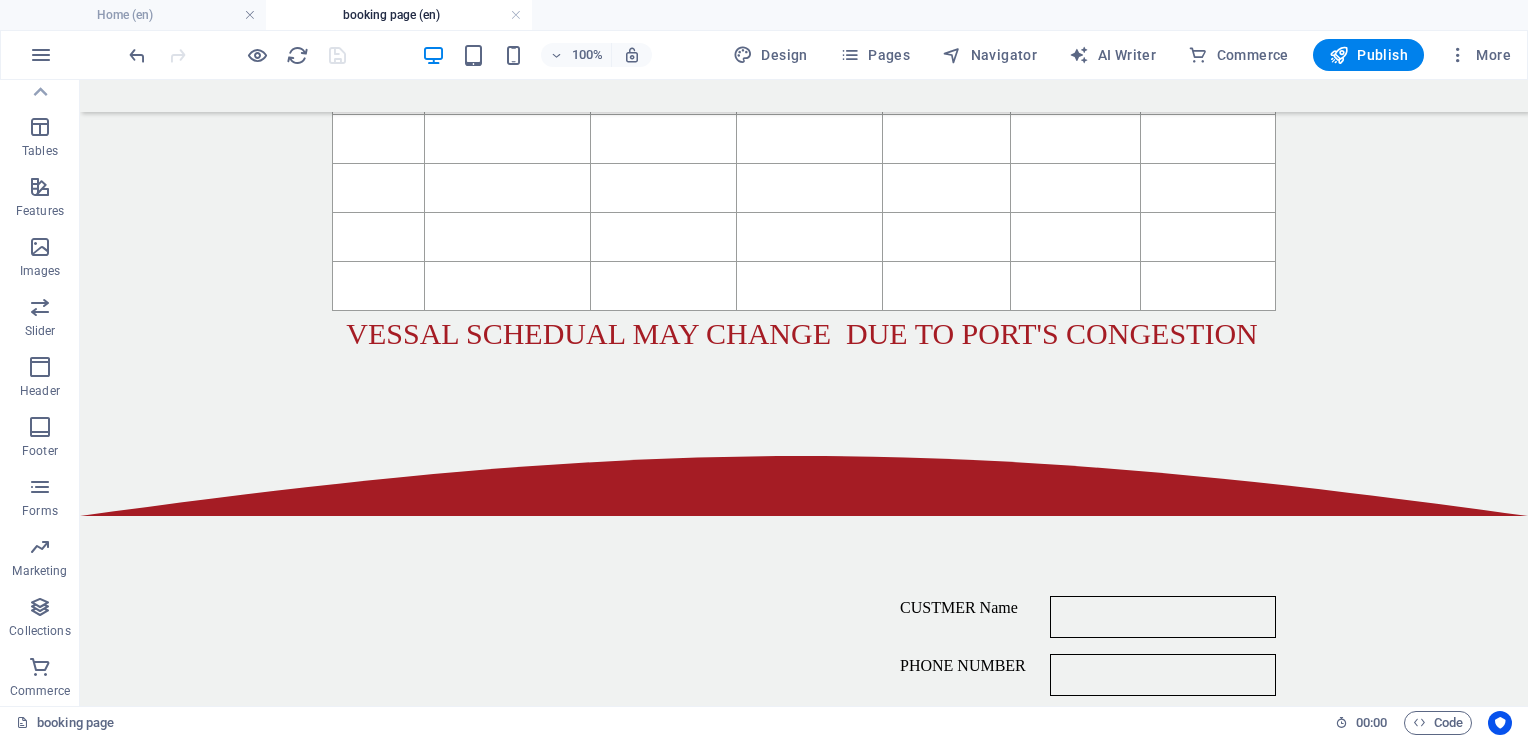 scroll, scrollTop: 1007, scrollLeft: 0, axis: vertical 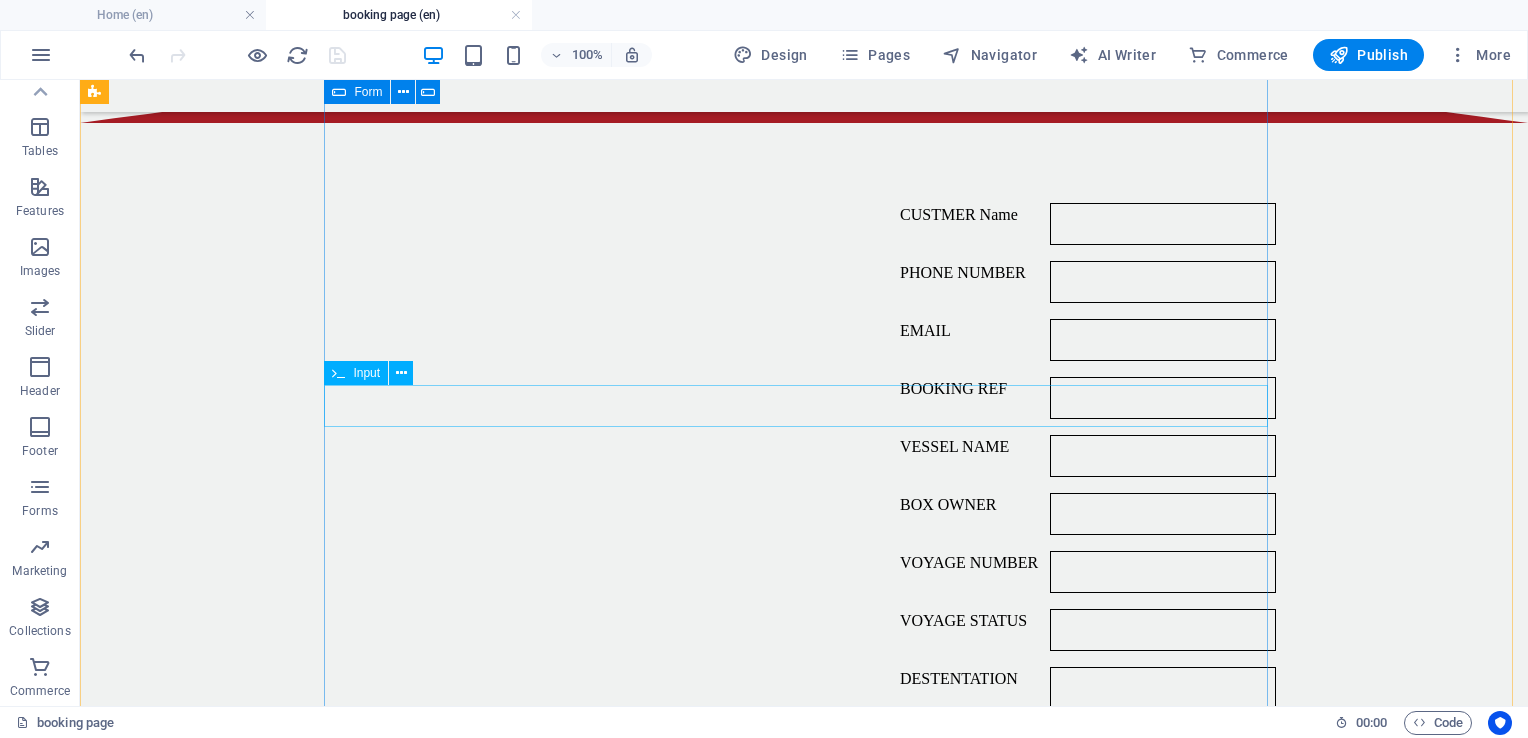 click on "LADEN UNIT" at bounding box center (804, 746) 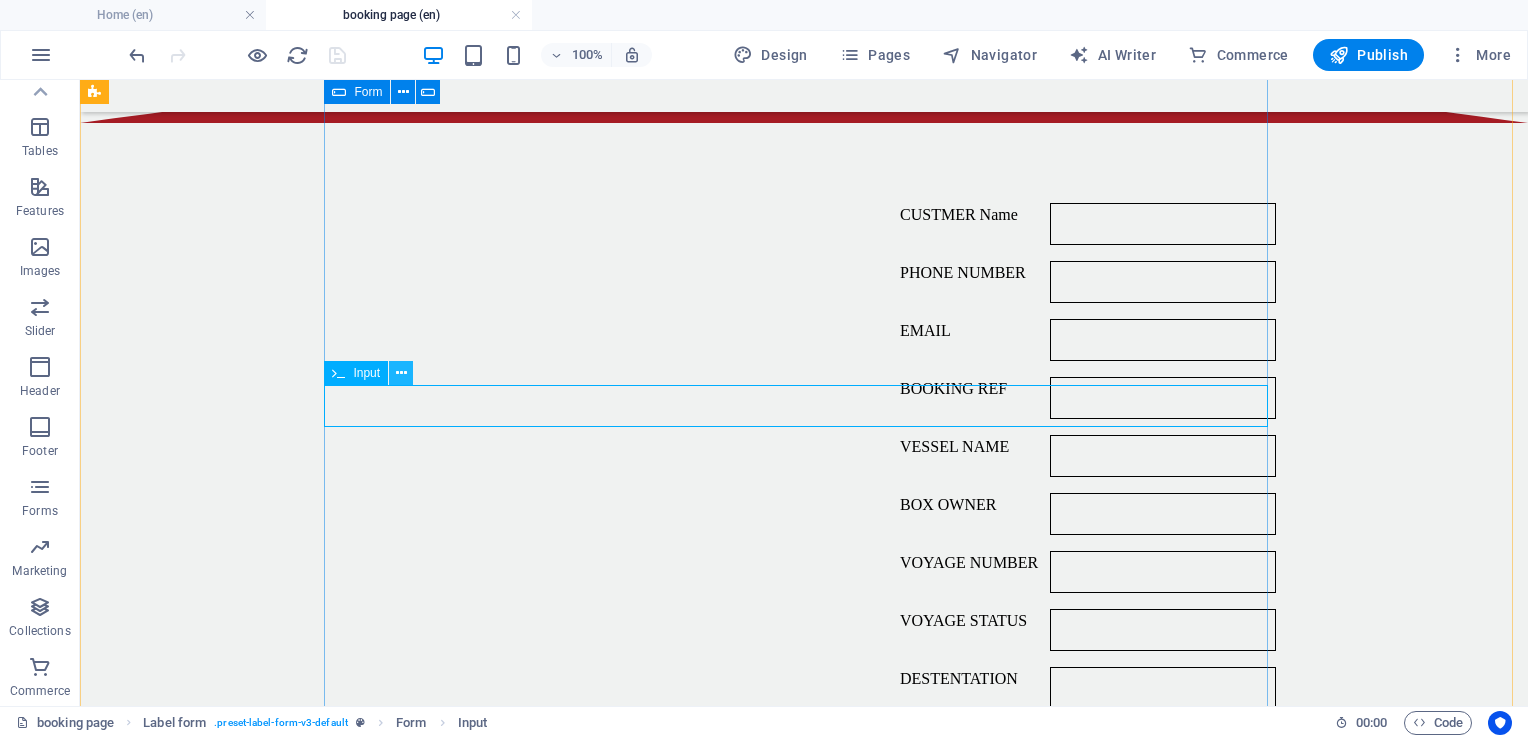 click at bounding box center (401, 373) 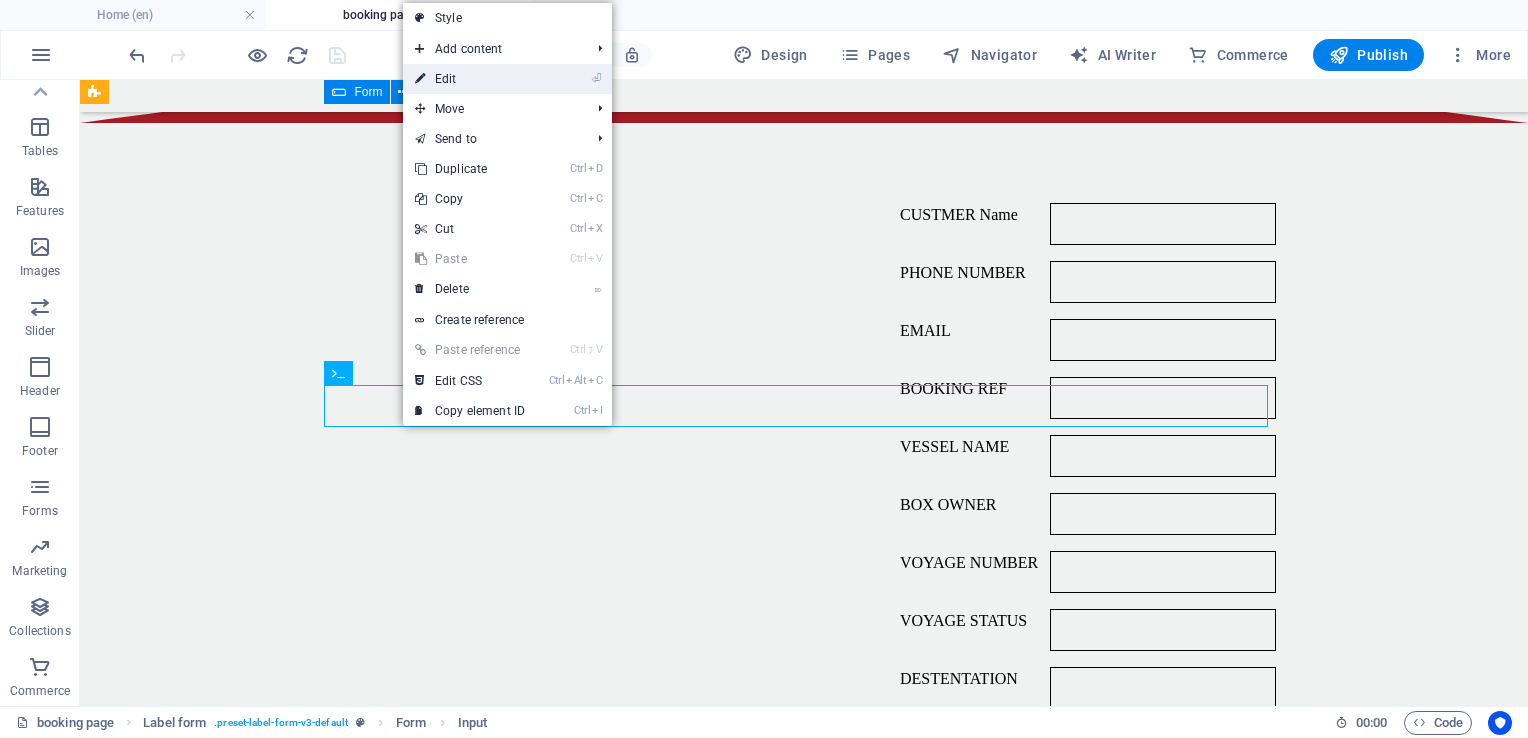 click on "⏎  Edit" at bounding box center (470, 79) 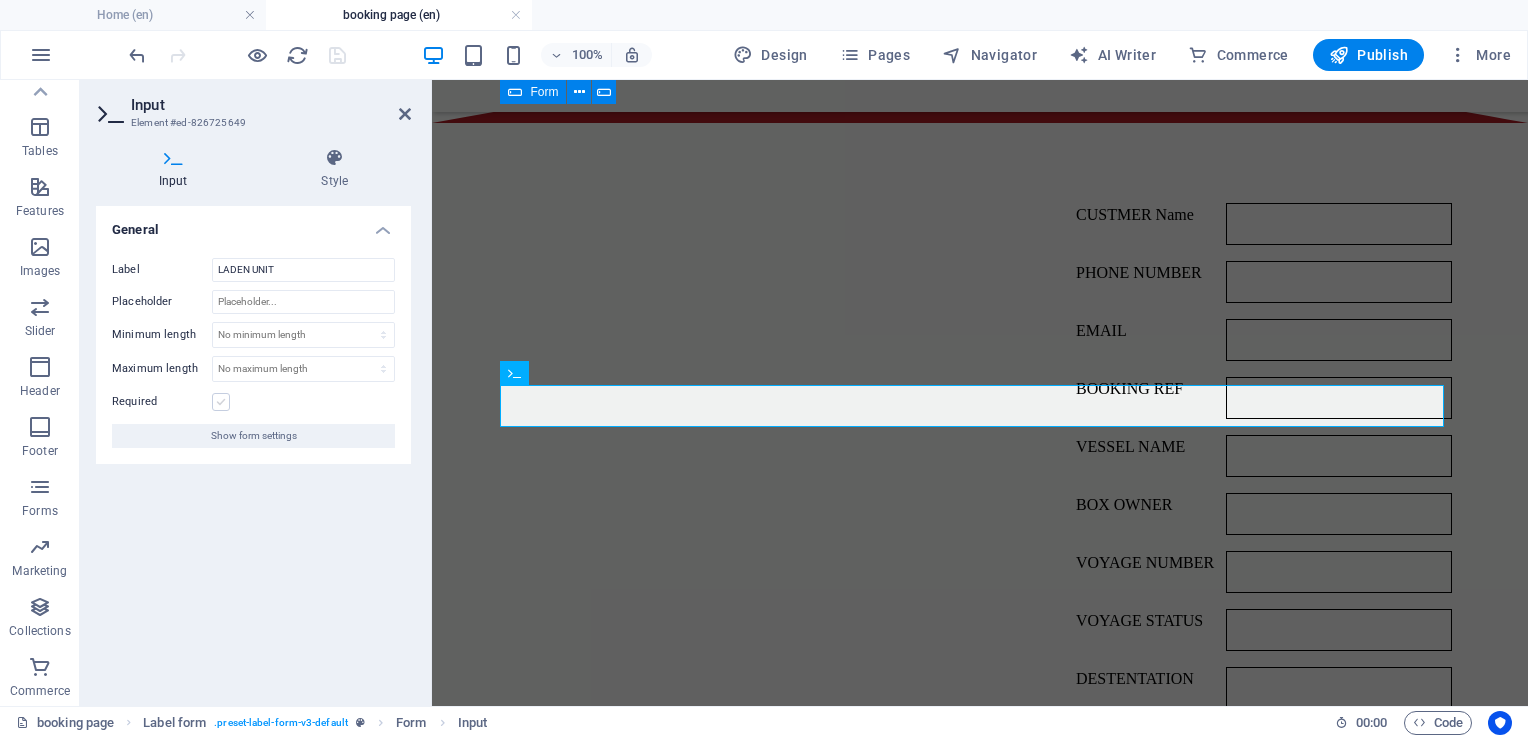 click at bounding box center (221, 402) 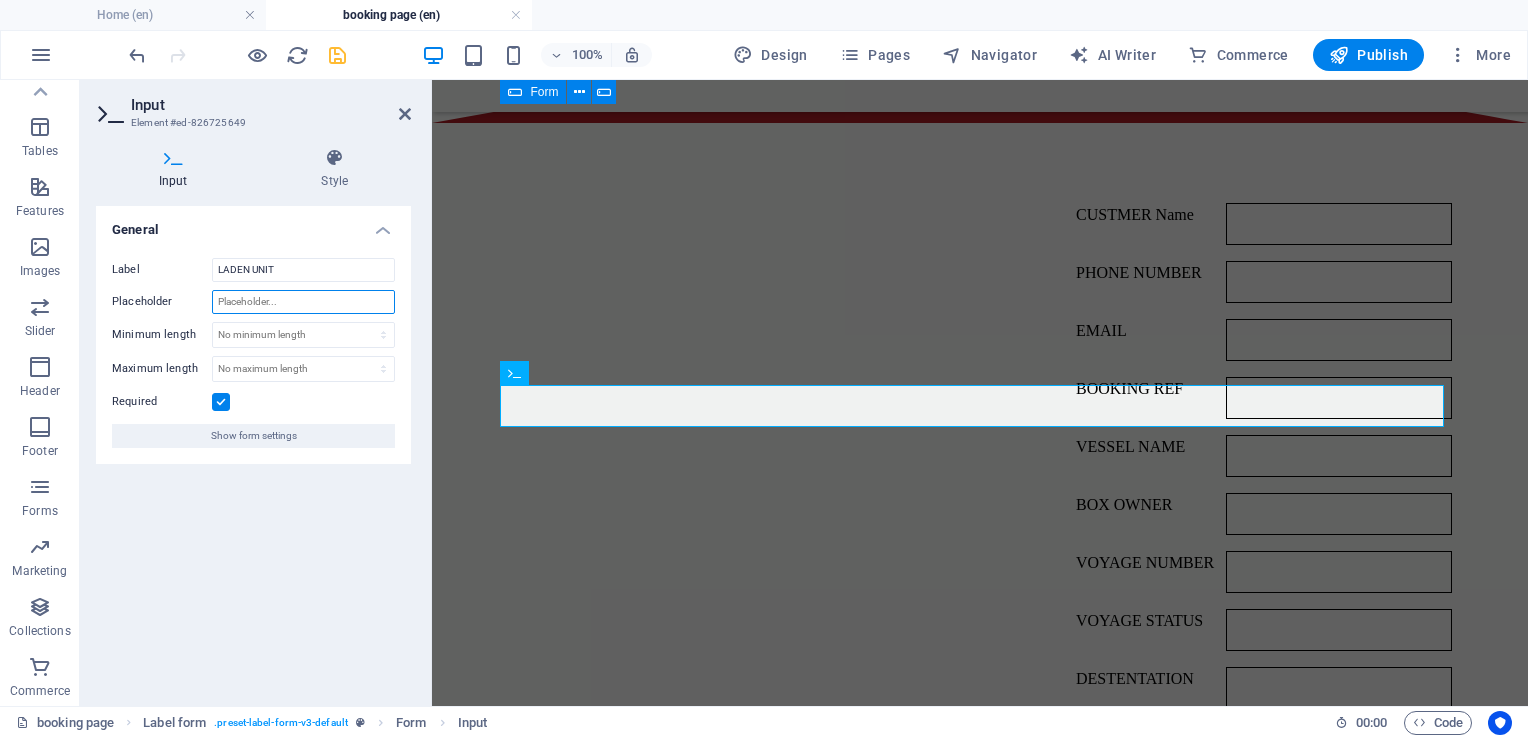click on "Placeholder" at bounding box center (303, 302) 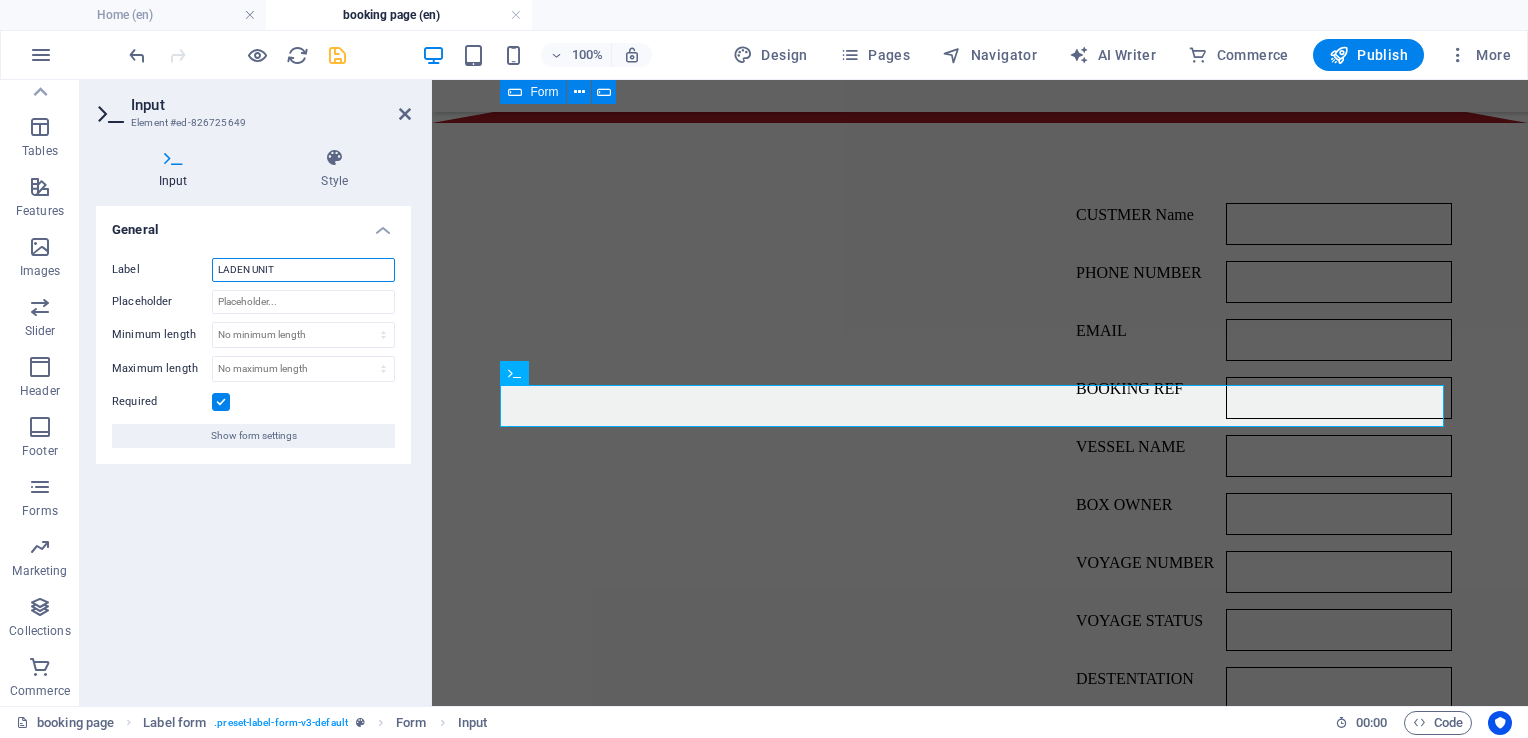 click on "LADEN UNIT" at bounding box center (303, 270) 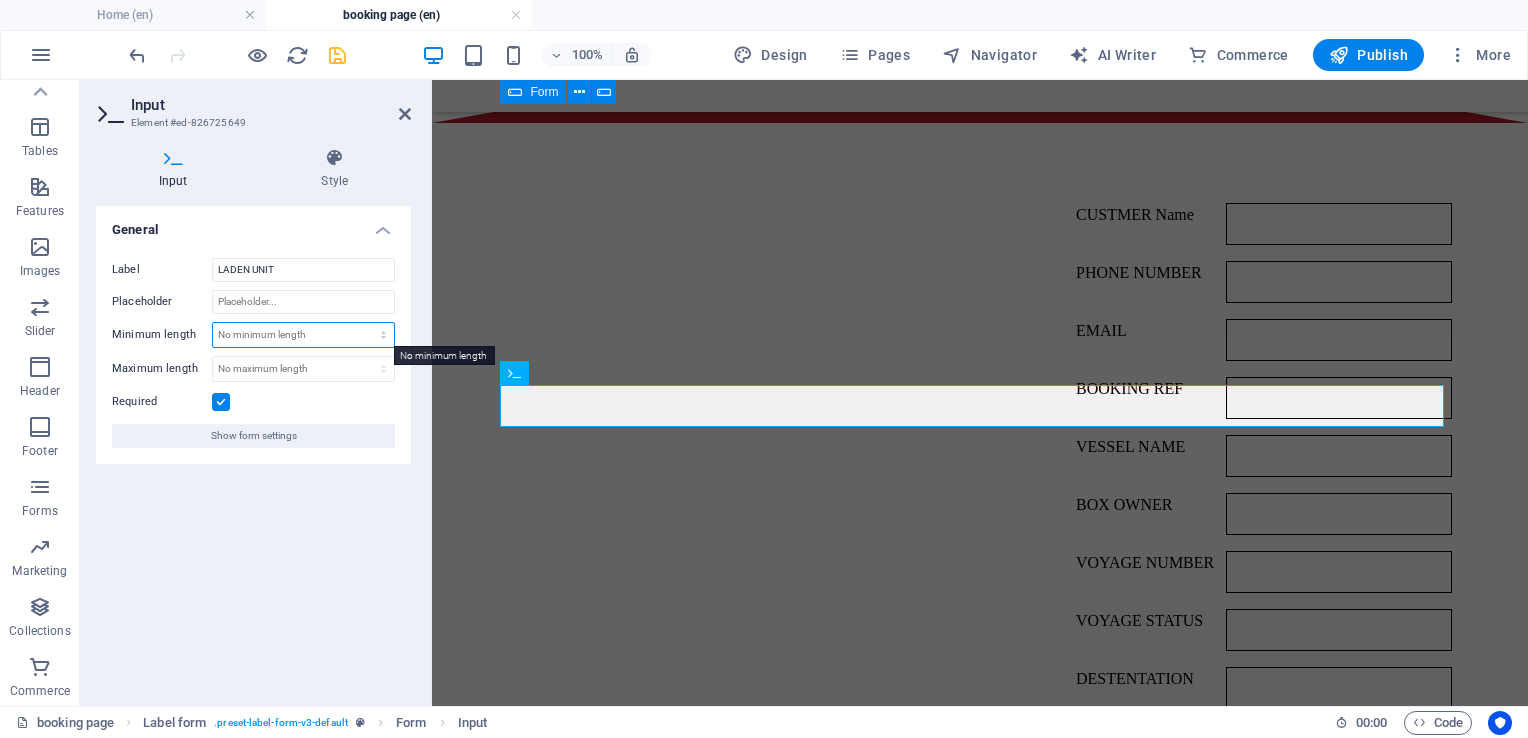 click on "No minimum length chars" at bounding box center (303, 335) 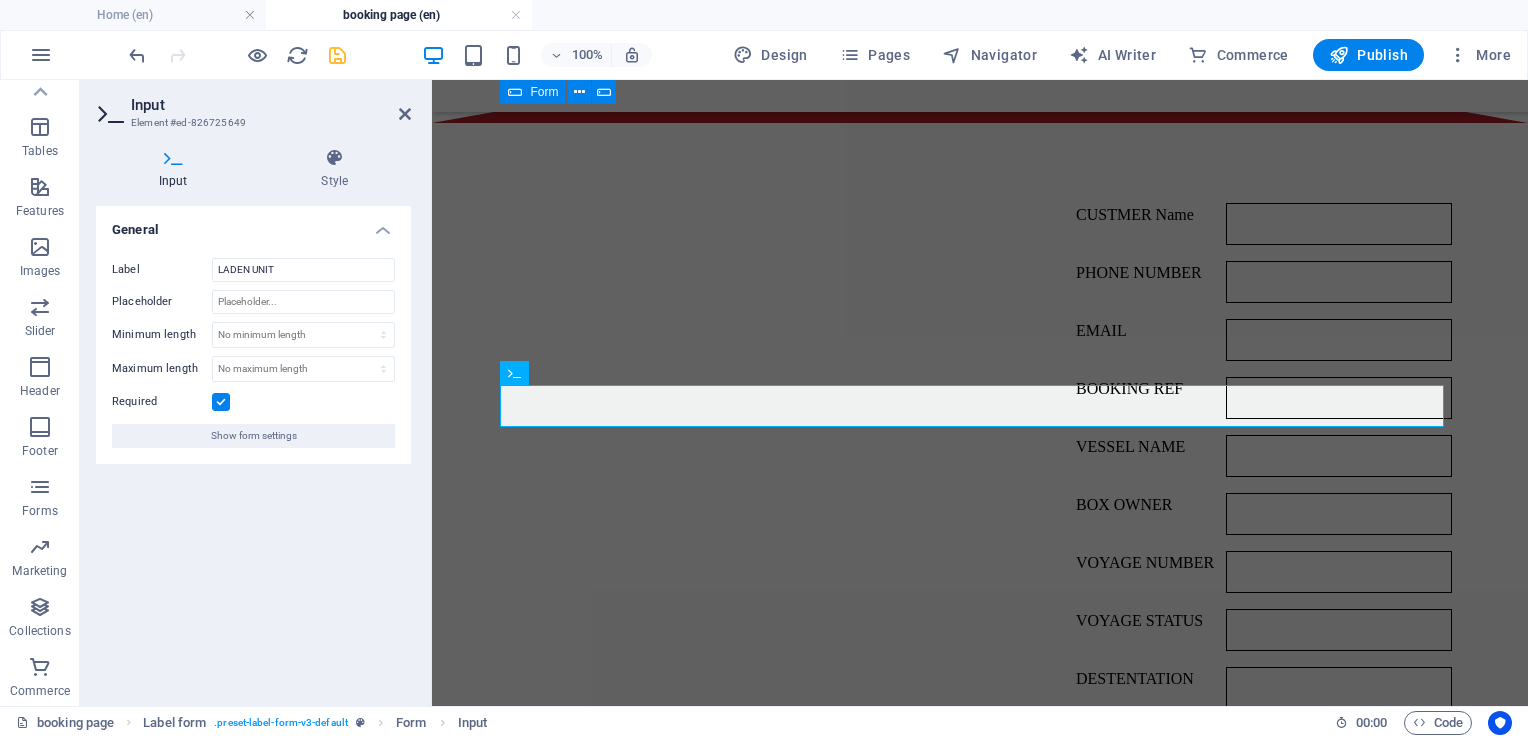 click on "General Label LADEN UNIT Placeholder Minimum length No minimum length chars Maximum length No maximum length chars Required Show form settings" at bounding box center [253, 448] 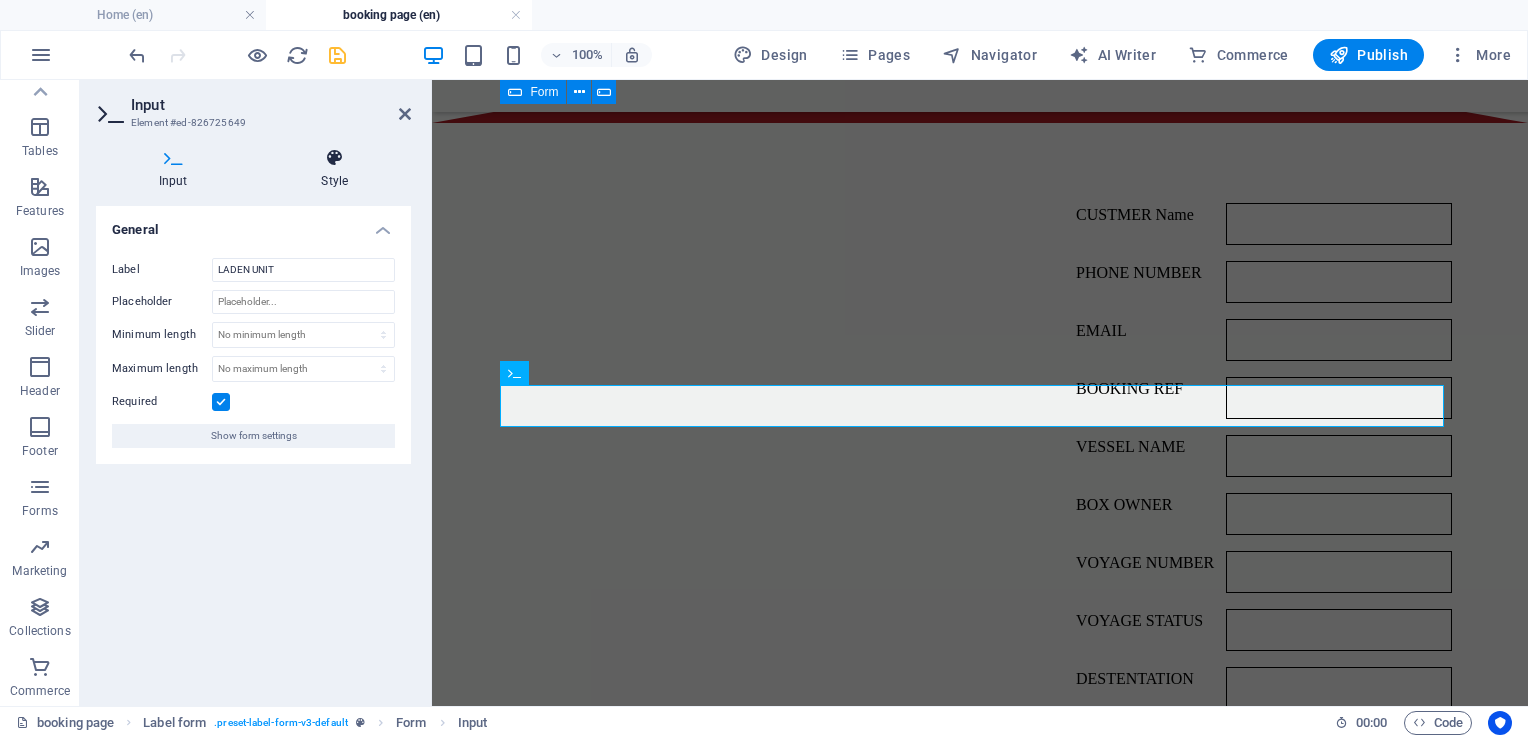 click at bounding box center (335, 158) 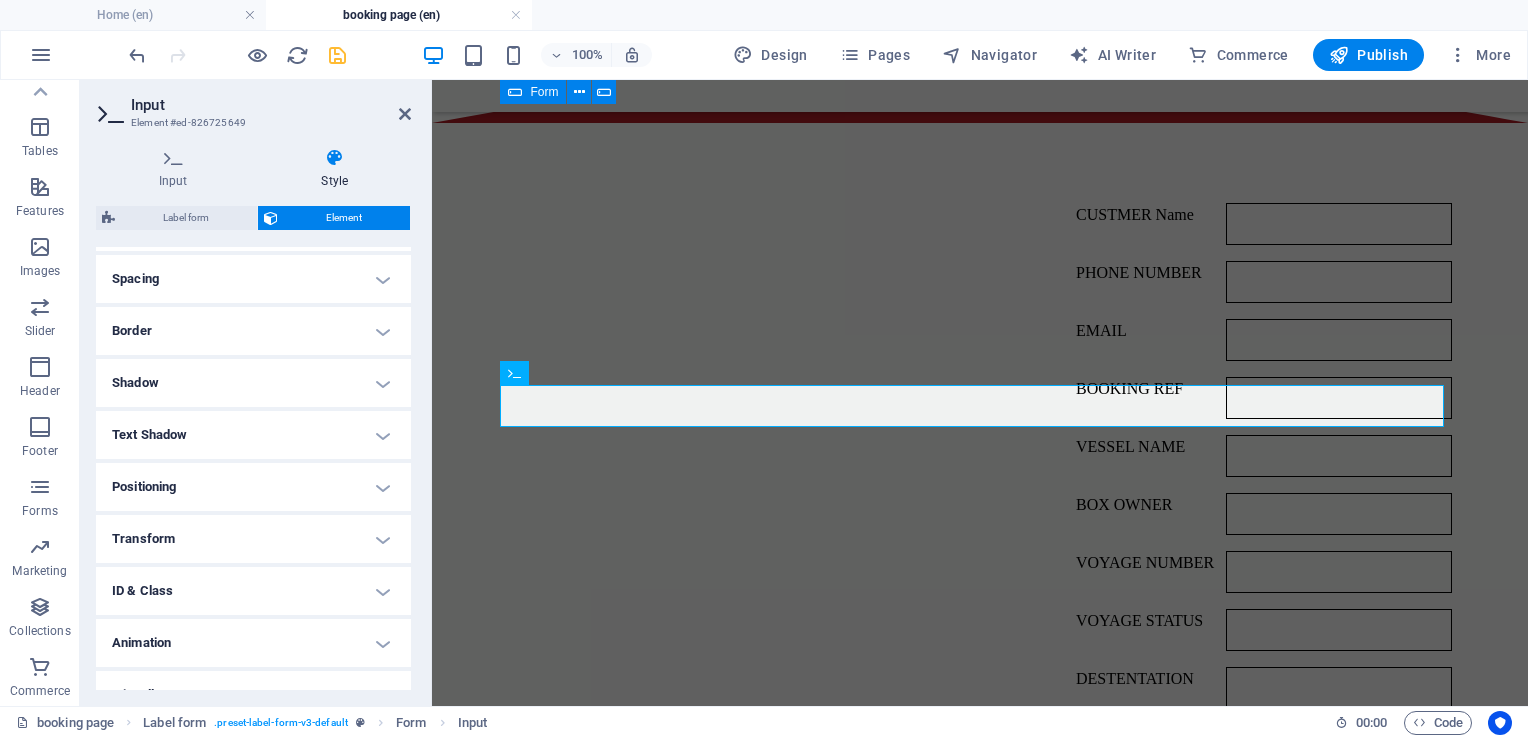 scroll, scrollTop: 400, scrollLeft: 0, axis: vertical 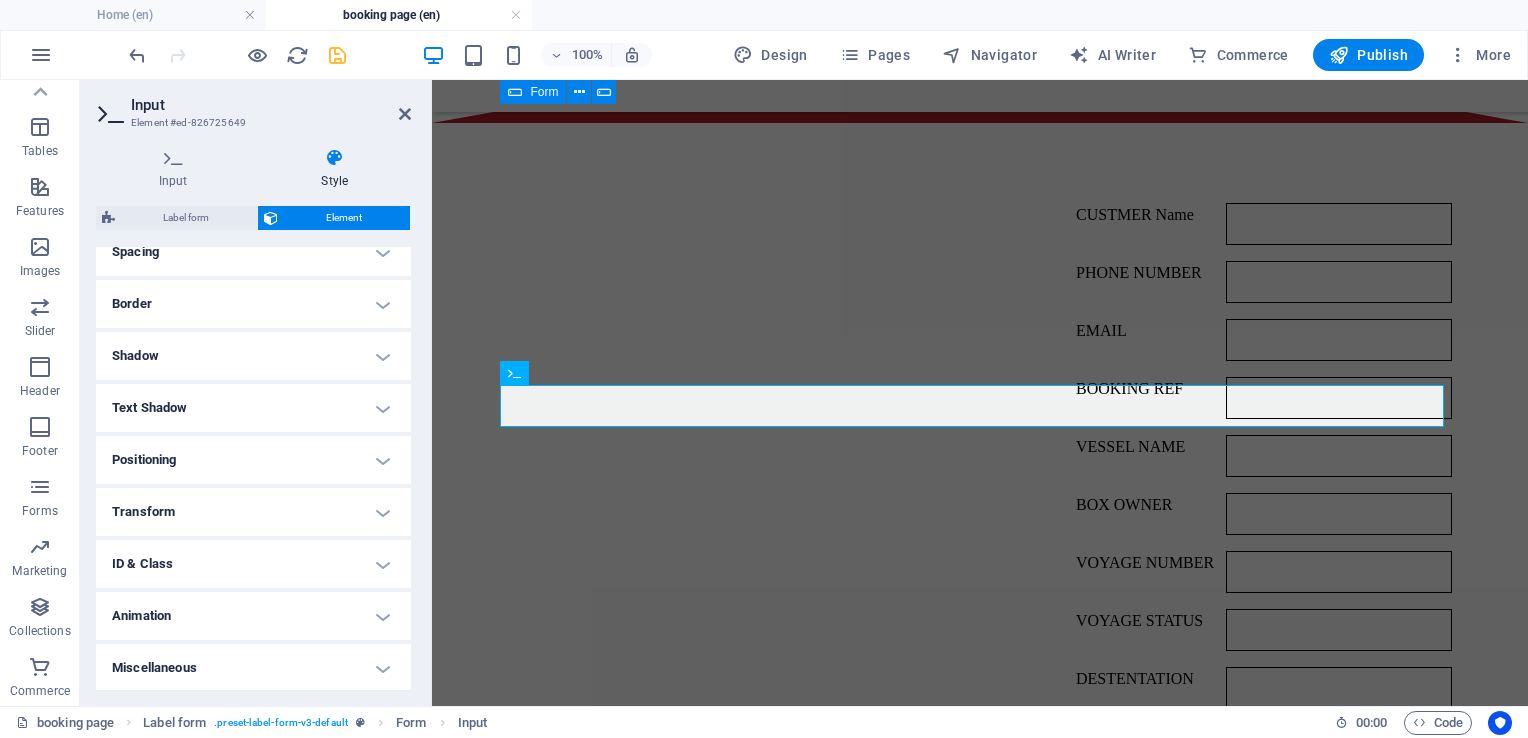click on "Miscellaneous" at bounding box center [253, 668] 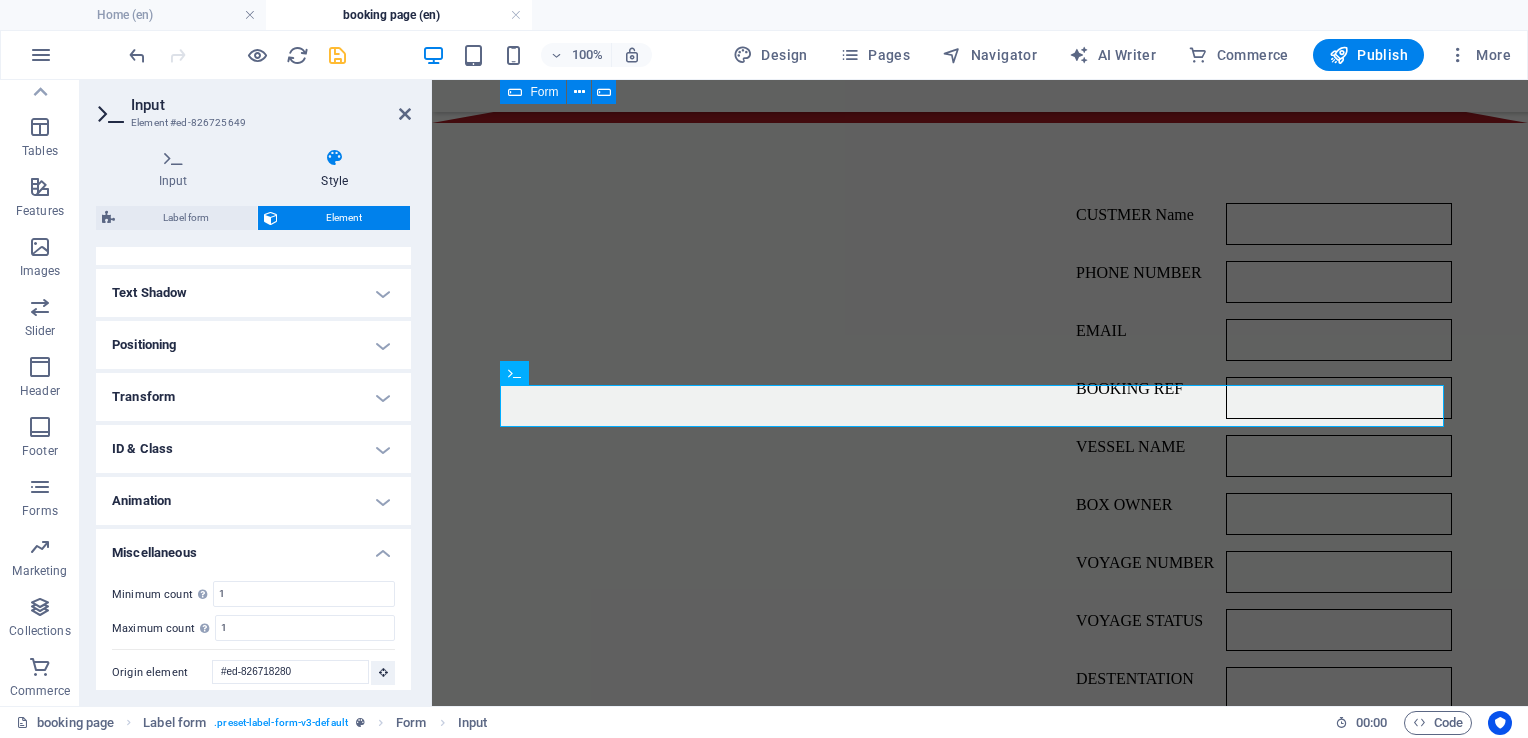 scroll, scrollTop: 524, scrollLeft: 0, axis: vertical 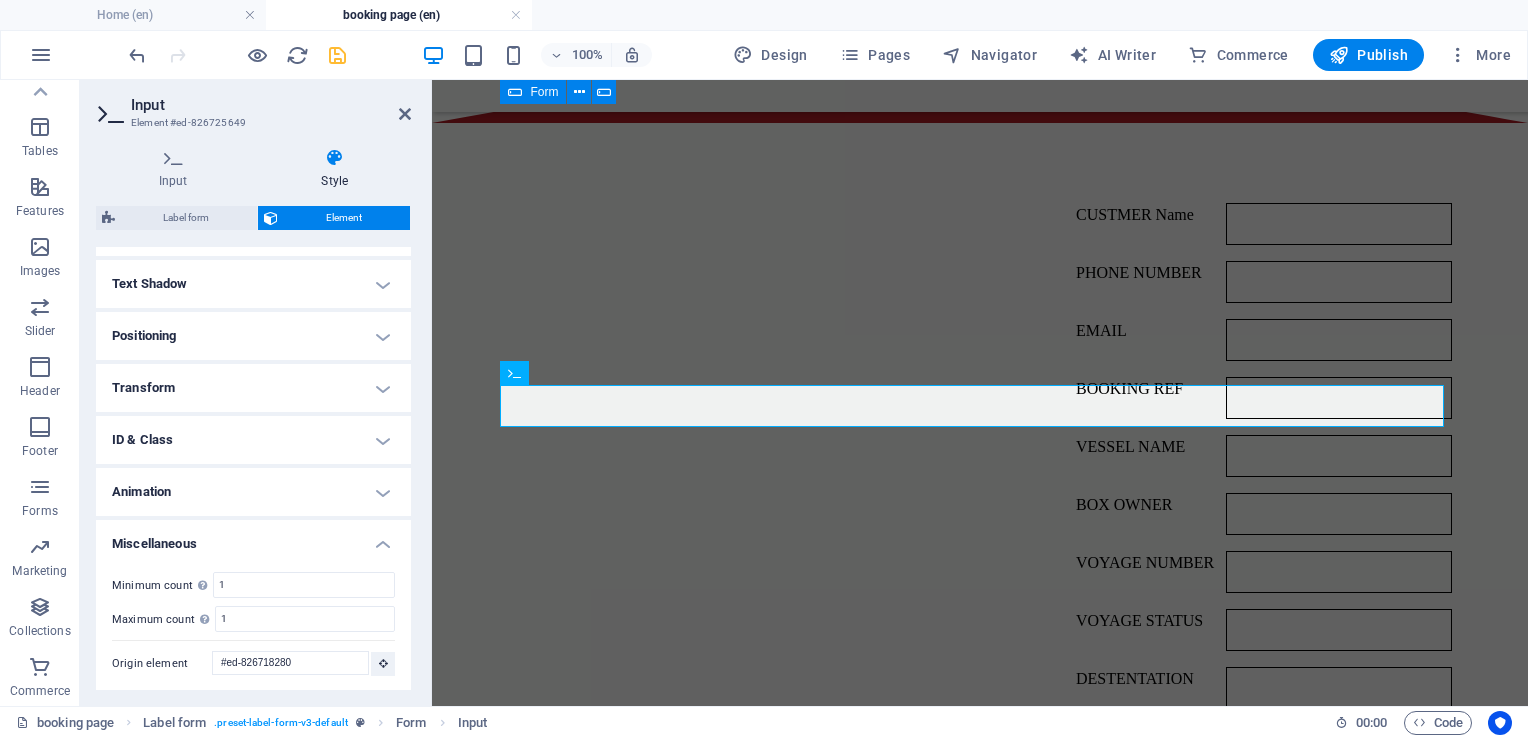 click on "Layout How this element expands within the layout (Flexbox). Size Default auto px % 1/1 1/2 1/3 1/4 1/5 1/6 1/7 1/8 1/9 1/10 Grow Shrink Order Container layout Visible Visible Opacity 100 % Overflow Spacing Margin Default auto px % rem vw vh Custom Custom auto px % rem vw vh auto px % rem vw vh auto px % rem vw vh auto px % rem vw vh Padding Default px rem % vh vw Custom Custom px rem % vh vw px rem % vh vw px rem % vh vw px rem % vh vw Border Style              - Width 1 auto px rem % vh vw Custom Custom 1 auto px rem % vh vw 1 auto px rem % vh vw 1 auto px rem % vh vw 1 auto px rem % vh vw  - Color Round corners Default px rem % vh vw Custom Custom px rem % vh vw px rem % vh vw px rem % vh vw px rem % vh vw Shadow Default None Outside Inside Color X offset 0 px rem vh vw Y offset 0 px rem vh vw Blur 0 px rem % vh vw Spread 0 px rem vh vw Text Shadow Default None Outside Color X offset 0 px rem vh vw Y offset 0 px rem vh vw Blur 0 px rem % vh vw Positioning Default Static Relative Absolute Fixed px" at bounding box center [253, 208] 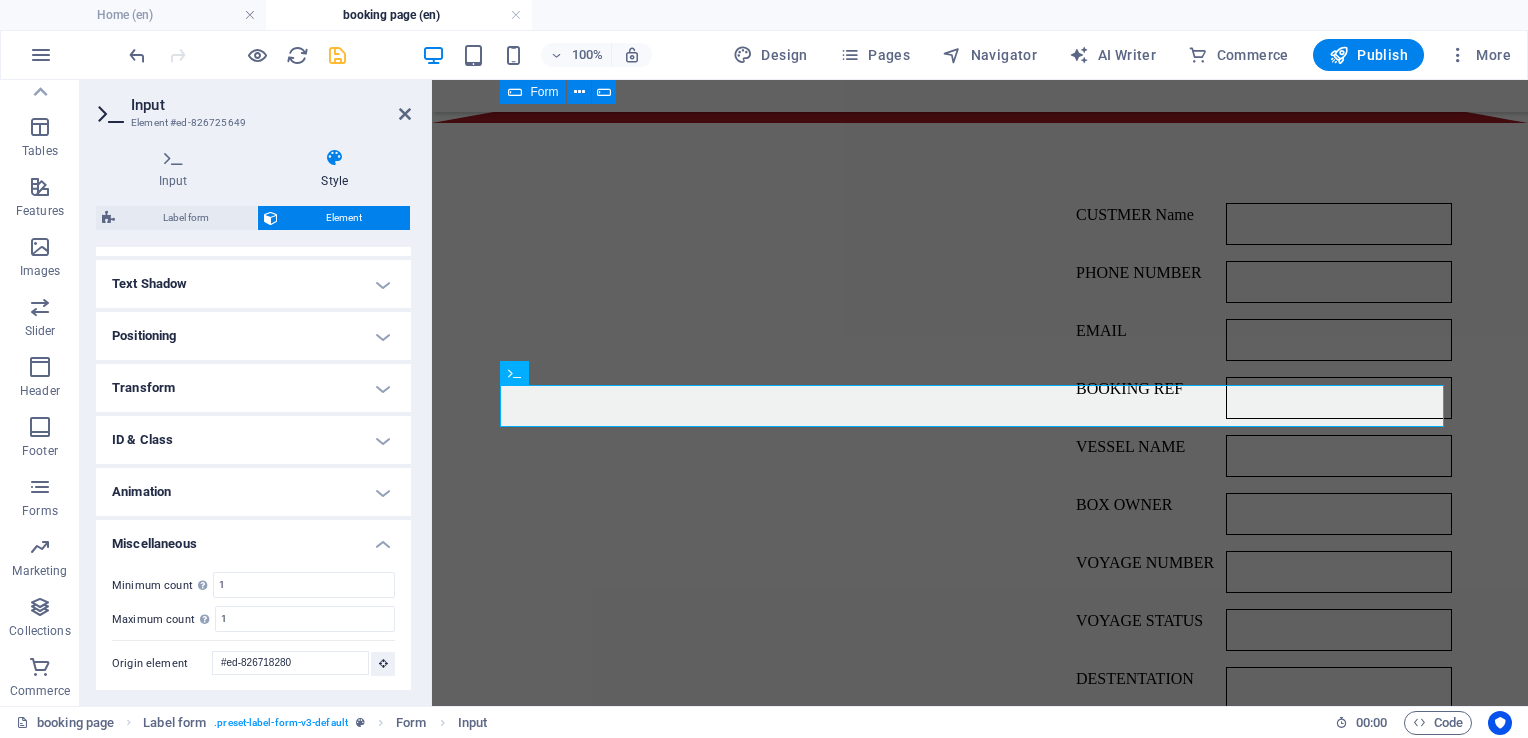 click on "Layout How this element expands within the layout (Flexbox). Size Default auto px % 1/1 1/2 1/3 1/4 1/5 1/6 1/7 1/8 1/9 1/10 Grow Shrink Order Container layout Visible Visible Opacity 100 % Overflow Spacing Margin Default auto px % rem vw vh Custom Custom auto px % rem vw vh auto px % rem vw vh auto px % rem vw vh auto px % rem vw vh Padding Default px rem % vh vw Custom Custom px rem % vh vw px rem % vh vw px rem % vh vw px rem % vh vw Border Style              - Width 1 auto px rem % vh vw Custom Custom 1 auto px rem % vh vw 1 auto px rem % vh vw 1 auto px rem % vh vw 1 auto px rem % vh vw  - Color Round corners Default px rem % vh vw Custom Custom px rem % vh vw px rem % vh vw px rem % vh vw px rem % vh vw Shadow Default None Outside Inside Color X offset 0 px rem vh vw Y offset 0 px rem vh vw Blur 0 px rem % vh vw Spread 0 px rem vh vw Text Shadow Default None Outside Color X offset 0 px rem vh vw Y offset 0 px rem vh vw Blur 0 px rem % vh vw Positioning Default Static Relative Absolute Fixed px" at bounding box center [253, 468] 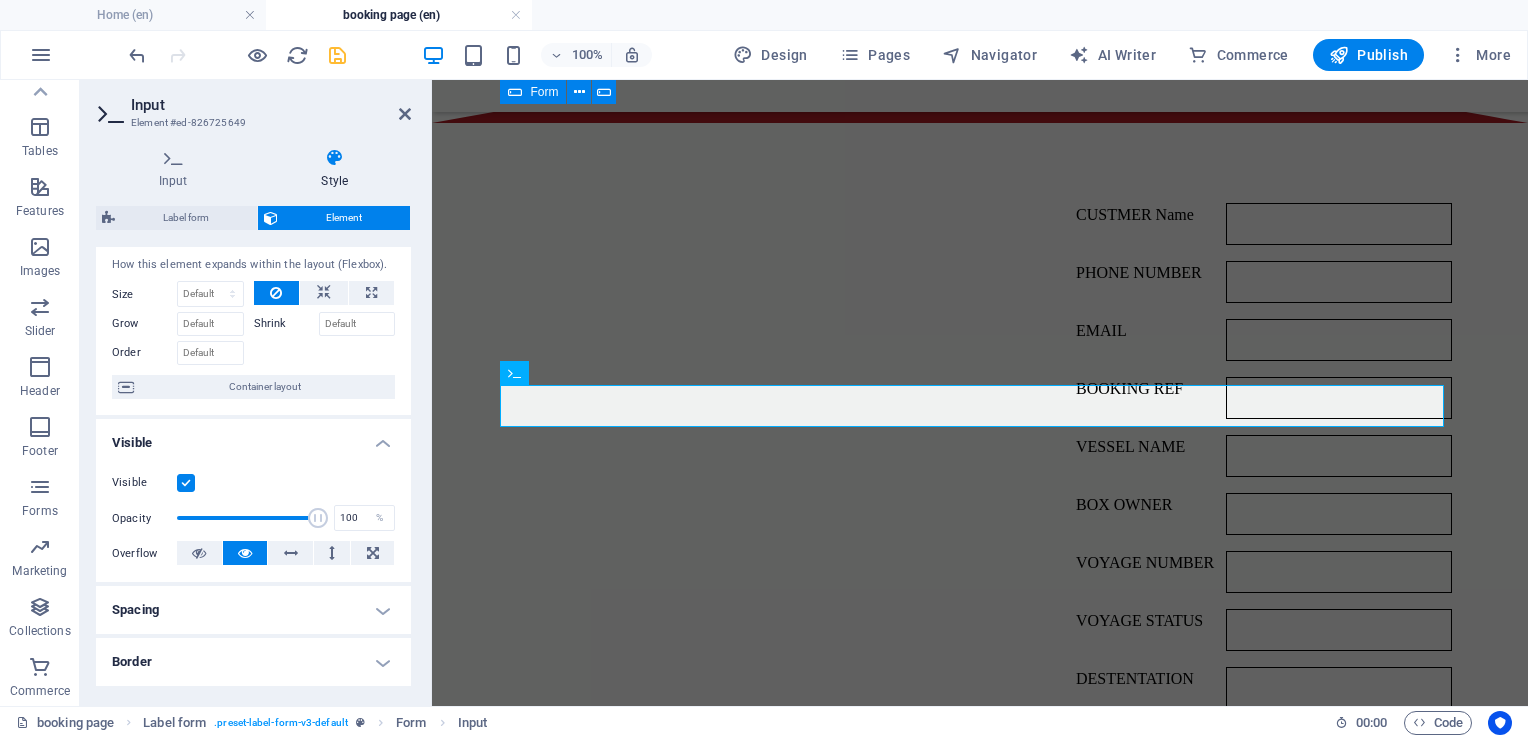 scroll, scrollTop: 31, scrollLeft: 0, axis: vertical 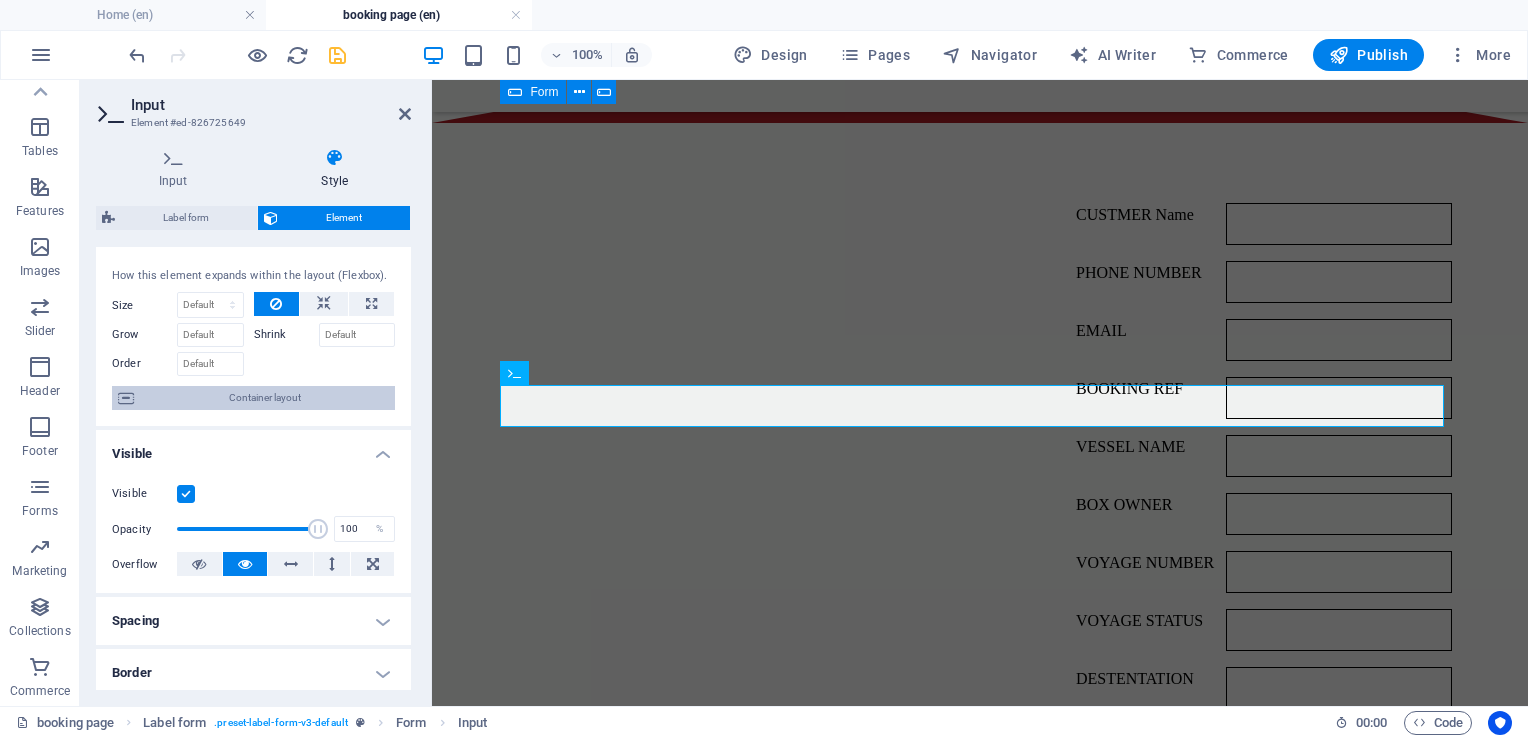 click on "Container layout" at bounding box center (264, 398) 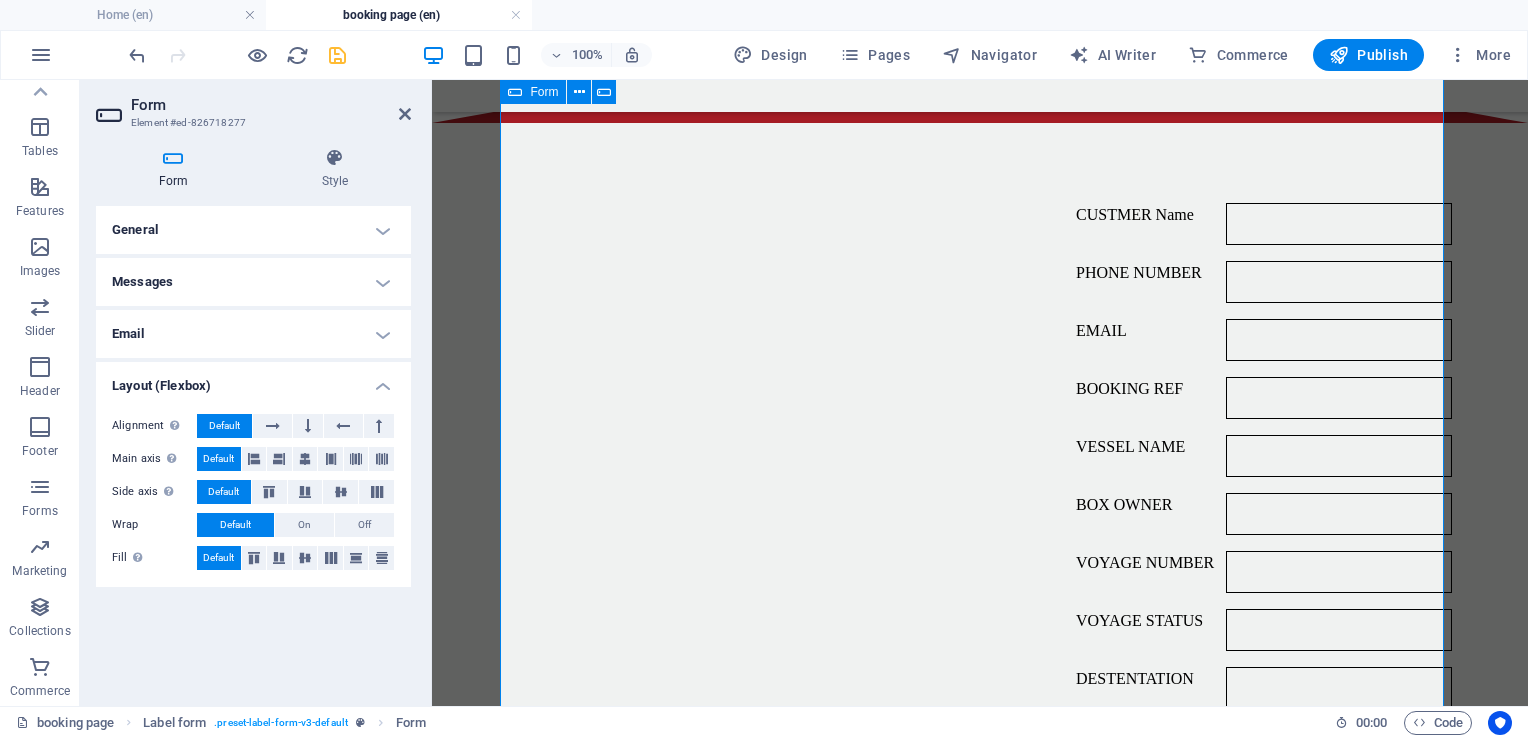 click on "Email" at bounding box center (253, 334) 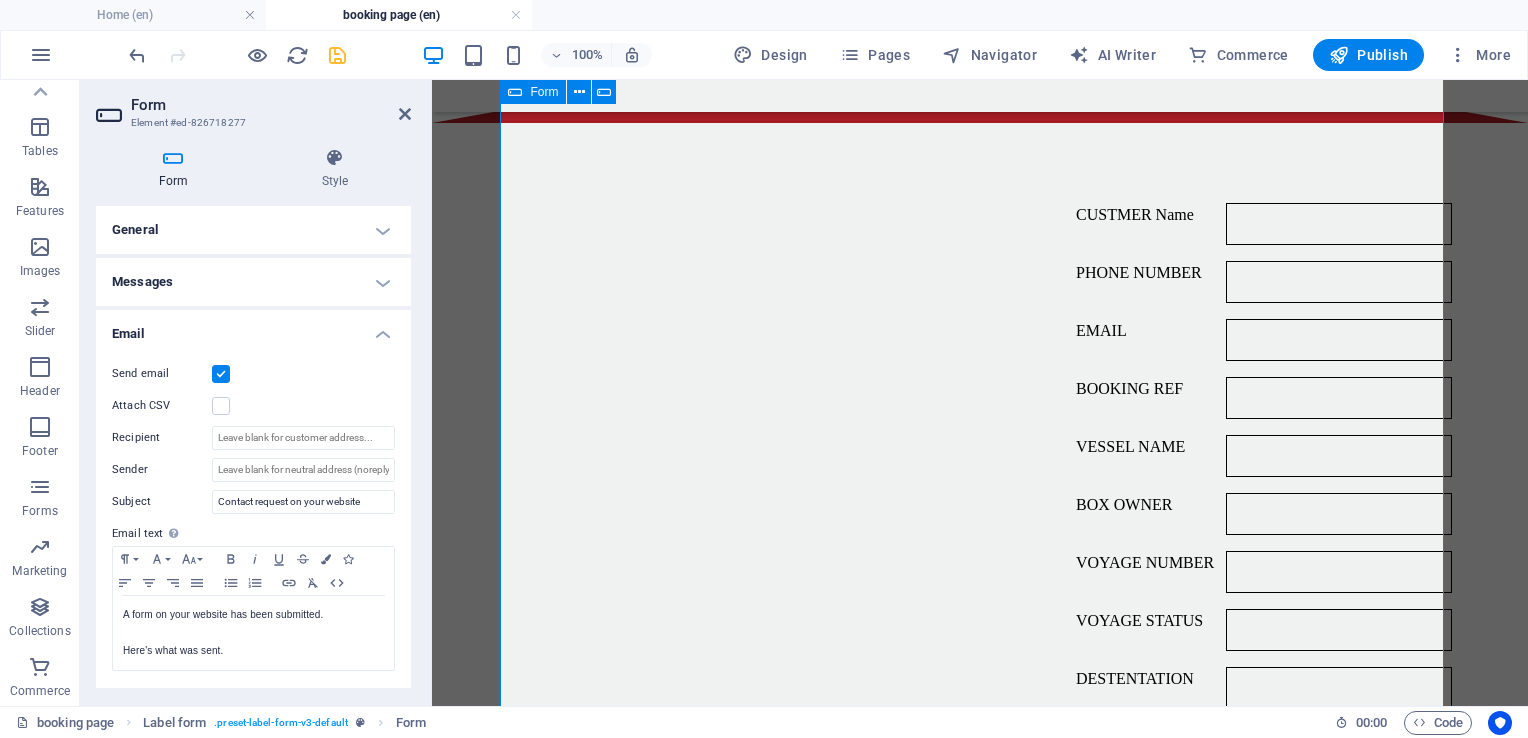 click on "General" at bounding box center (253, 230) 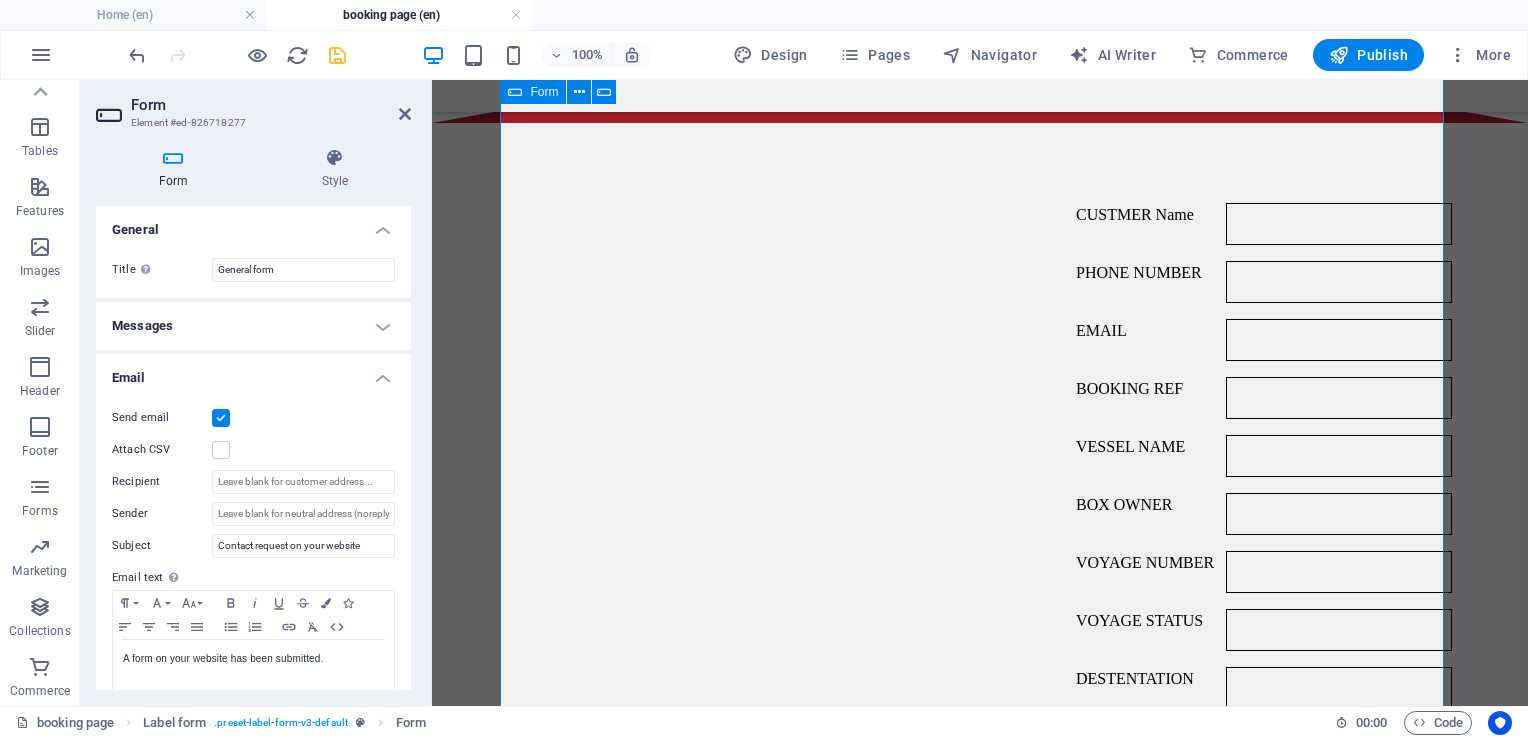click on "Messages" at bounding box center (253, 326) 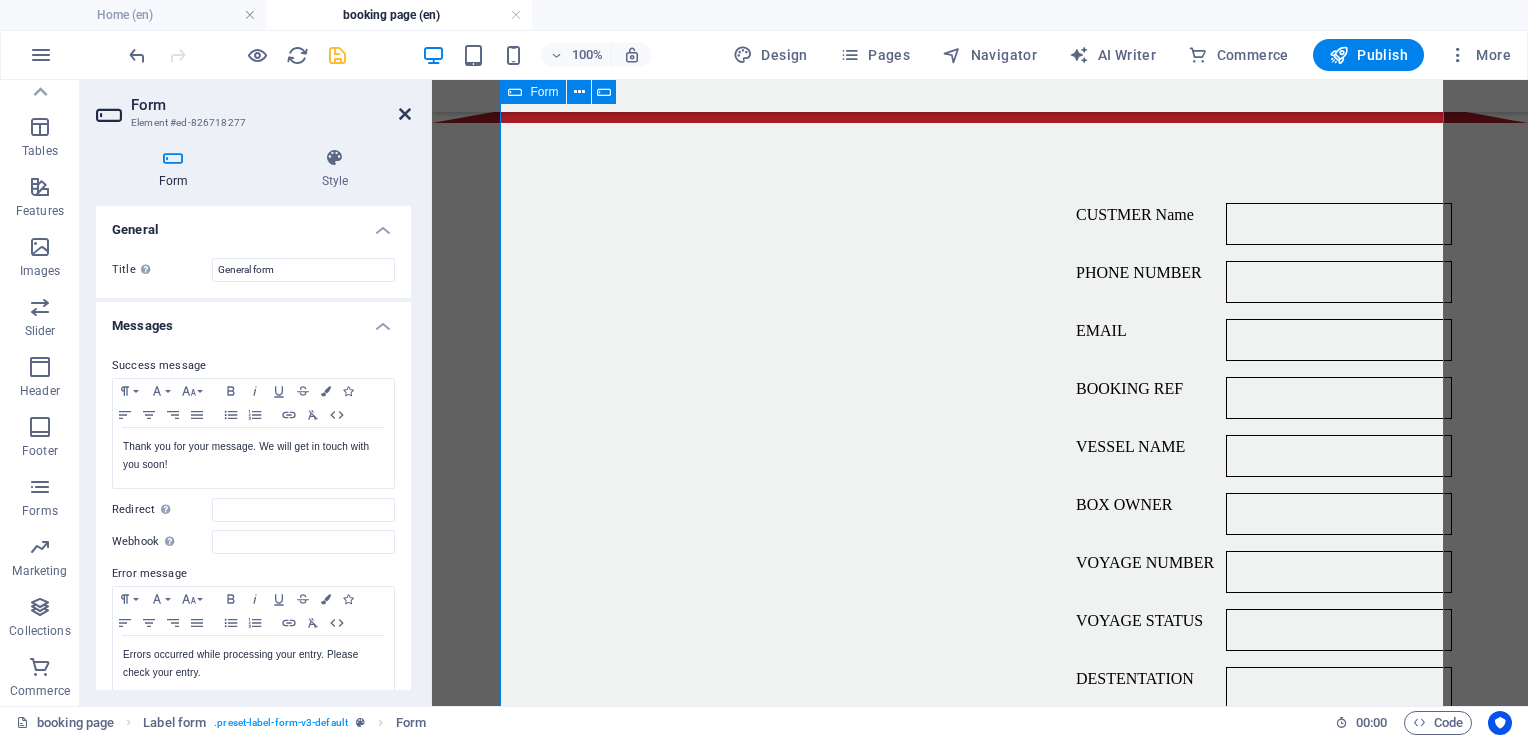 click at bounding box center (405, 114) 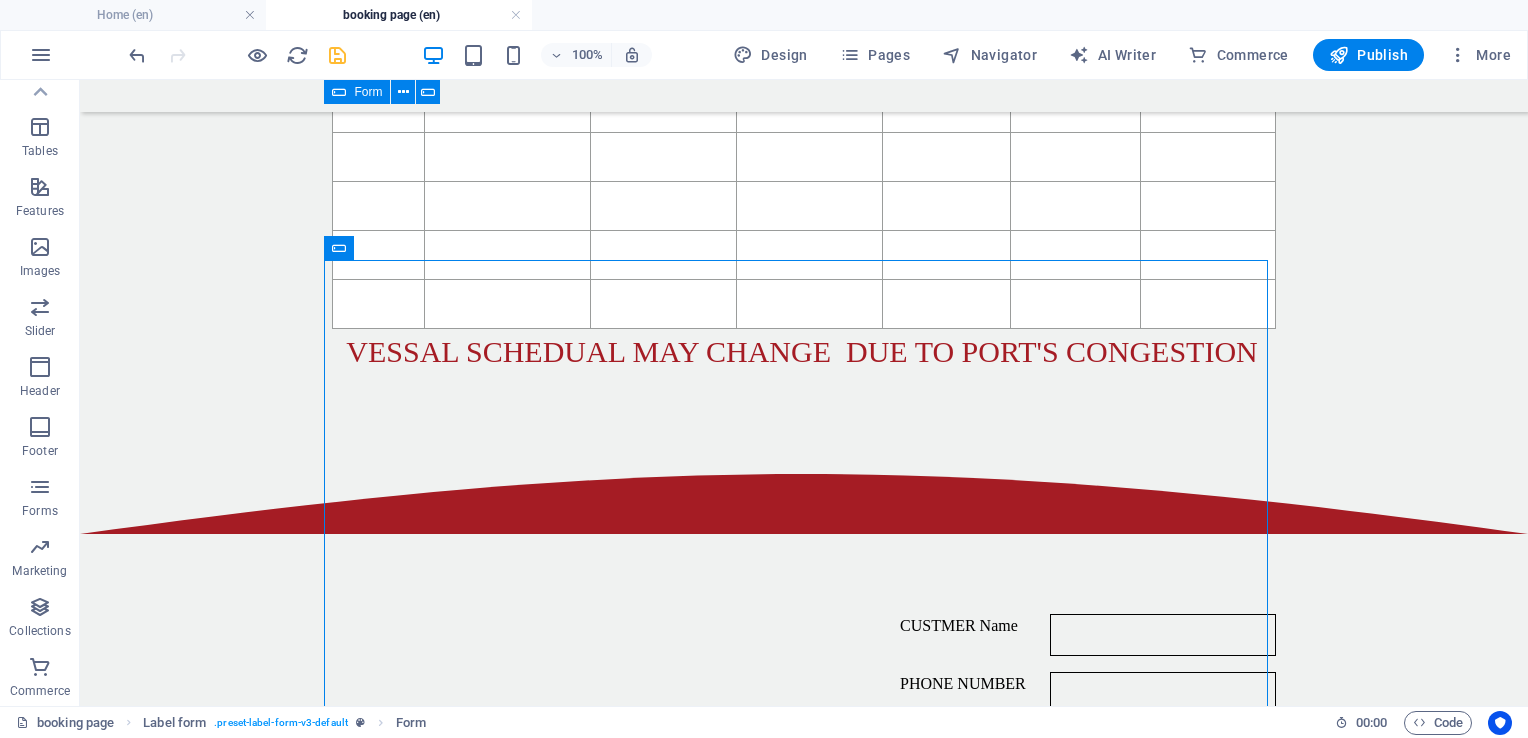 scroll, scrollTop: 927, scrollLeft: 0, axis: vertical 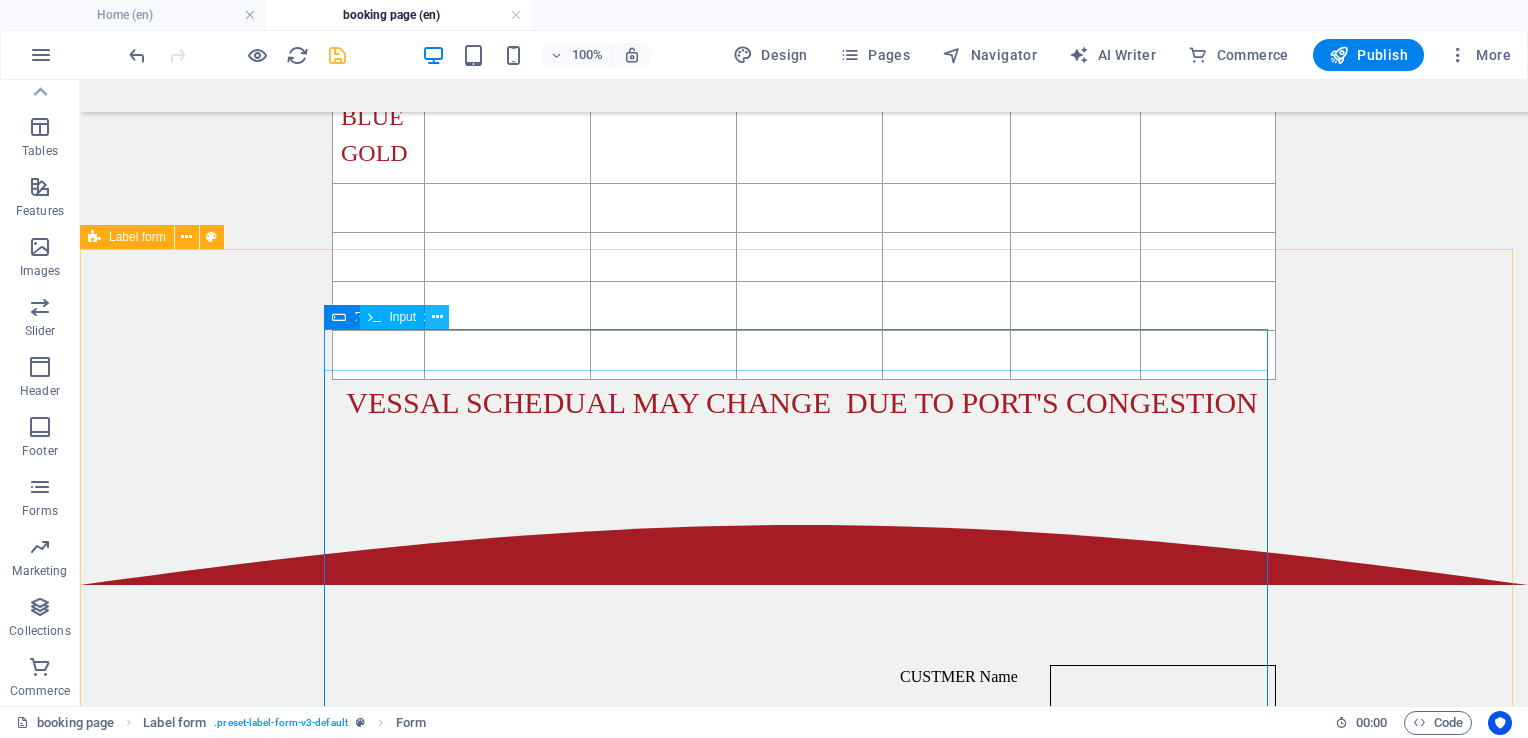 click at bounding box center (437, 317) 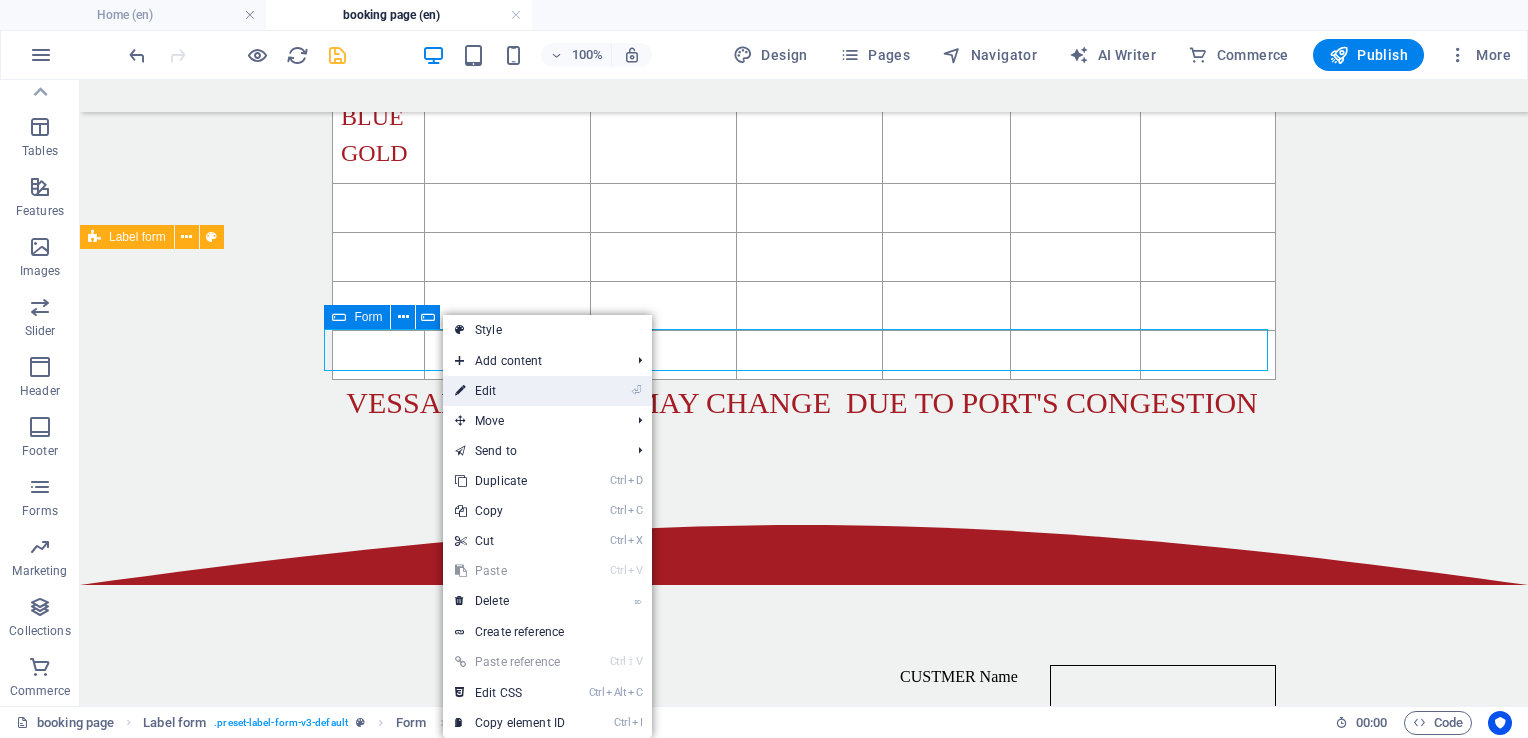 click on "⏎  Edit" at bounding box center [510, 391] 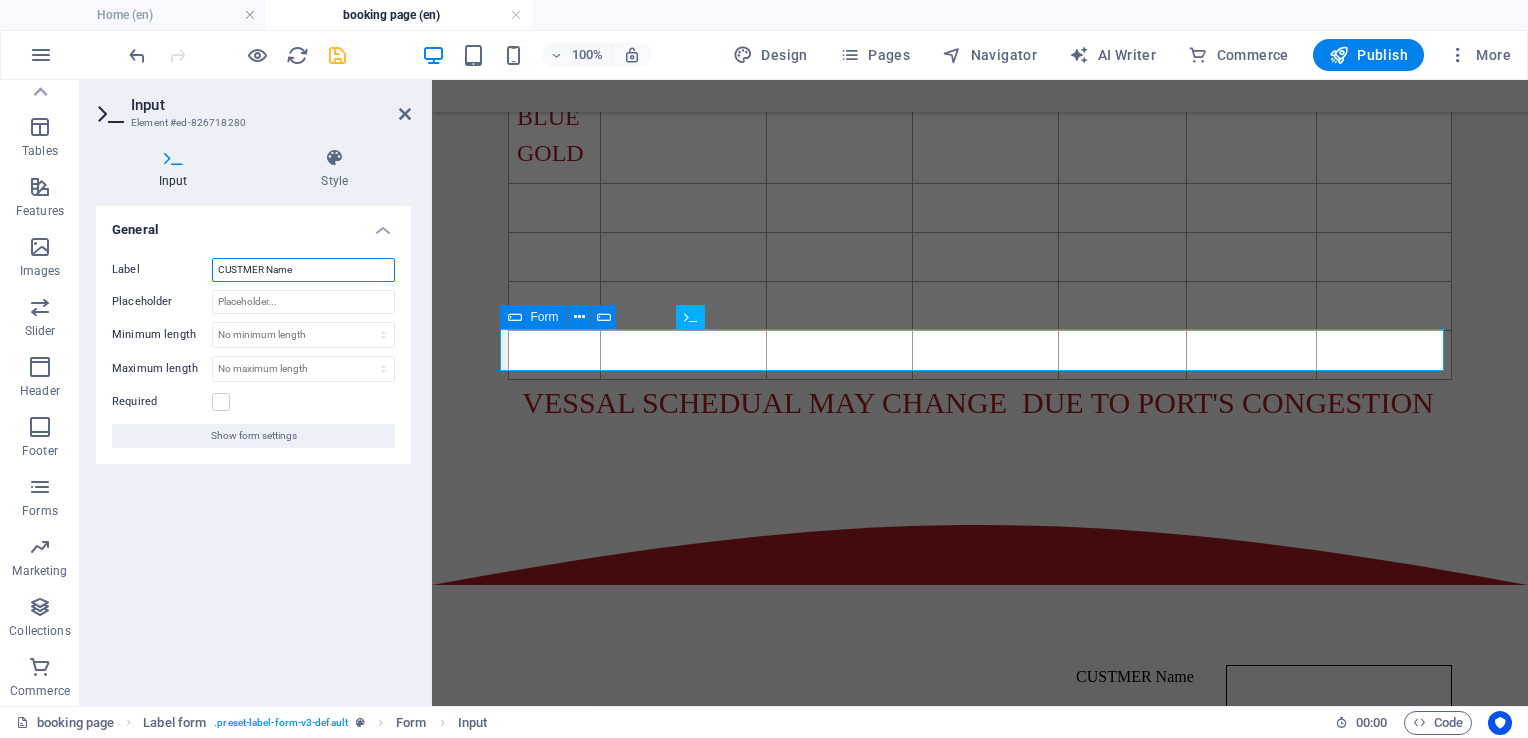click on "CUSTMER Name" at bounding box center (303, 270) 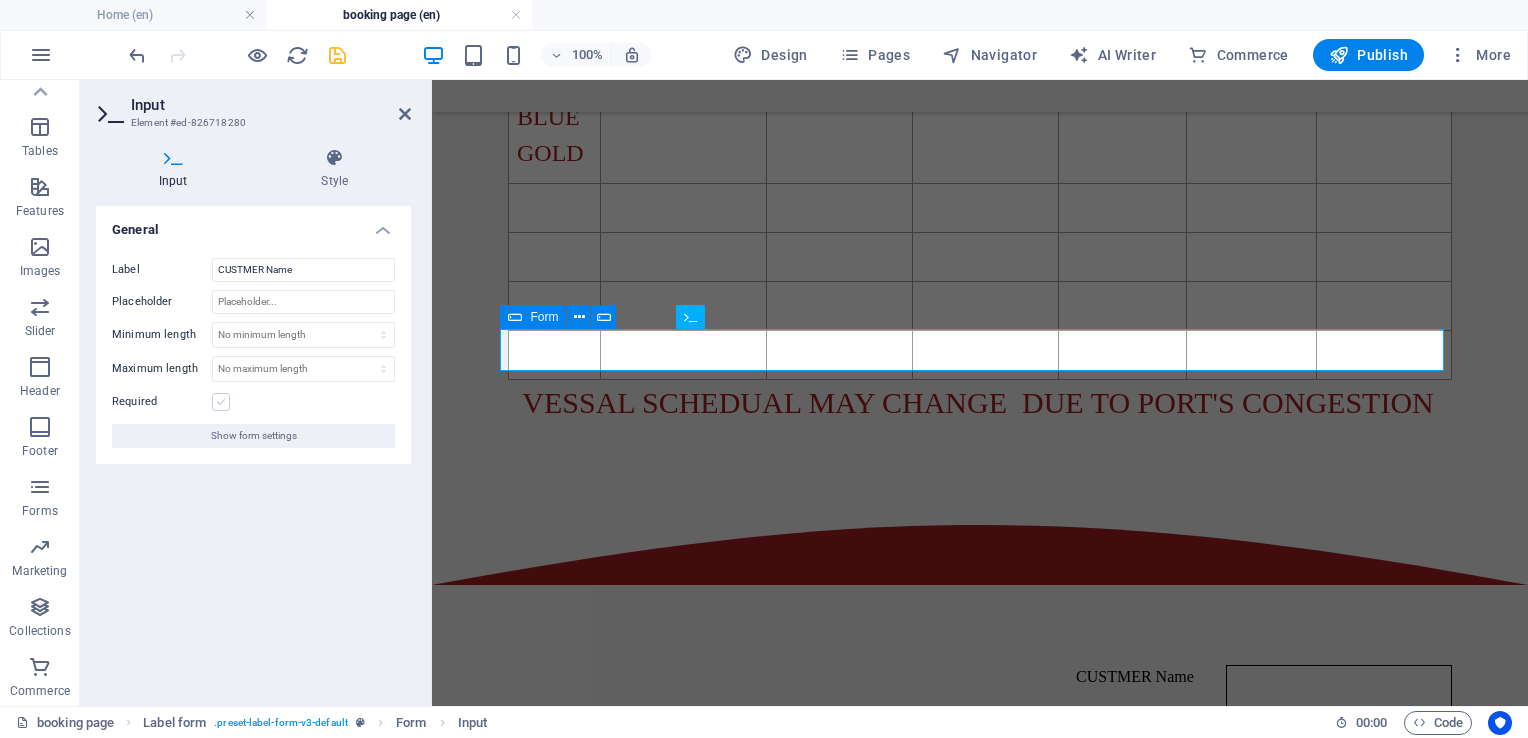 click at bounding box center (221, 402) 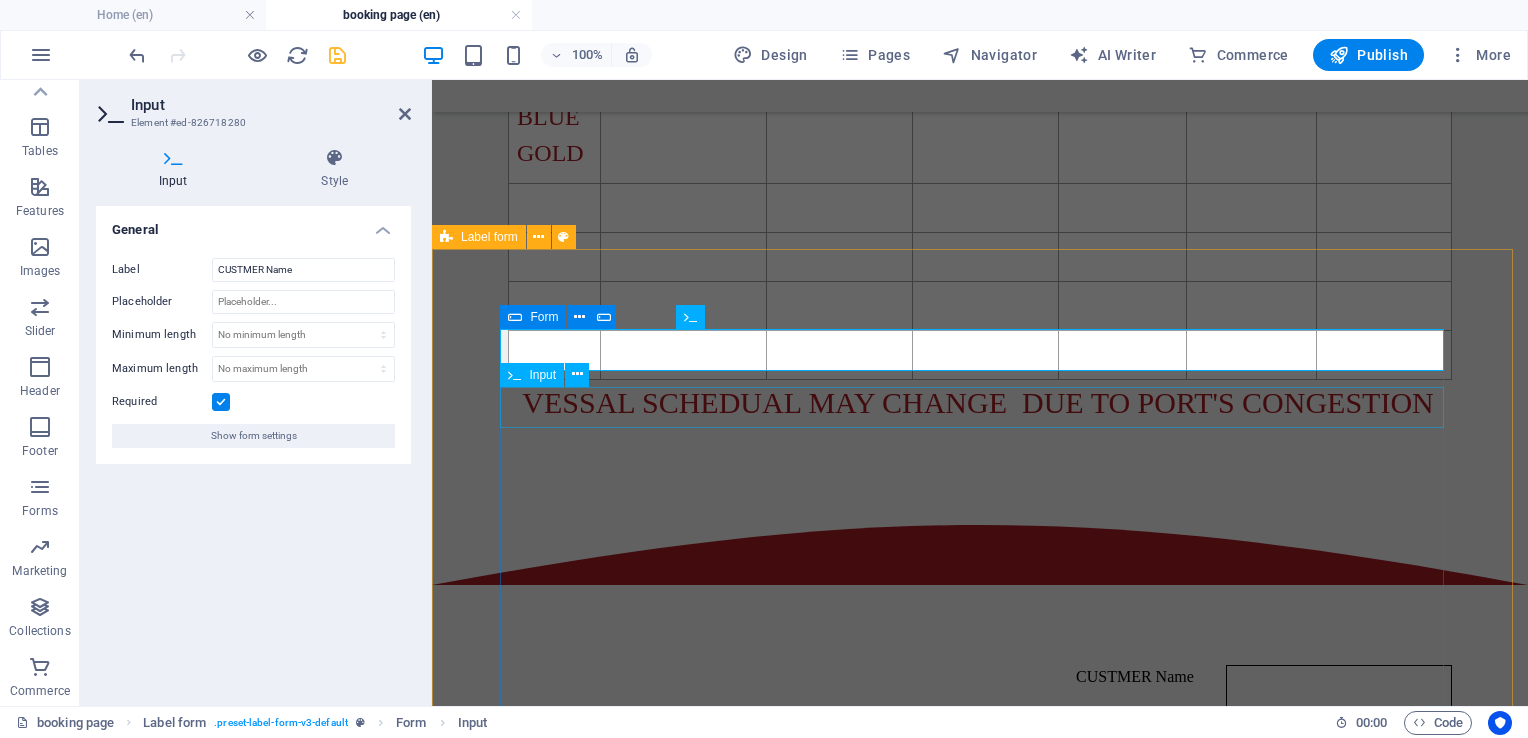 click on "PHONE NUMBER" at bounding box center [980, 744] 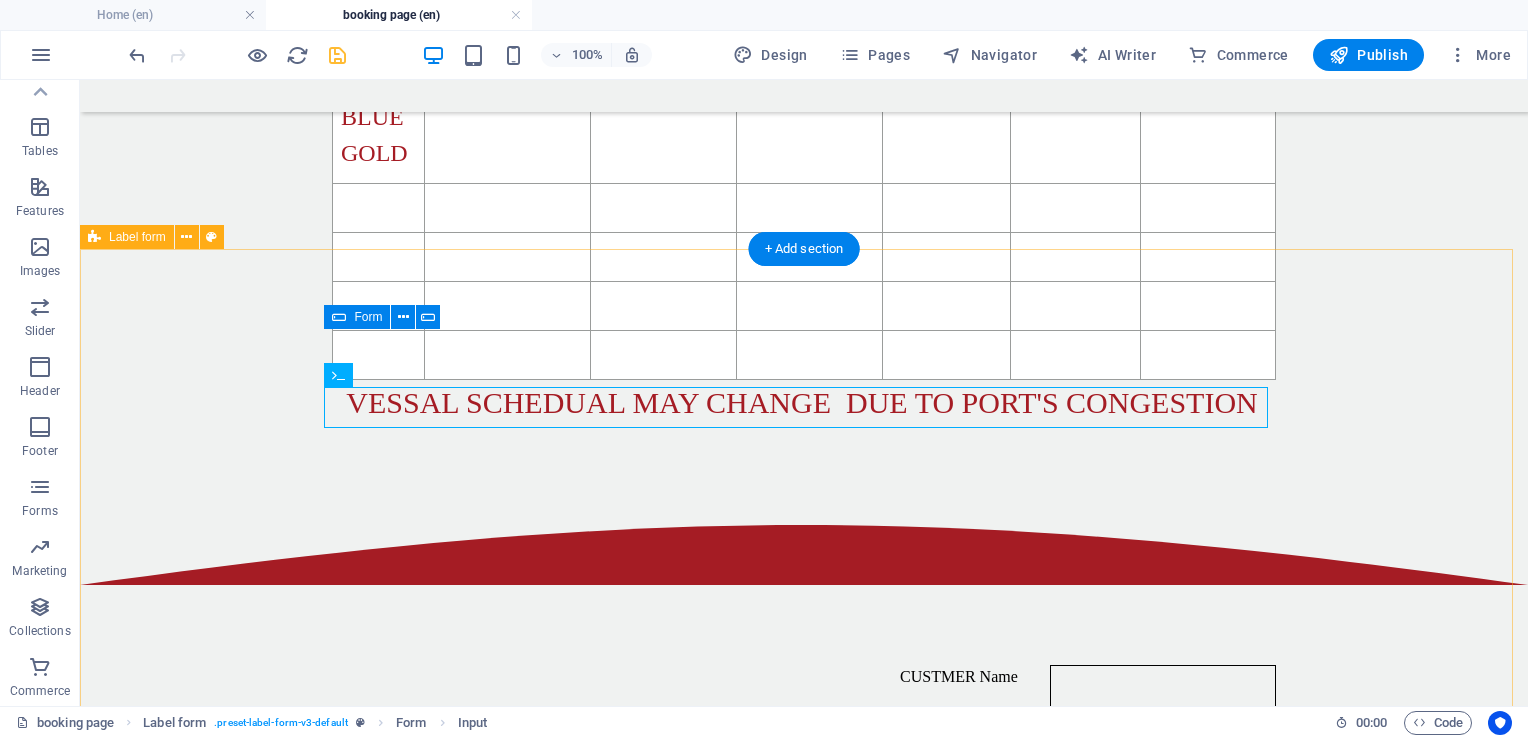 click on "CUSTMER Name PHONE NUMBER EMAIL BOOKING REF VESSEL NAME BOX OWNER VOYAGE NUMBER  VOYAGE STATUS DESTENTATION LADEN UNIT UNIT SIZE  UNIT TYPE POD NAME POD AGENT DETIALS Message   {{ 'content.forms.privacy'|trans }} Unreadable? Load new Submit" at bounding box center (804, 1206) 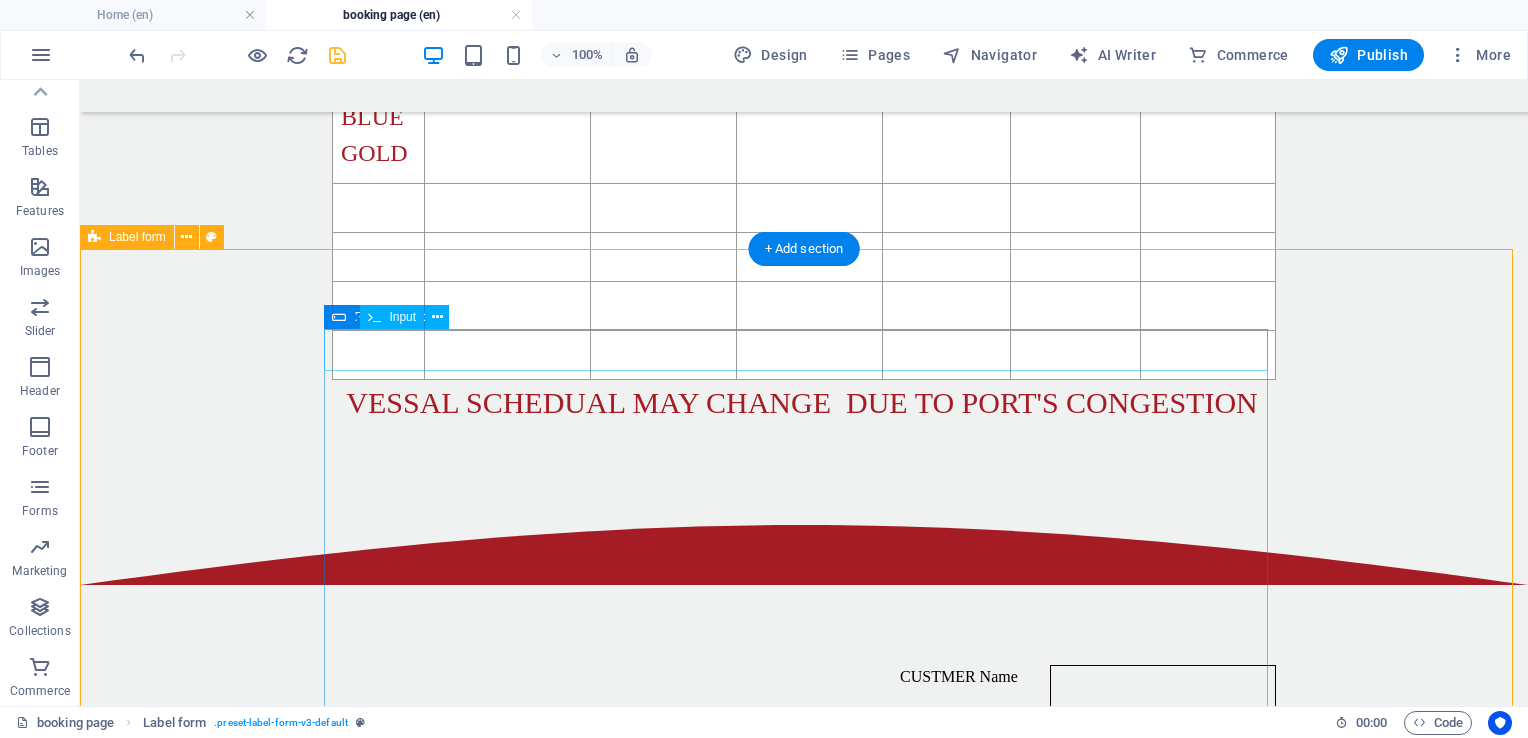 click on "CUSTMER Name" at bounding box center [804, 686] 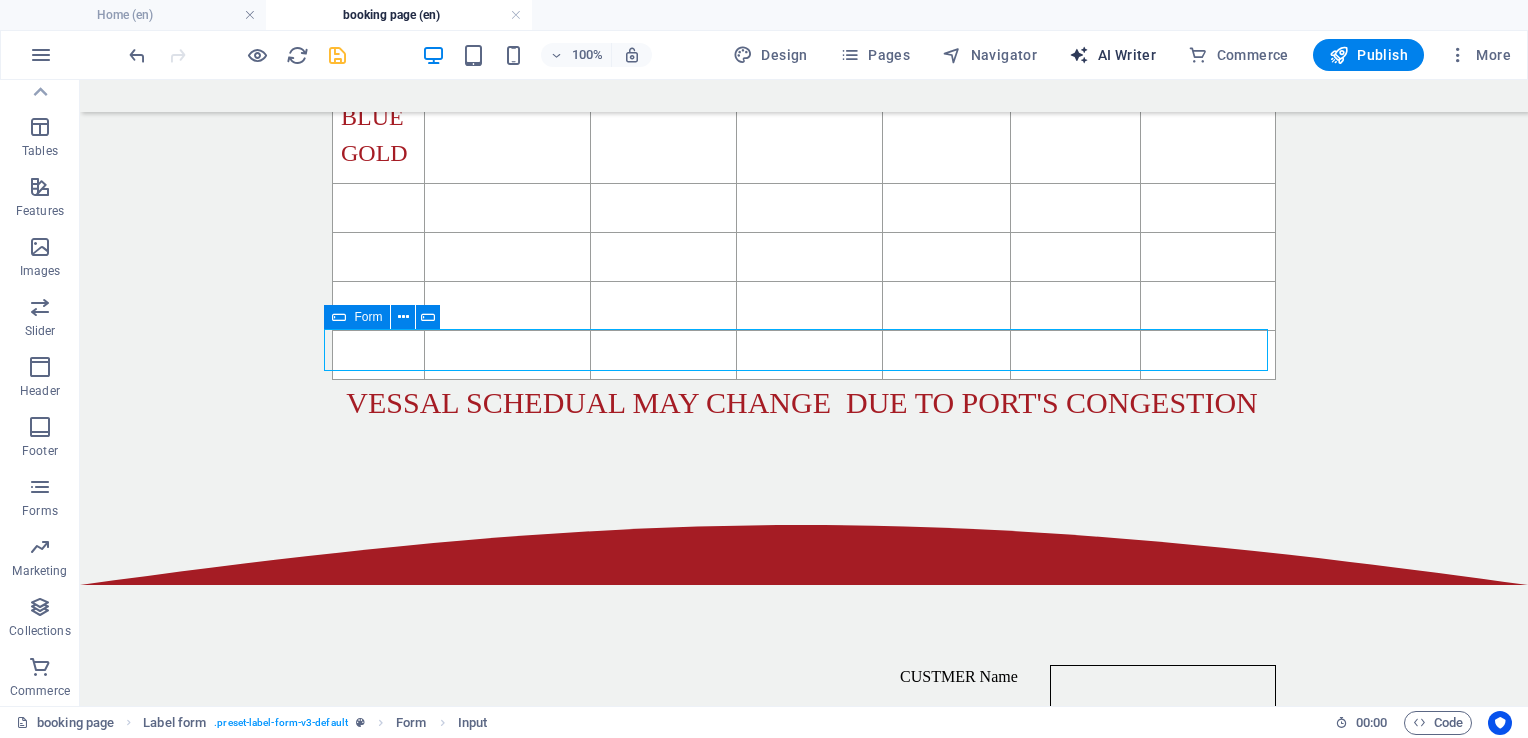 click on "AI Writer" at bounding box center (1112, 55) 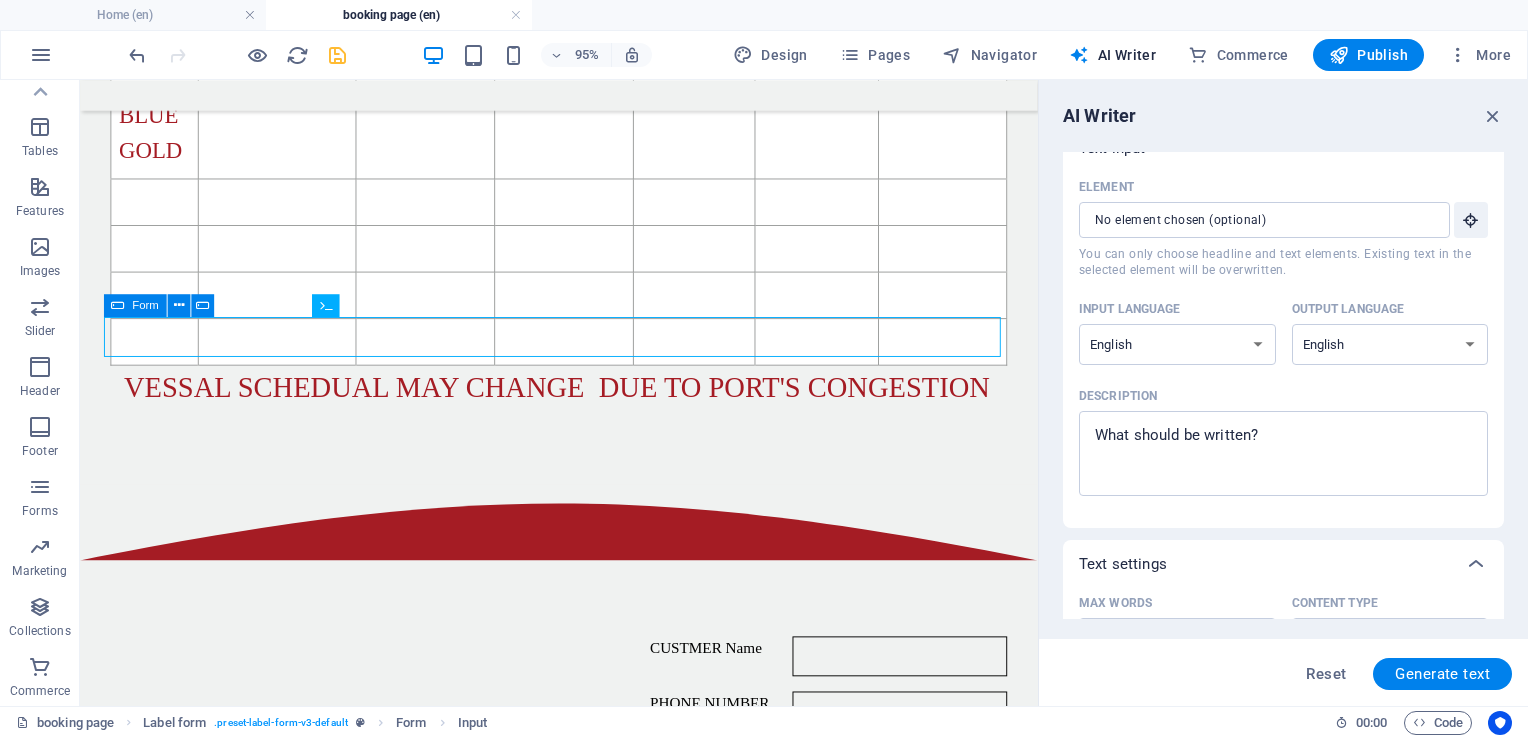 scroll, scrollTop: 0, scrollLeft: 0, axis: both 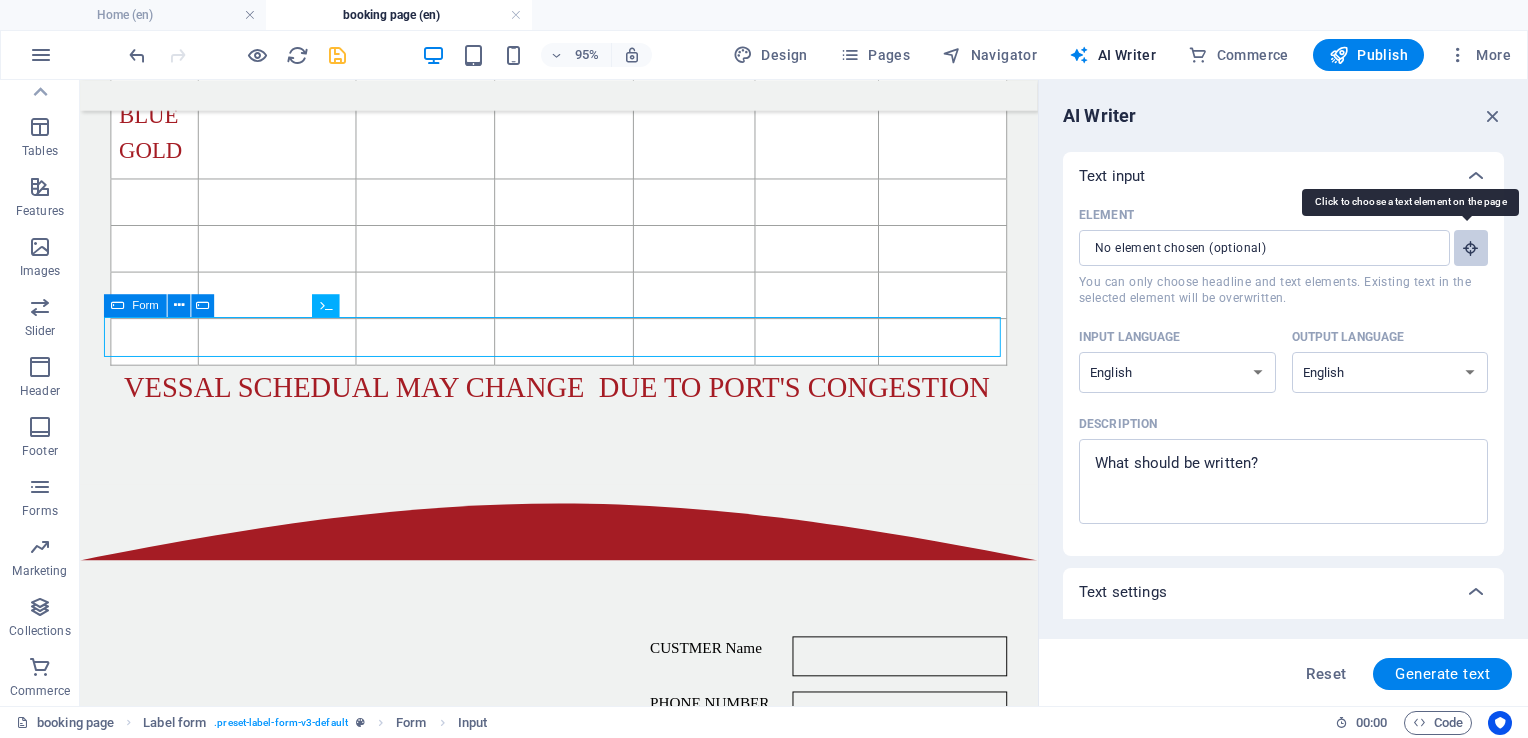 click at bounding box center (1471, 248) 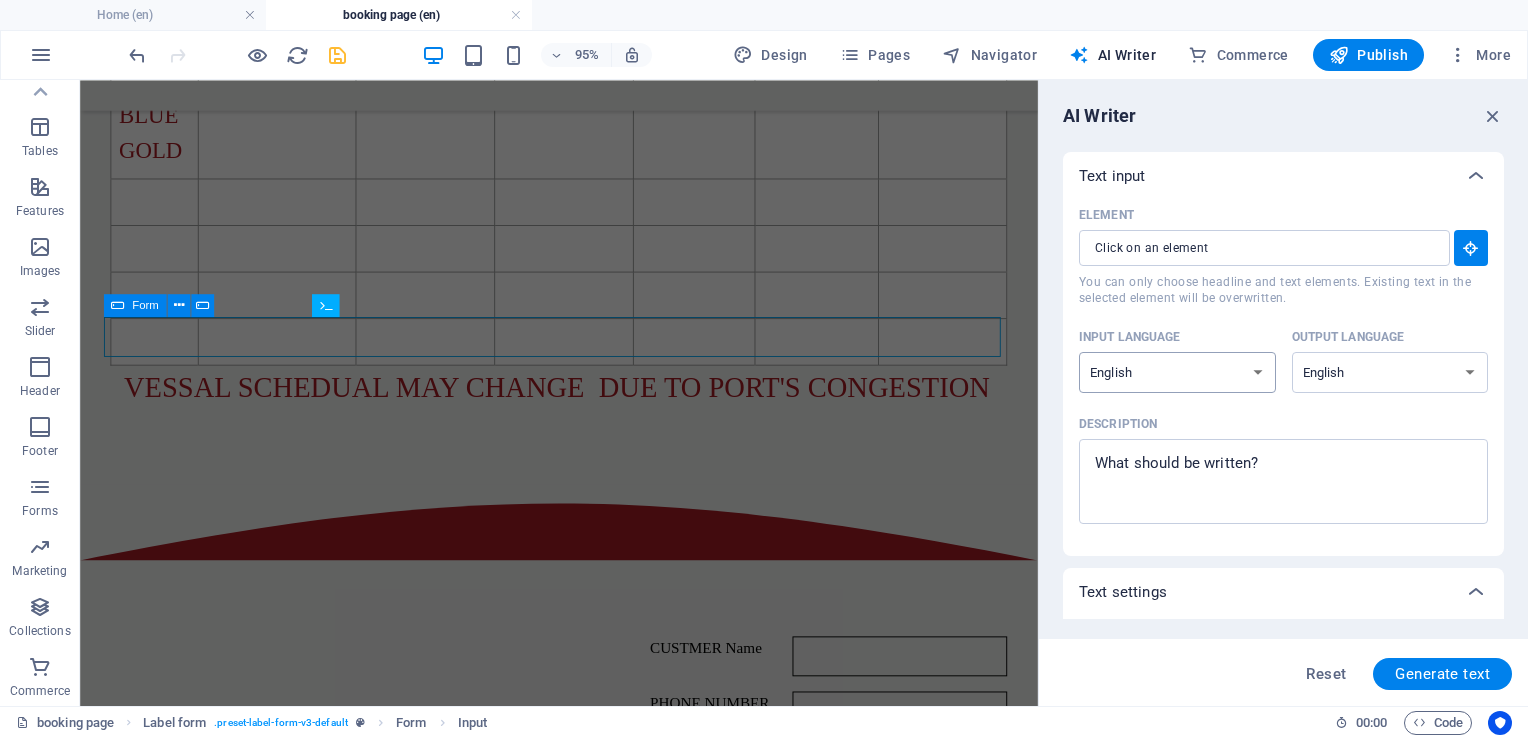 click on "Albanian Arabic Armenian Awadhi Azerbaijani Bashkir Basque Belarusian Bengali Bhojpuri Bosnian Brazilian Portuguese Bulgarian Cantonese (Yue) Catalan Chhattisgarhi Chinese Croatian Czech Danish Dogri Dutch English Estonian Faroese Finnish French Galician Georgian German Greek Gujarati Haryanvi Hindi Hungarian Indonesian Irish Italian Japanese Javanese Kannada Kashmiri Kazakh Konkani Korean Kyrgyz Latvian Lithuanian Macedonian Maithili Malay Maltese Mandarin Mandarin Chinese Marathi Marwari Min Nan Moldovan Mongolian Montenegrin Nepali Norwegian Oriya Pashto Persian (Farsi) Polish Portuguese Punjabi Rajasthani Romanian Russian Sanskrit Santali Serbian Sindhi Sinhala Slovak Slovene Slovenian Spanish Ukrainian Urdu Uzbek Vietnamese Welsh Wu" at bounding box center (1177, 372) 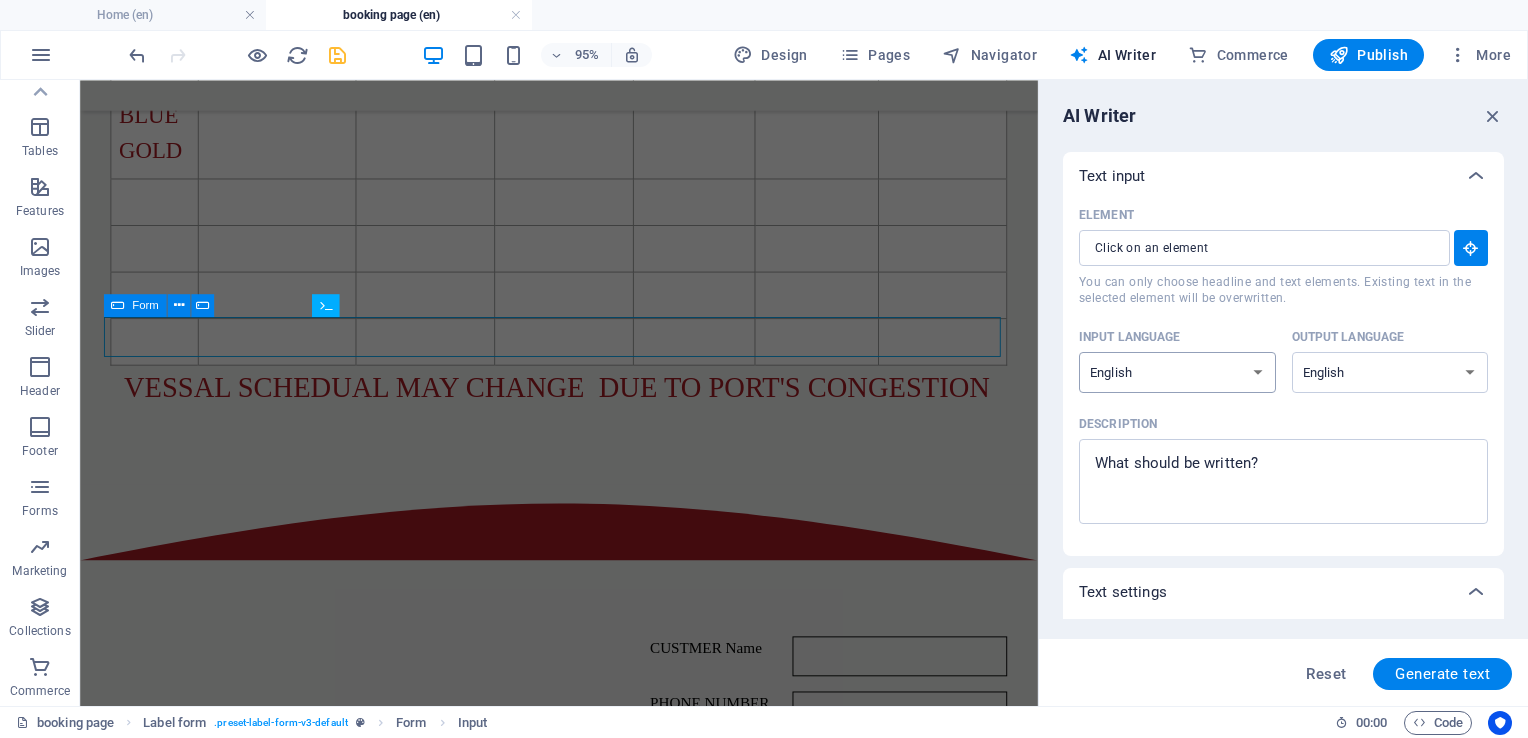 click on "Albanian Arabic Armenian Awadhi Azerbaijani Bashkir Basque Belarusian Bengali Bhojpuri Bosnian Brazilian Portuguese Bulgarian Cantonese (Yue) Catalan Chhattisgarhi Chinese Croatian Czech Danish Dogri Dutch English Estonian Faroese Finnish French Galician Georgian German Greek Gujarati Haryanvi Hindi Hungarian Indonesian Irish Italian Japanese Javanese Kannada Kashmiri Kazakh Konkani Korean Kyrgyz Latvian Lithuanian Macedonian Maithili Malay Maltese Mandarin Mandarin Chinese Marathi Marwari Min Nan Moldovan Mongolian Montenegrin Nepali Norwegian Oriya Pashto Persian (Farsi) Polish Portuguese Punjabi Rajasthani Romanian Russian Sanskrit Santali Serbian Sindhi Sinhala Slovak Slovene Slovenian Spanish Ukrainian Urdu Uzbek Vietnamese Welsh Wu" at bounding box center (1177, 372) 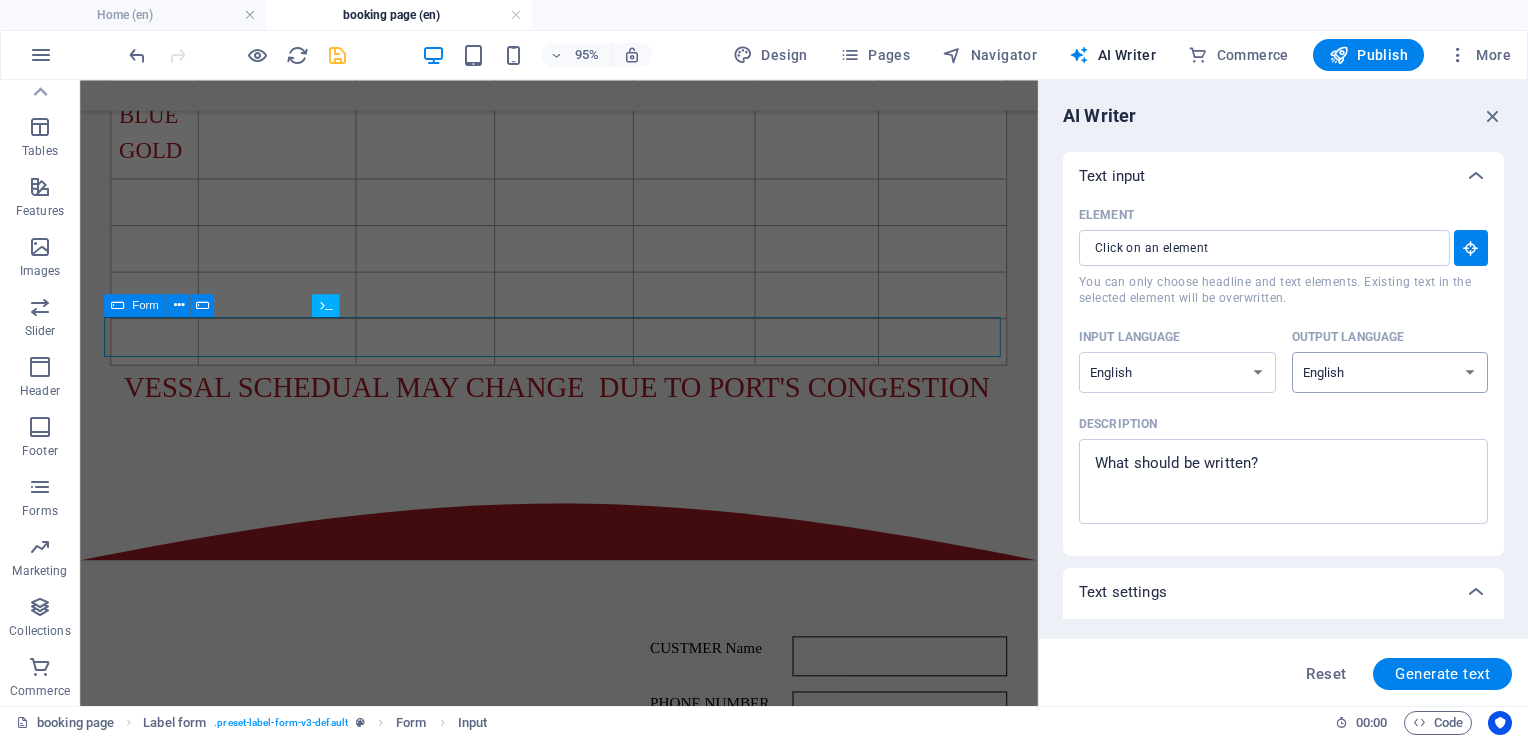click on "Albanian Arabic Armenian Awadhi Azerbaijani Bashkir Basque Belarusian Bengali Bhojpuri Bosnian Brazilian Portuguese Bulgarian Cantonese (Yue) Catalan Chhattisgarhi Chinese Croatian Czech Danish Dogri Dutch English Estonian Faroese Finnish French Galician Georgian German Greek Gujarati Haryanvi Hindi Hungarian Indonesian Irish Italian Japanese Javanese Kannada Kashmiri Kazakh Konkani Korean Kyrgyz Latvian Lithuanian Macedonian Maithili Malay Maltese Mandarin Mandarin Chinese Marathi Marwari Min Nan Moldovan Mongolian Montenegrin Nepali Norwegian Oriya Pashto Persian (Farsi) Polish Portuguese Punjabi Rajasthani Romanian Russian Sanskrit Santali Serbian Sindhi Sinhala Slovak Slovene Slovenian Spanish Ukrainian Urdu Uzbek Vietnamese Welsh Wu" at bounding box center (1390, 372) 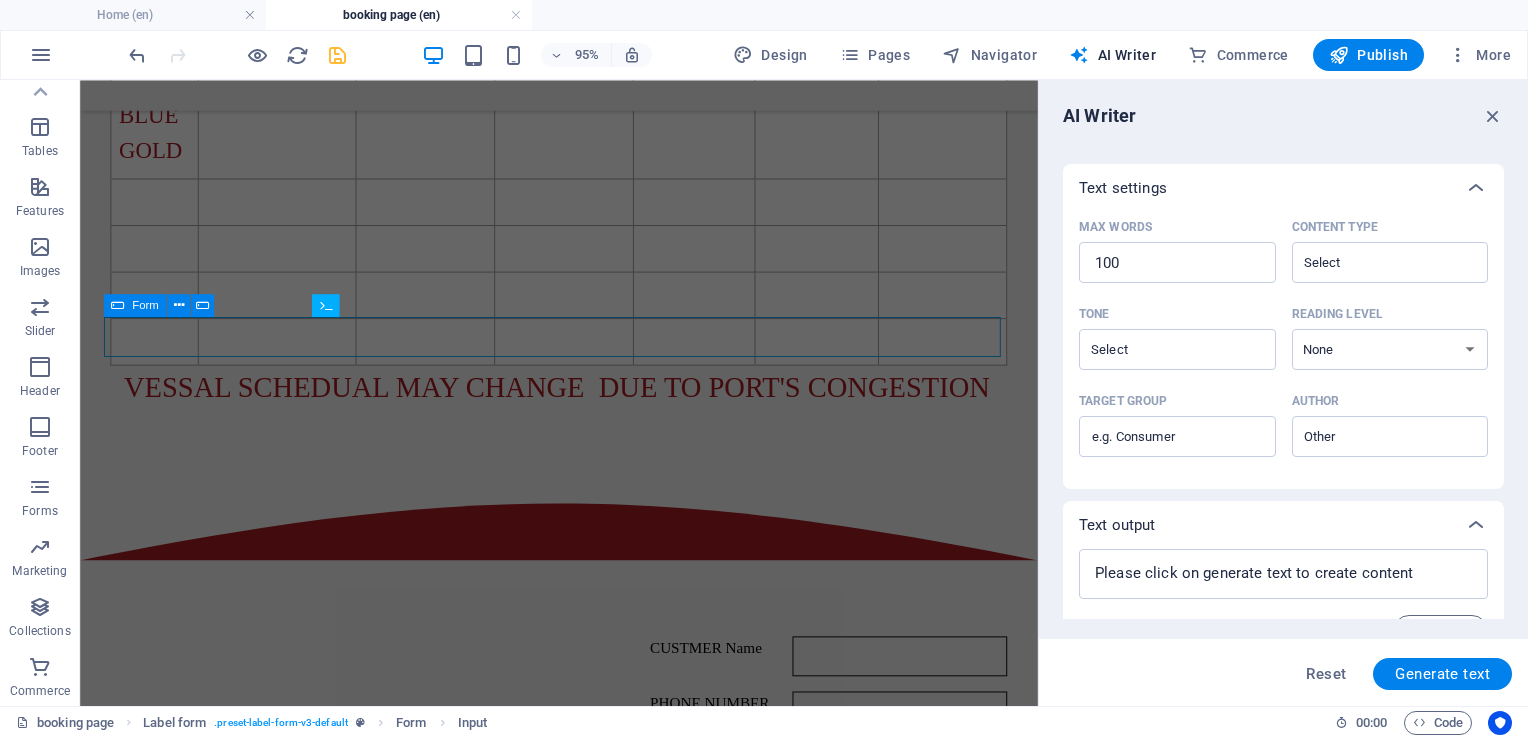 scroll, scrollTop: 426, scrollLeft: 0, axis: vertical 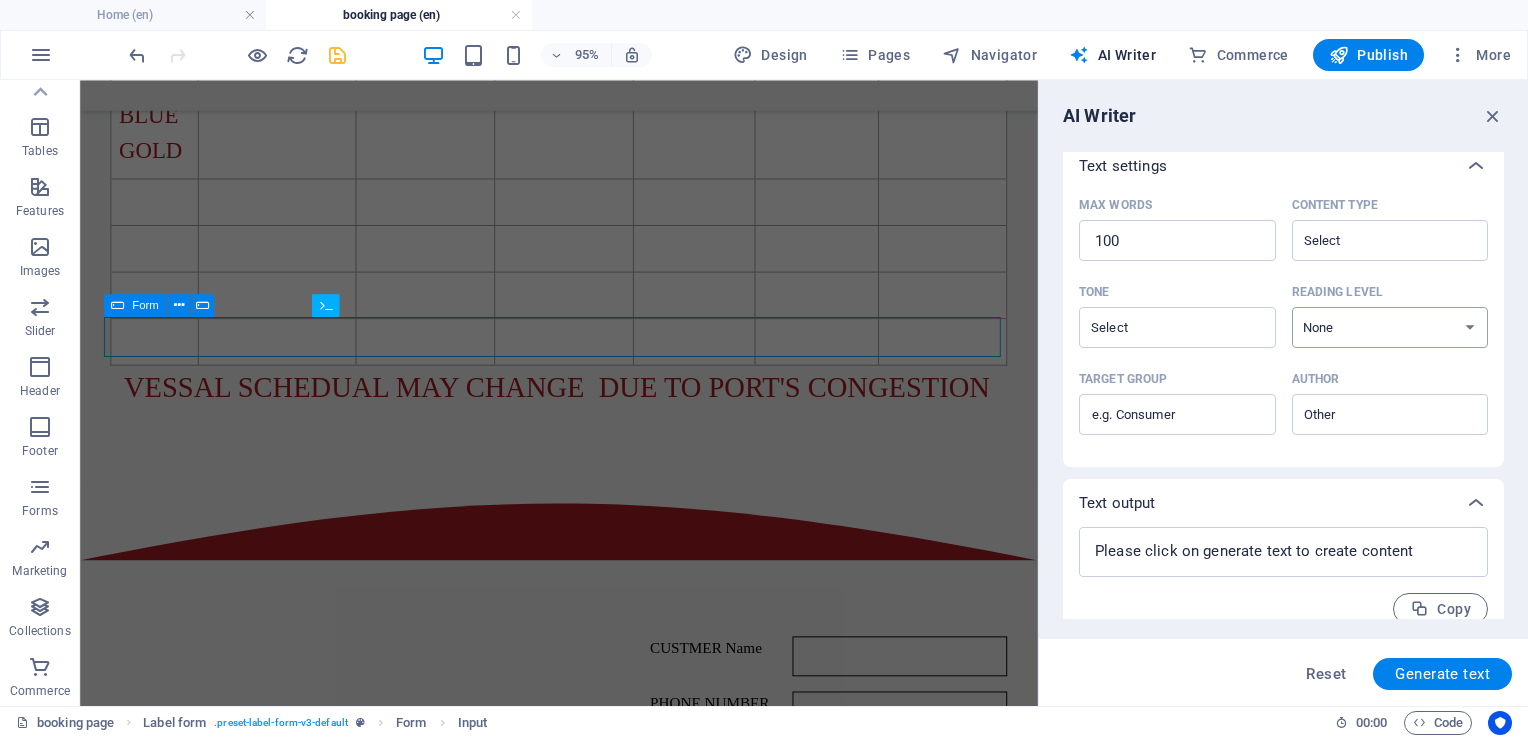 click on "None Academic Adult Teen Child" at bounding box center [1390, 327] 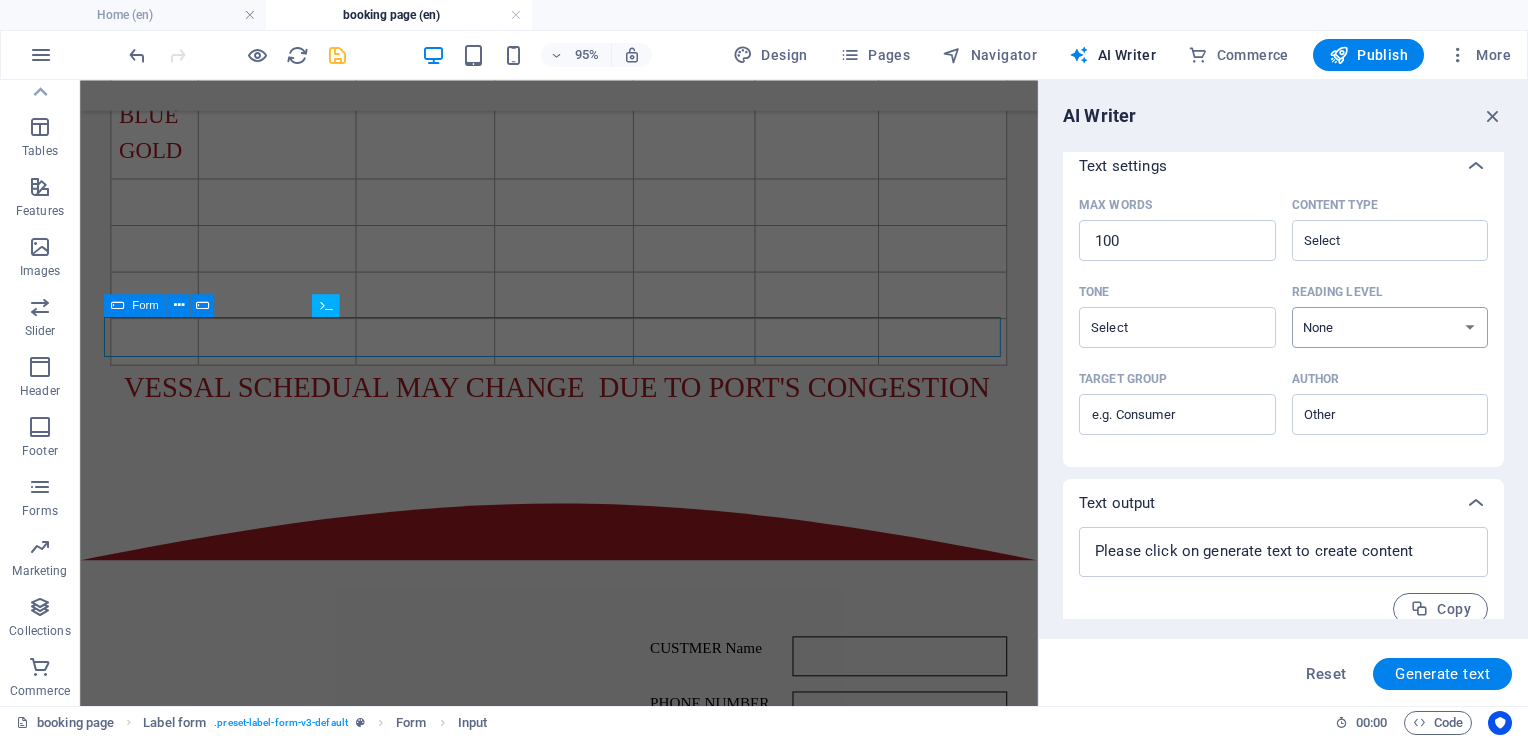 click on "None Academic Adult Teen Child" at bounding box center [1390, 327] 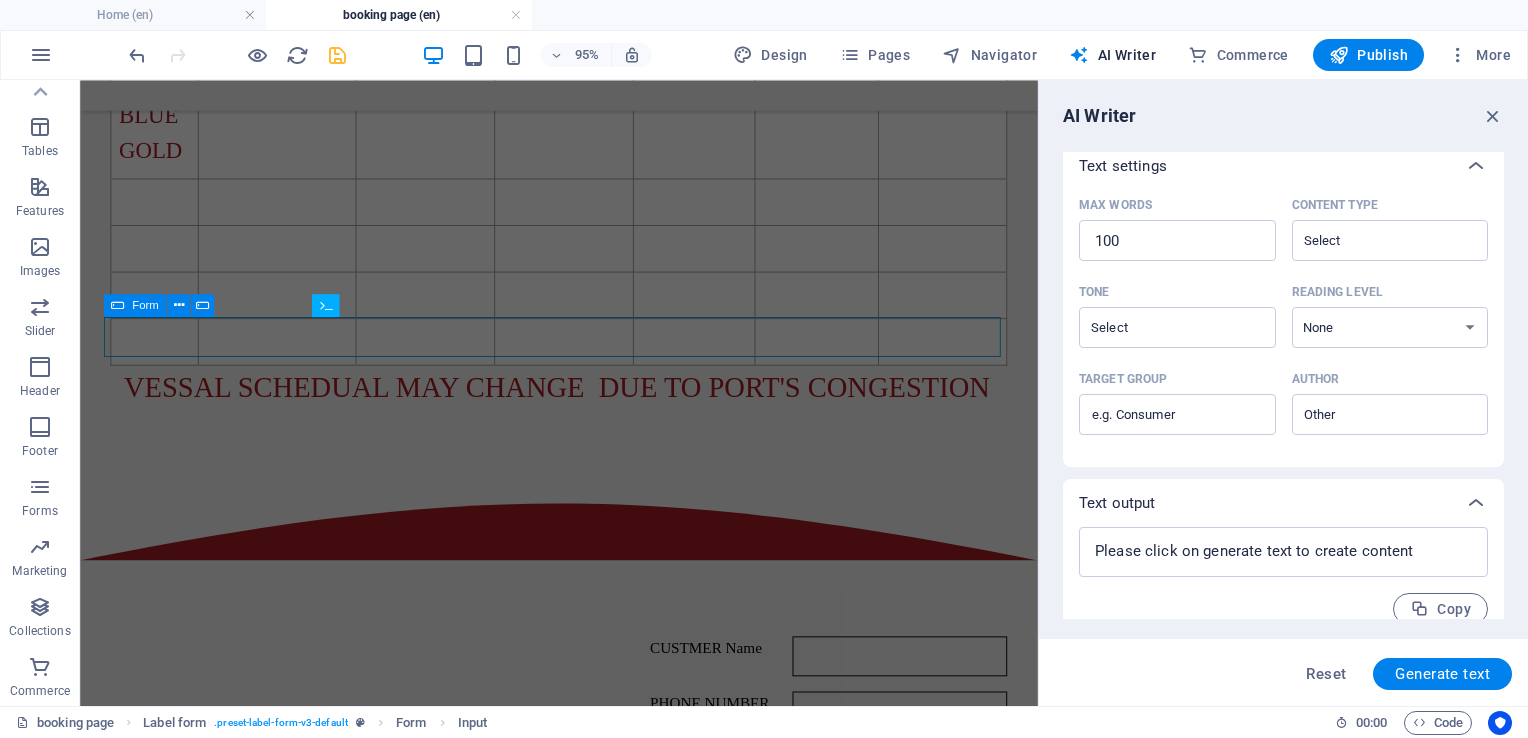 click on "AI Writer Text input Element ​ You can only choose headline and text elements. Existing text in the selected element will be overwritten. Input language Albanian Arabic Armenian Awadhi Azerbaijani Bashkir Basque Belarusian Bengali Bhojpuri Bosnian Brazilian Portuguese Bulgarian Cantonese (Yue) Catalan Chhattisgarhi Chinese Croatian Czech Danish Dogri Dutch English Estonian Faroese Finnish French Galician Georgian German Greek Gujarati Haryanvi Hindi Hungarian Indonesian Irish Italian Japanese Javanese Kannada Kashmiri Kazakh Konkani Korean Kyrgyz Latvian Lithuanian Macedonian Maithili Malay Maltese Mandarin Mandarin Chinese Marathi Marwari Min Nan Moldovan Mongolian Montenegrin Nepali Norwegian Oriya Pashto Persian (Farsi) Polish Portuguese Punjabi Rajasthani Romanian Russian Sanskrit Santali Serbian Sindhi Sinhala Slovak Slovene Slovenian Spanish Ukrainian Urdu Uzbek Vietnamese Welsh Wu Output language Albanian Arabic Armenian Awadhi Azerbaijani Bashkir Basque Belarusian Bengali Bhojpuri Bosnian Bulgarian" at bounding box center [1283, 393] 